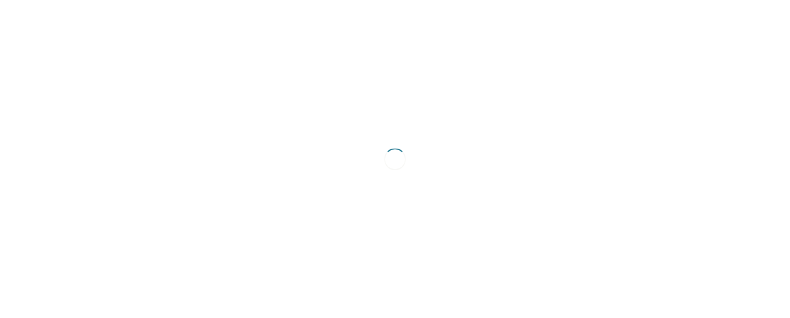 scroll, scrollTop: 0, scrollLeft: 0, axis: both 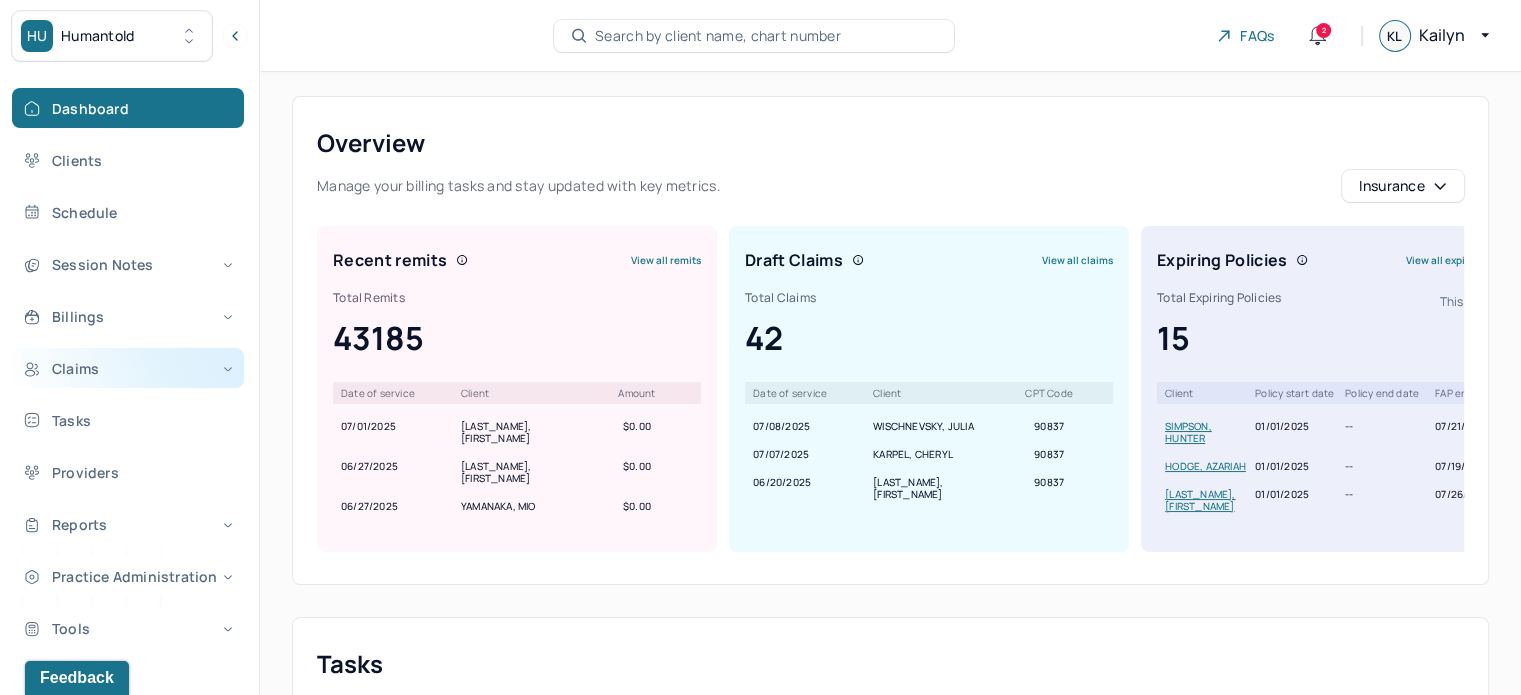 click on "Claims" at bounding box center (128, 368) 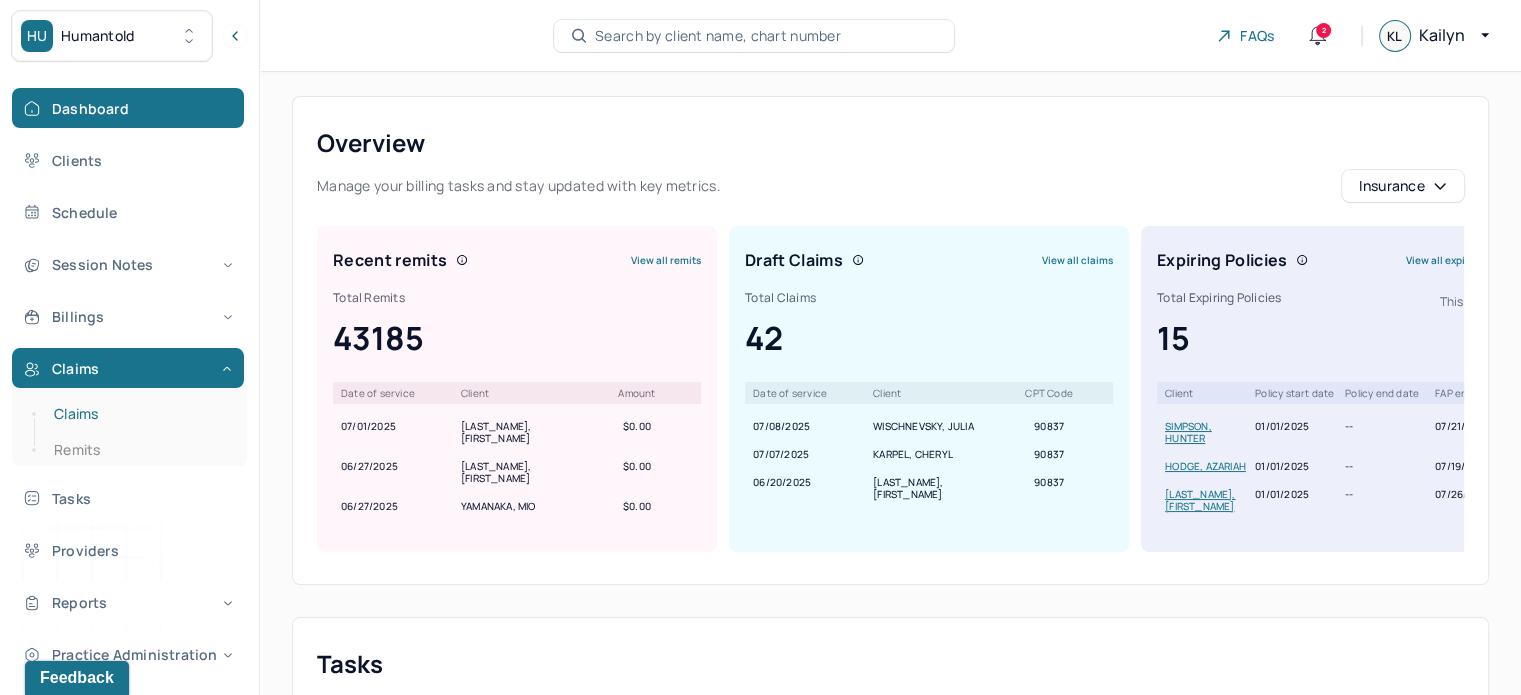 click on "Claims" at bounding box center (139, 414) 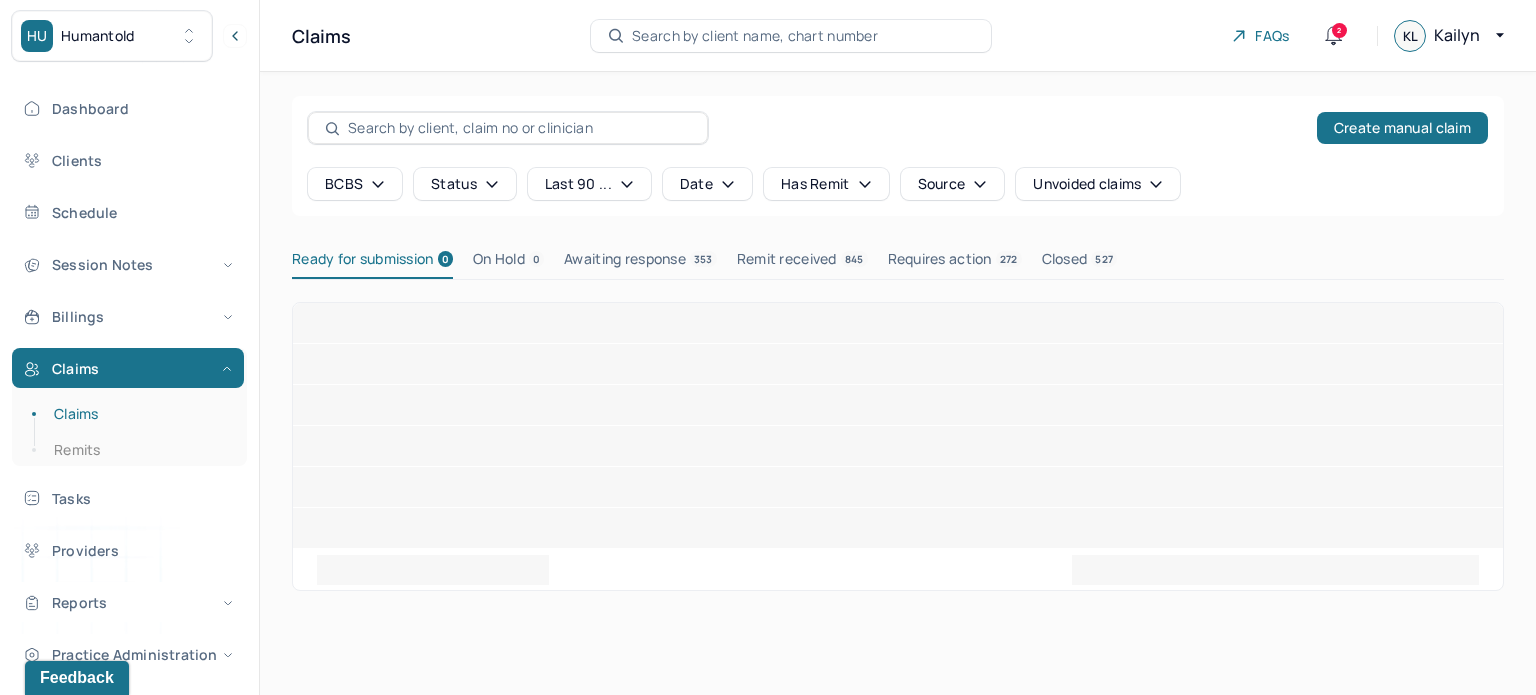 click on "Dashboard Clients Schedule Session Notes Billings Claims Claims Remits Tasks Providers Reports Practice Administration Tools" at bounding box center (129, 407) 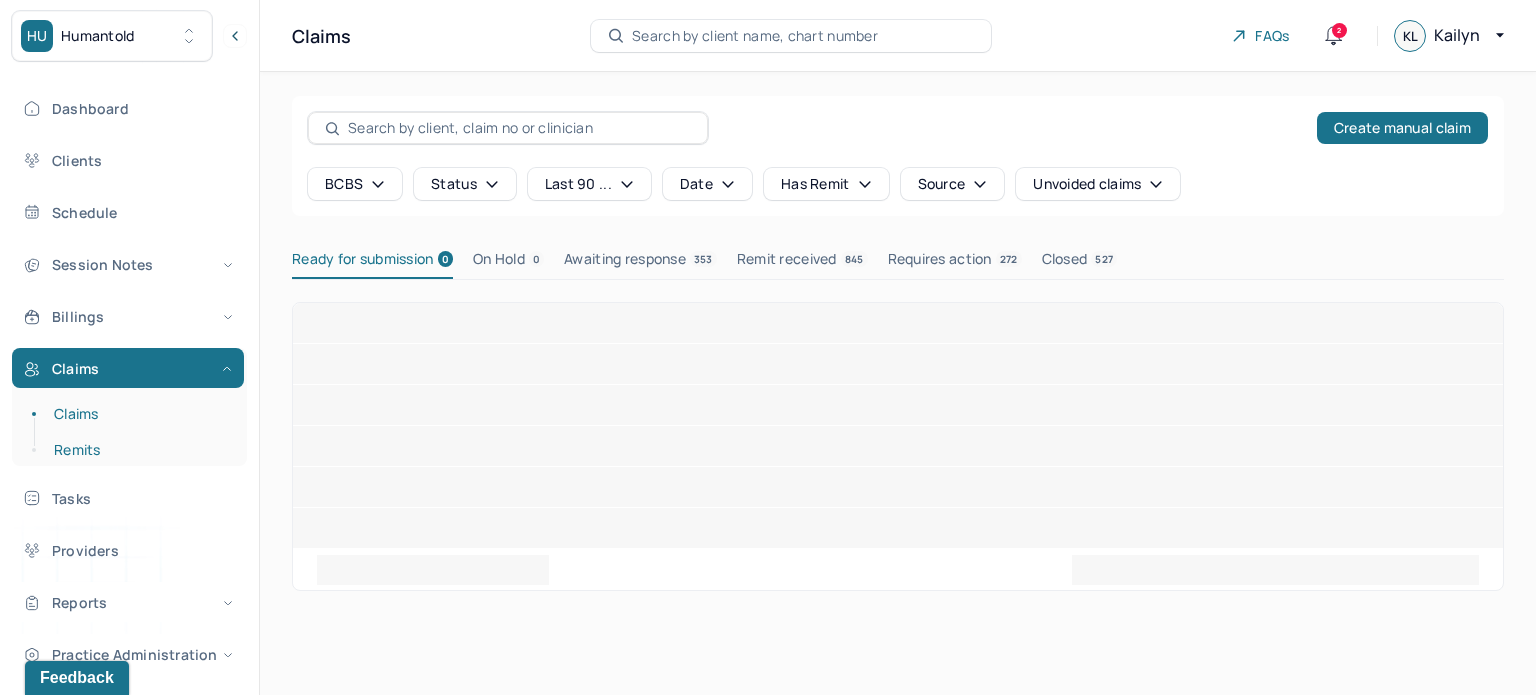 click on "Remits" at bounding box center [139, 450] 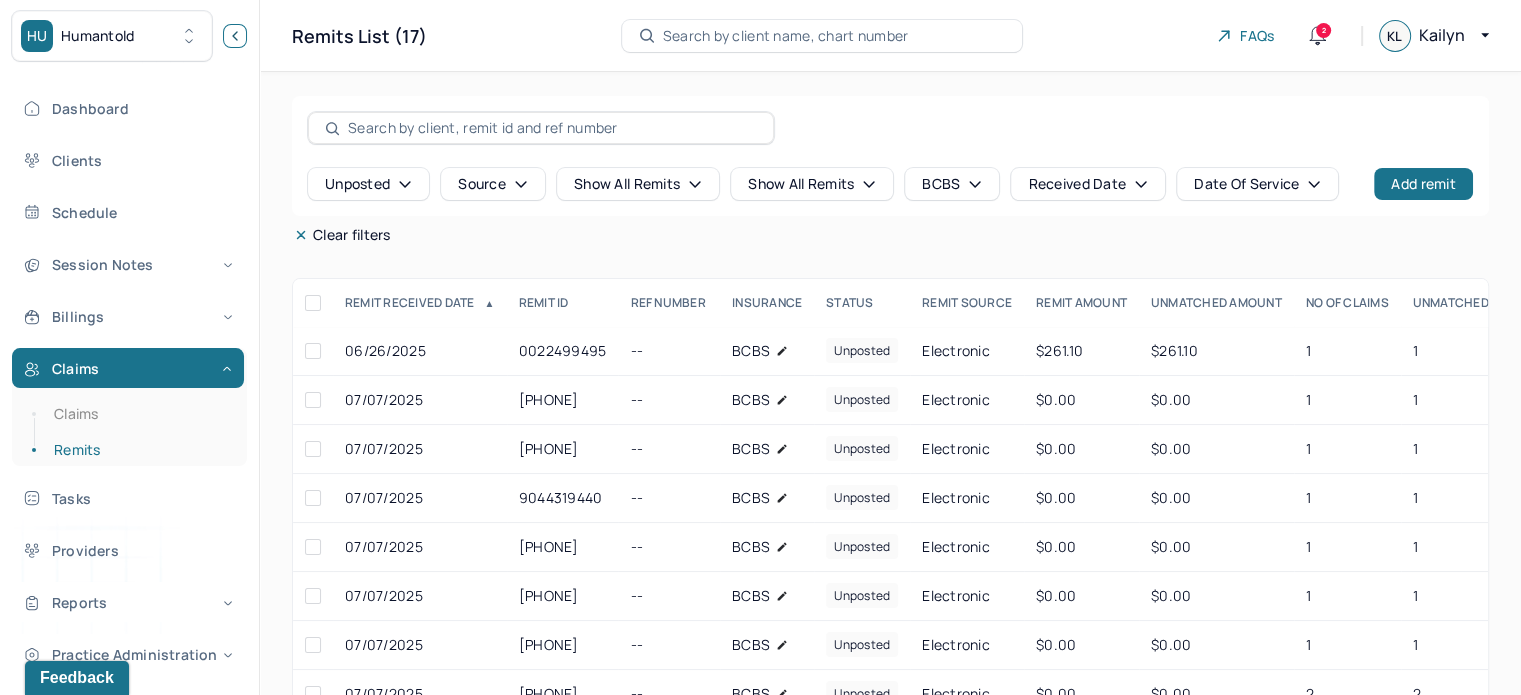 click at bounding box center (235, 36) 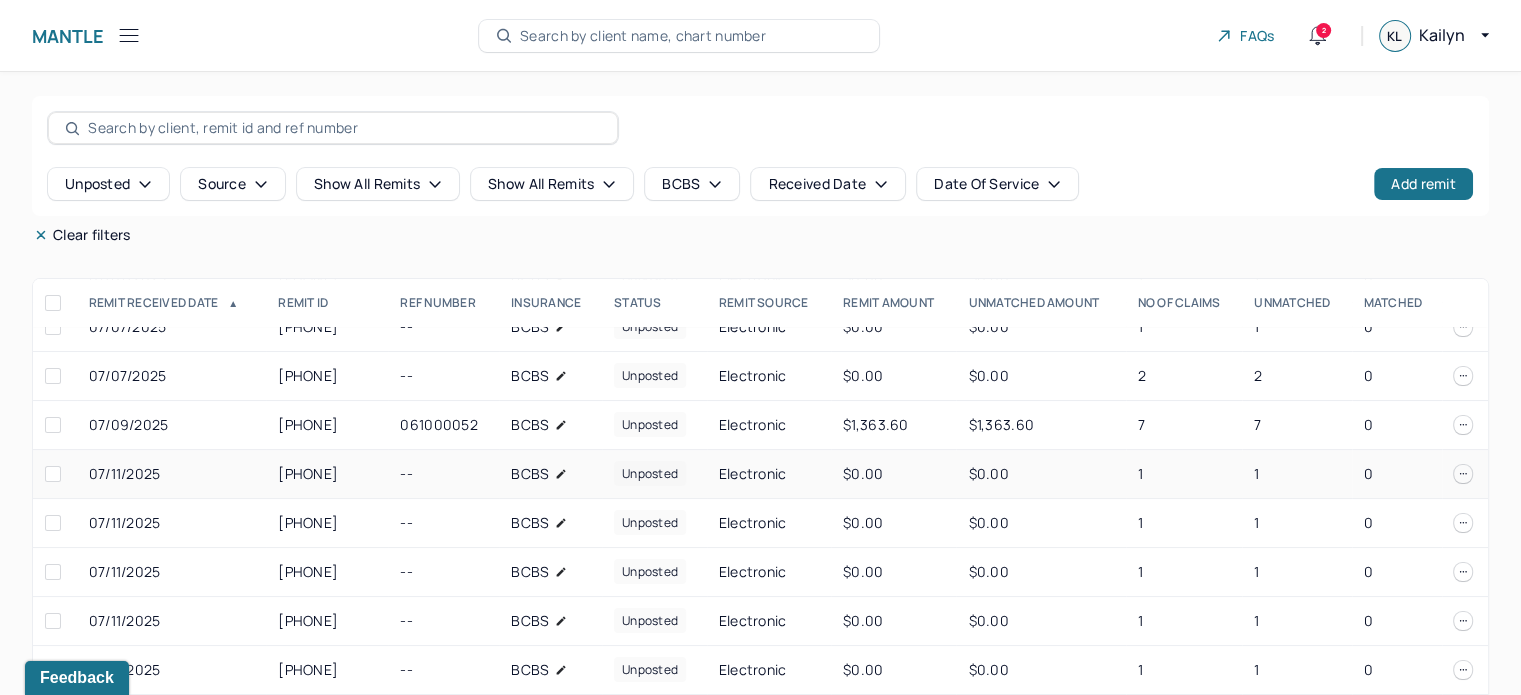 scroll, scrollTop: 324, scrollLeft: 0, axis: vertical 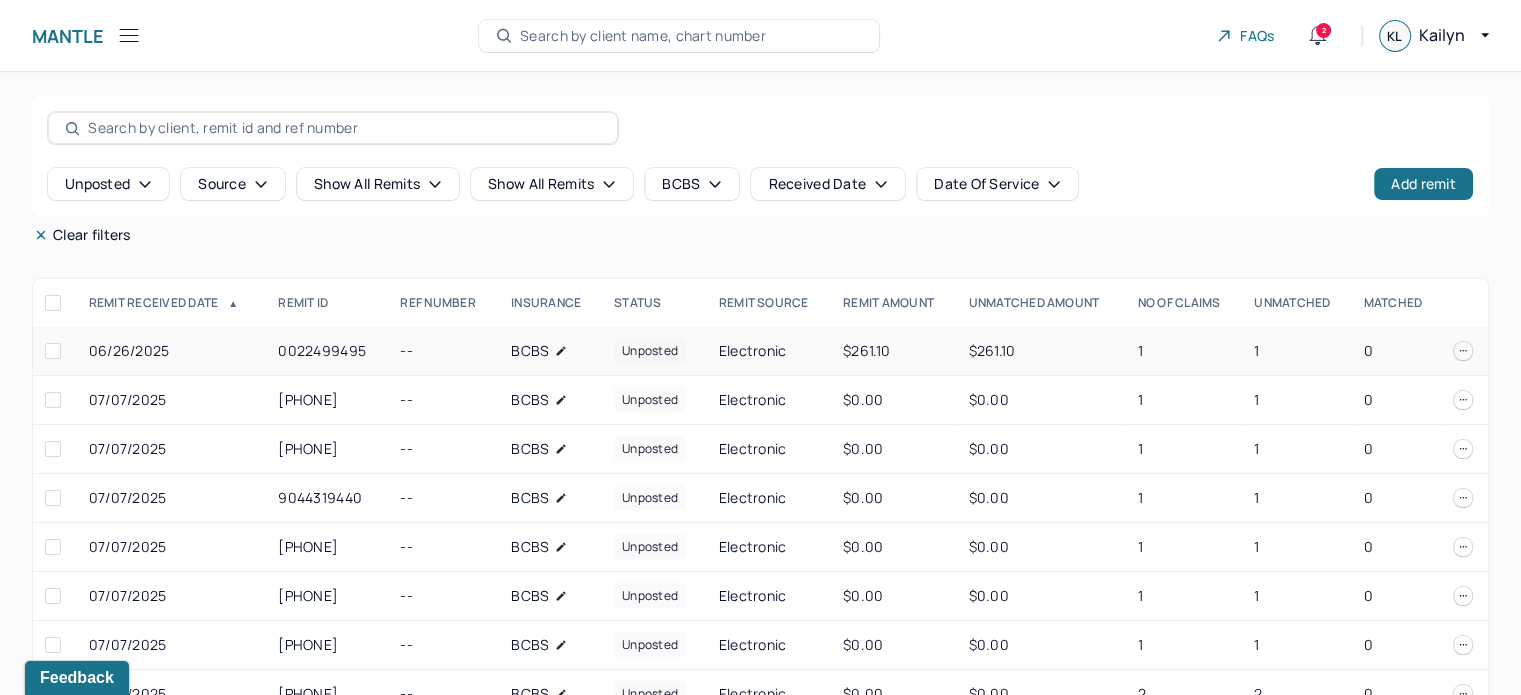 click on "1" at bounding box center [1296, 351] 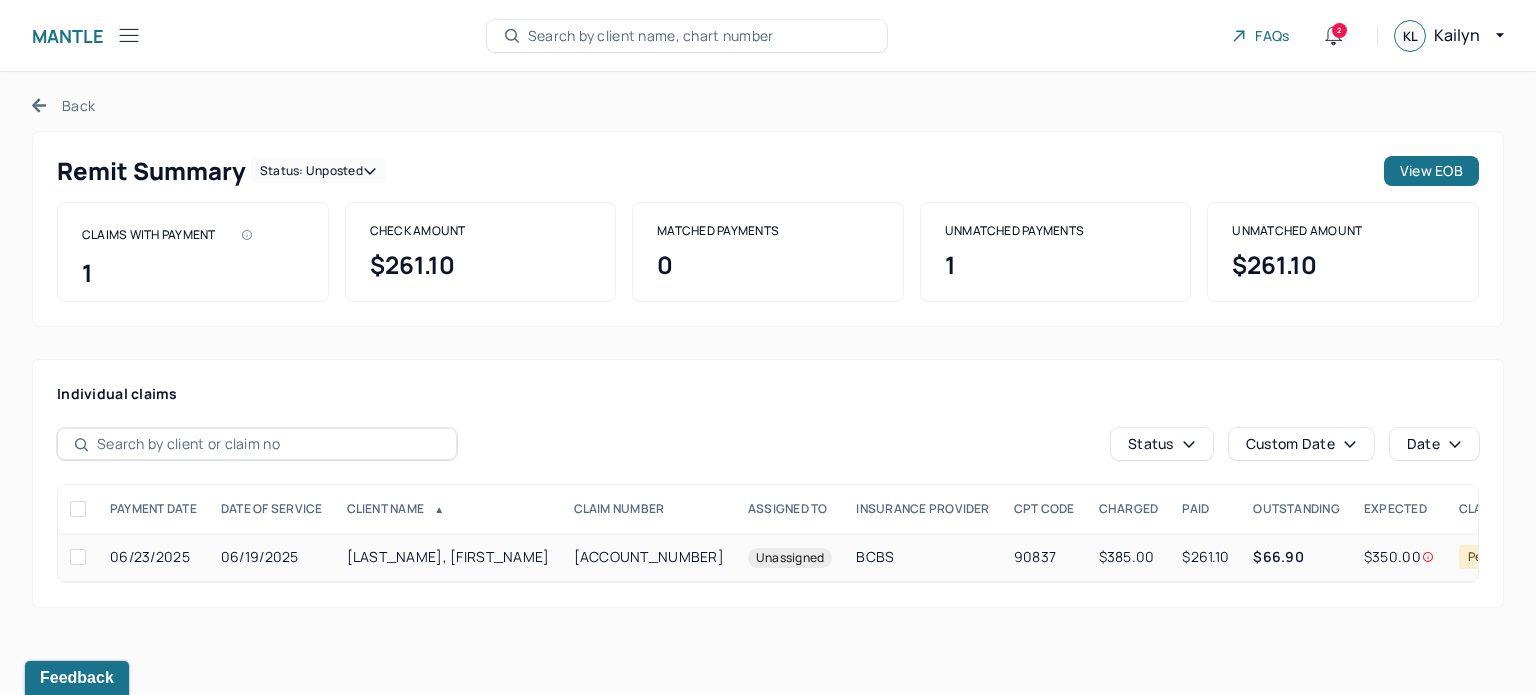 click on "$385.00" at bounding box center (1129, 557) 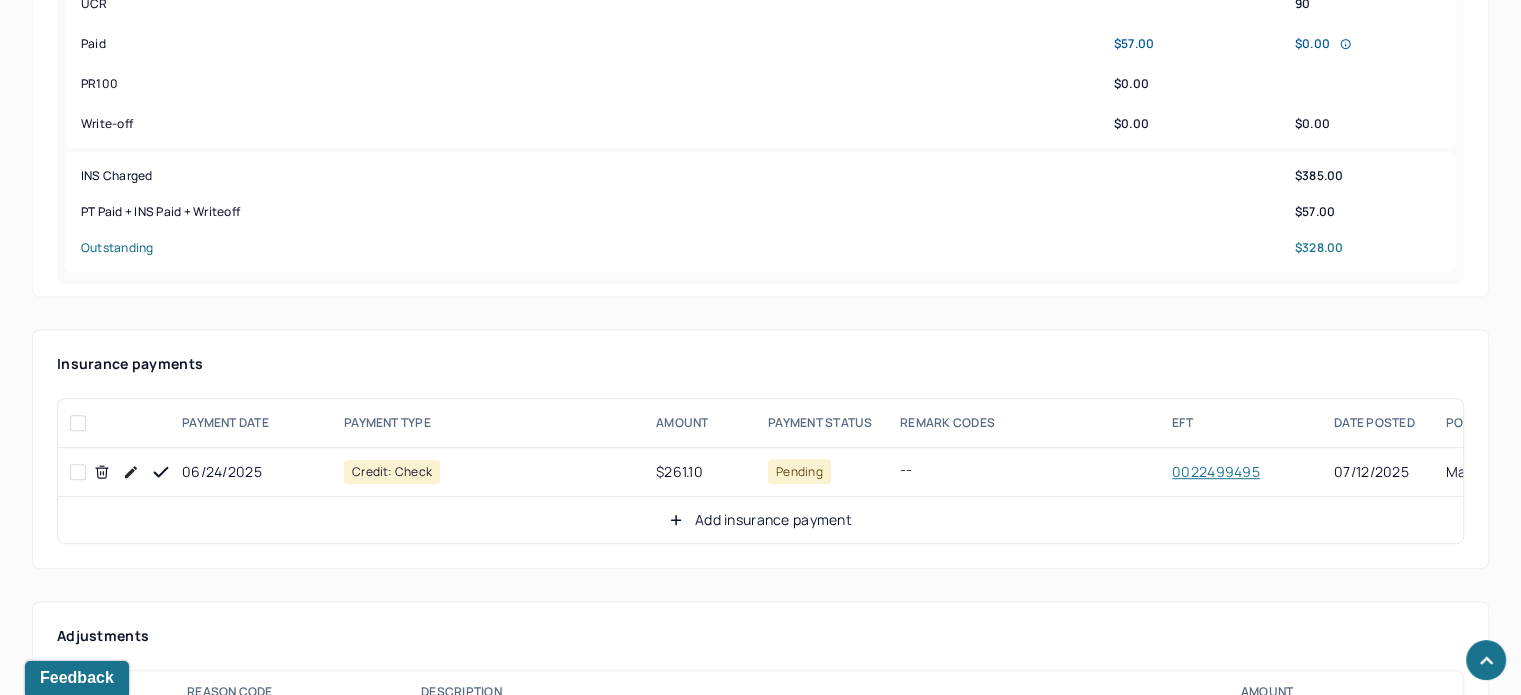 scroll, scrollTop: 1000, scrollLeft: 0, axis: vertical 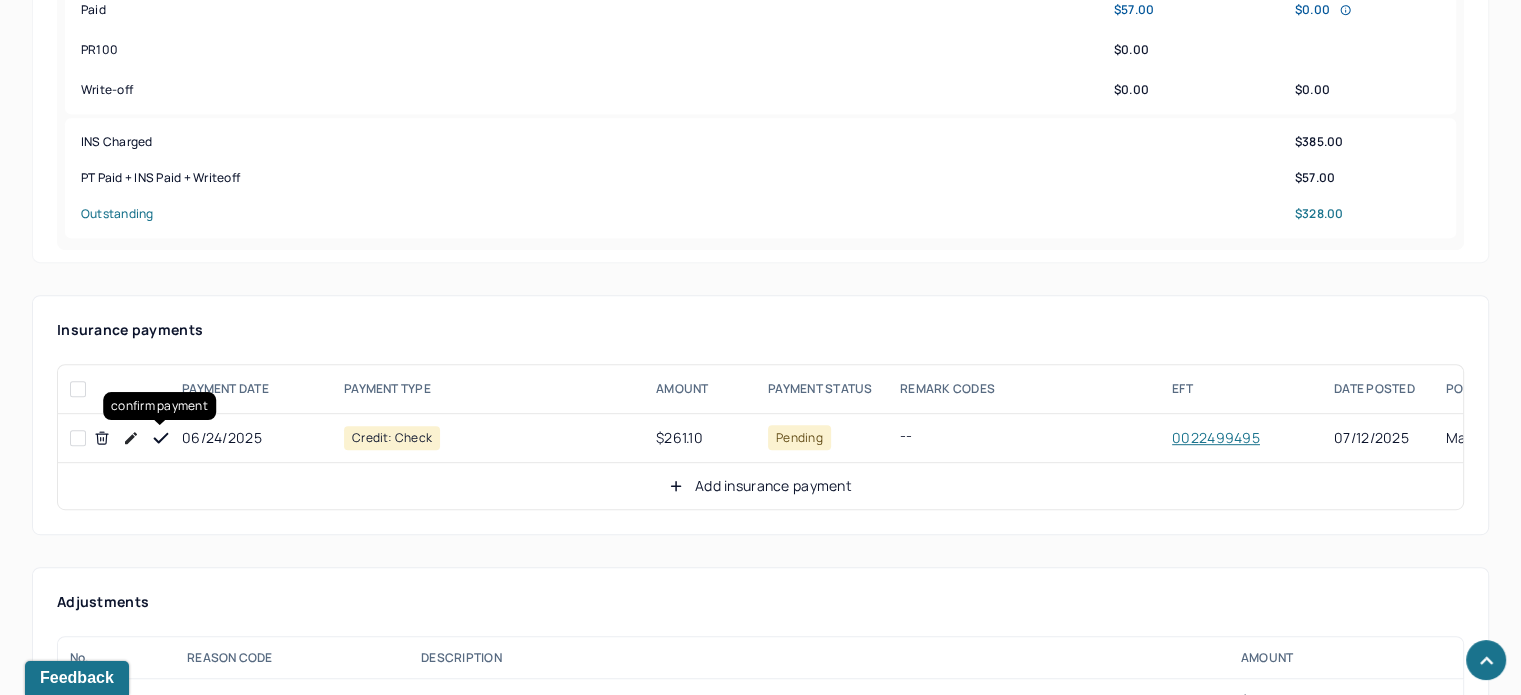 click 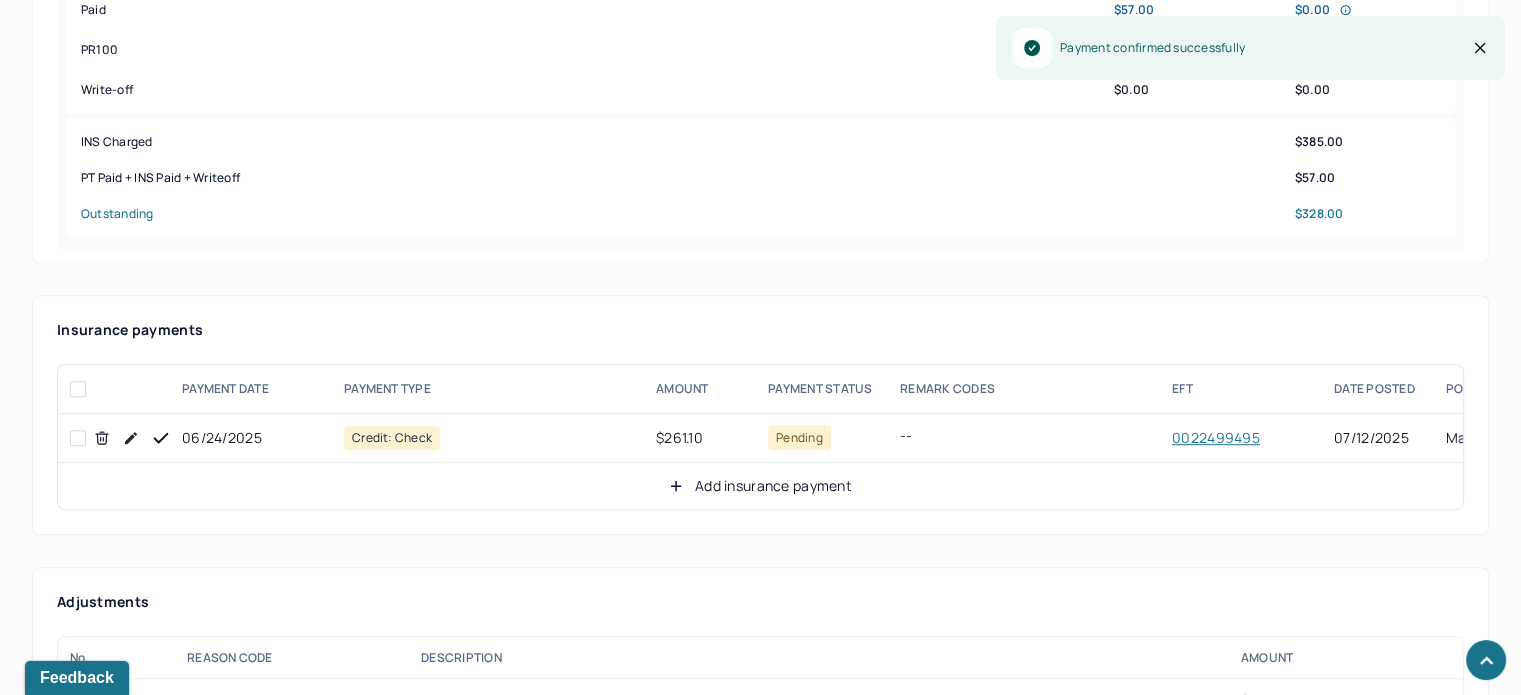 click on "Add insurance payment" at bounding box center (760, 486) 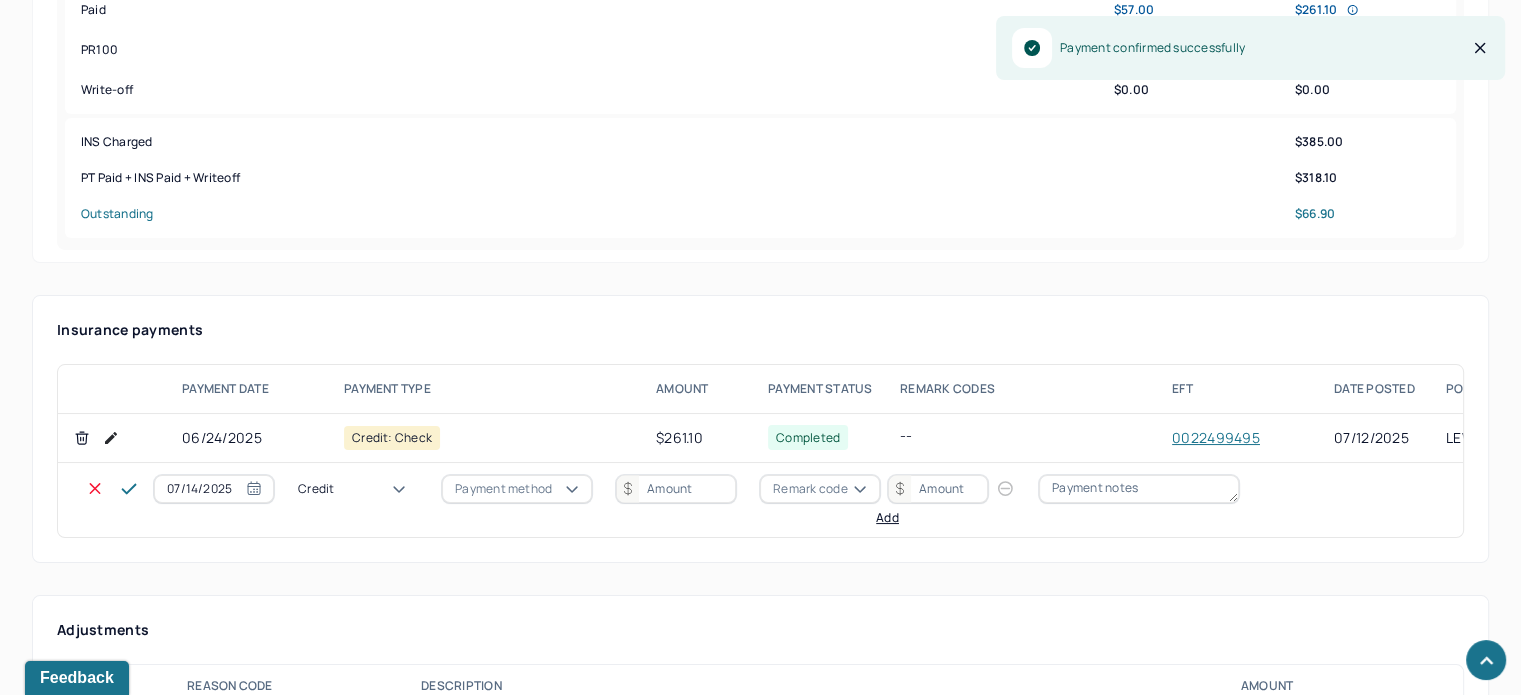 click on "Credit" at bounding box center [316, 489] 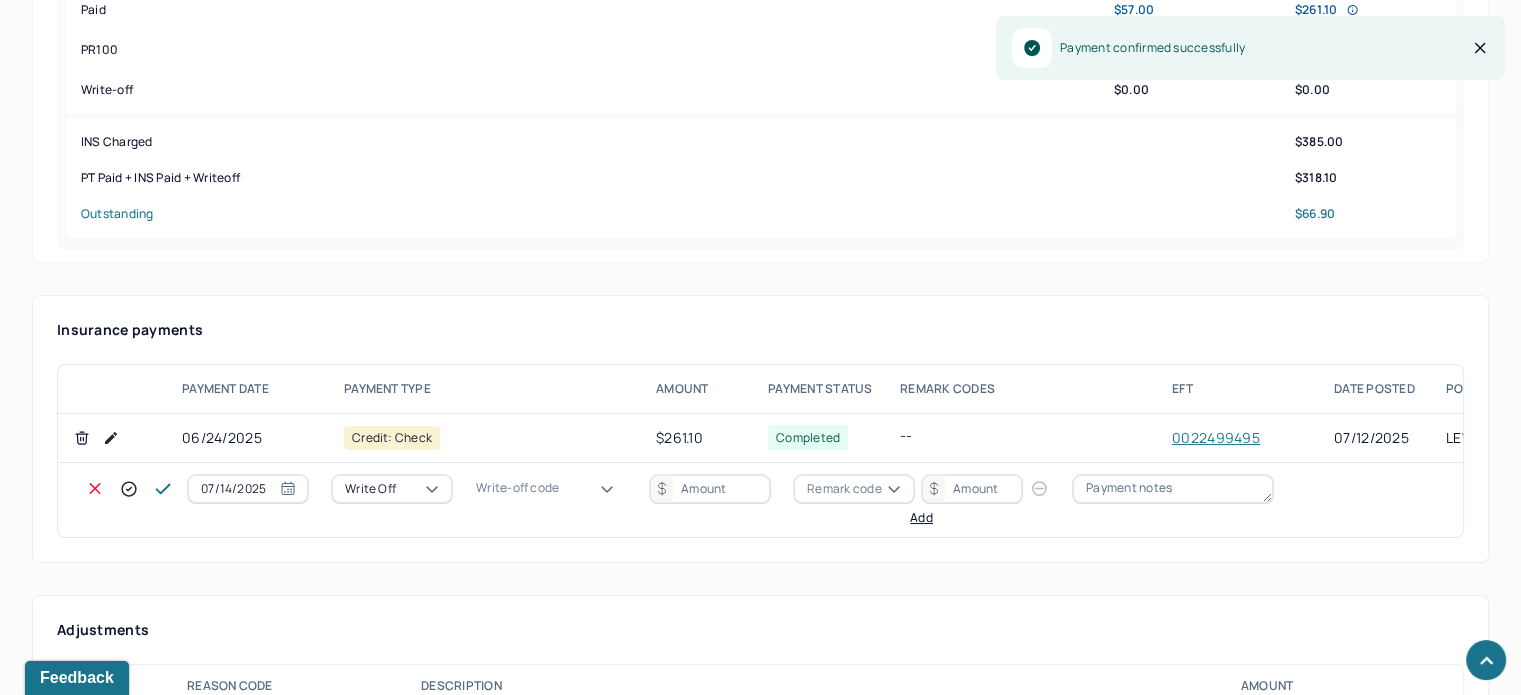 click on "Write-off code" at bounding box center (517, 488) 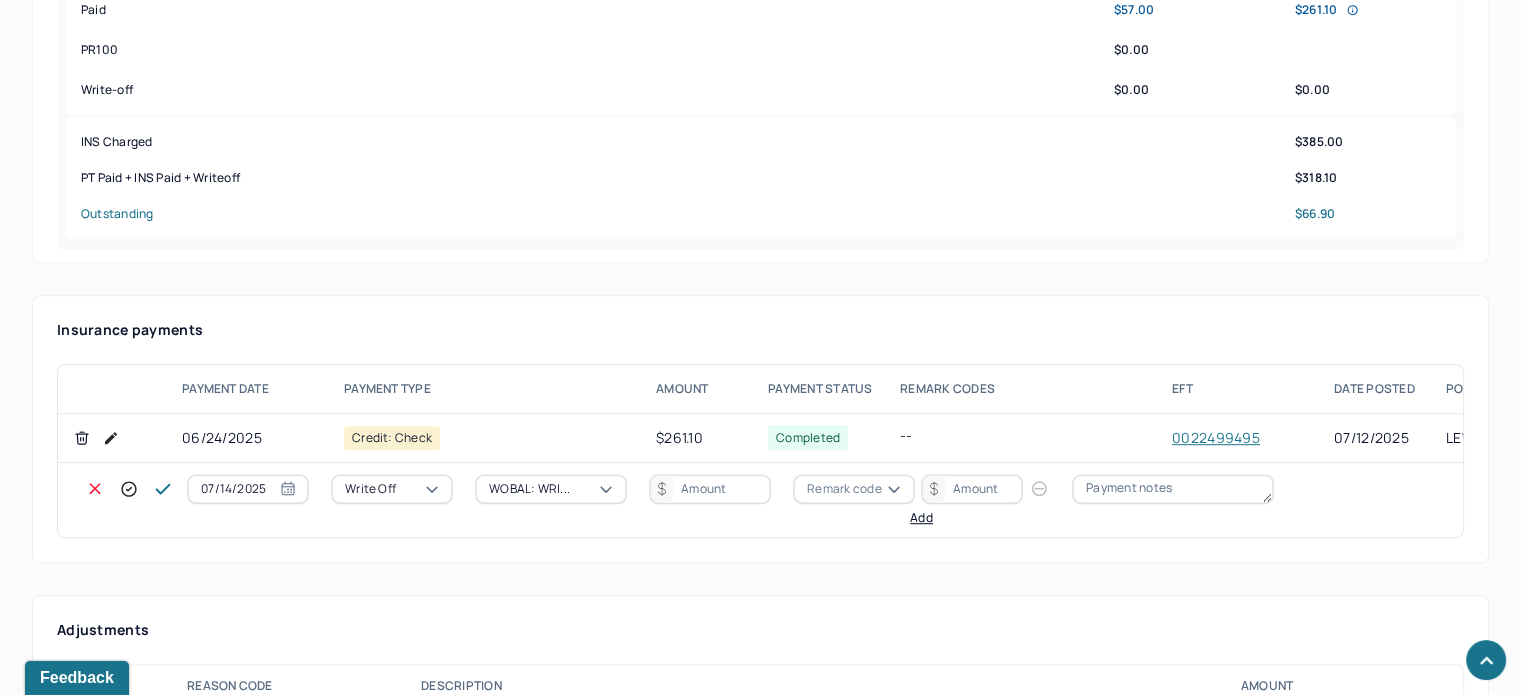 click at bounding box center (710, 489) 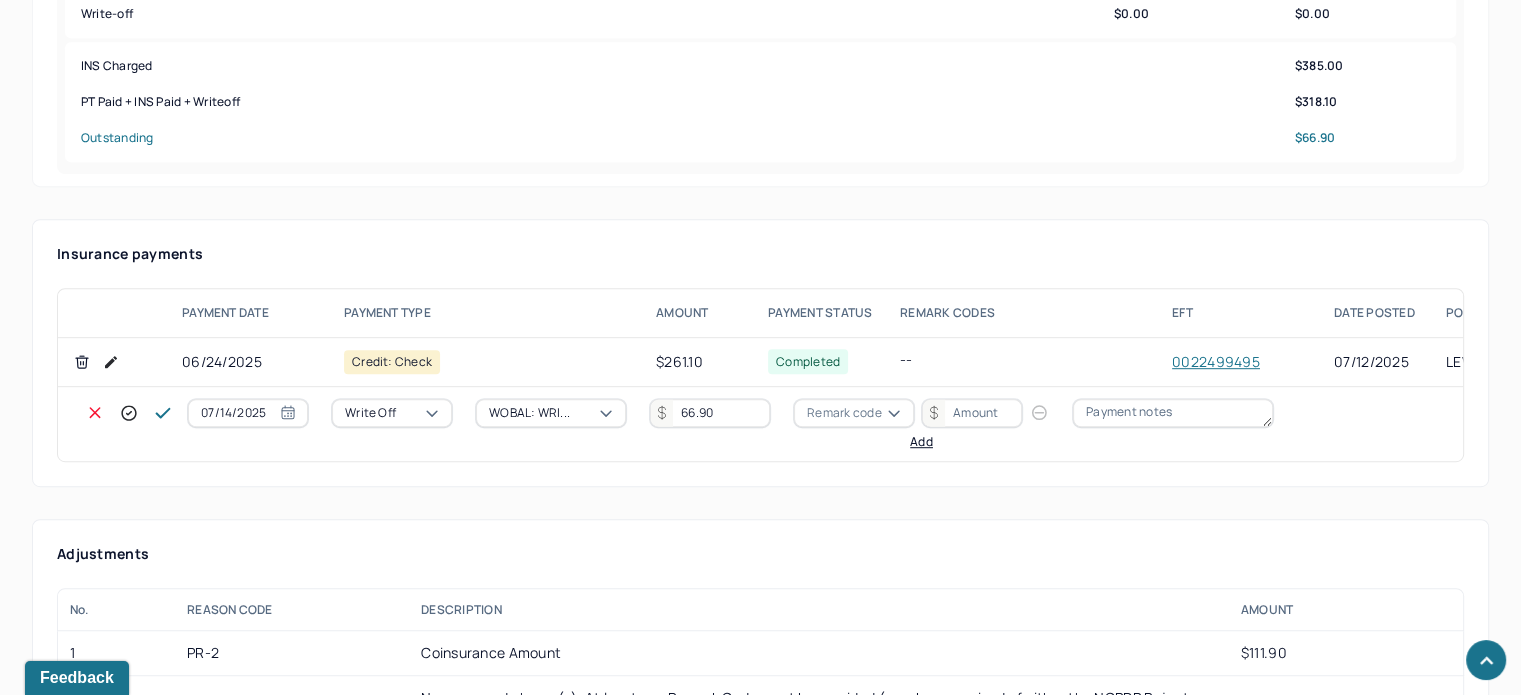 scroll, scrollTop: 1200, scrollLeft: 0, axis: vertical 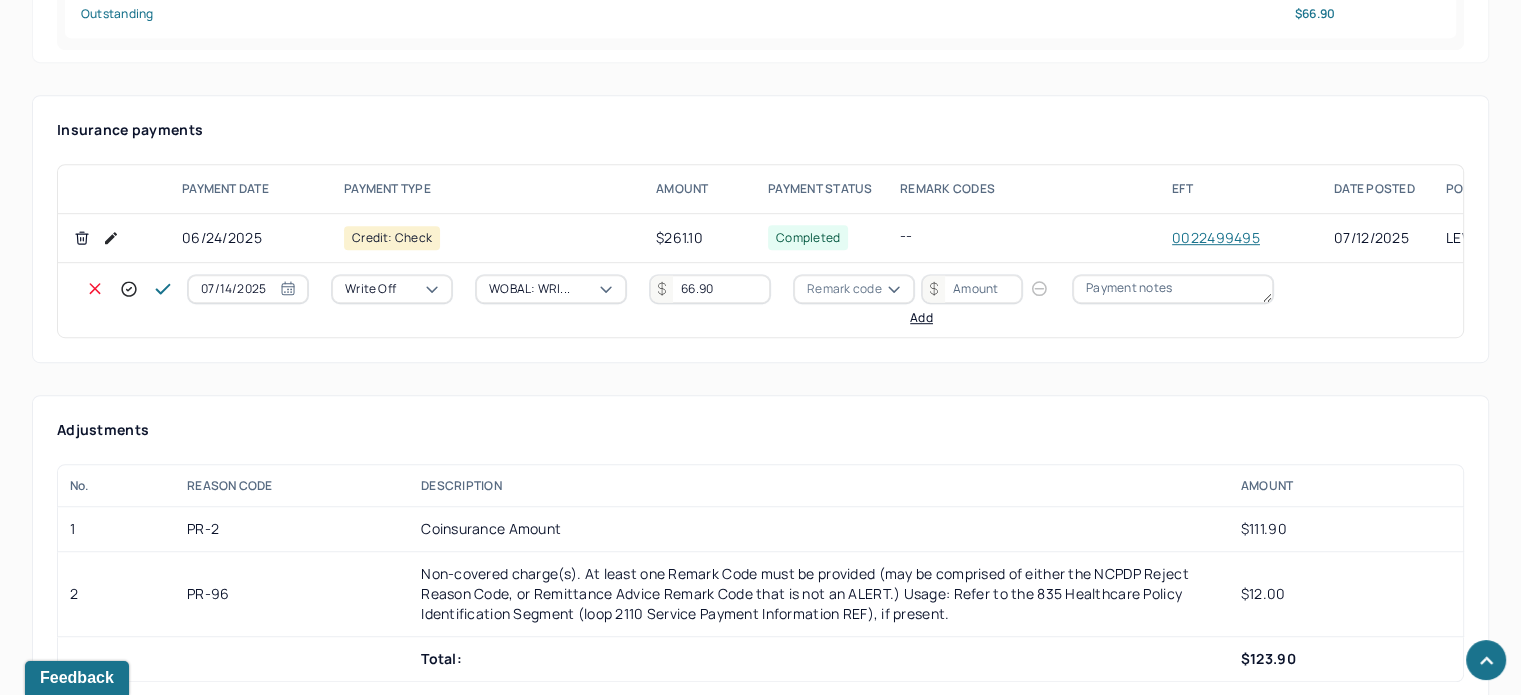 type on "66.90" 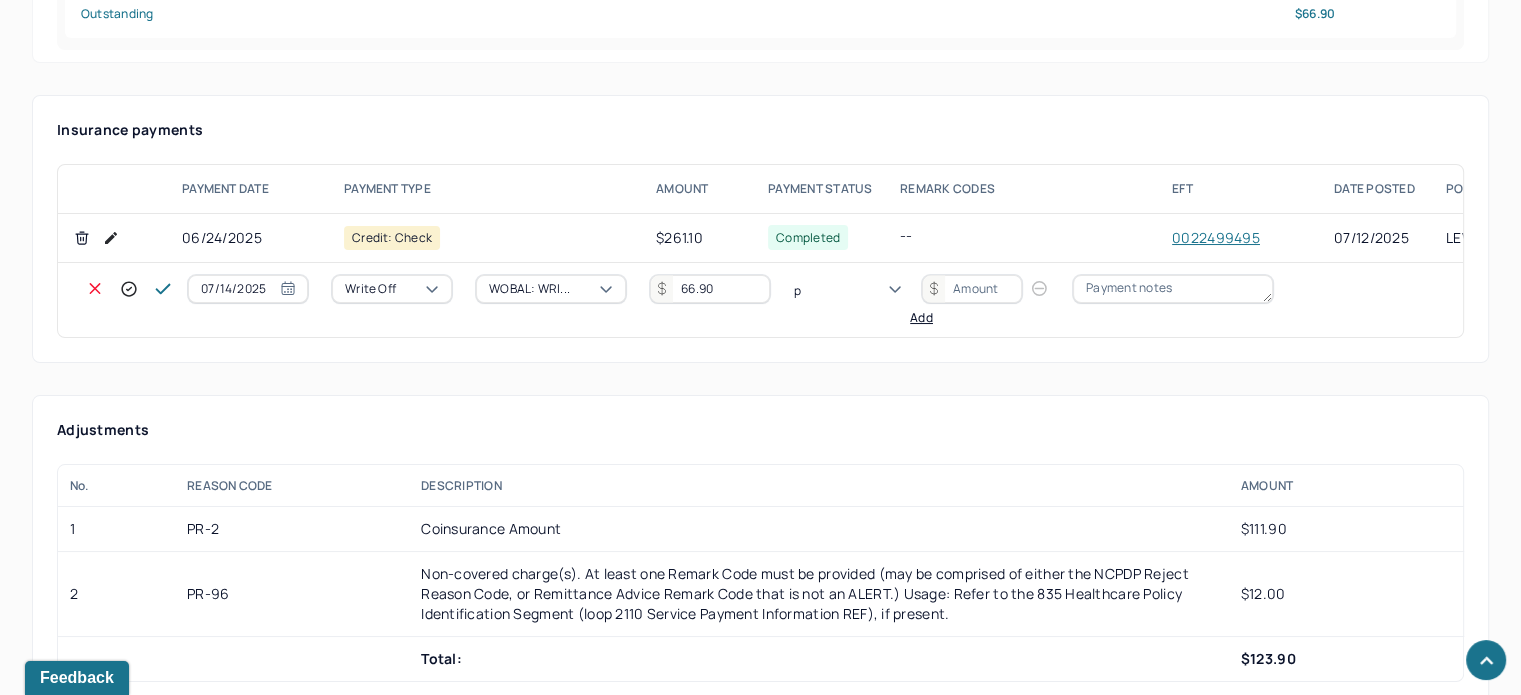 scroll, scrollTop: 124, scrollLeft: 0, axis: vertical 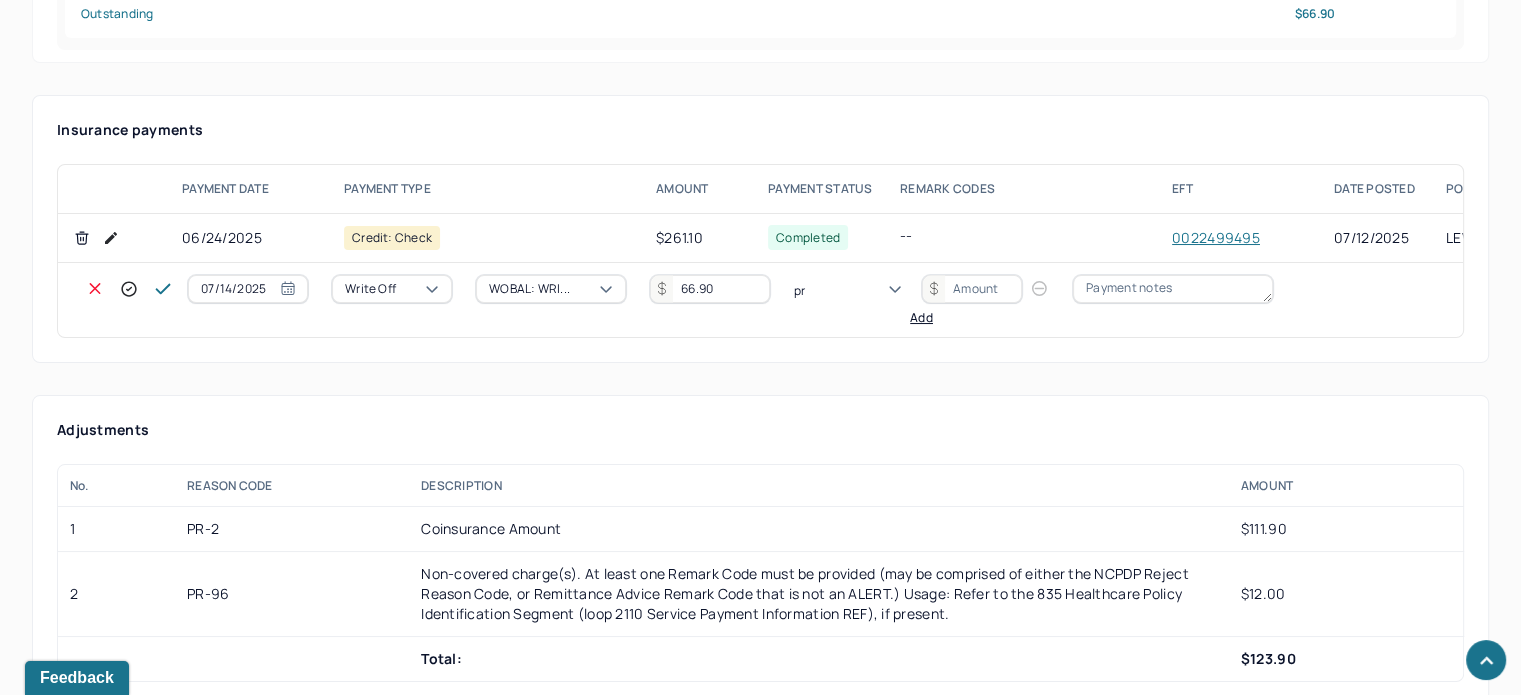 type on "pr2" 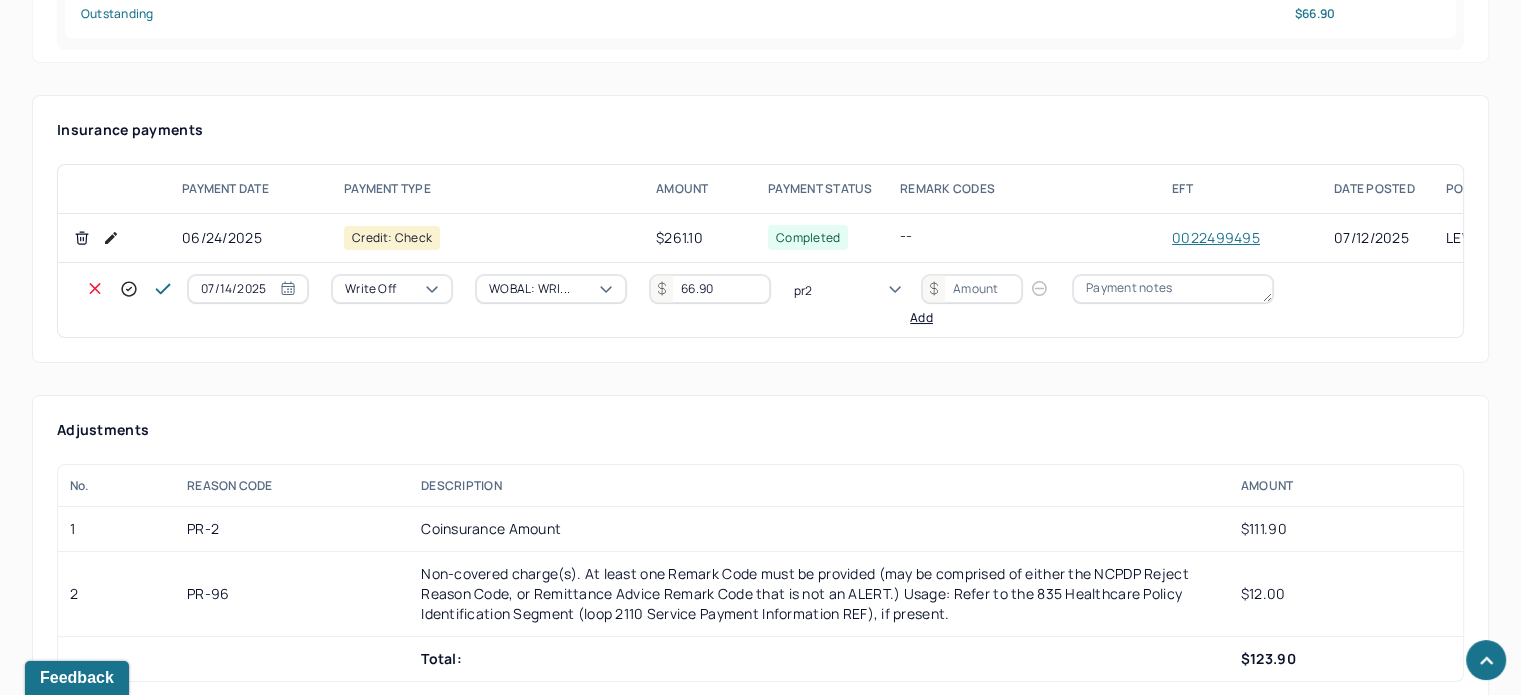 type 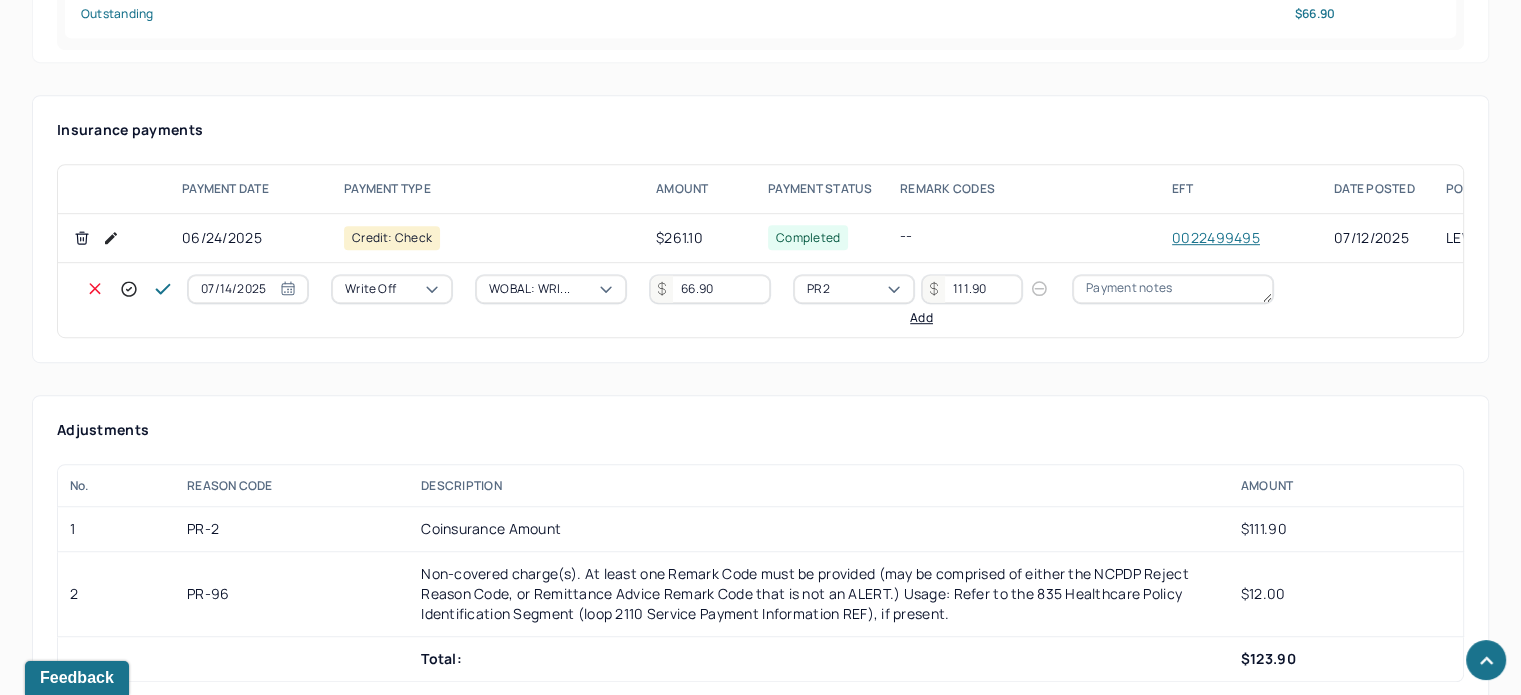 type on "111.90" 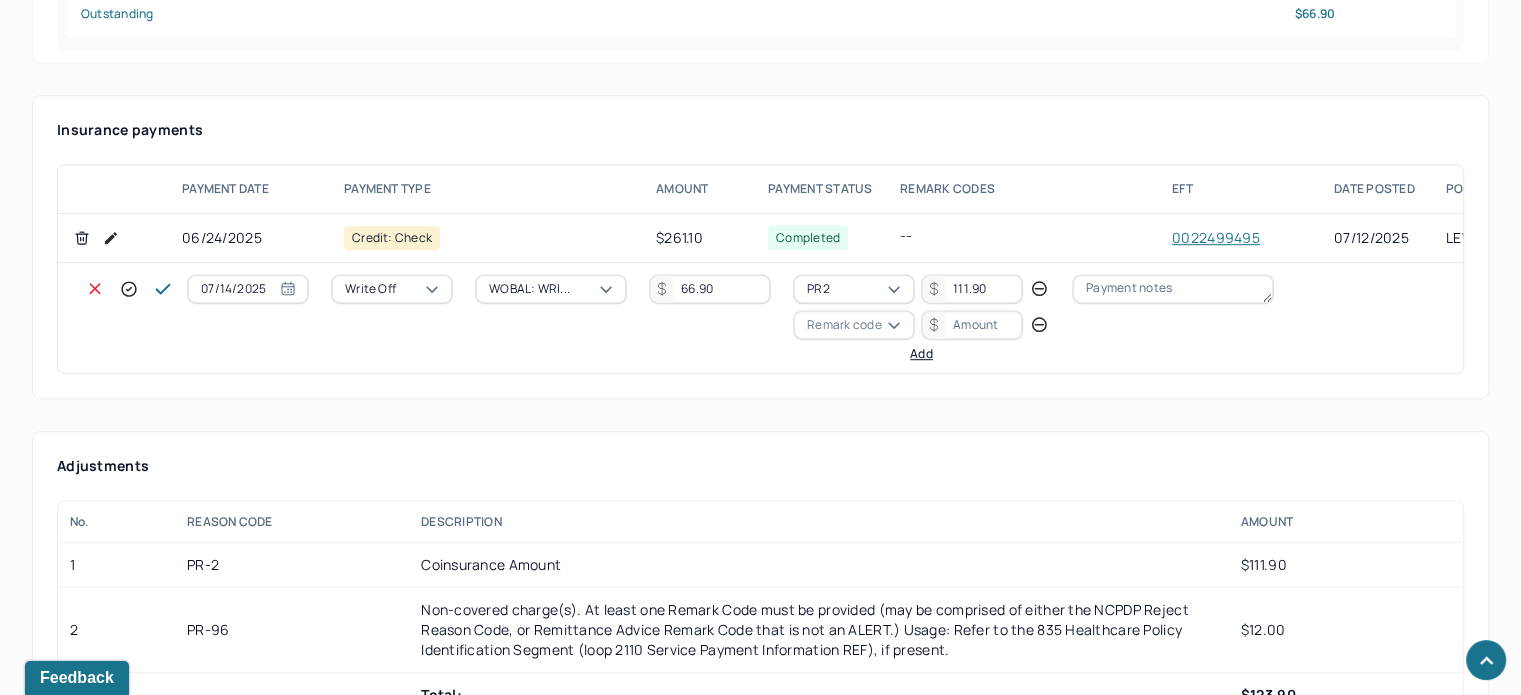type 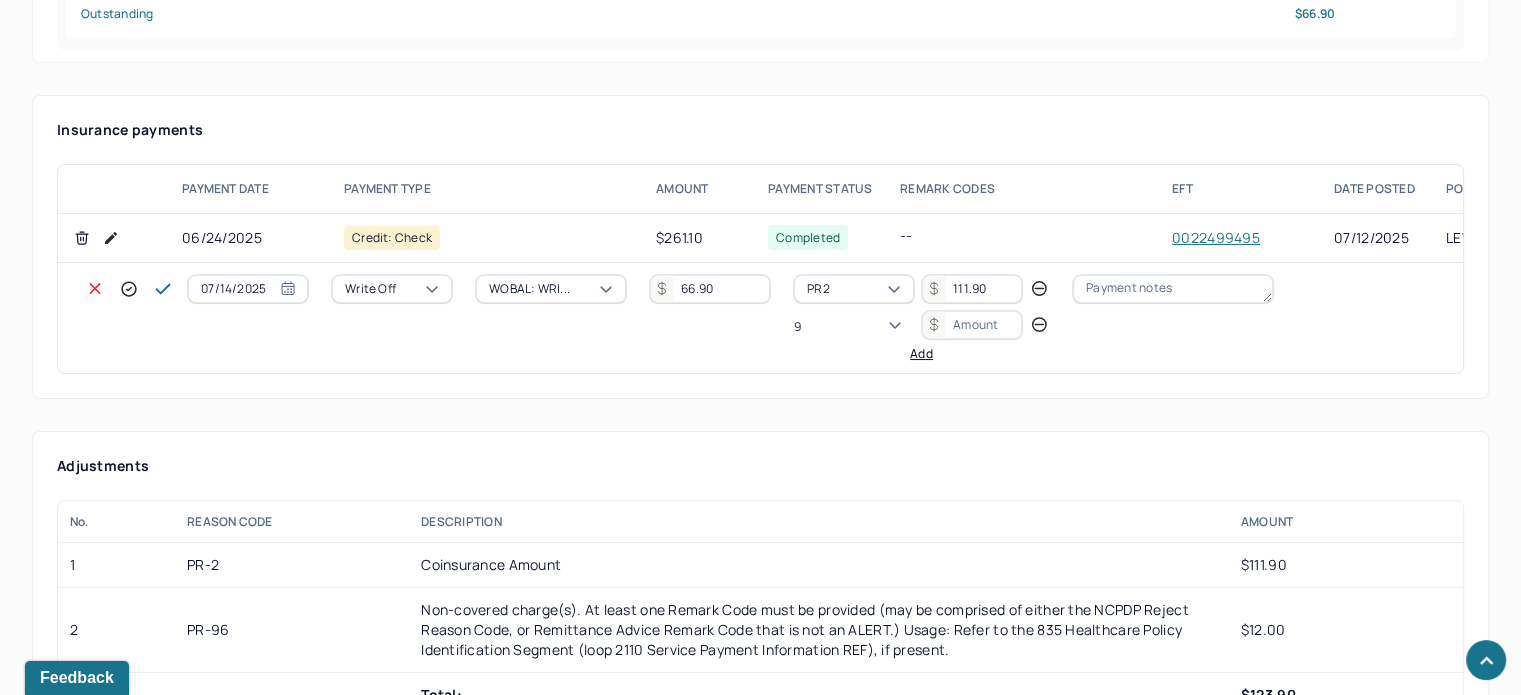 scroll, scrollTop: 124, scrollLeft: 0, axis: vertical 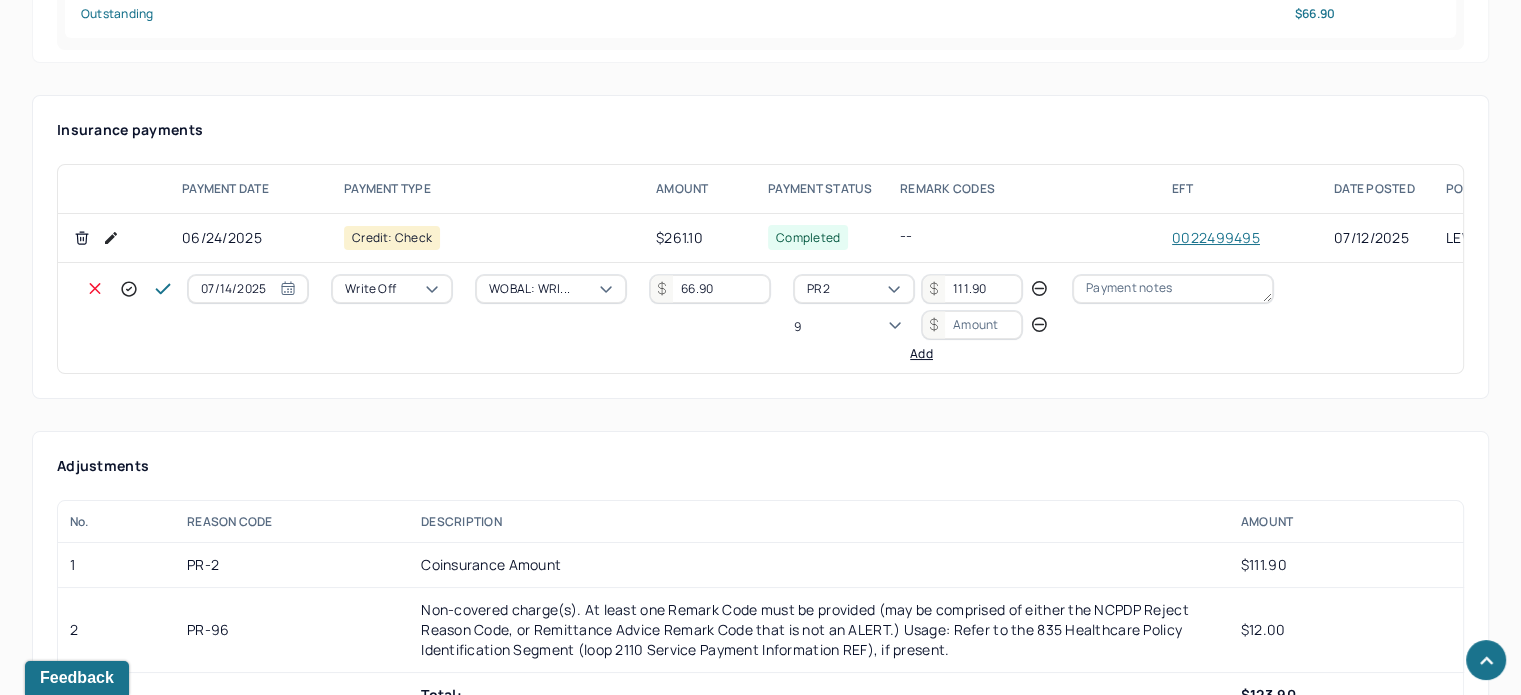 type on "96" 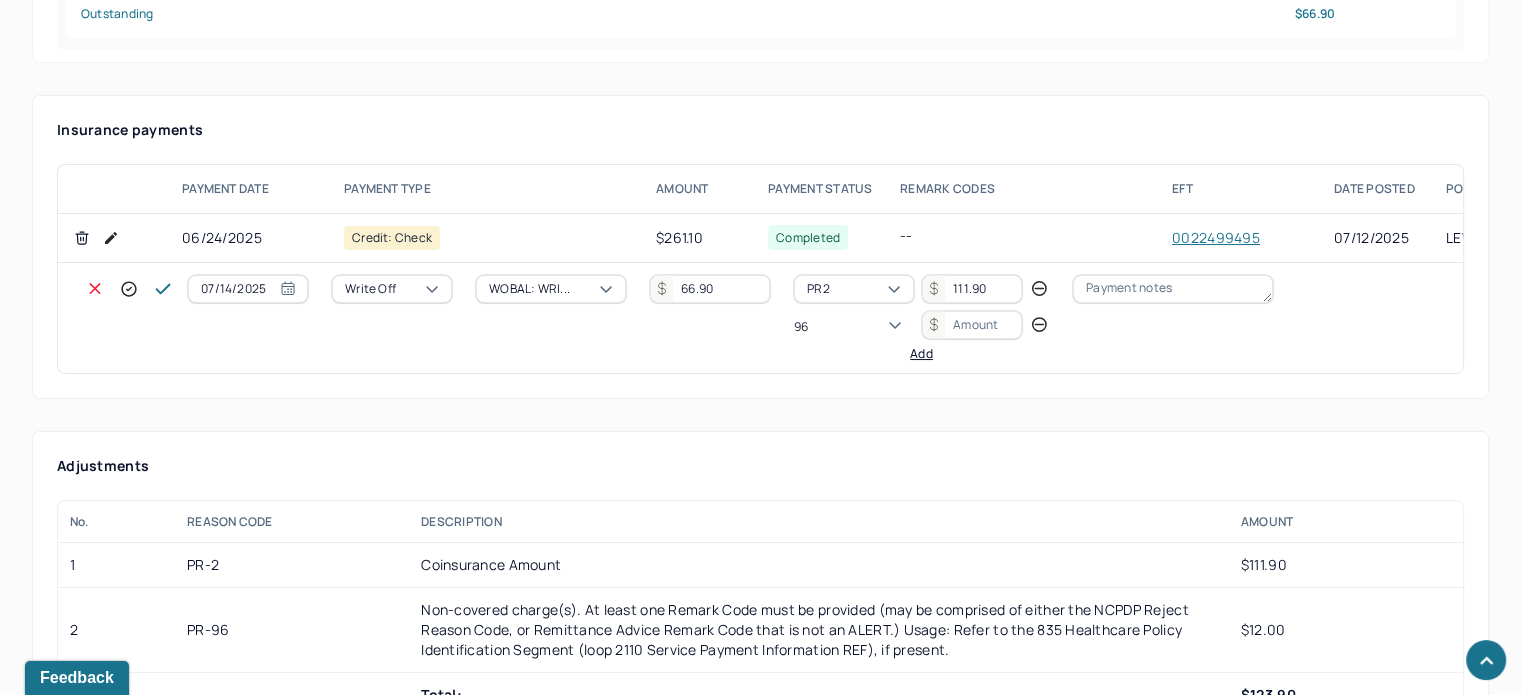 scroll, scrollTop: 0, scrollLeft: 0, axis: both 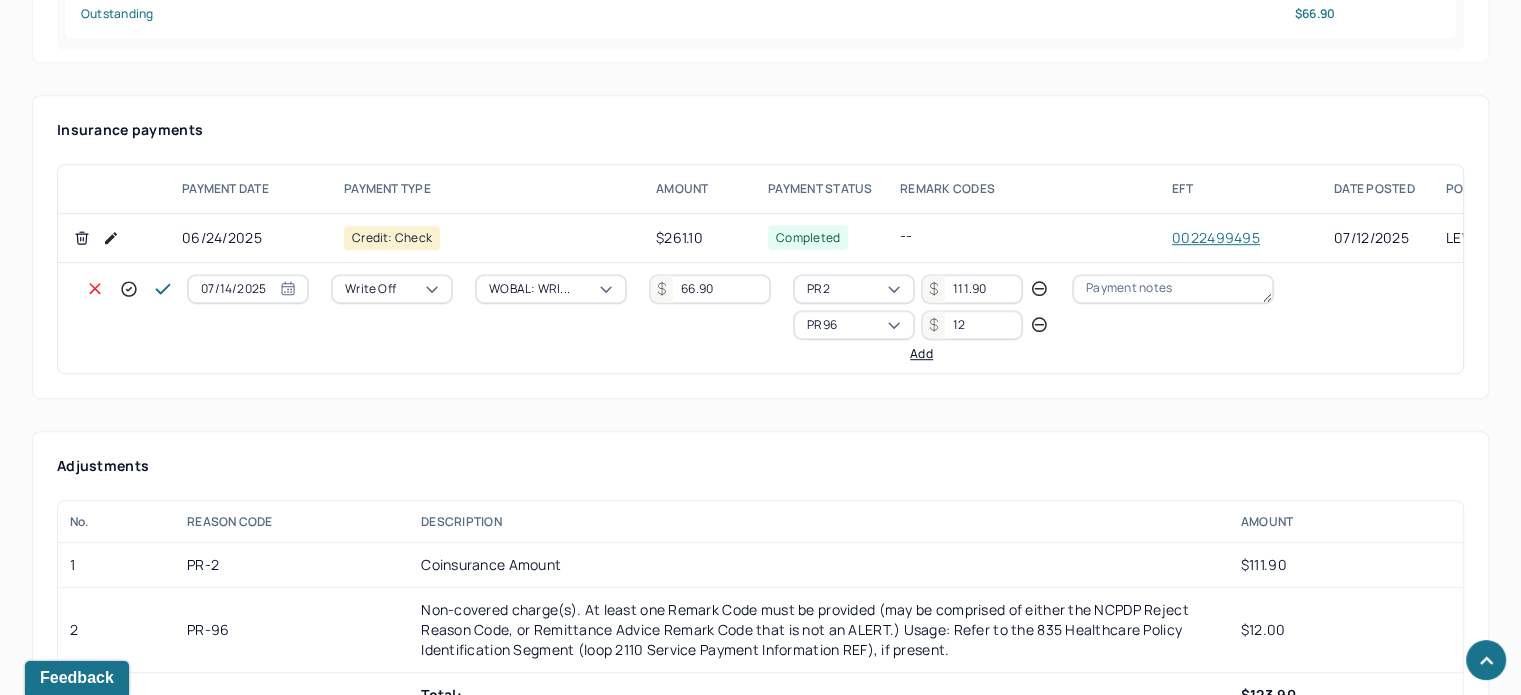 type on "12" 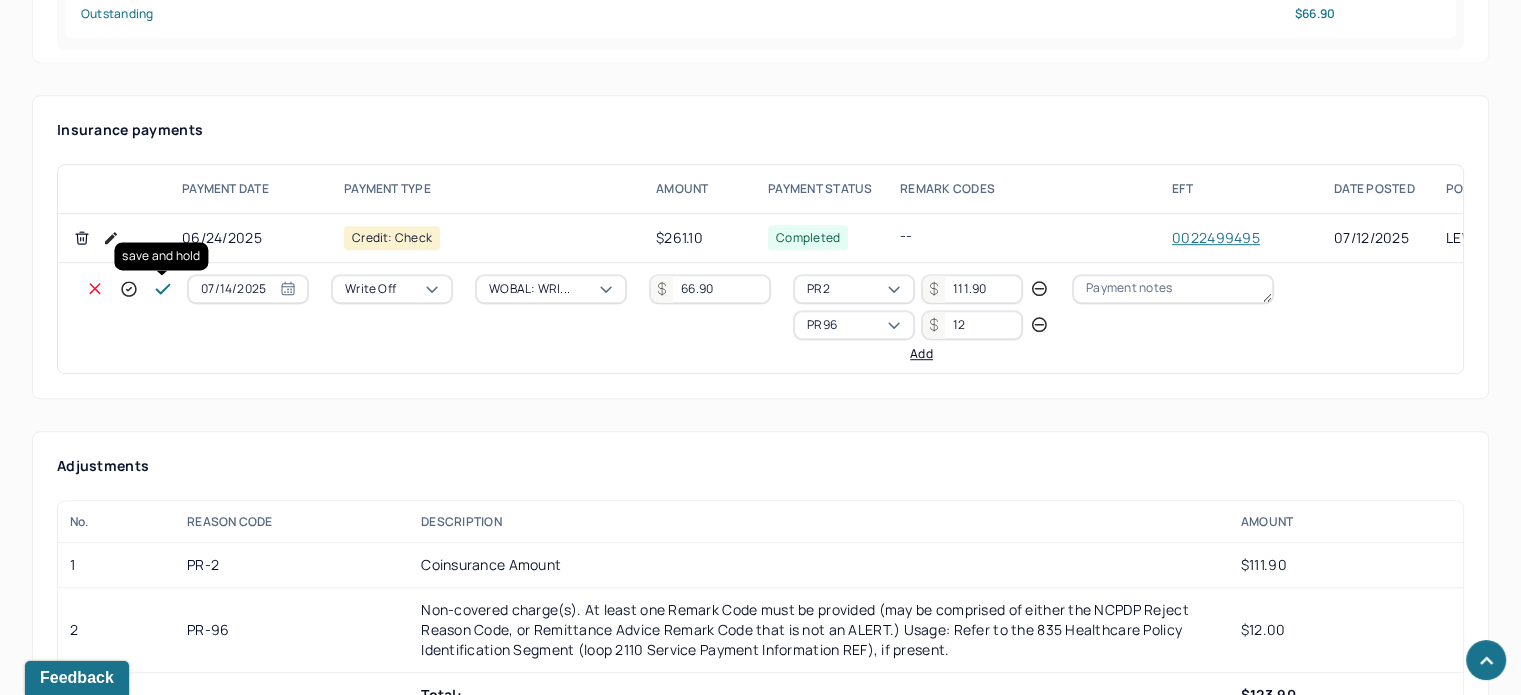 click 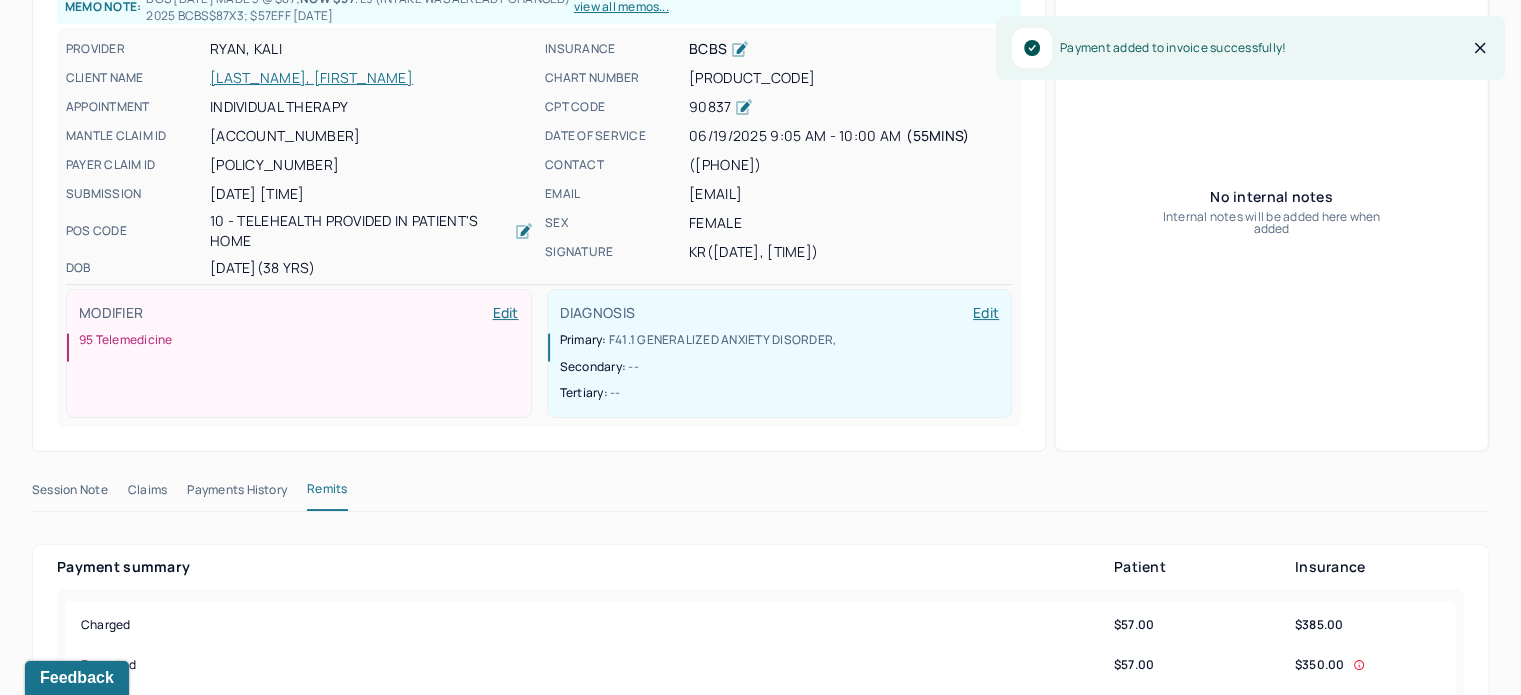 scroll, scrollTop: 100, scrollLeft: 0, axis: vertical 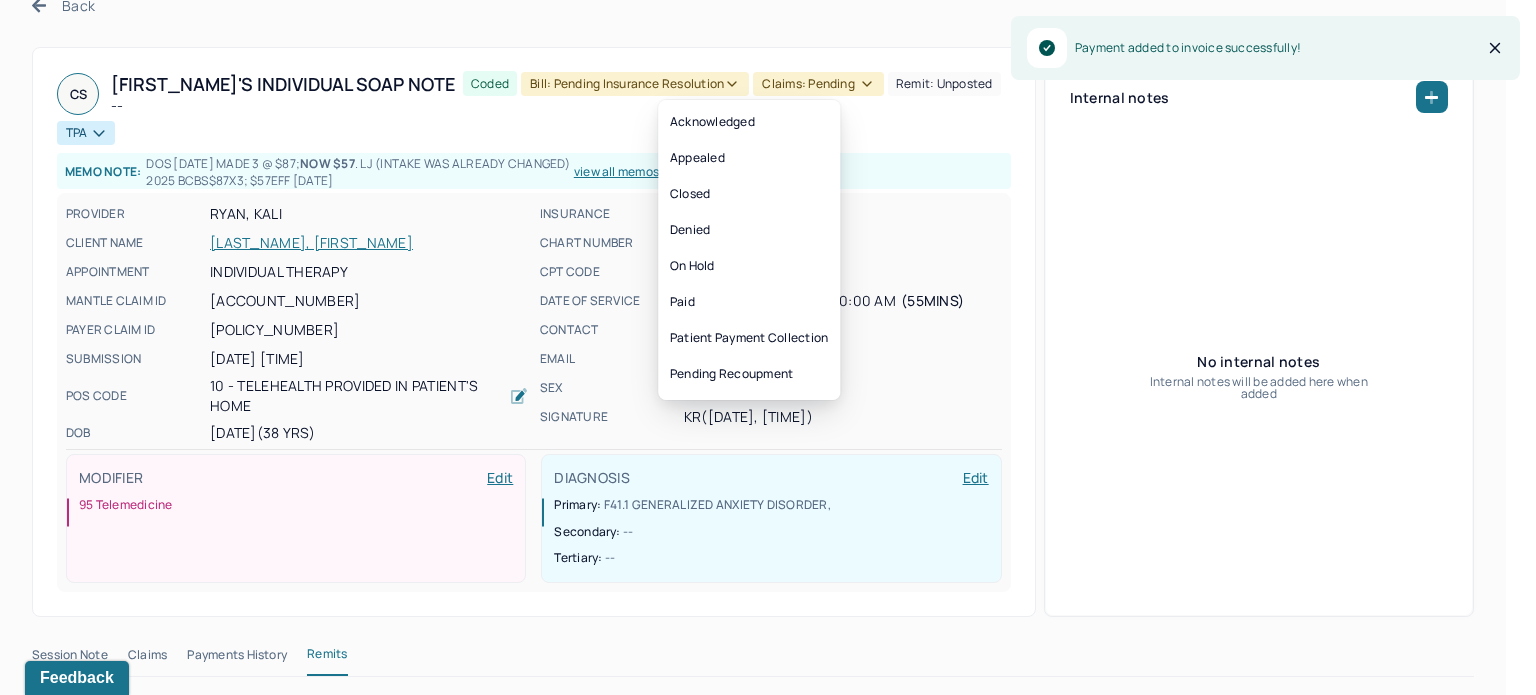 click on "Claims: pending" at bounding box center [818, 84] 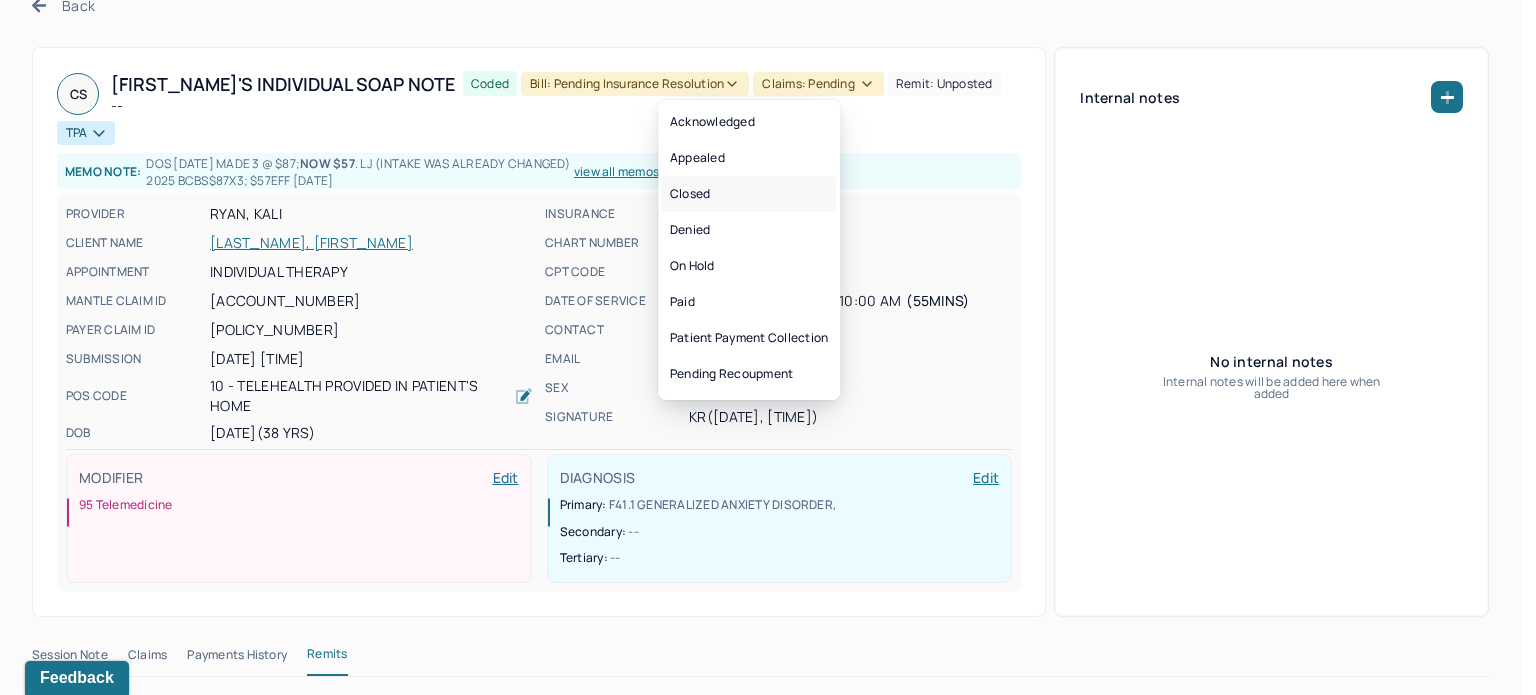 click on "Closed" at bounding box center (749, 194) 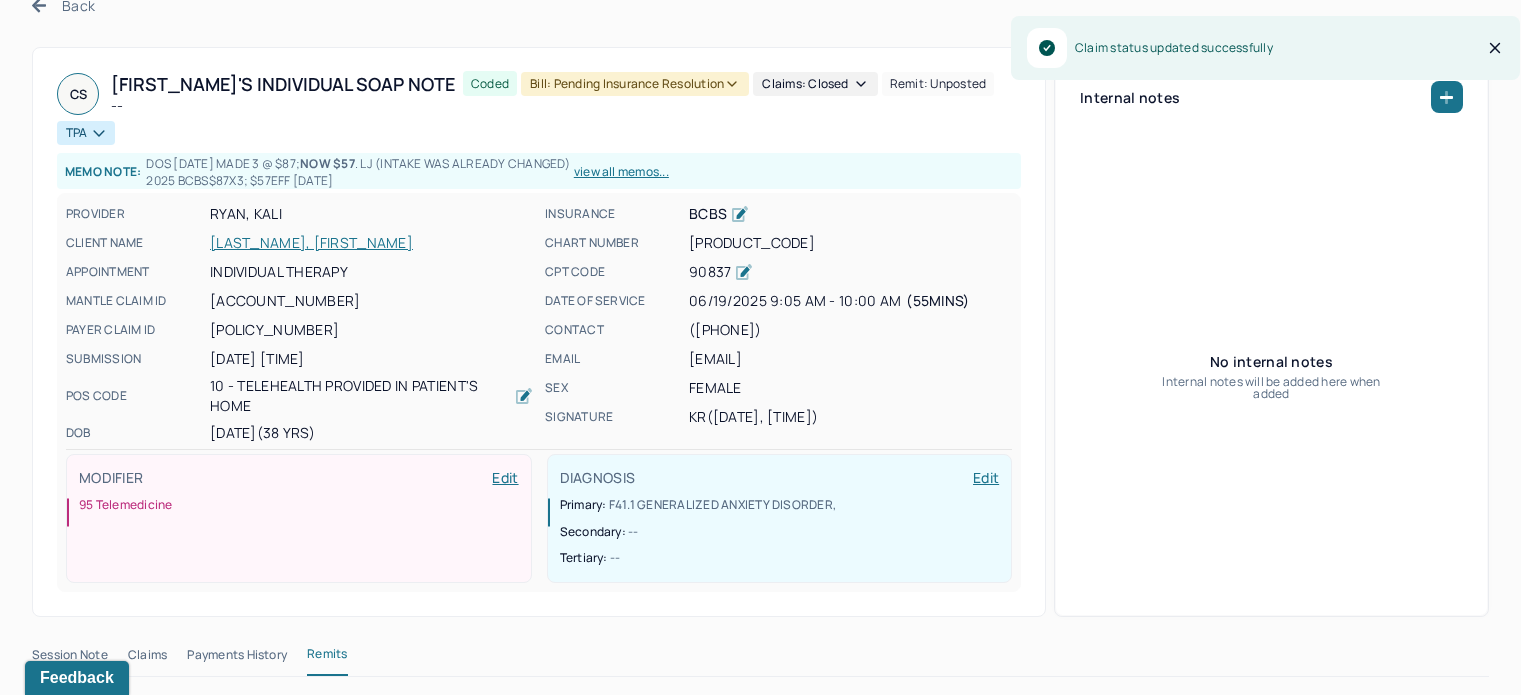 click on "Bill: Pending Insurance Resolution" at bounding box center (635, 84) 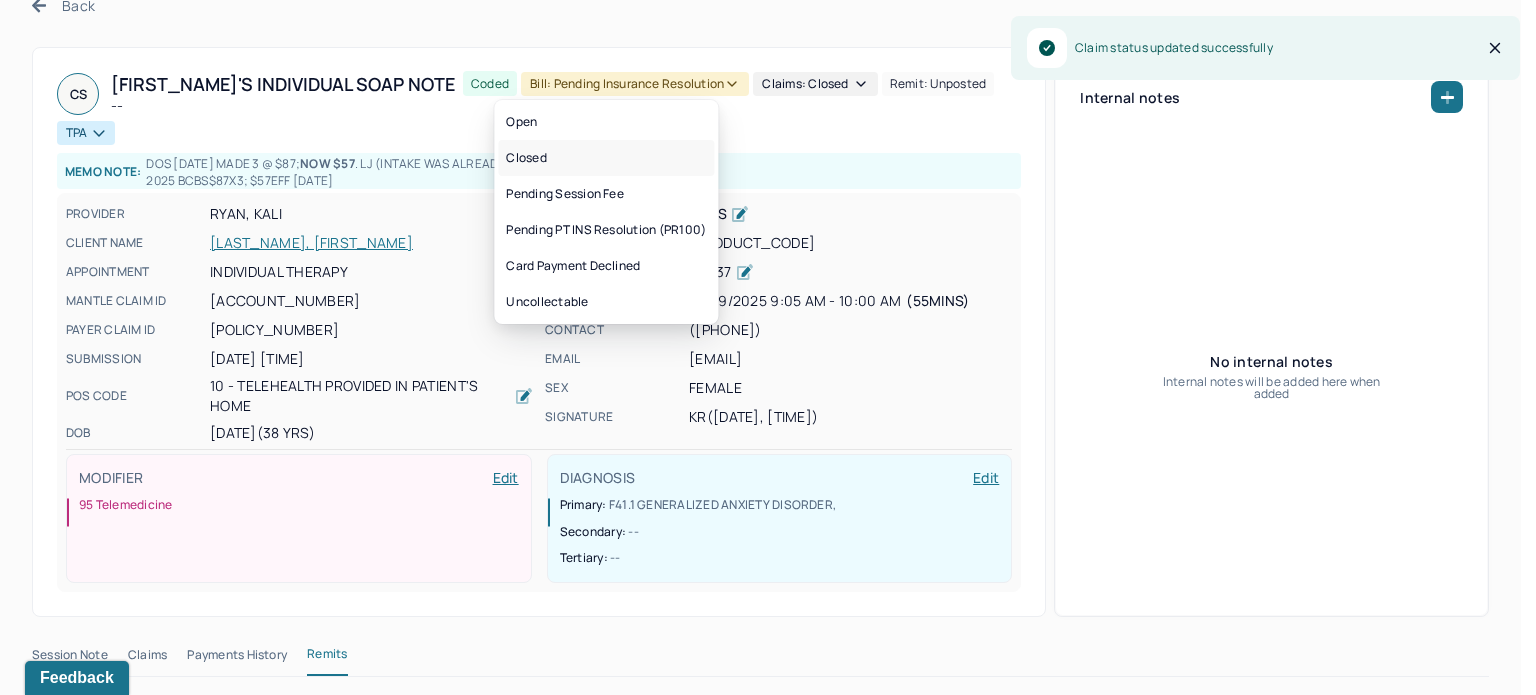 click on "Closed" at bounding box center [606, 158] 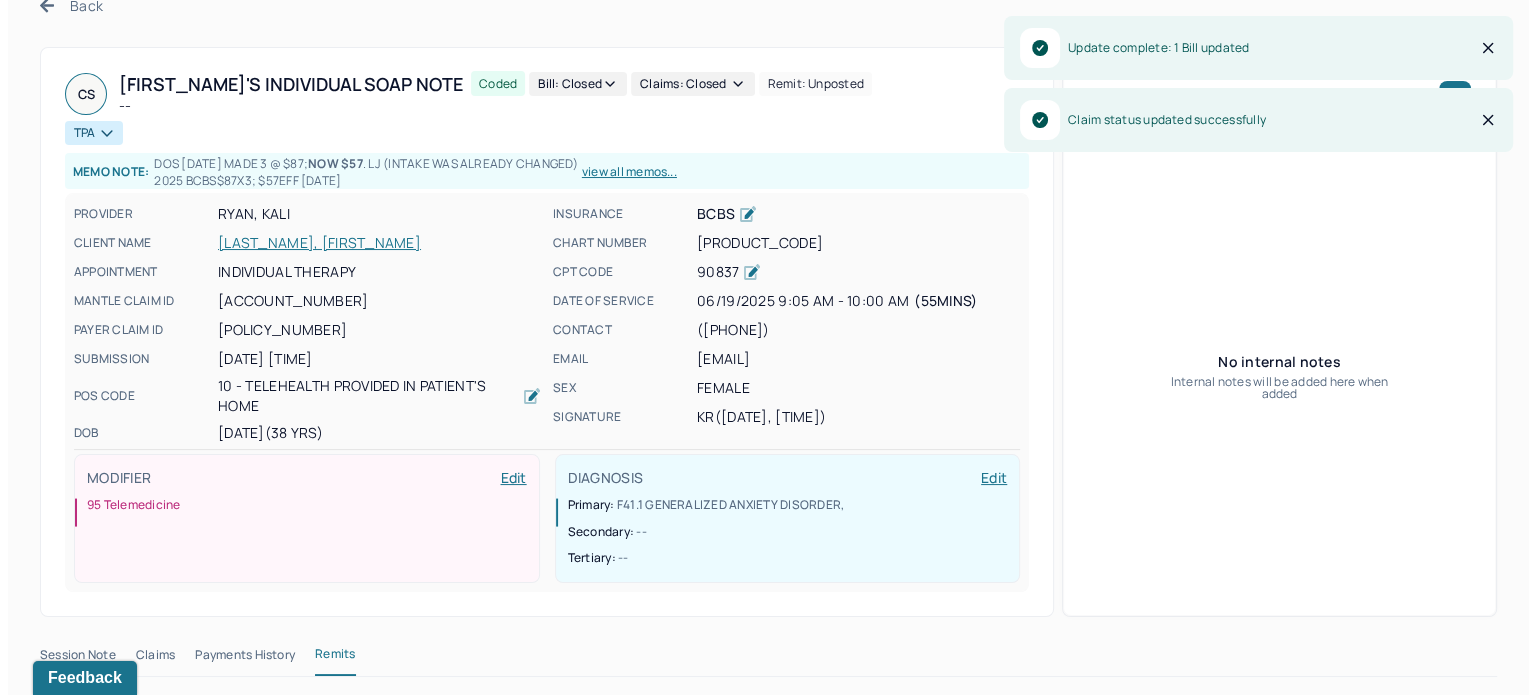scroll, scrollTop: 0, scrollLeft: 0, axis: both 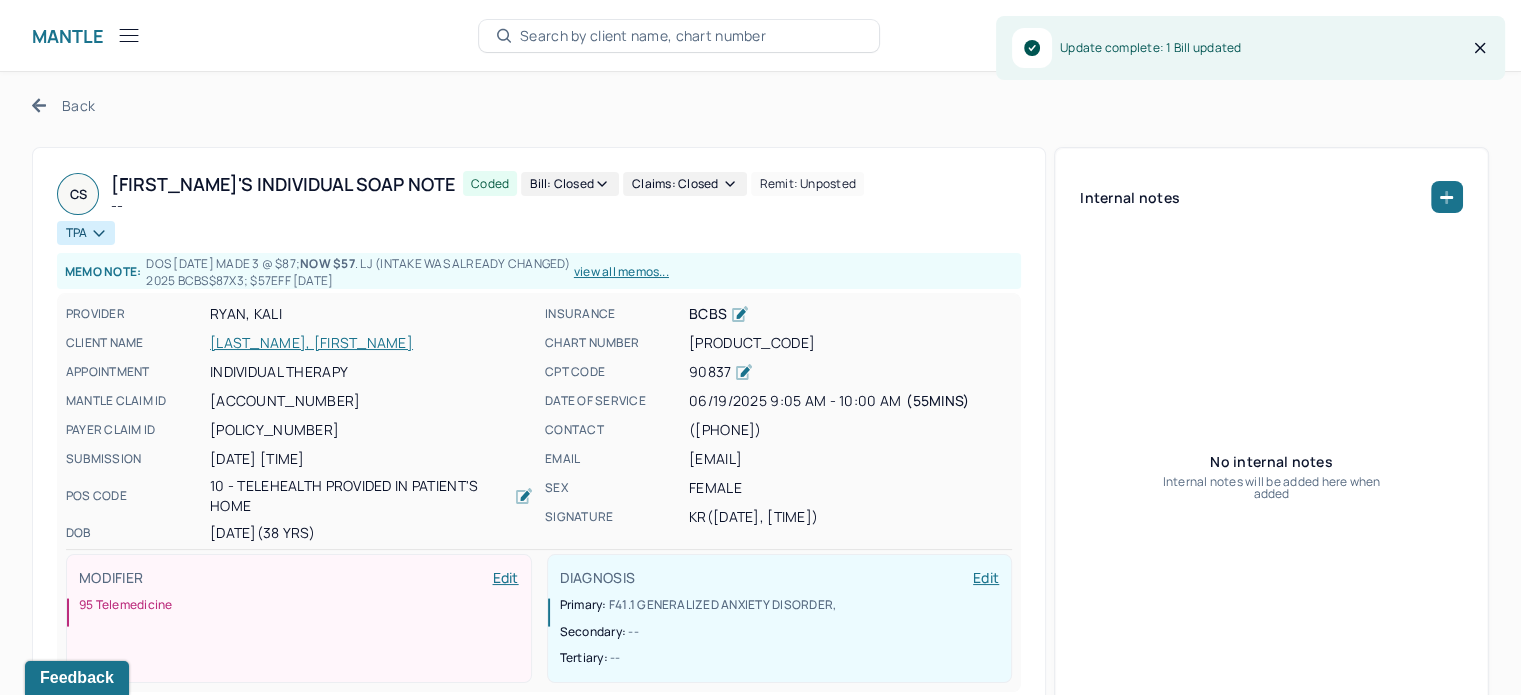 click on "Back" at bounding box center [63, 105] 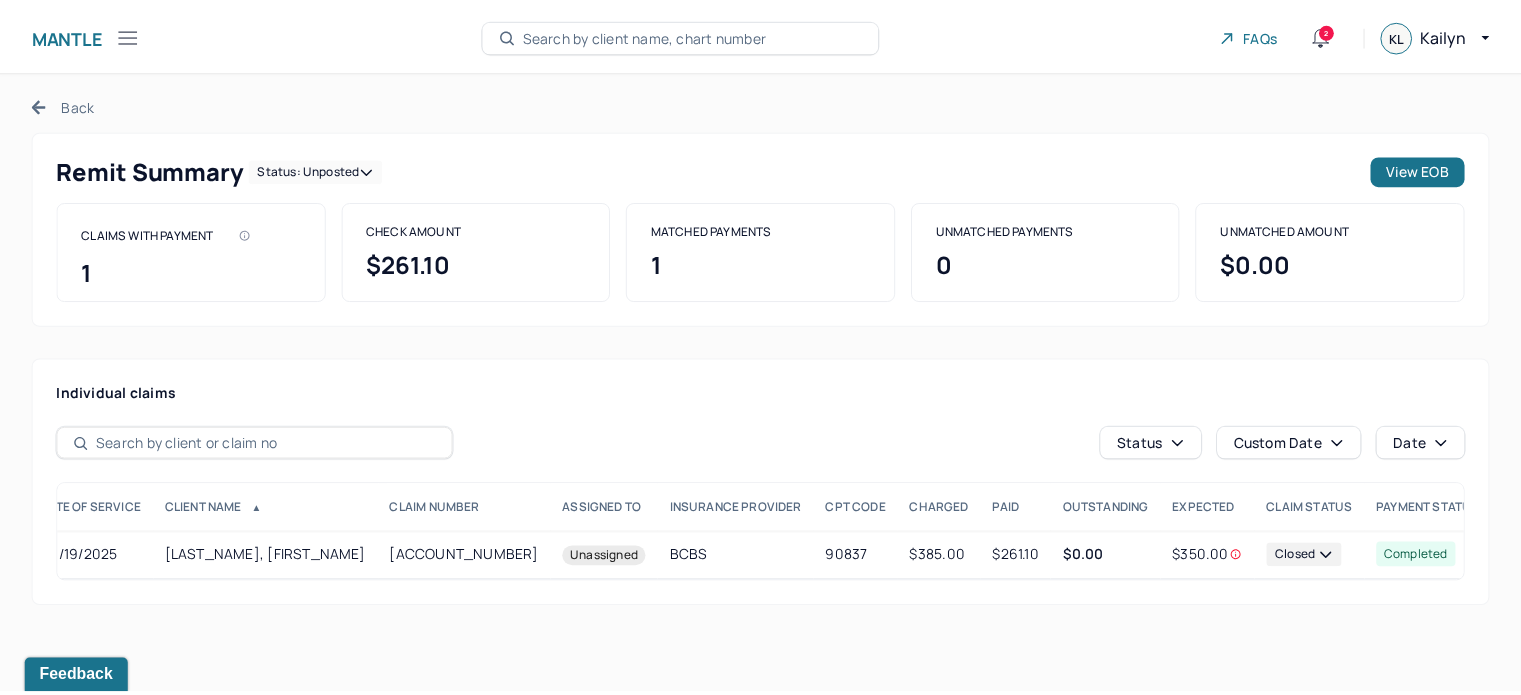 scroll, scrollTop: 0, scrollLeft: 0, axis: both 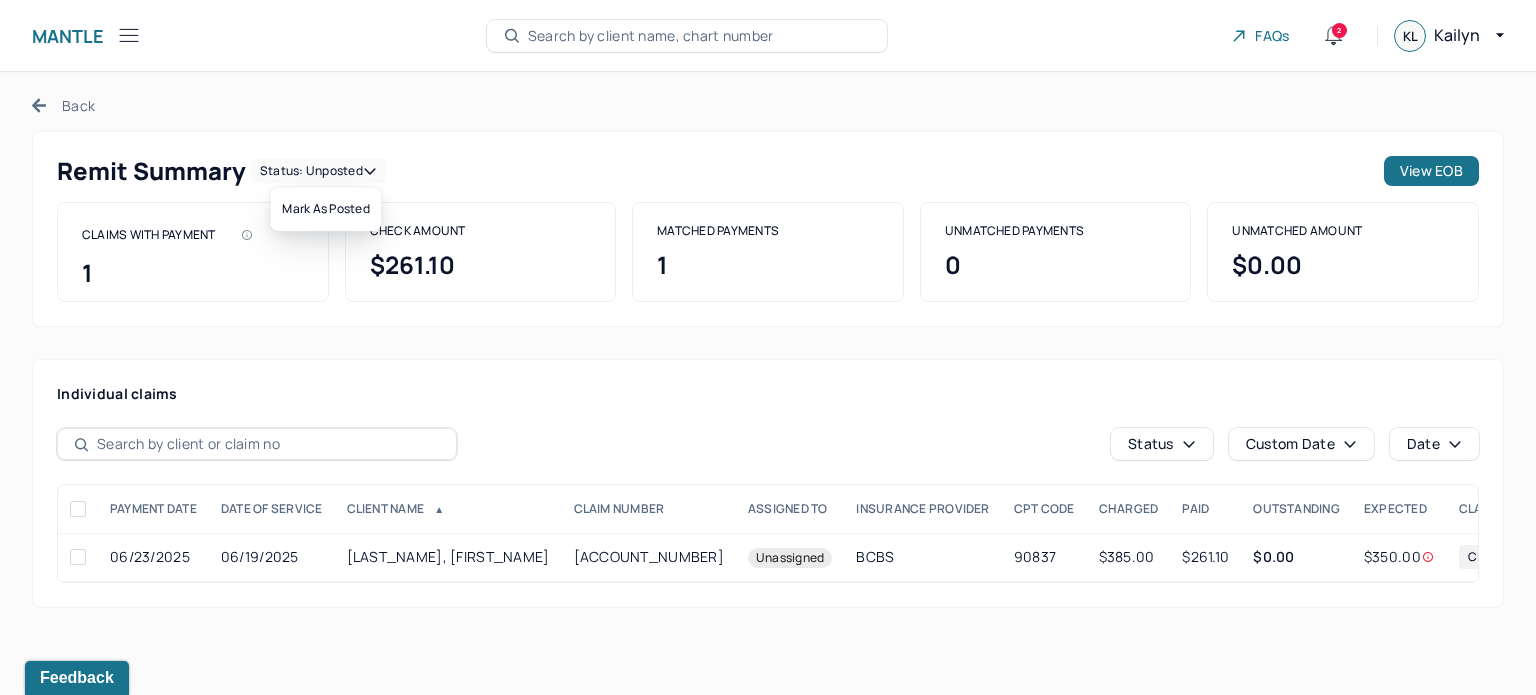 click on "Status: unposted" at bounding box center [318, 171] 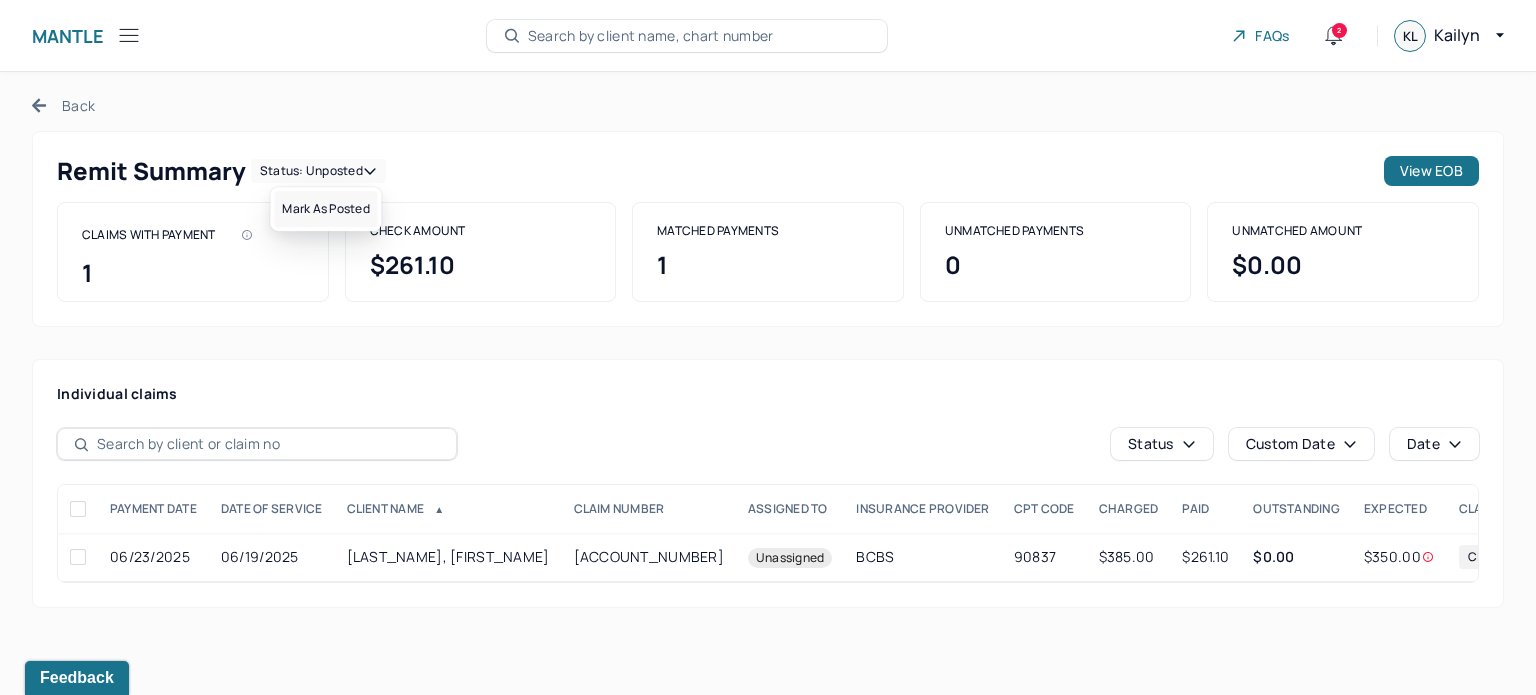 click on "Mark as Posted" at bounding box center (325, 209) 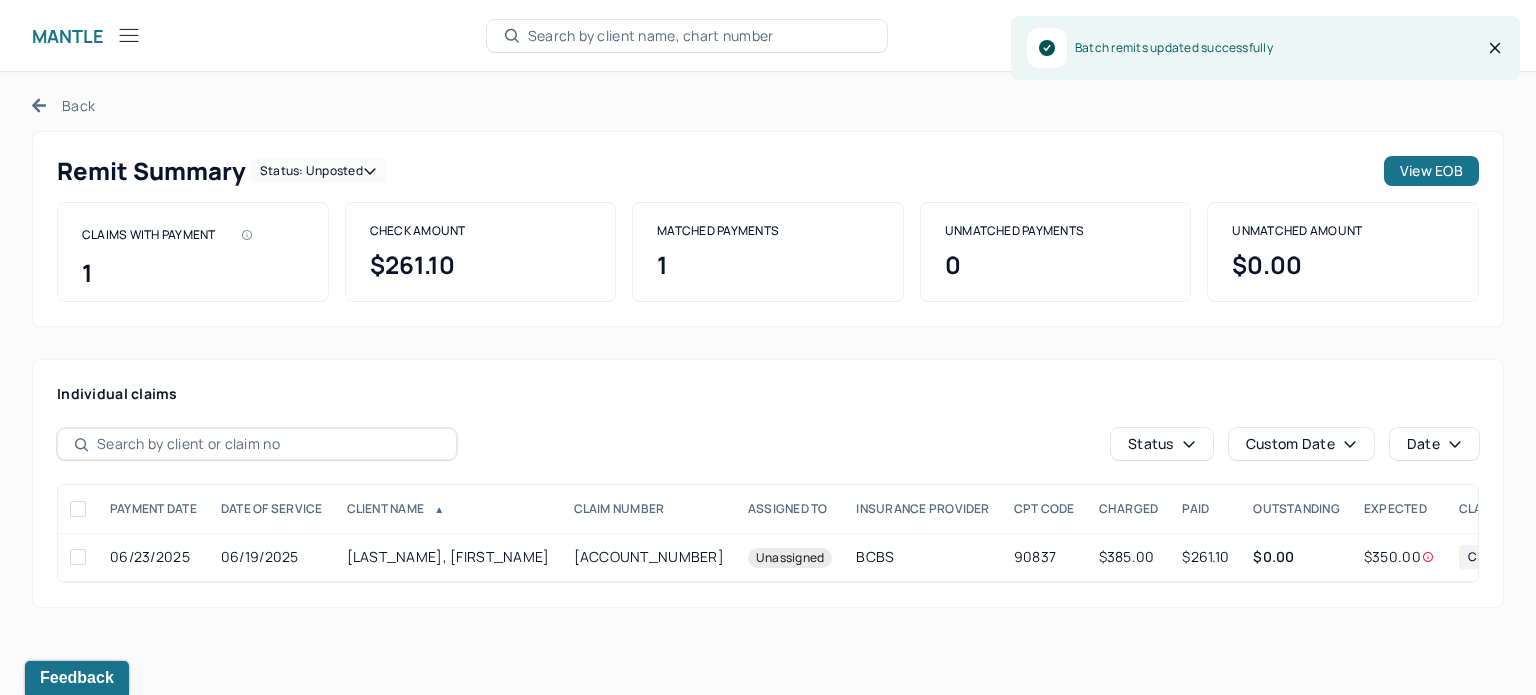 click on "Back" at bounding box center (63, 105) 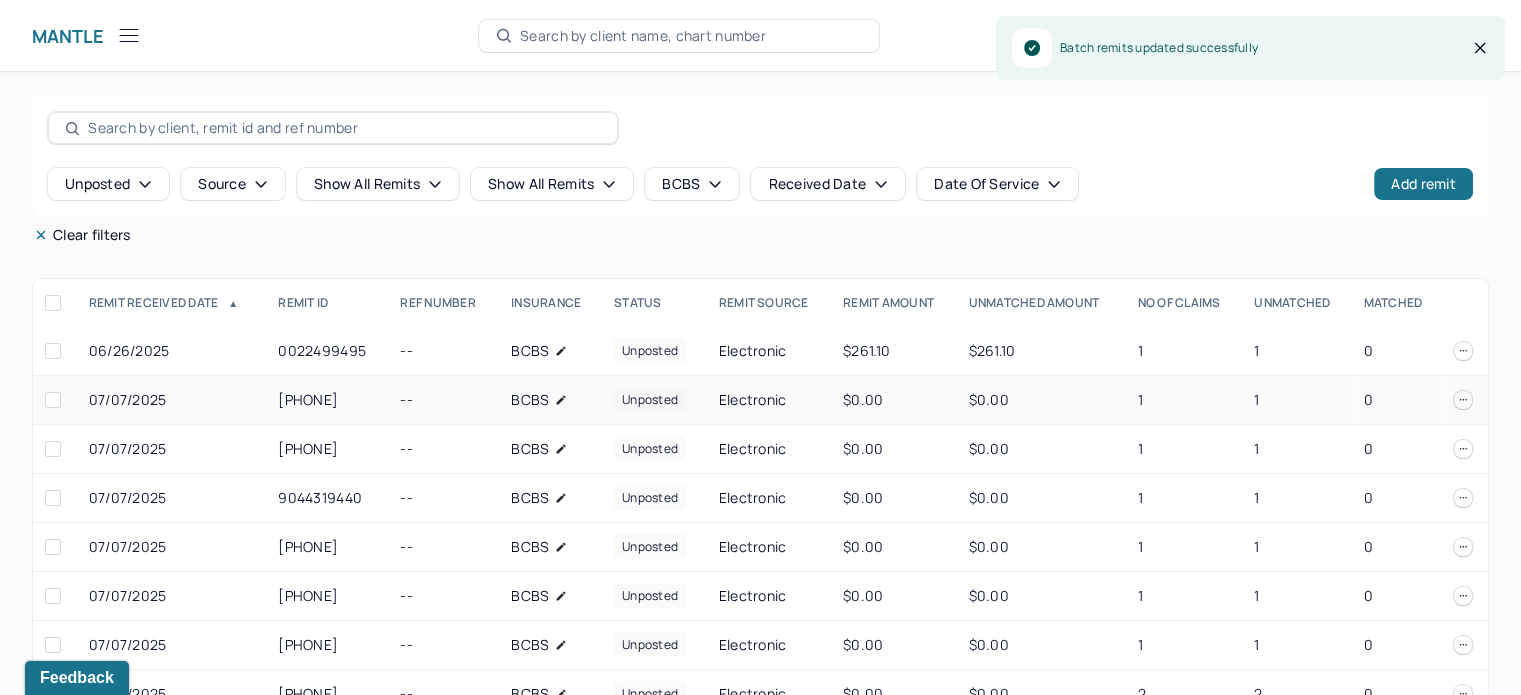 click on "1" at bounding box center (1296, 400) 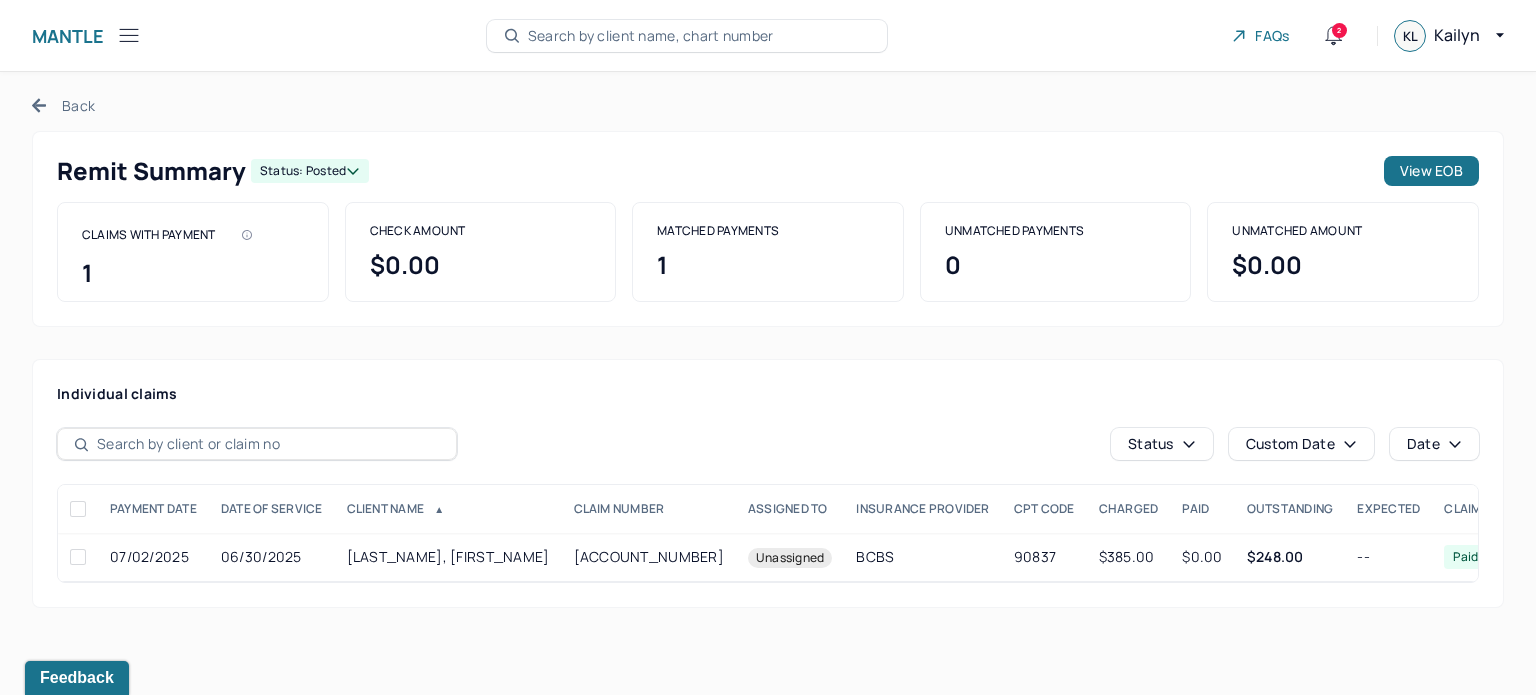 click on "Back" at bounding box center [63, 105] 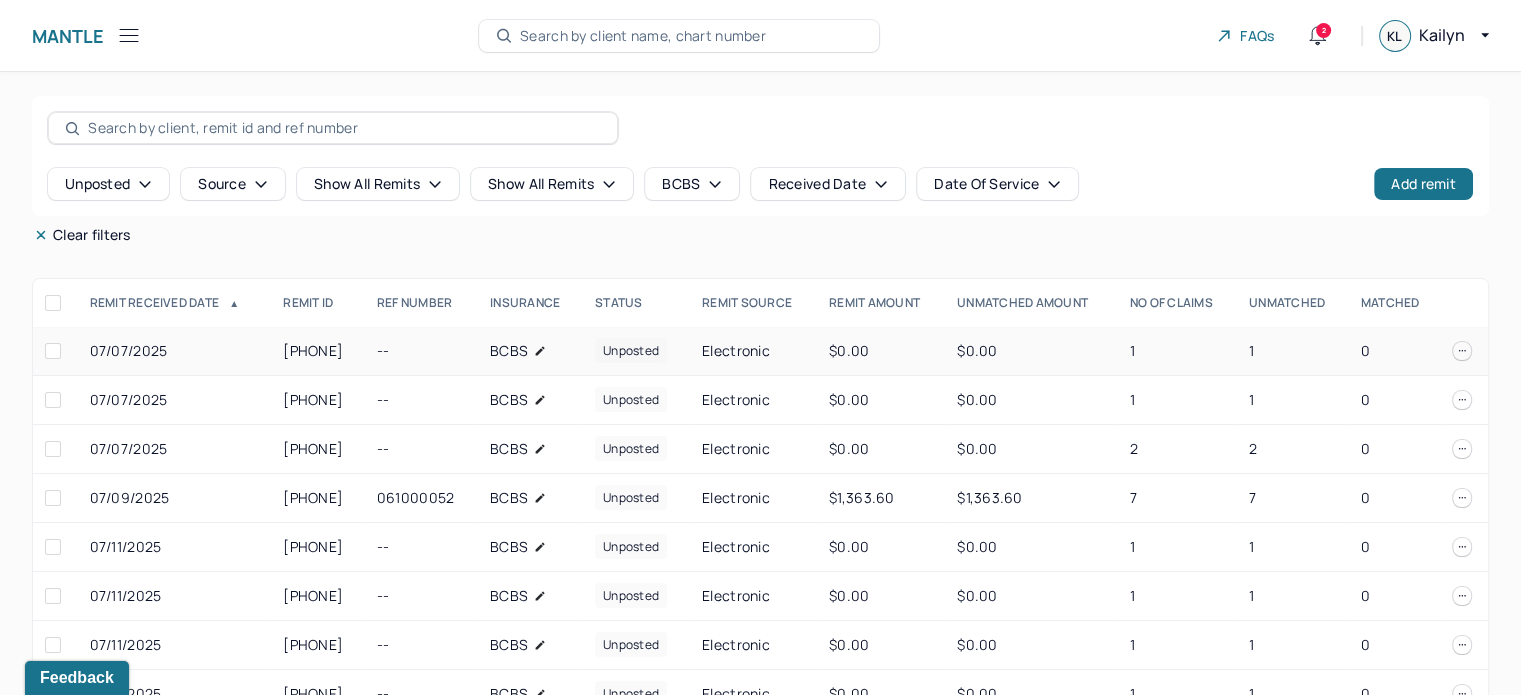 click on "$0.00" at bounding box center [1031, 351] 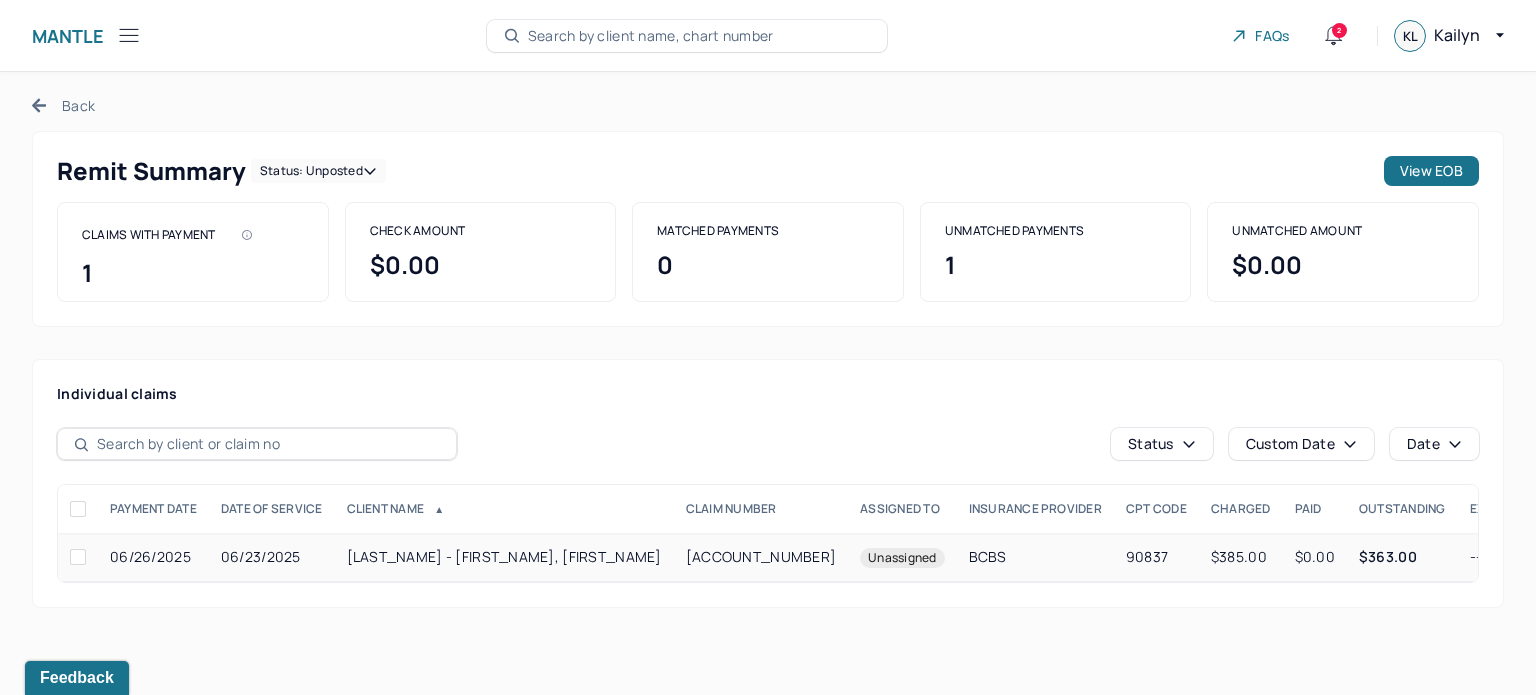 click on "$0.00" at bounding box center [1315, 557] 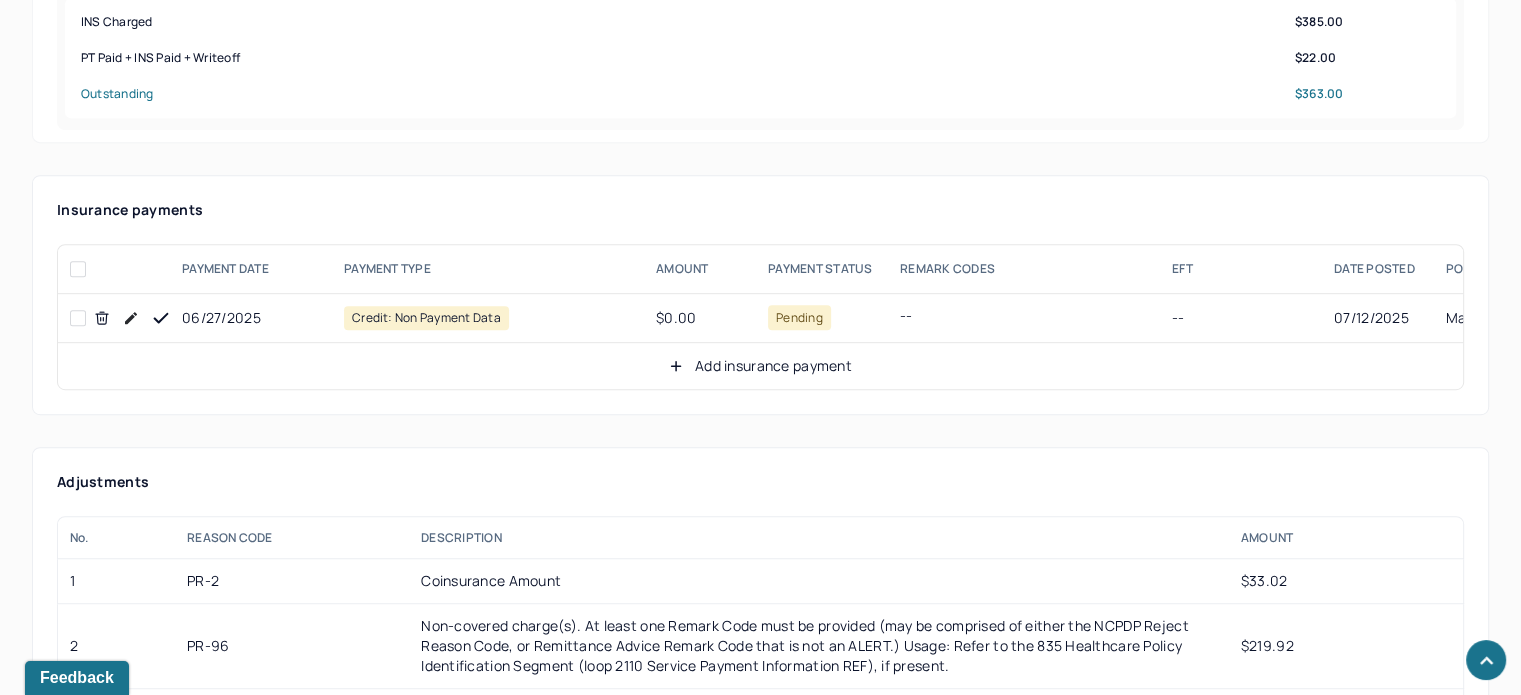 scroll, scrollTop: 1200, scrollLeft: 0, axis: vertical 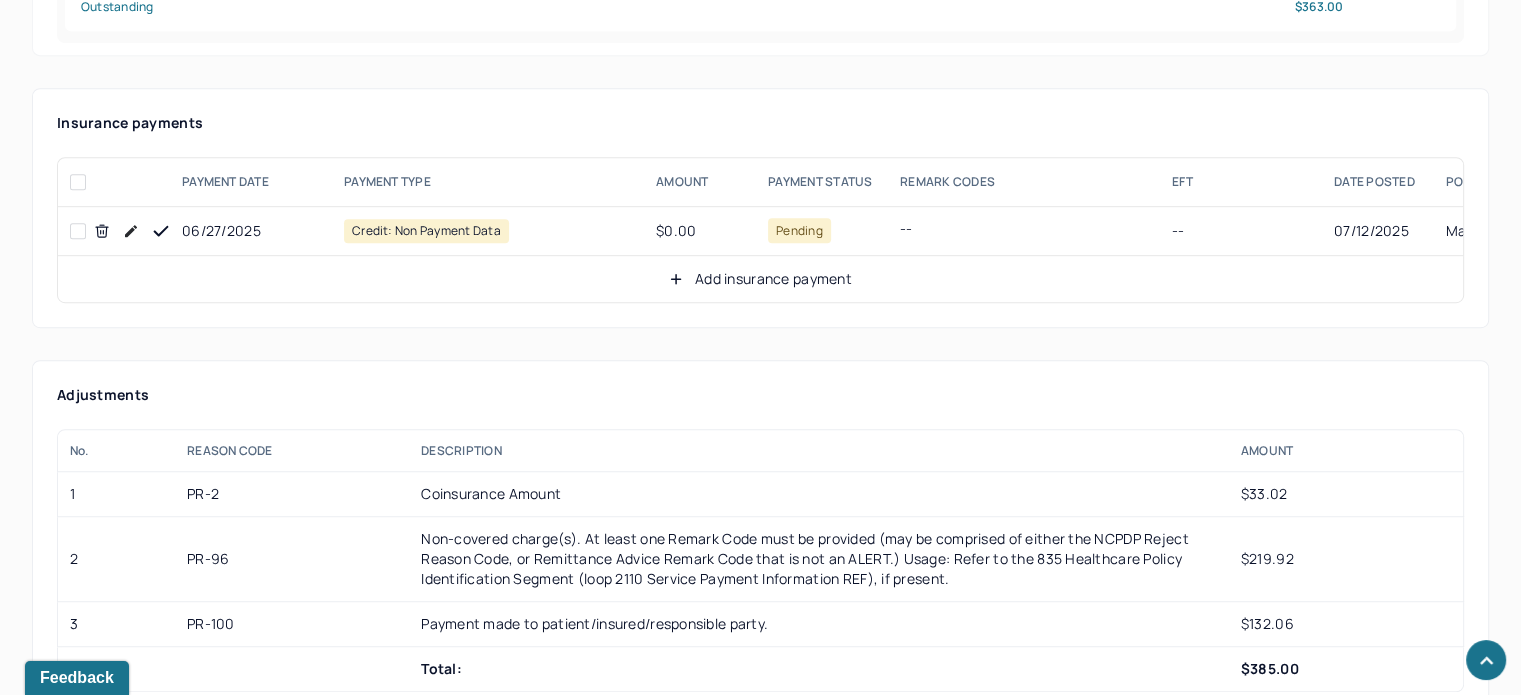 click 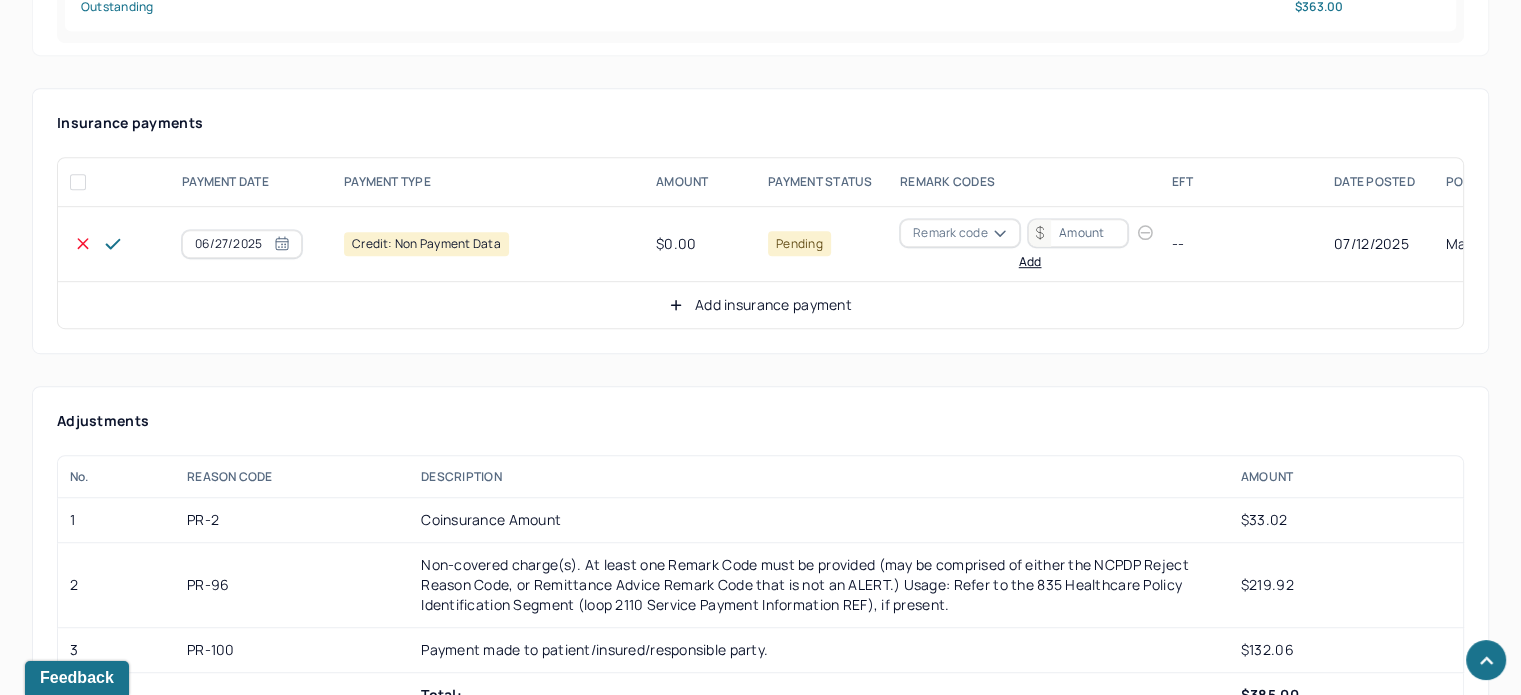 click on "Remark code" at bounding box center [950, 233] 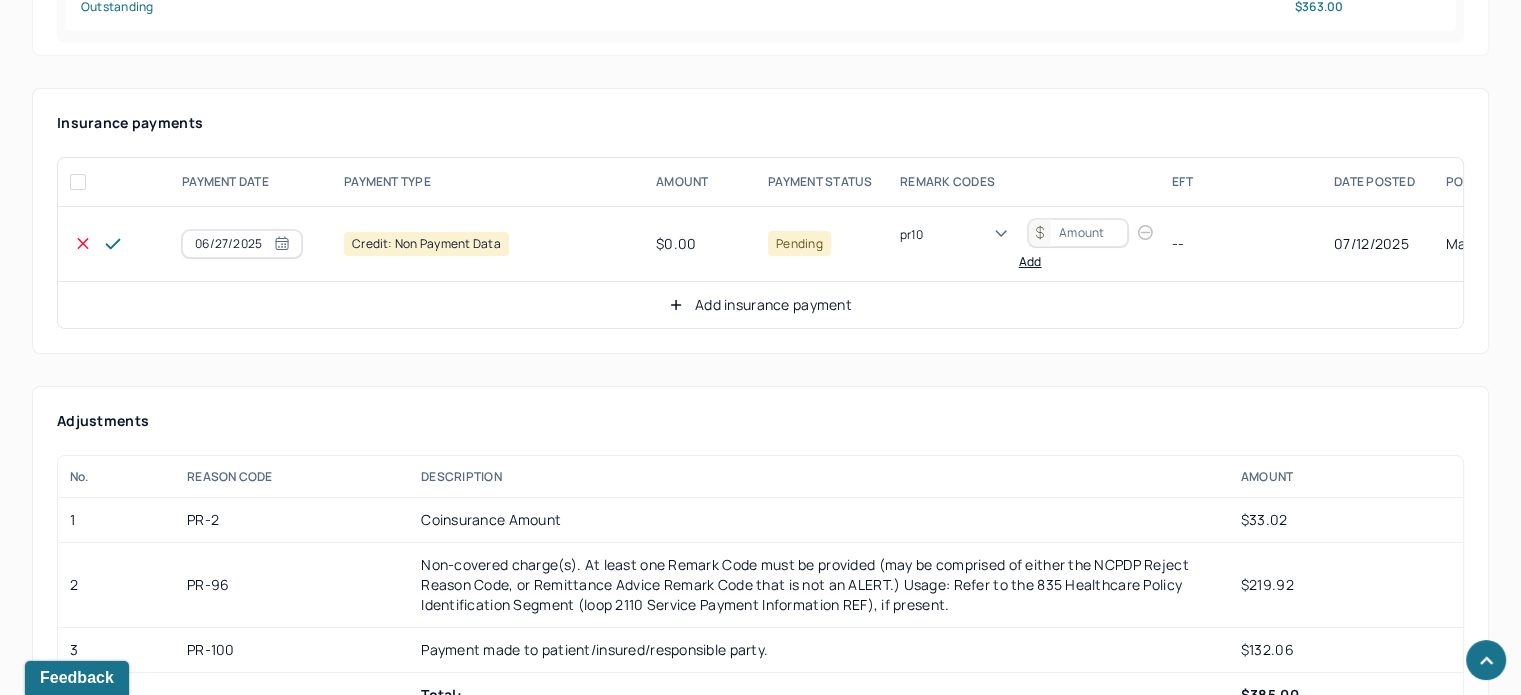 scroll, scrollTop: 8, scrollLeft: 0, axis: vertical 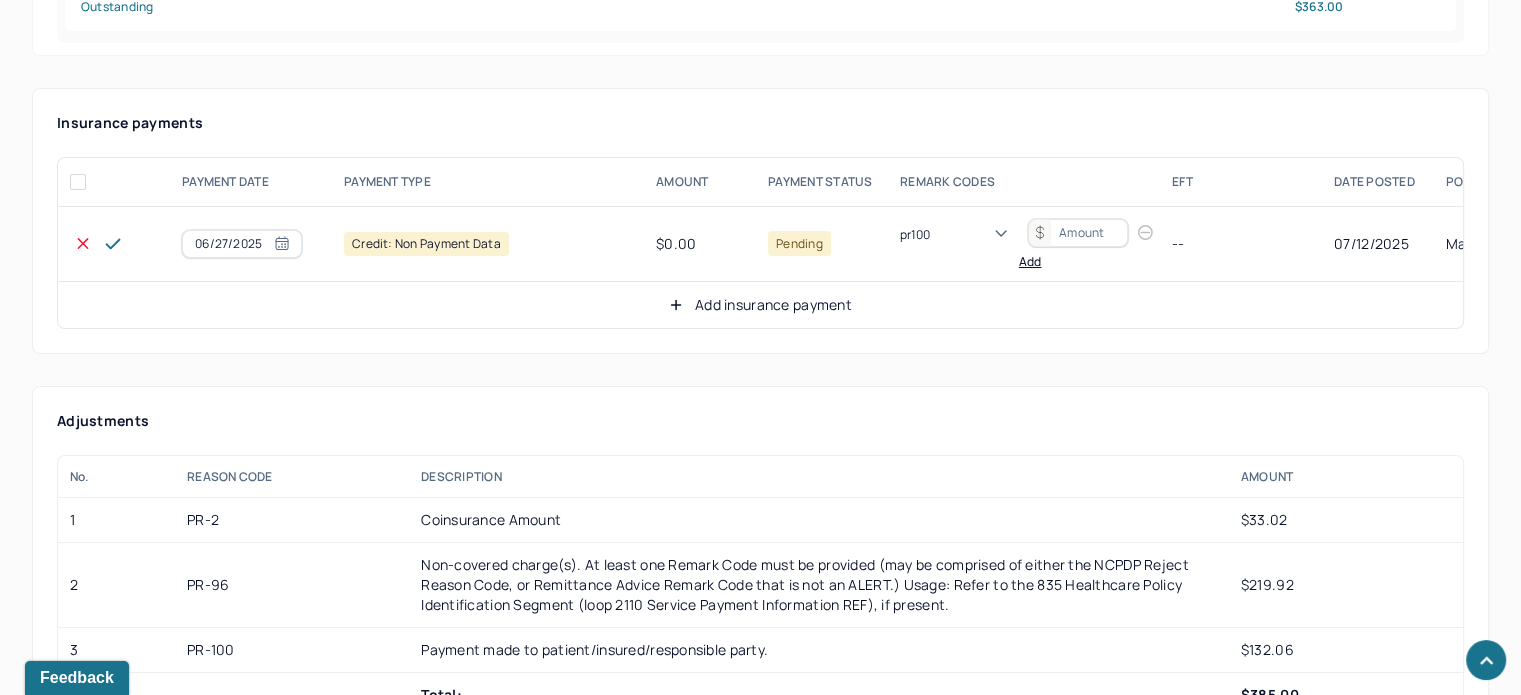 type 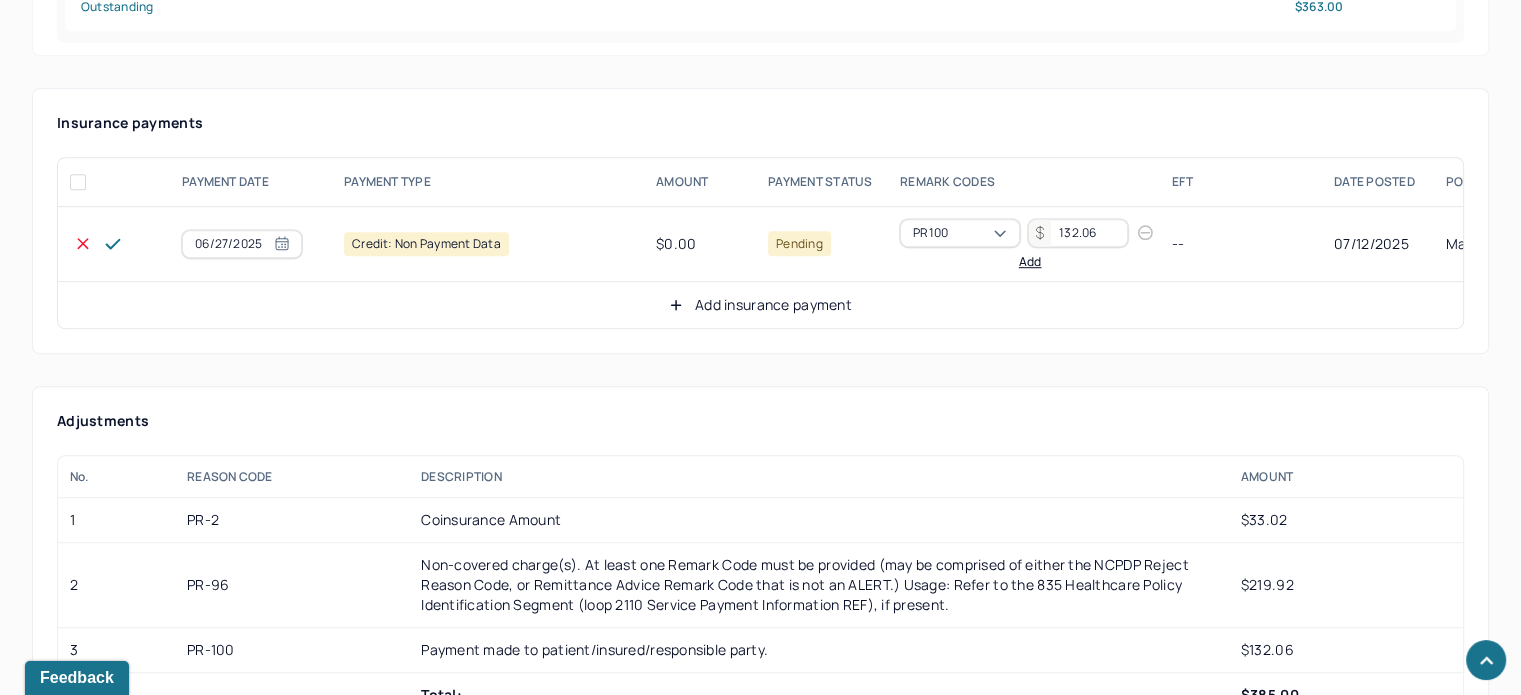 type on "132.06" 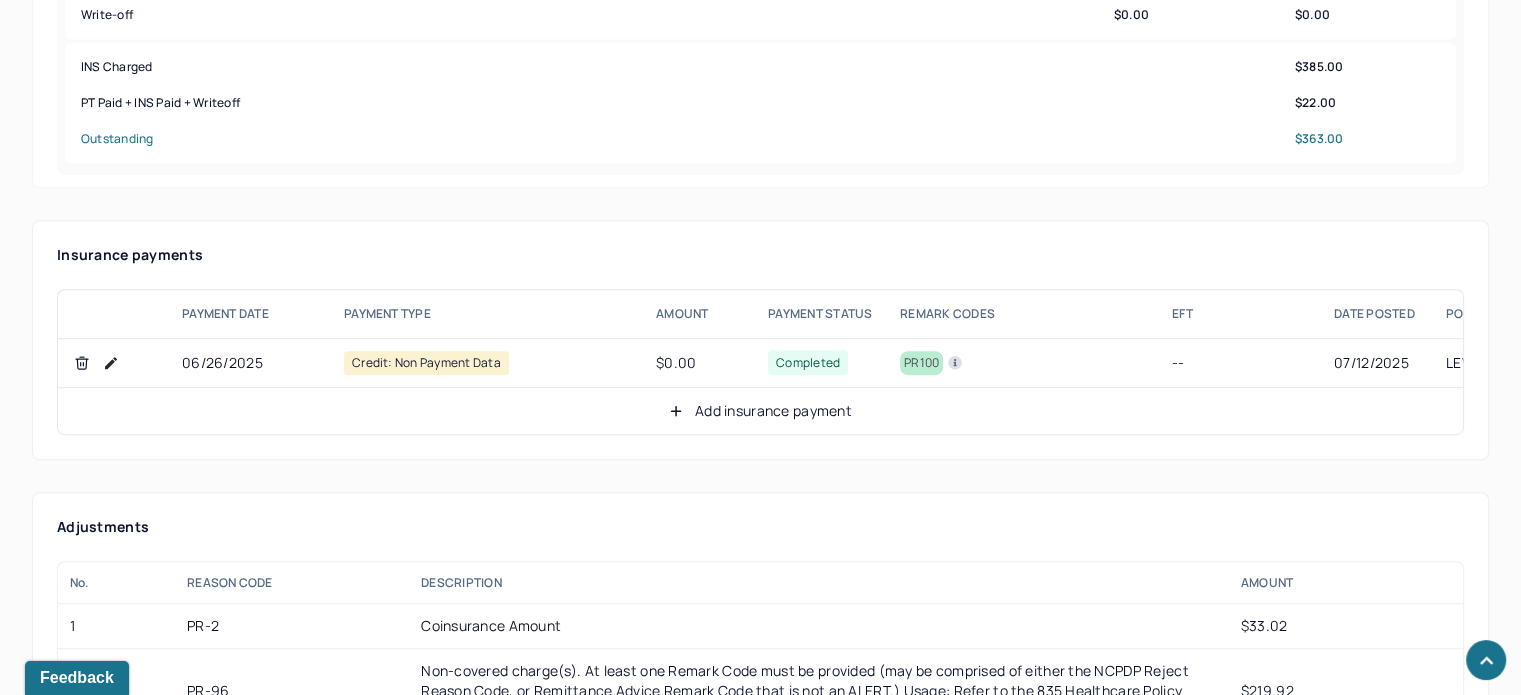 scroll, scrollTop: 1100, scrollLeft: 0, axis: vertical 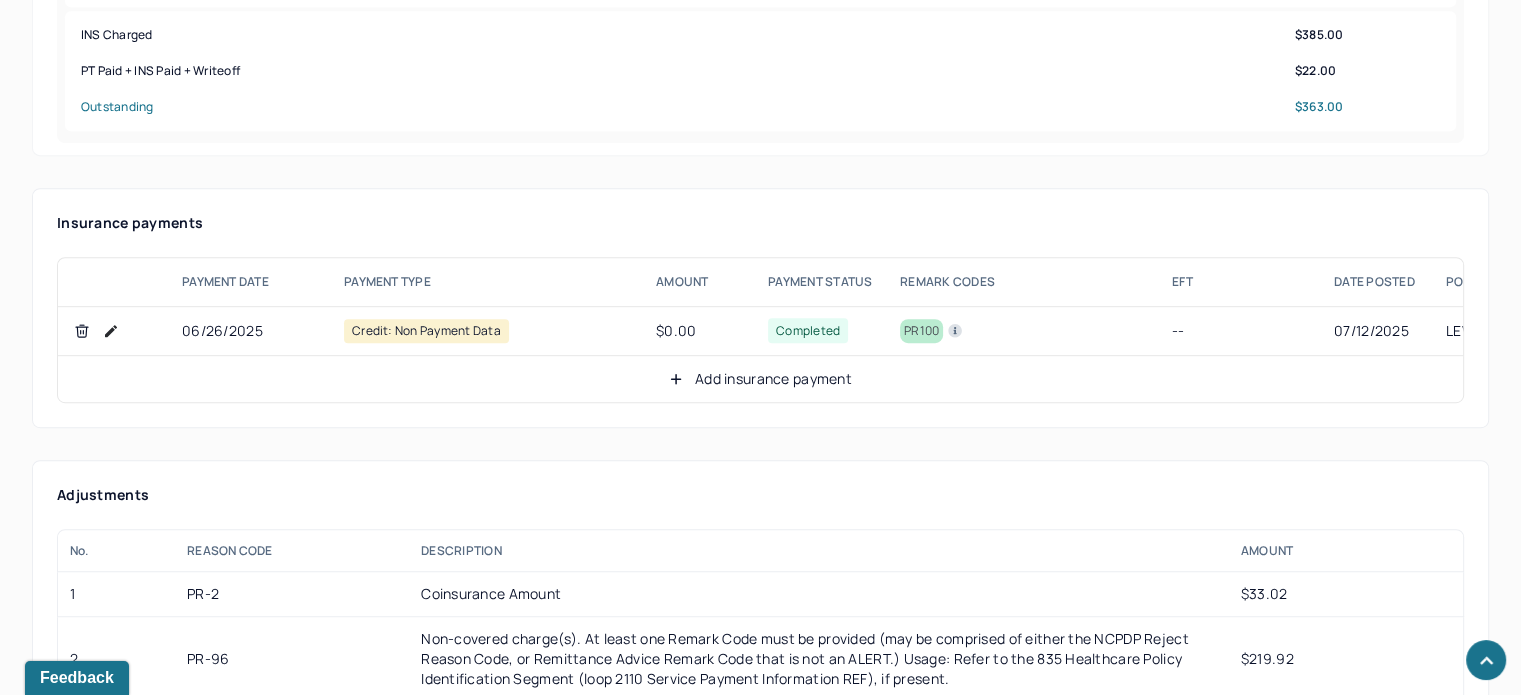 click on "Add insurance payment" at bounding box center (760, 379) 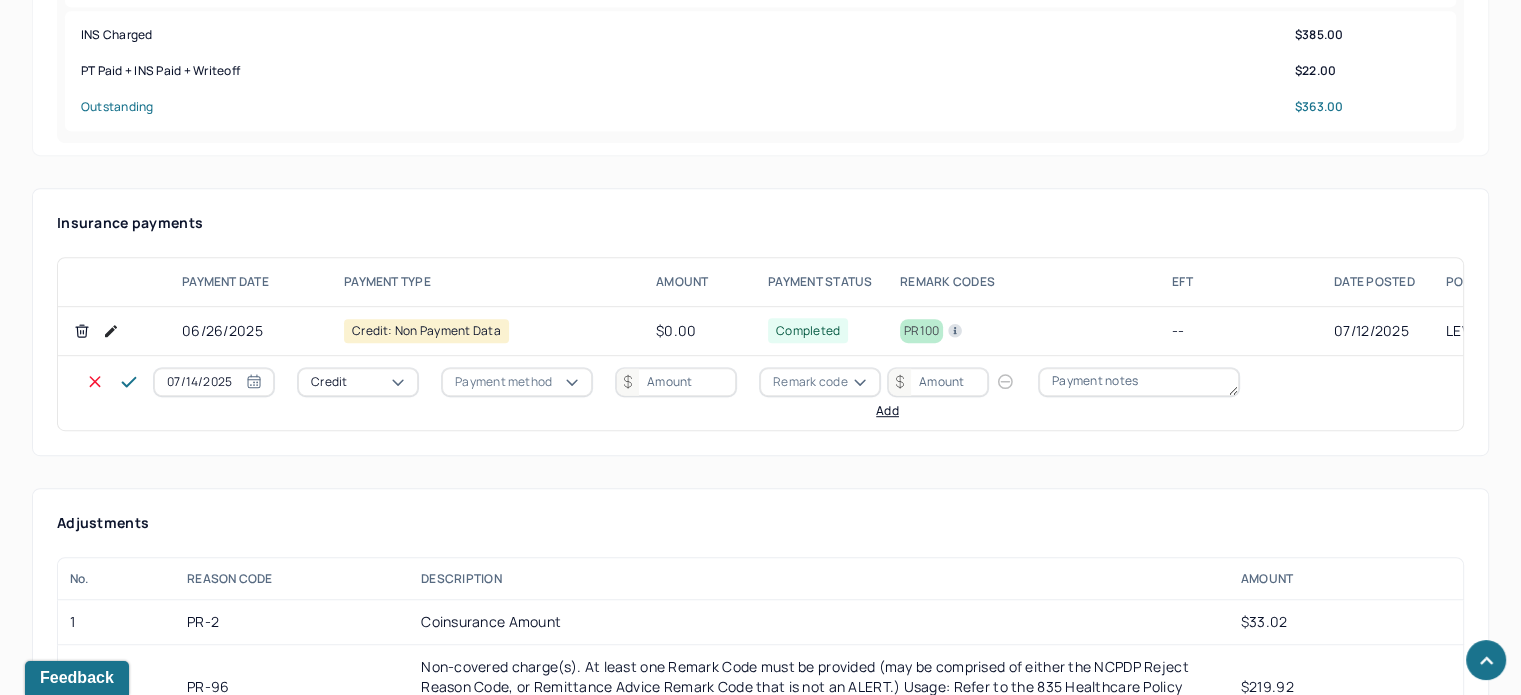 click on "07/14/2025 Credit Payment method Remark code       Add" at bounding box center [760, 393] 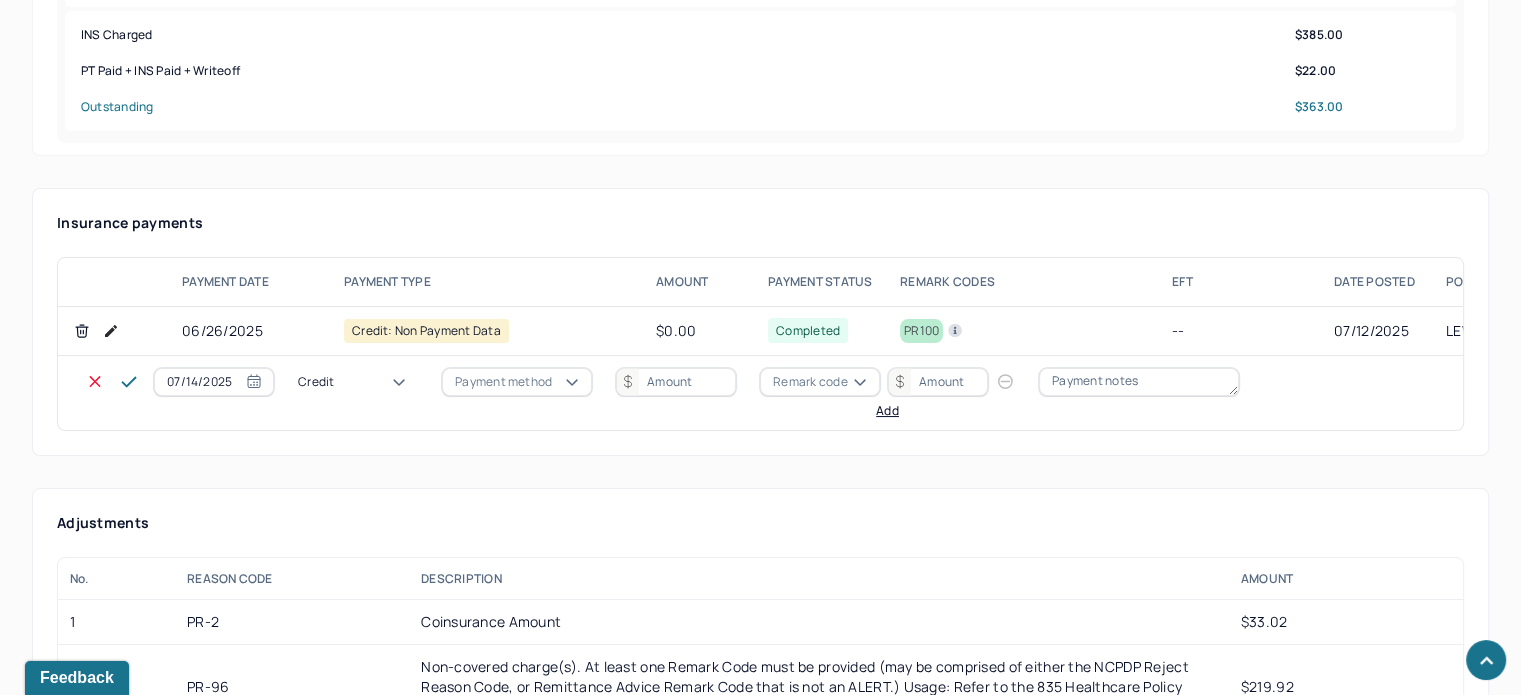 click on "Credit" at bounding box center (358, 382) 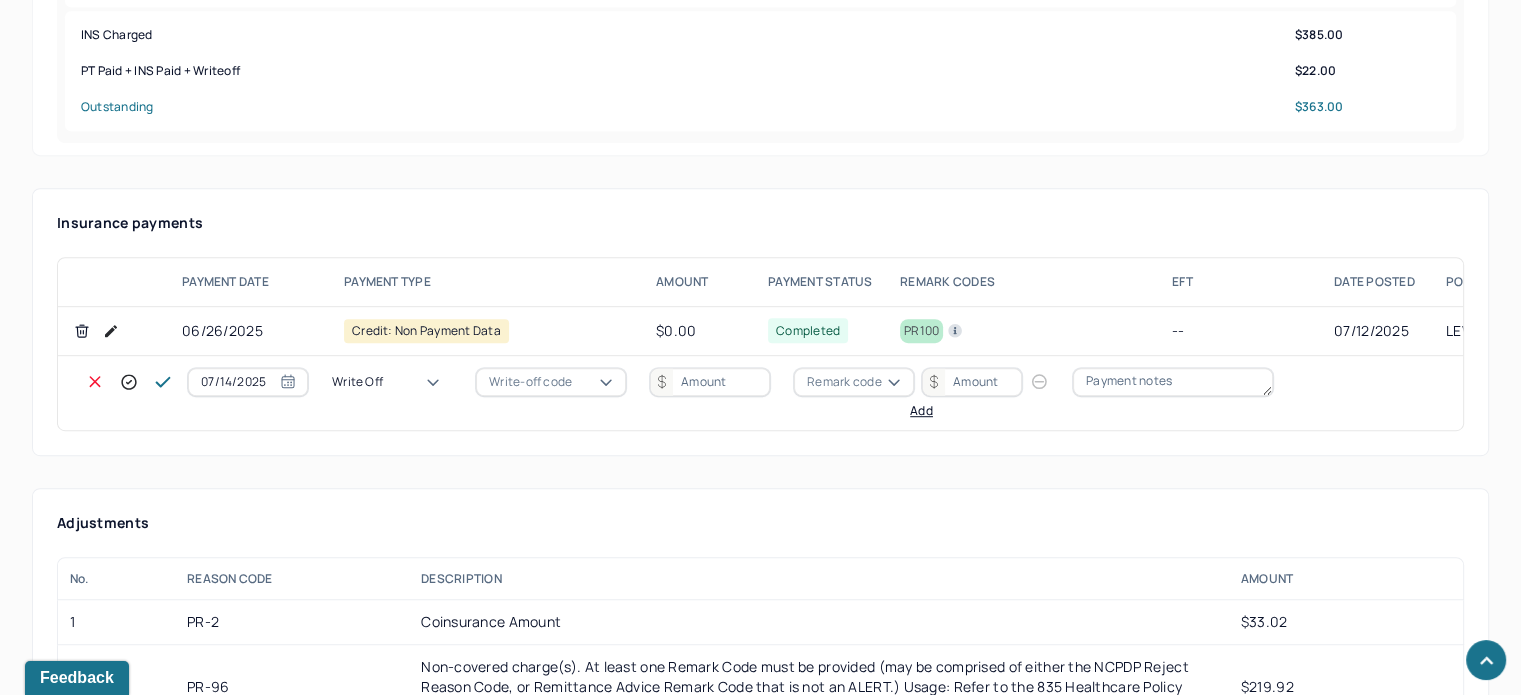 drag, startPoint x: 512, startPoint y: 387, endPoint x: 521, endPoint y: 409, distance: 23.769728 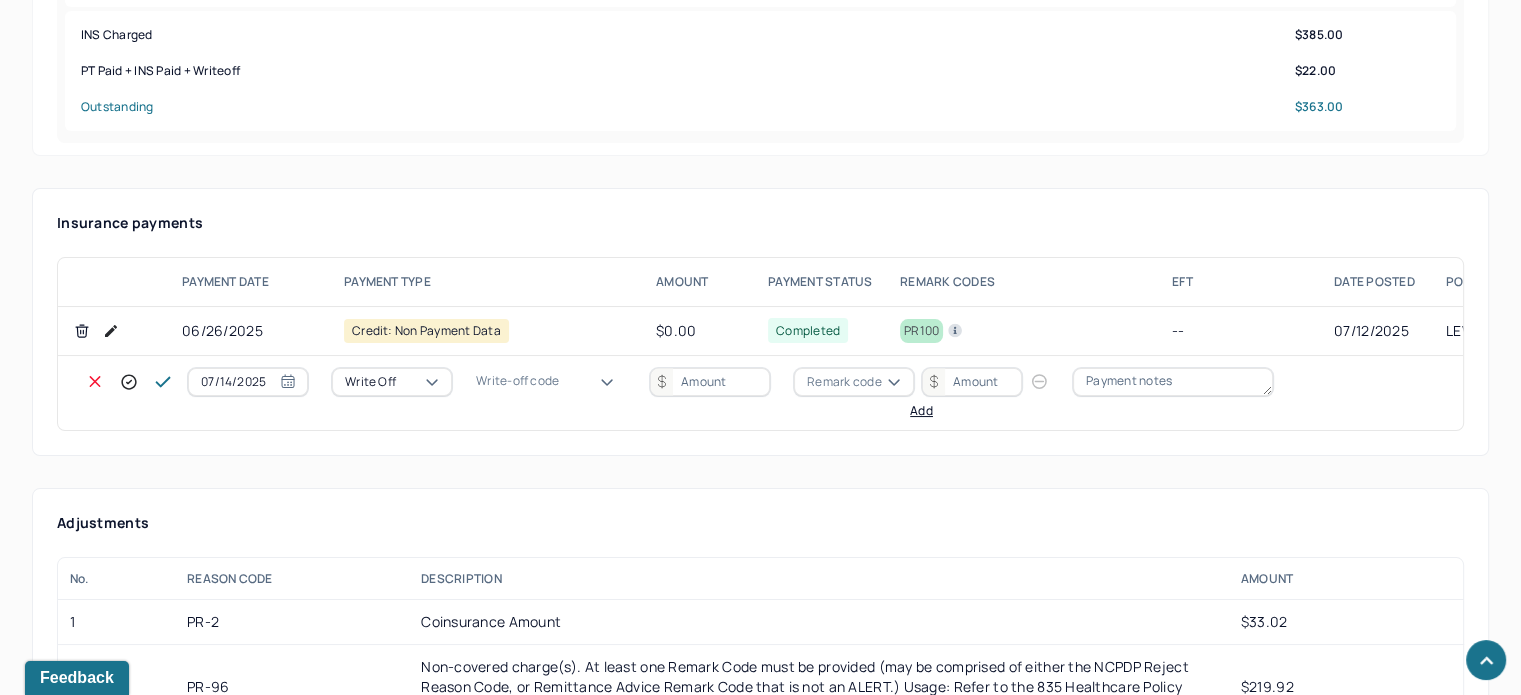 click on "WOBAL: WRITE OFF - BALANCE (INSADJ)" at bounding box center [100, 3432] 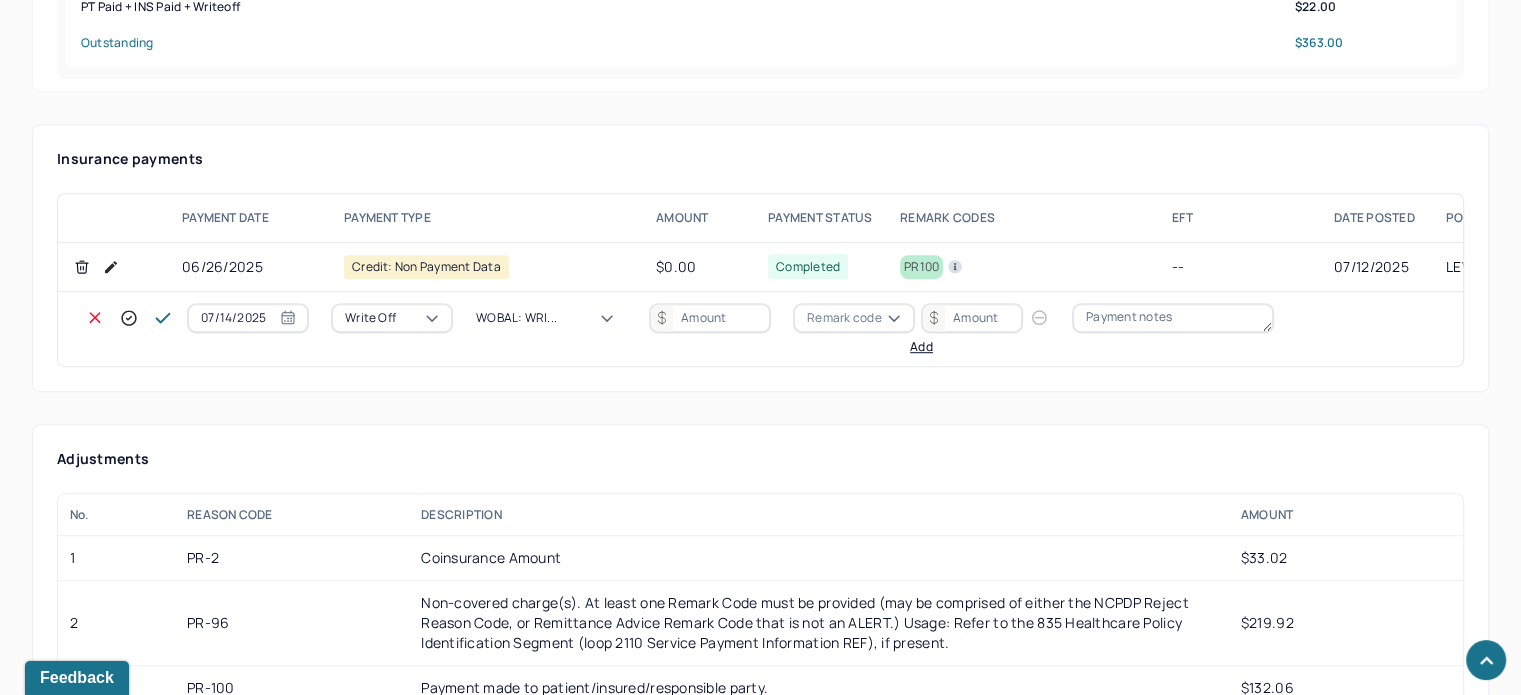 scroll, scrollTop: 1200, scrollLeft: 0, axis: vertical 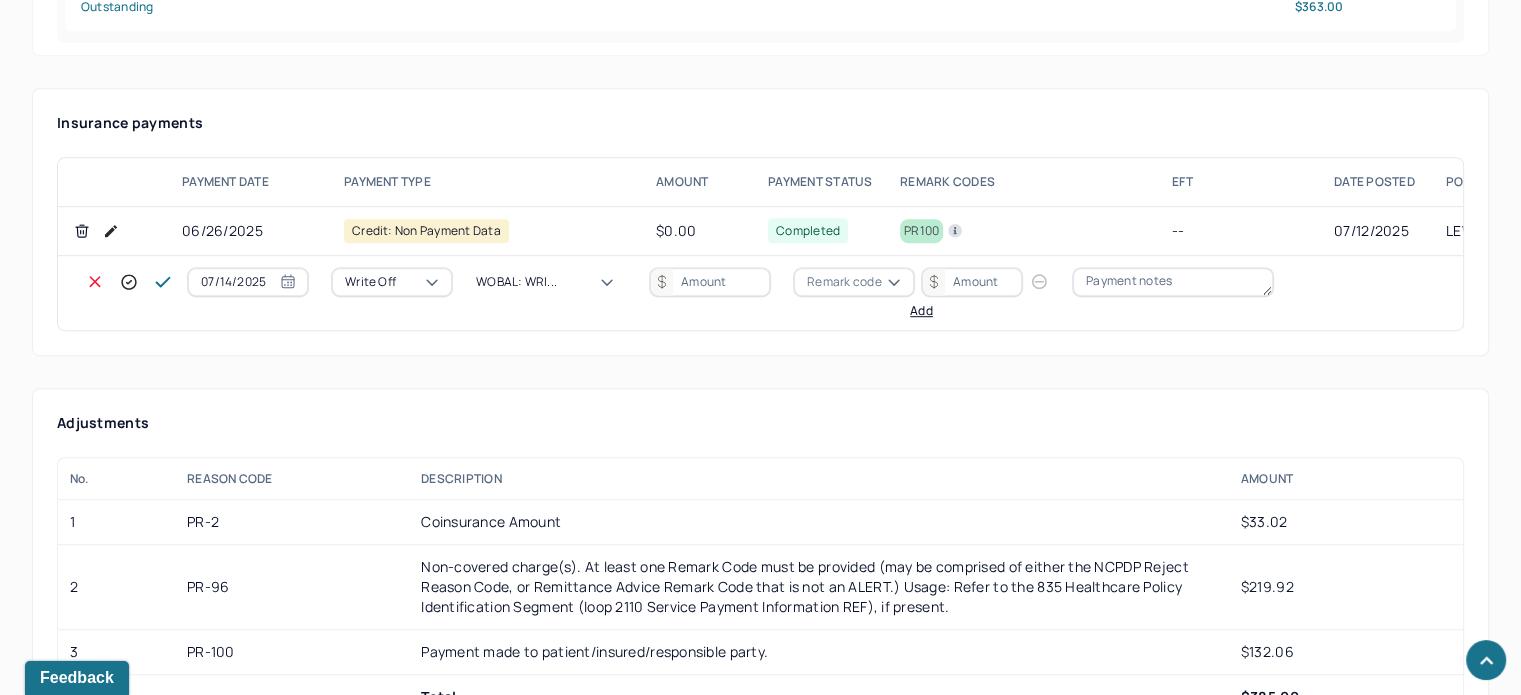 click at bounding box center [710, 282] 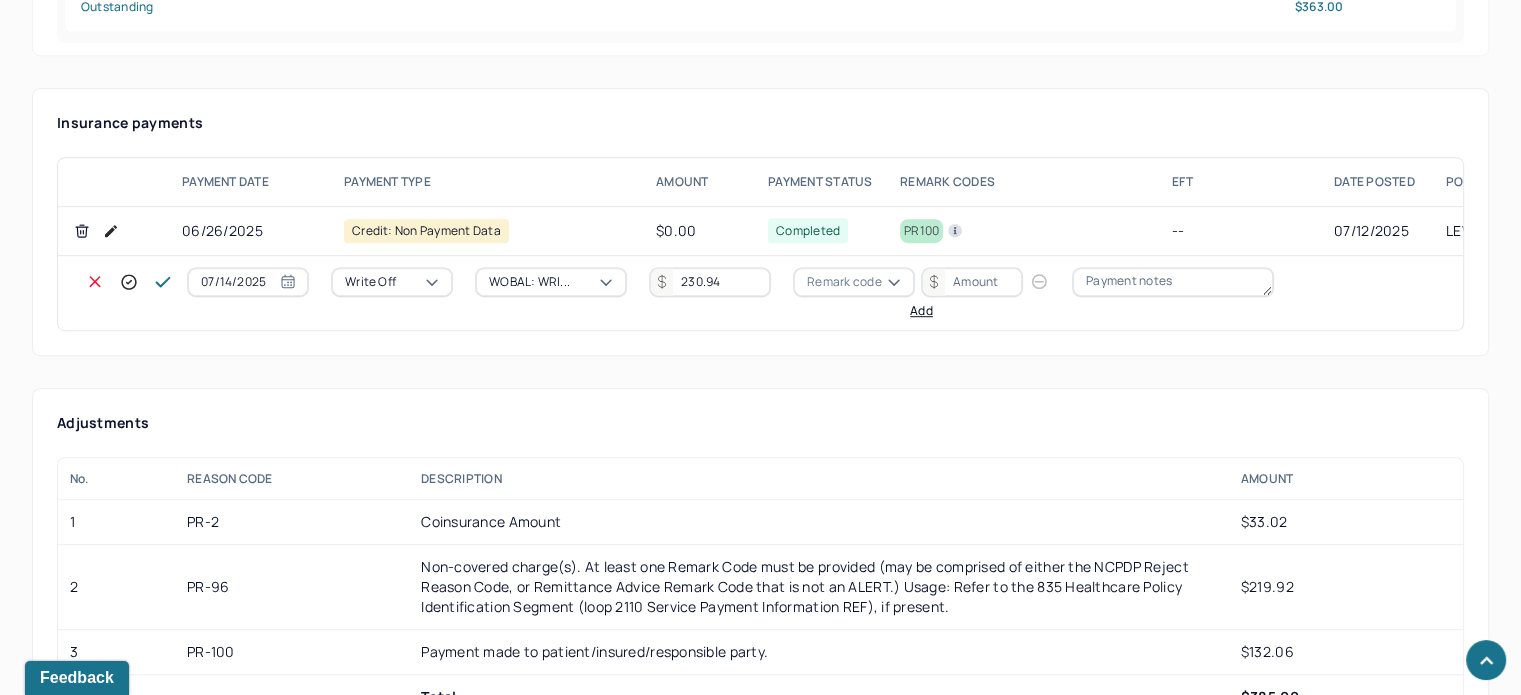 type on "230.94" 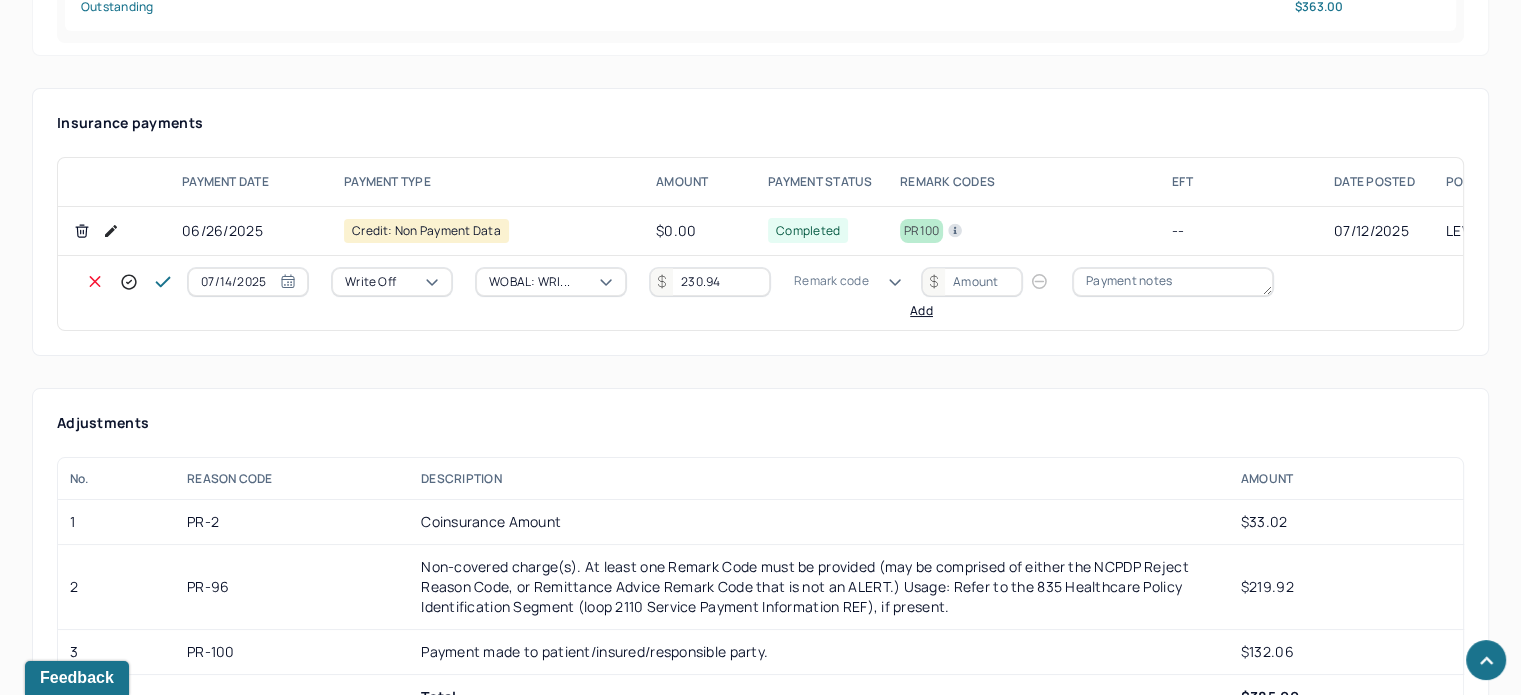 click on "Remark code" at bounding box center [831, 281] 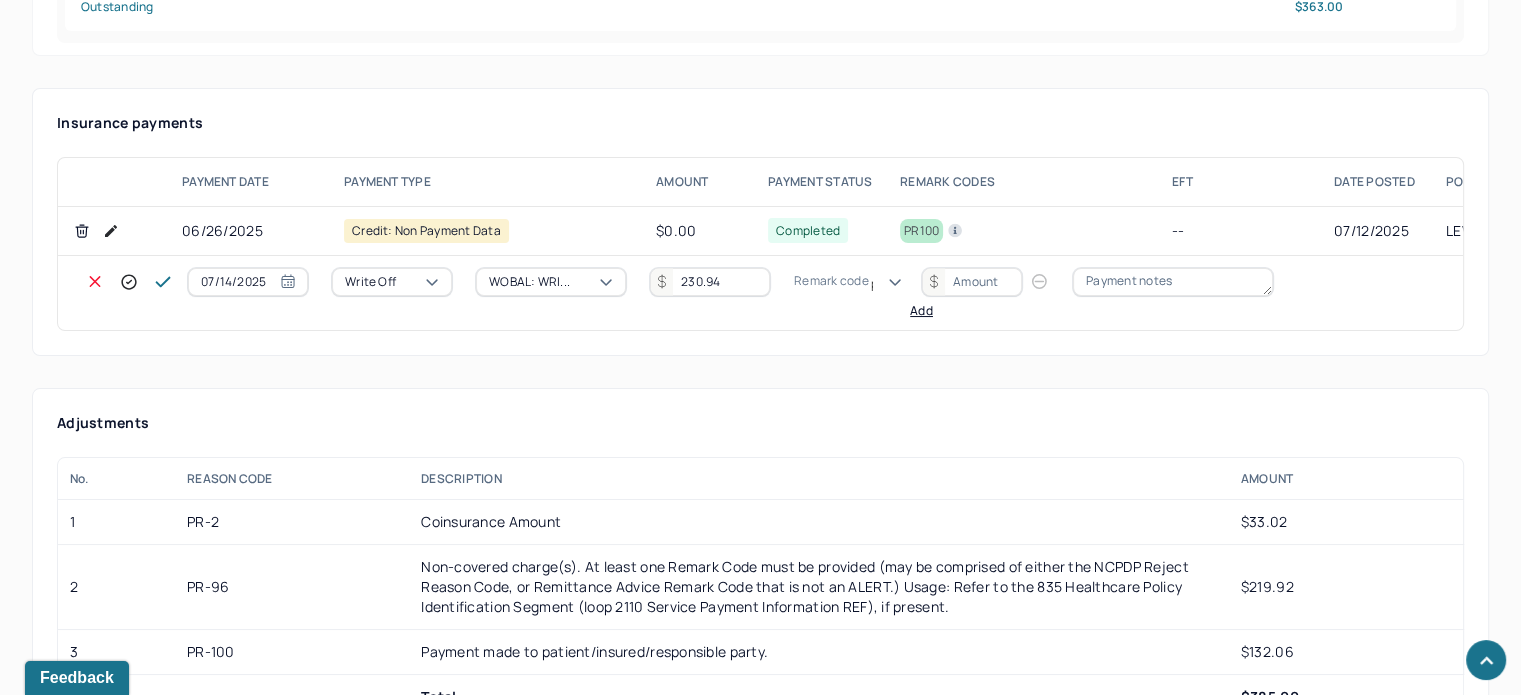scroll, scrollTop: 124, scrollLeft: 0, axis: vertical 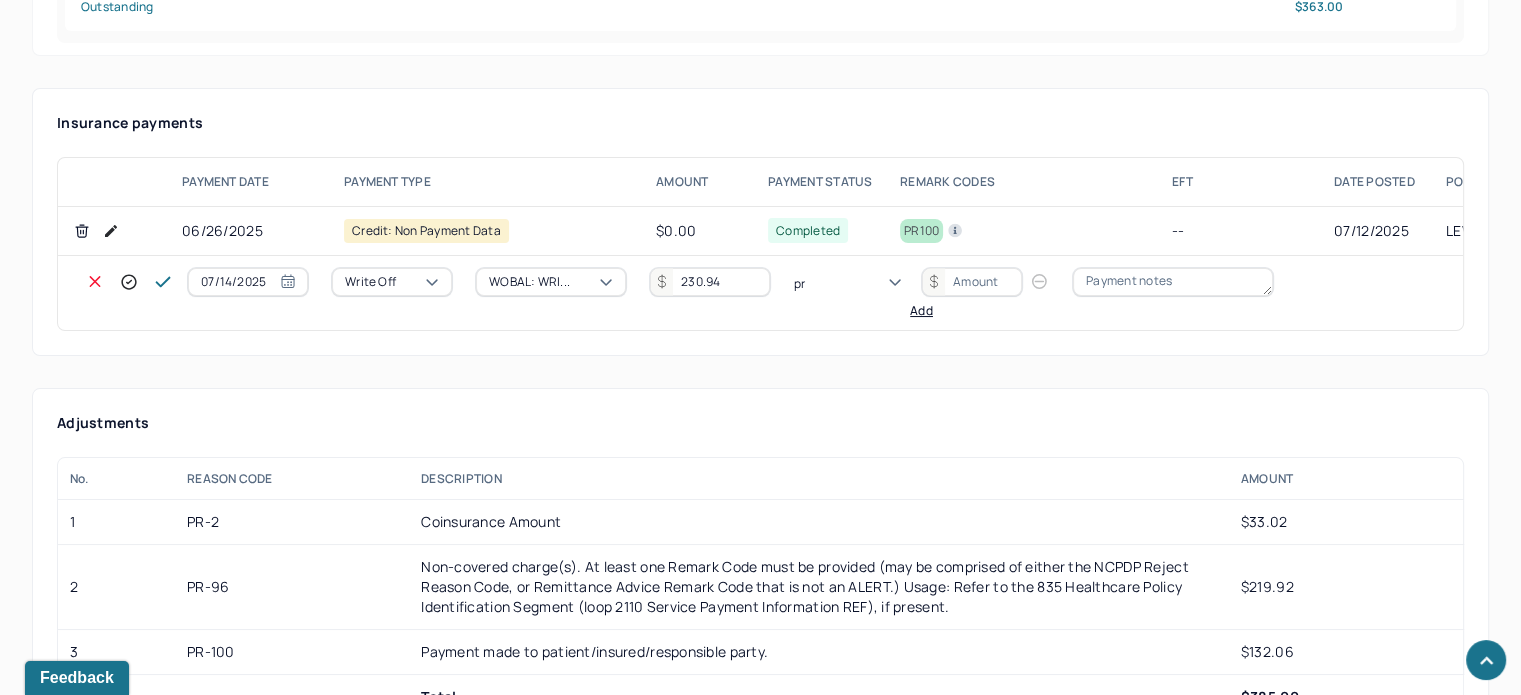 type on "pr2" 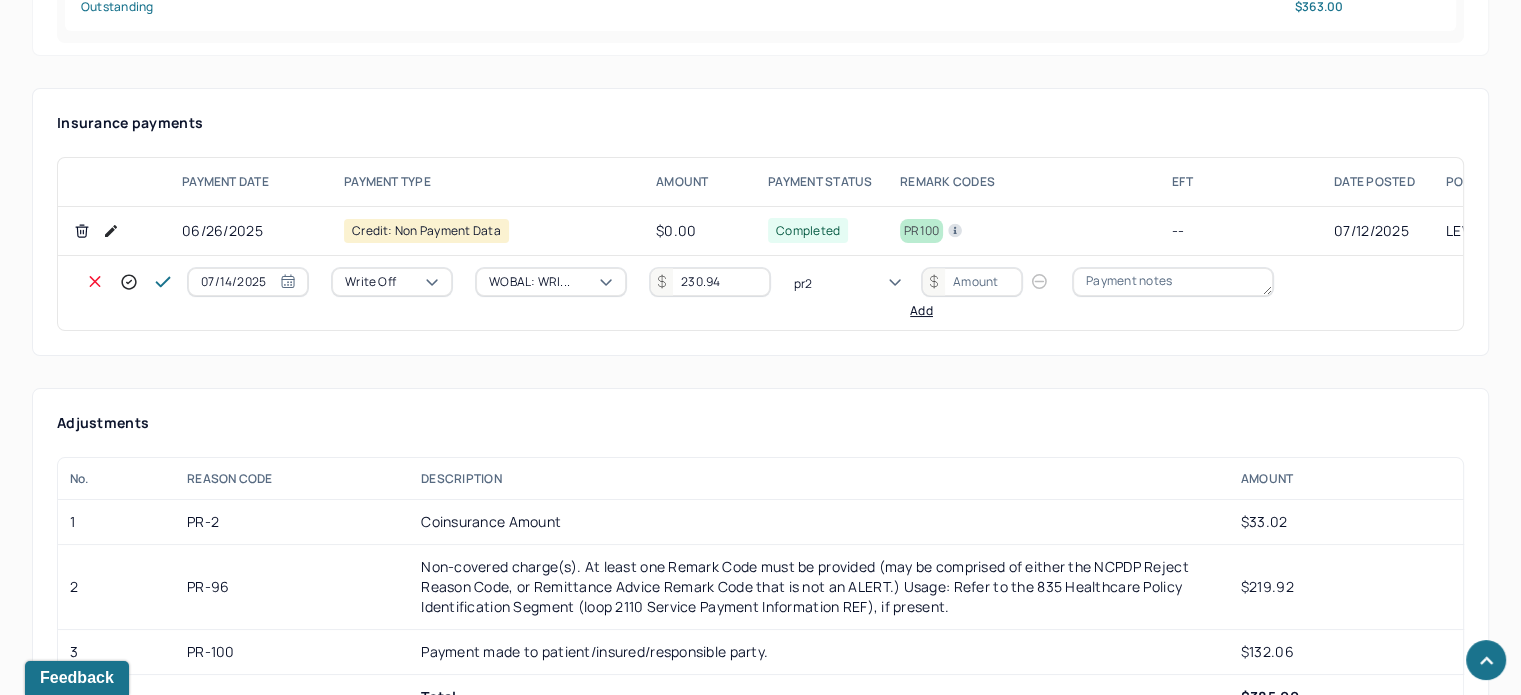 type 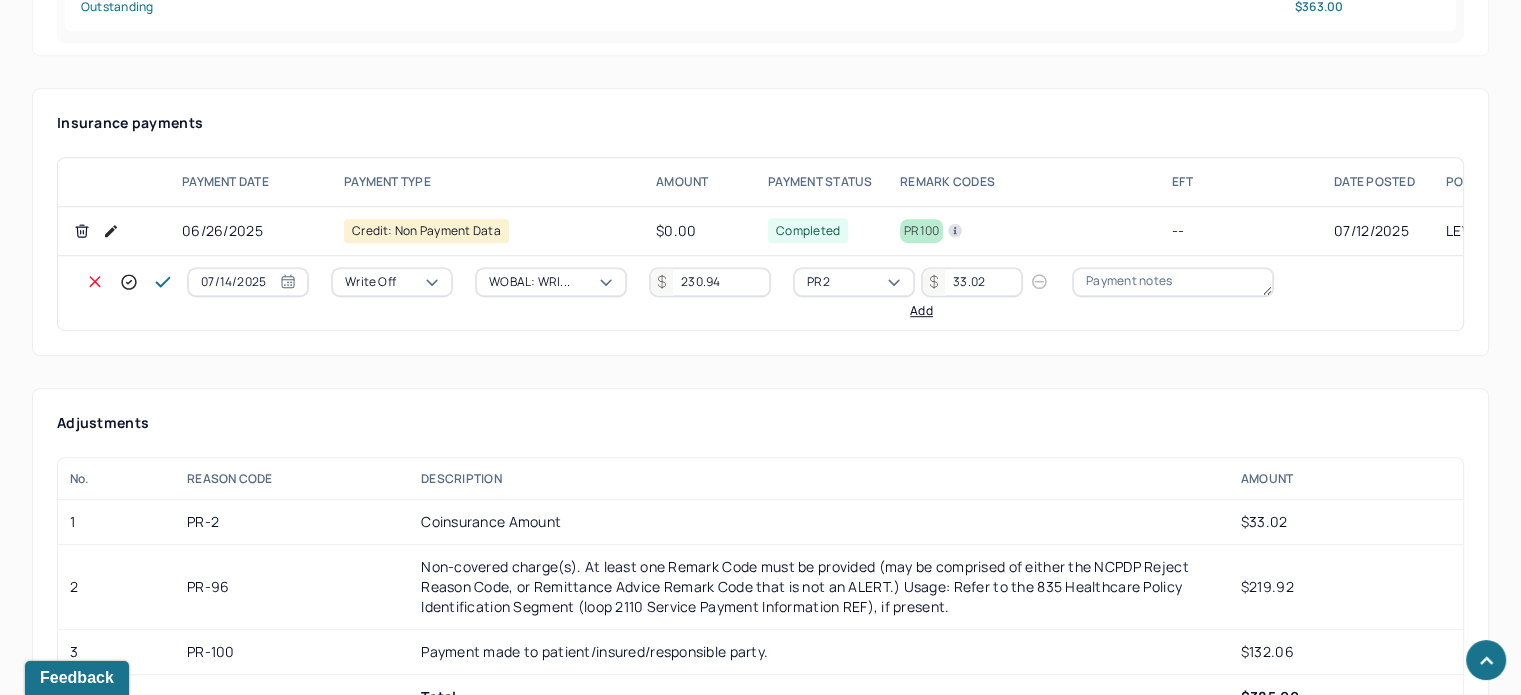 type on "33.02" 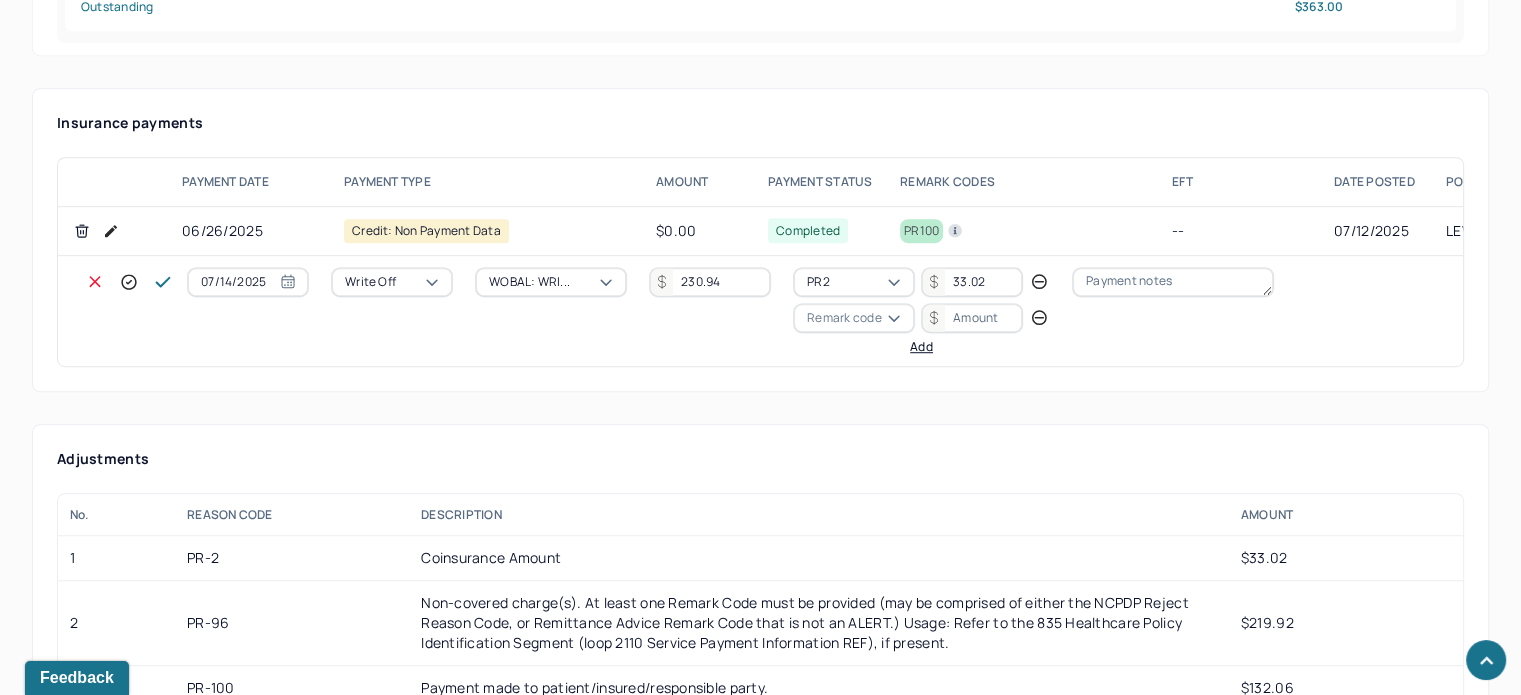click on "Remark code" at bounding box center (844, 318) 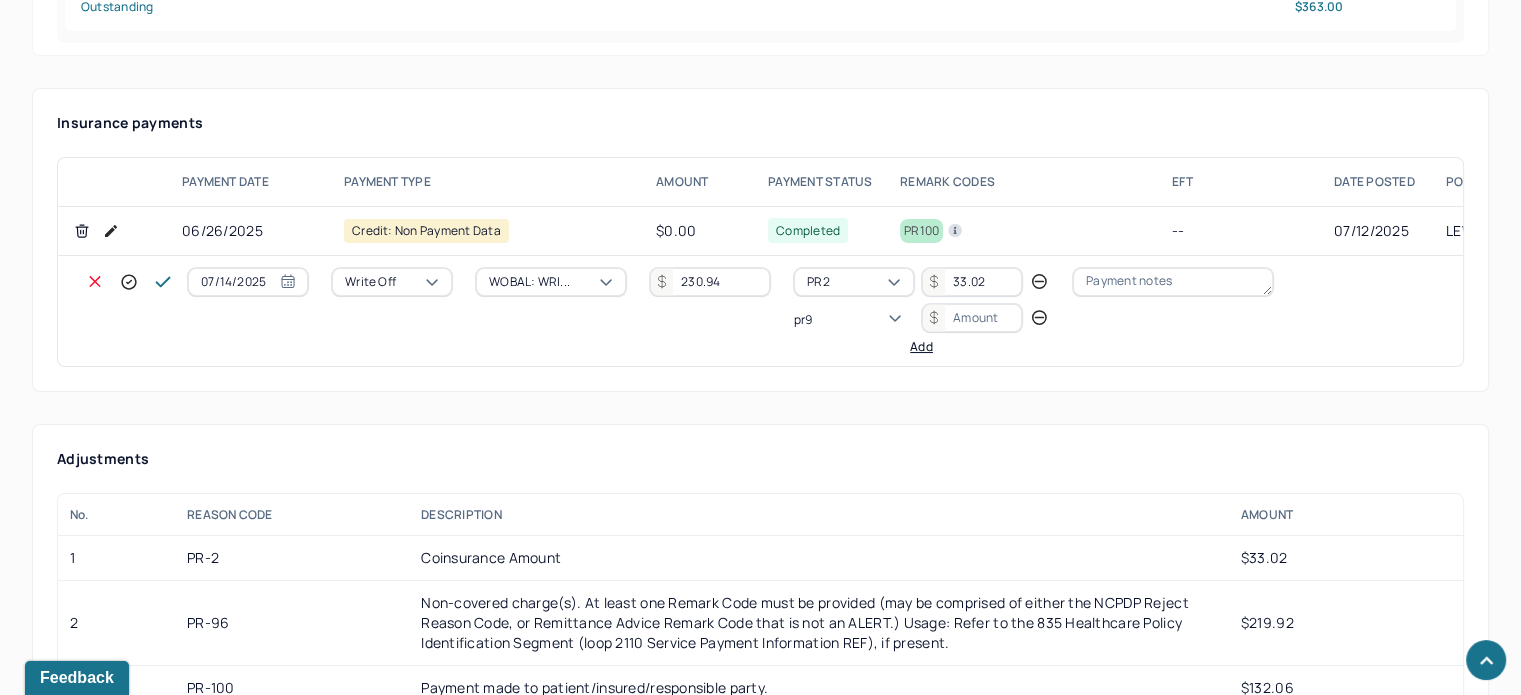 scroll, scrollTop: 84, scrollLeft: 0, axis: vertical 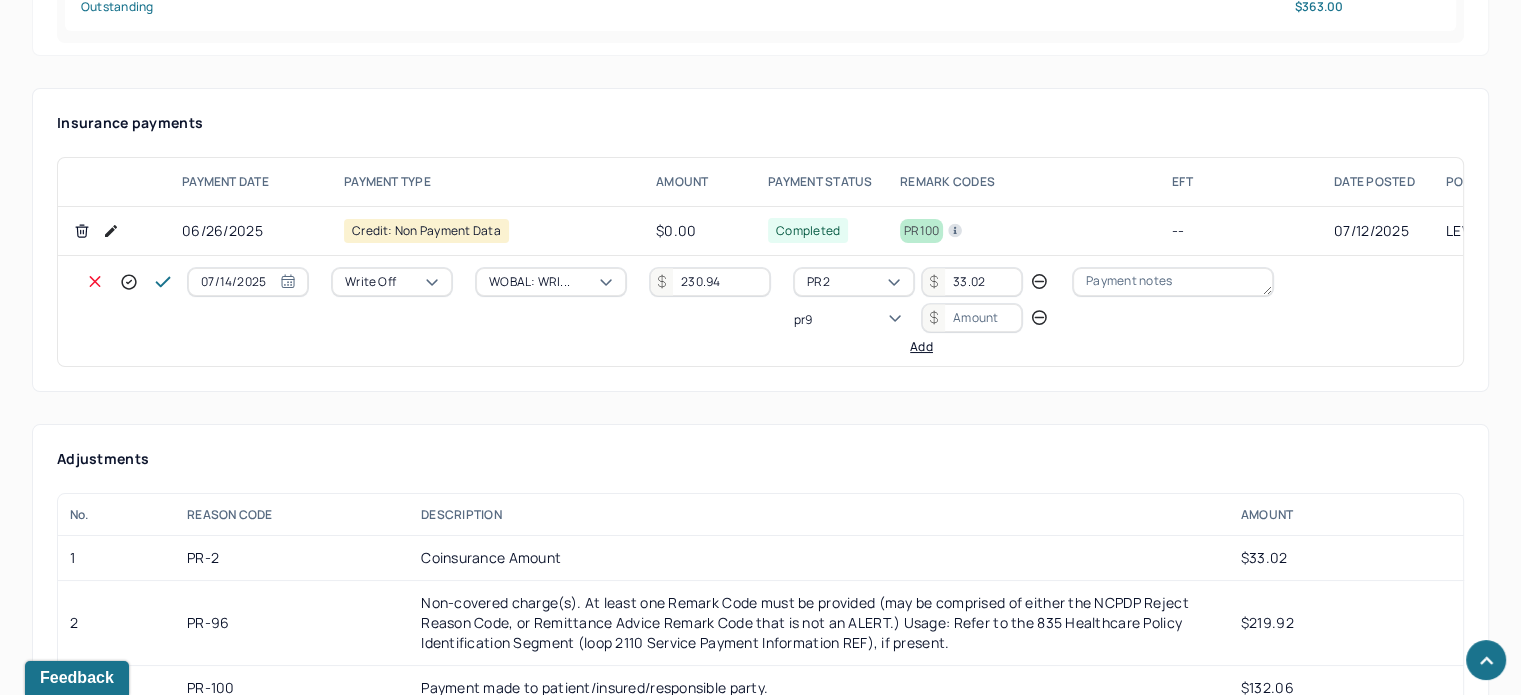 type on "pr96" 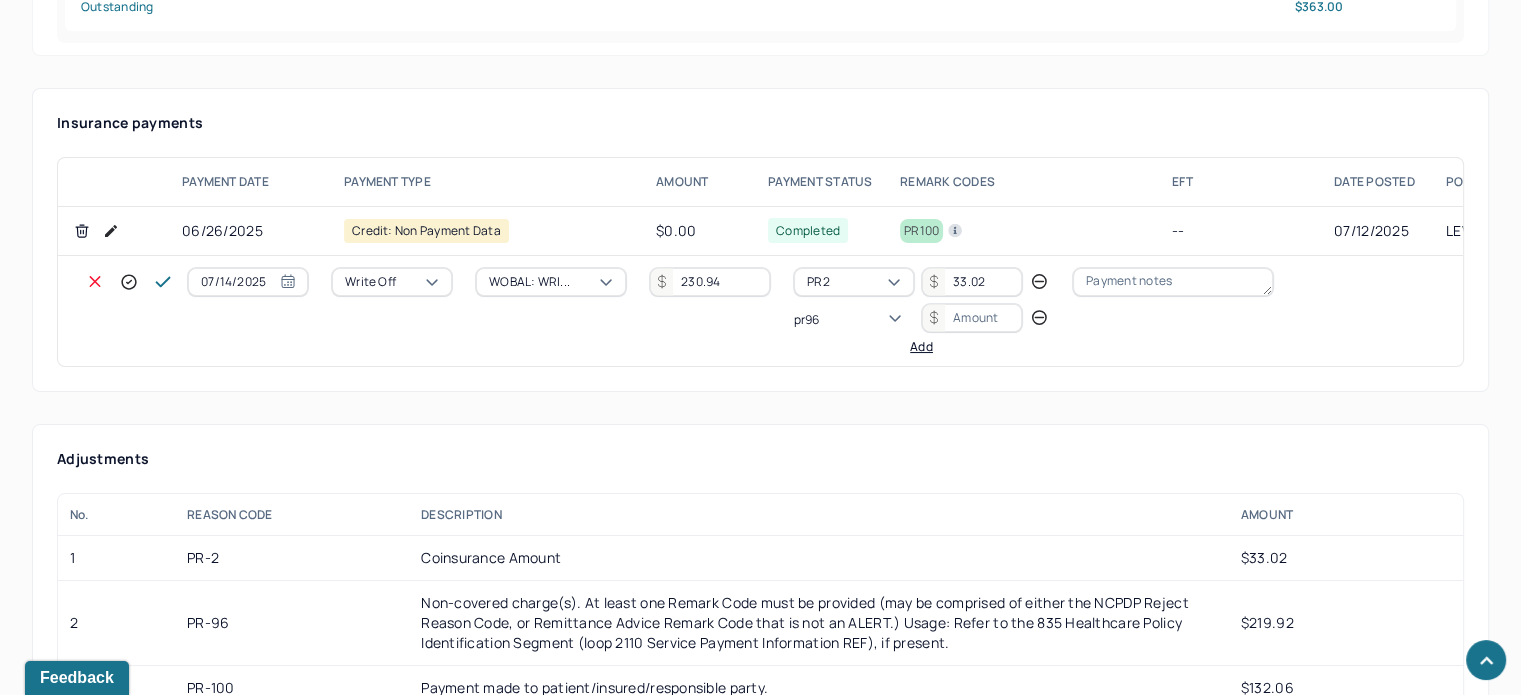scroll, scrollTop: 0, scrollLeft: 0, axis: both 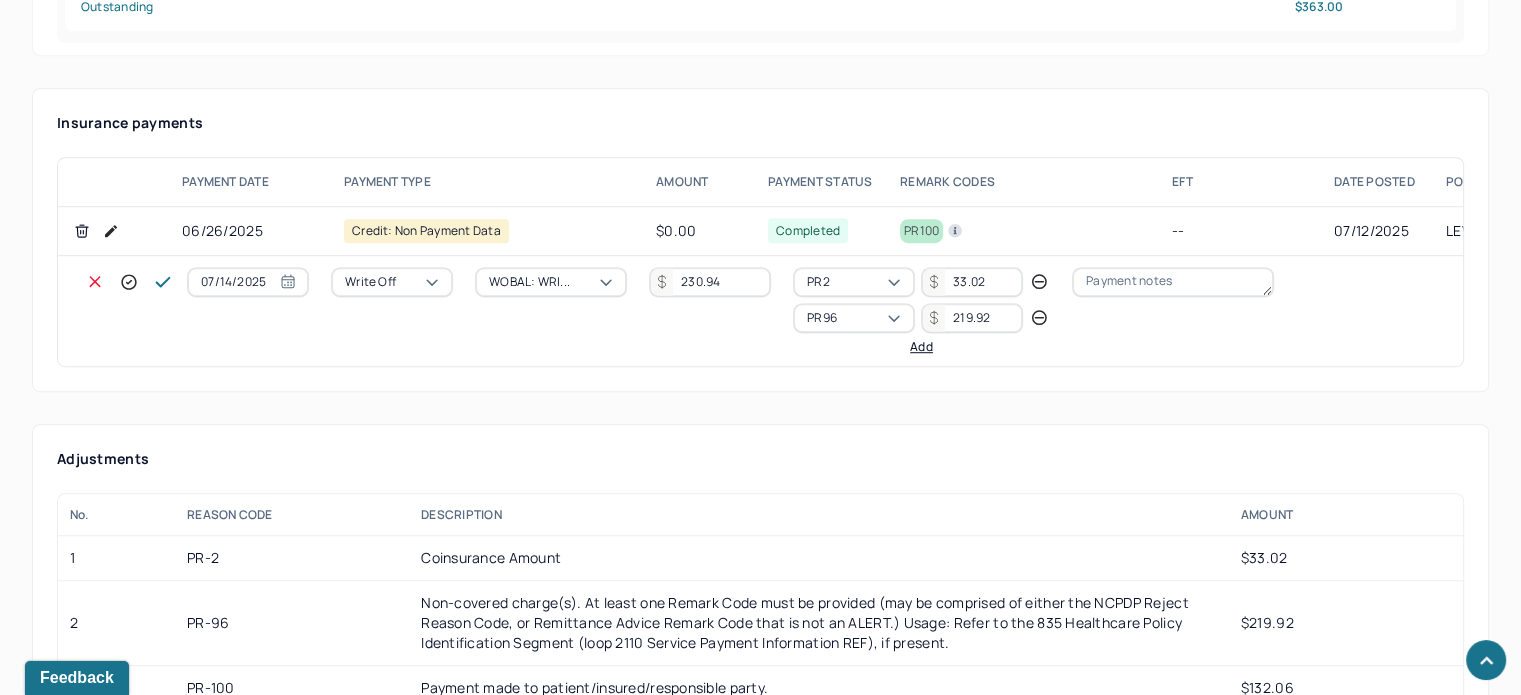 type on "219.92" 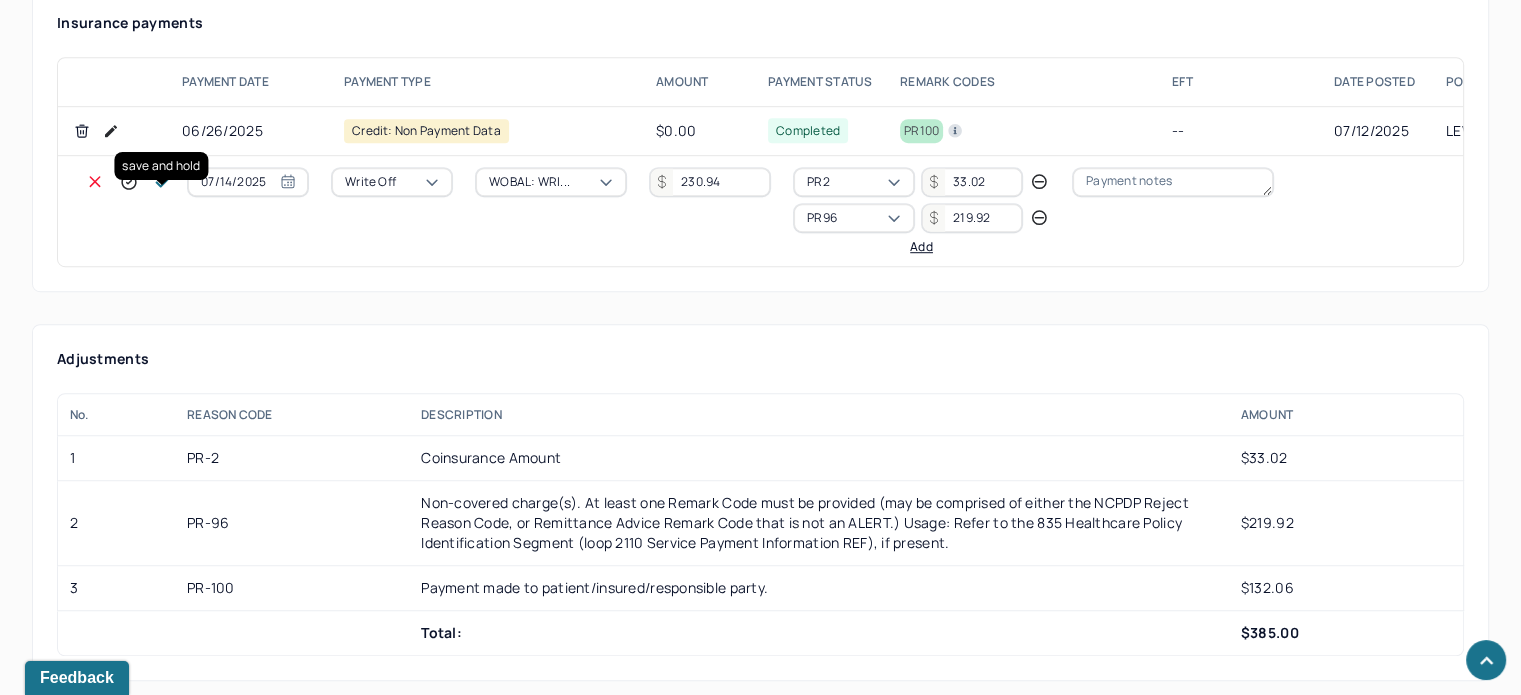 click at bounding box center [163, 182] 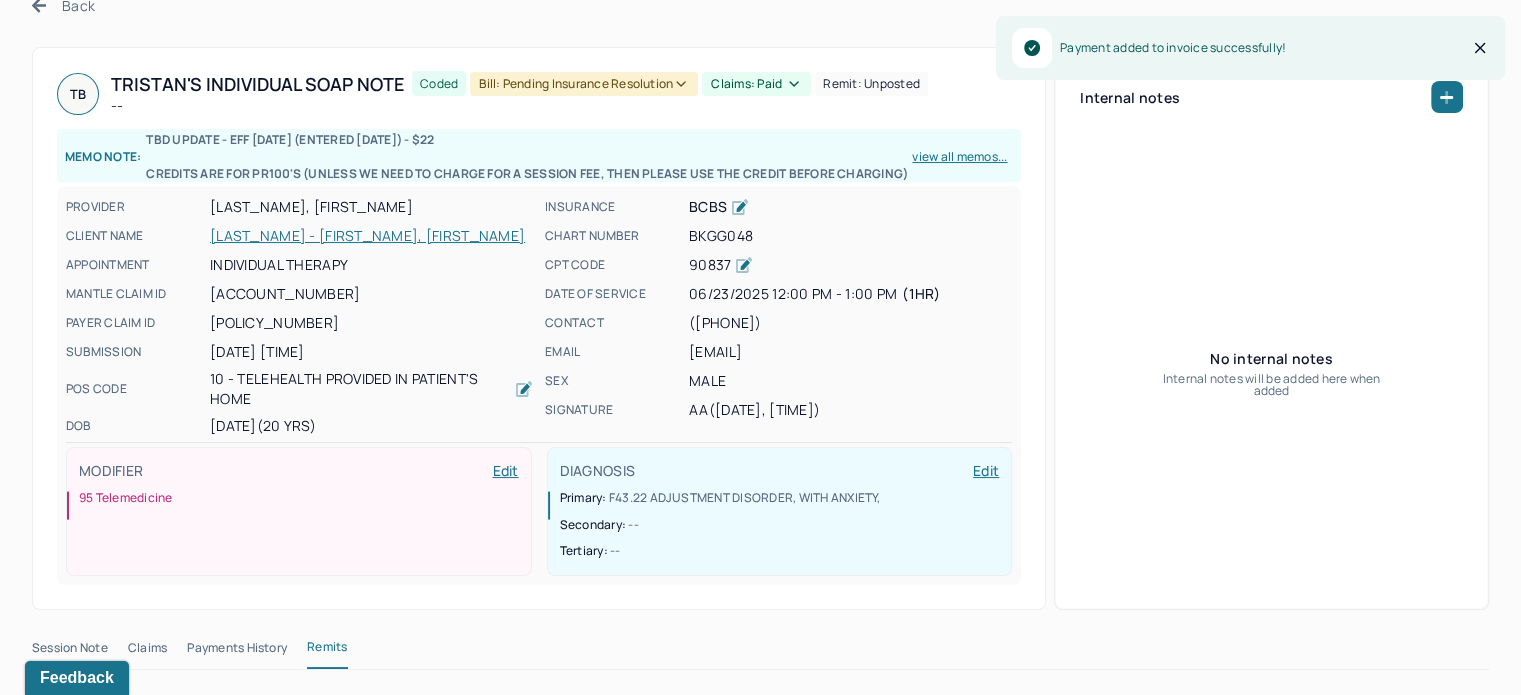 scroll, scrollTop: 0, scrollLeft: 0, axis: both 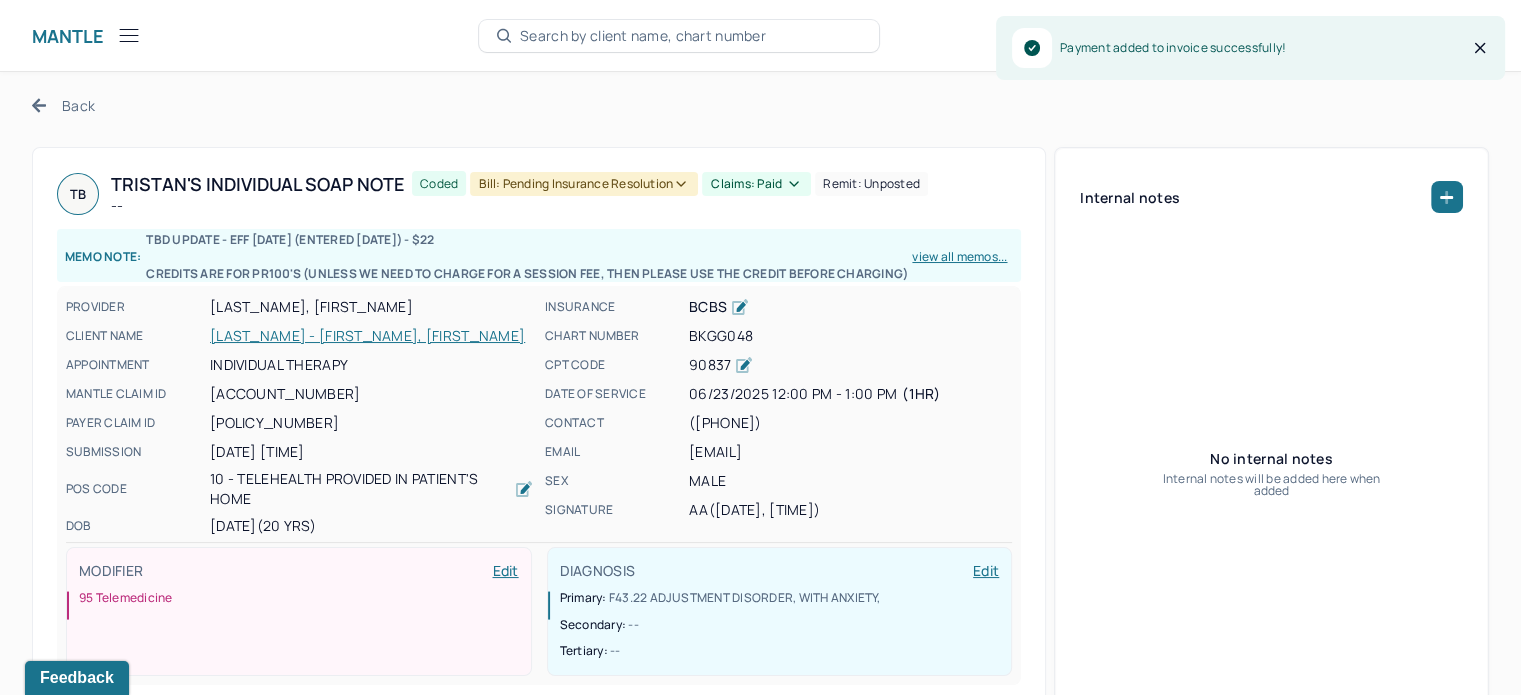 click on "Claims: paid" at bounding box center [756, 184] 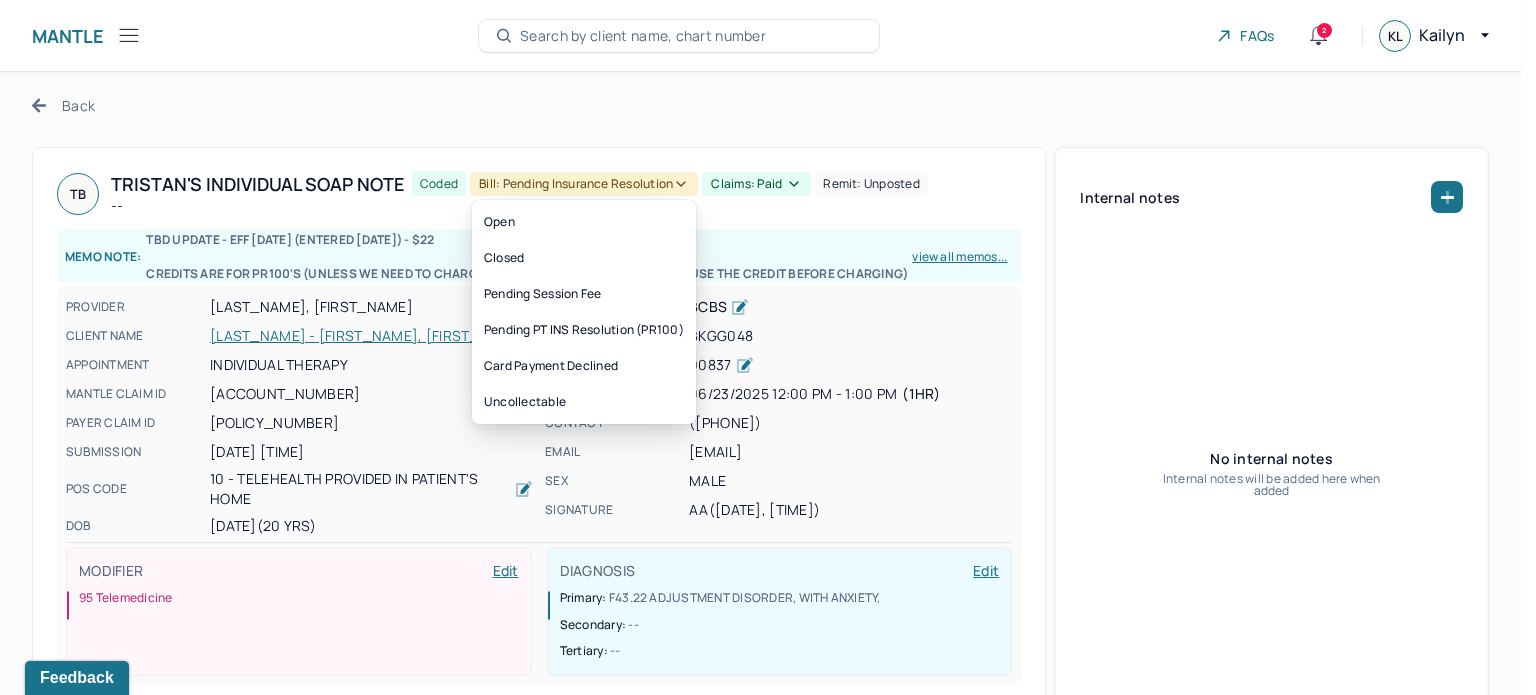 click on "Bill: Pending Insurance Resolution" at bounding box center [584, 184] 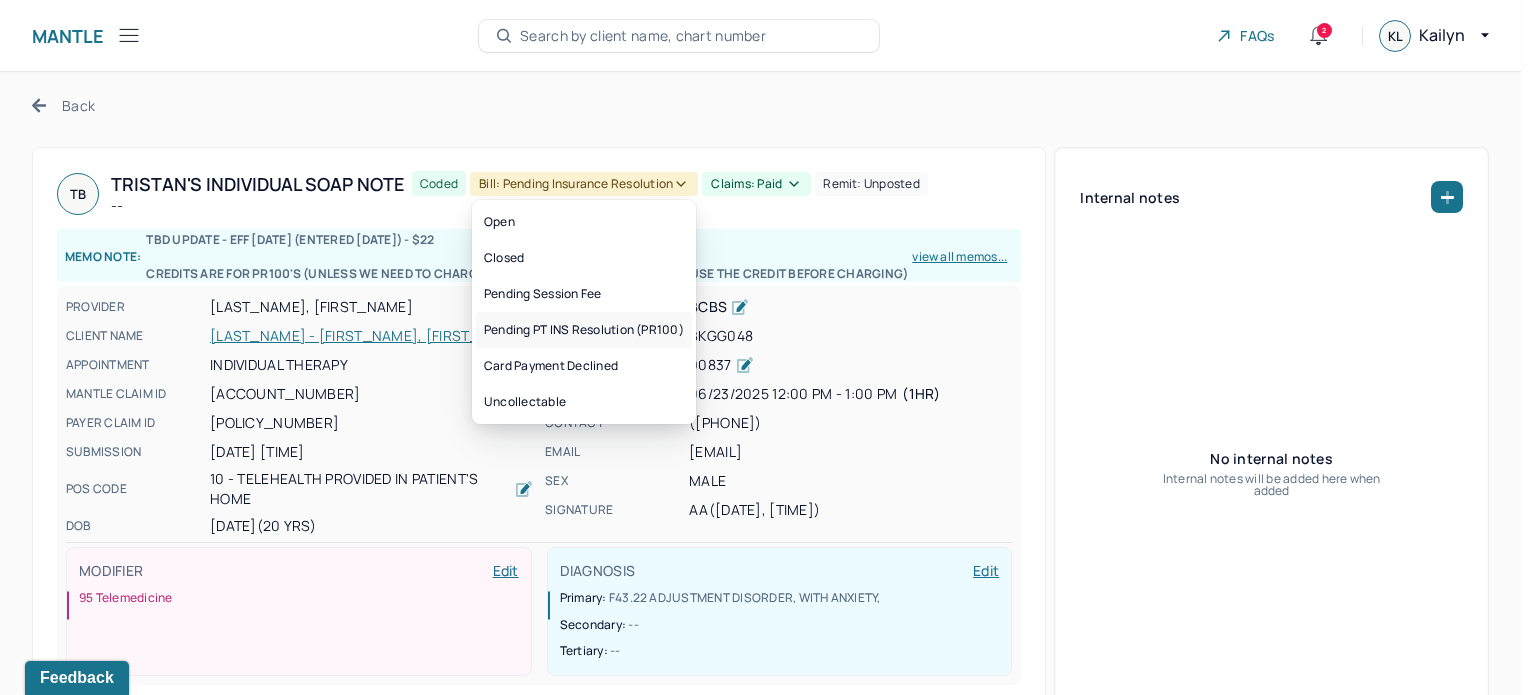 click on "Pending PT INS Resolution (PR100)" at bounding box center [584, 330] 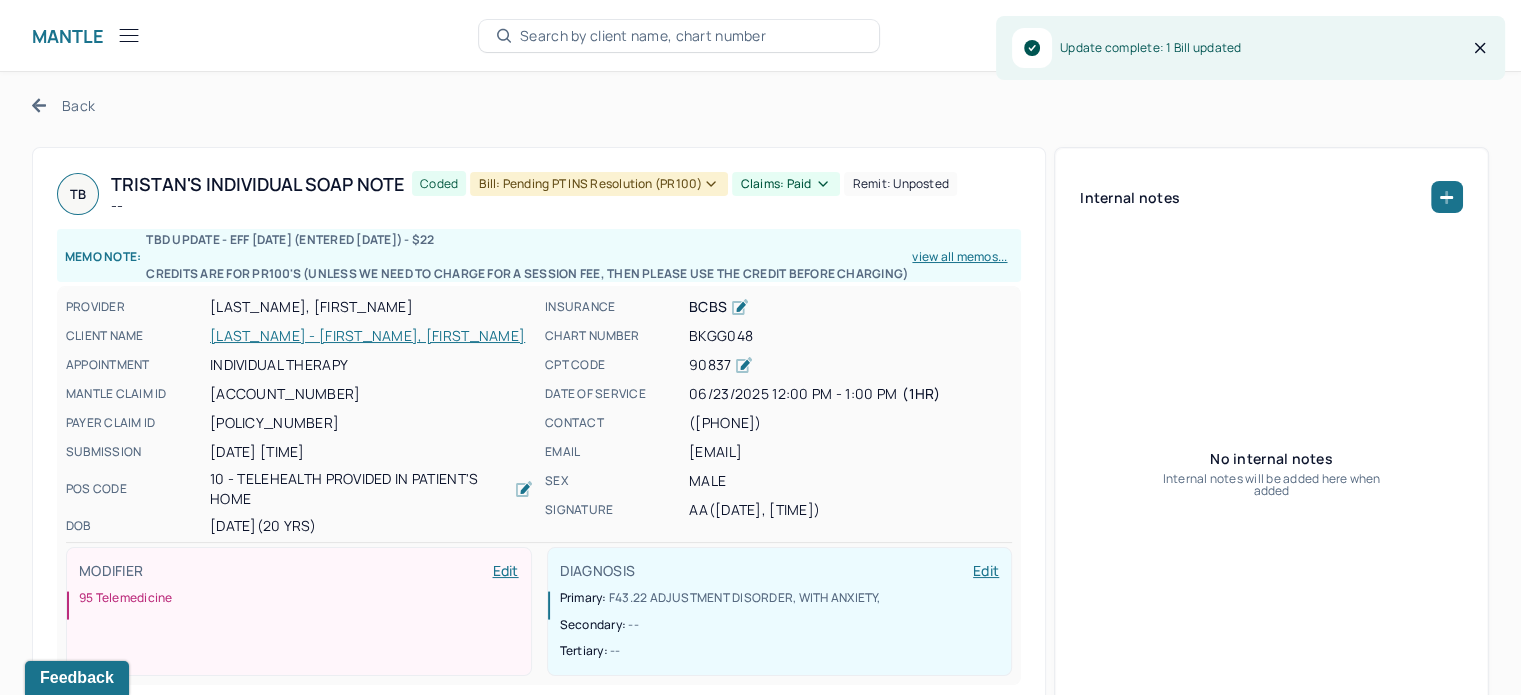 click on "Back" at bounding box center (63, 105) 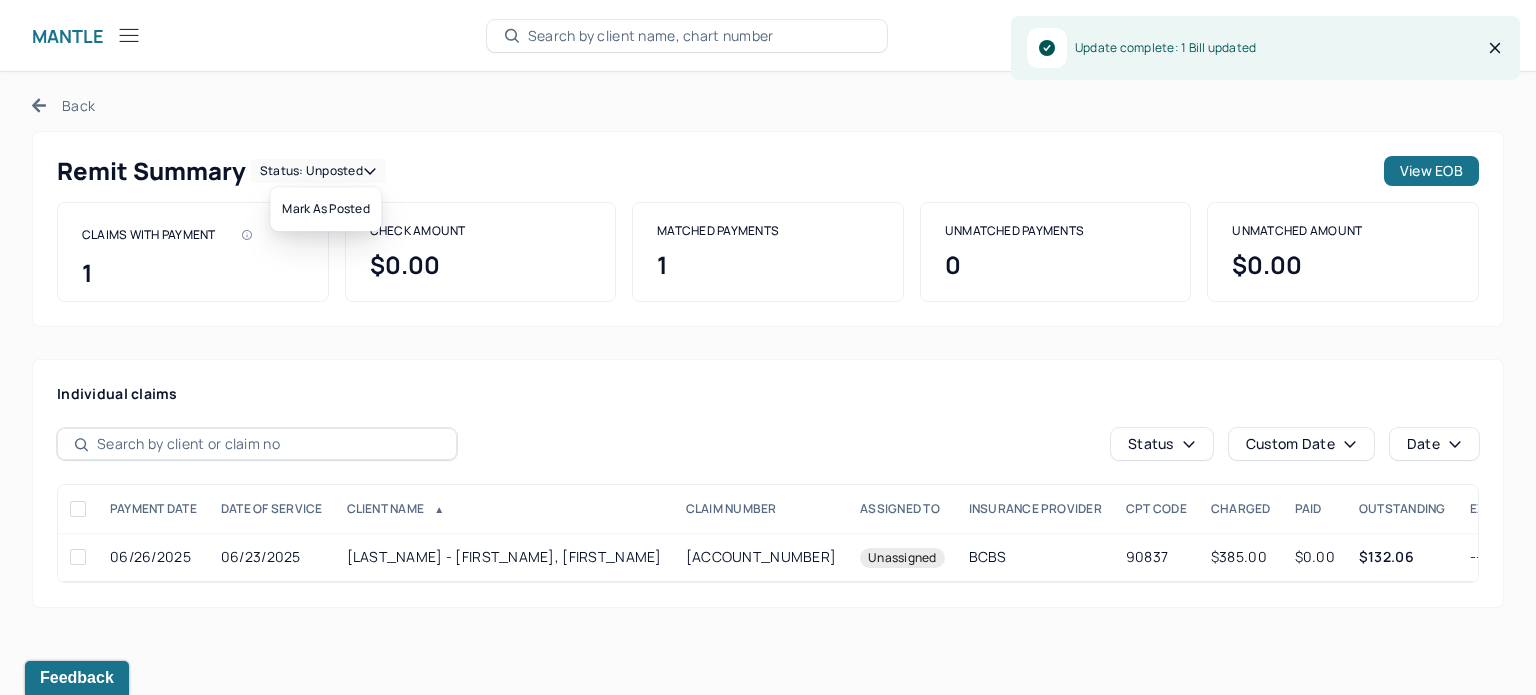 click on "Status: unposted" at bounding box center (318, 171) 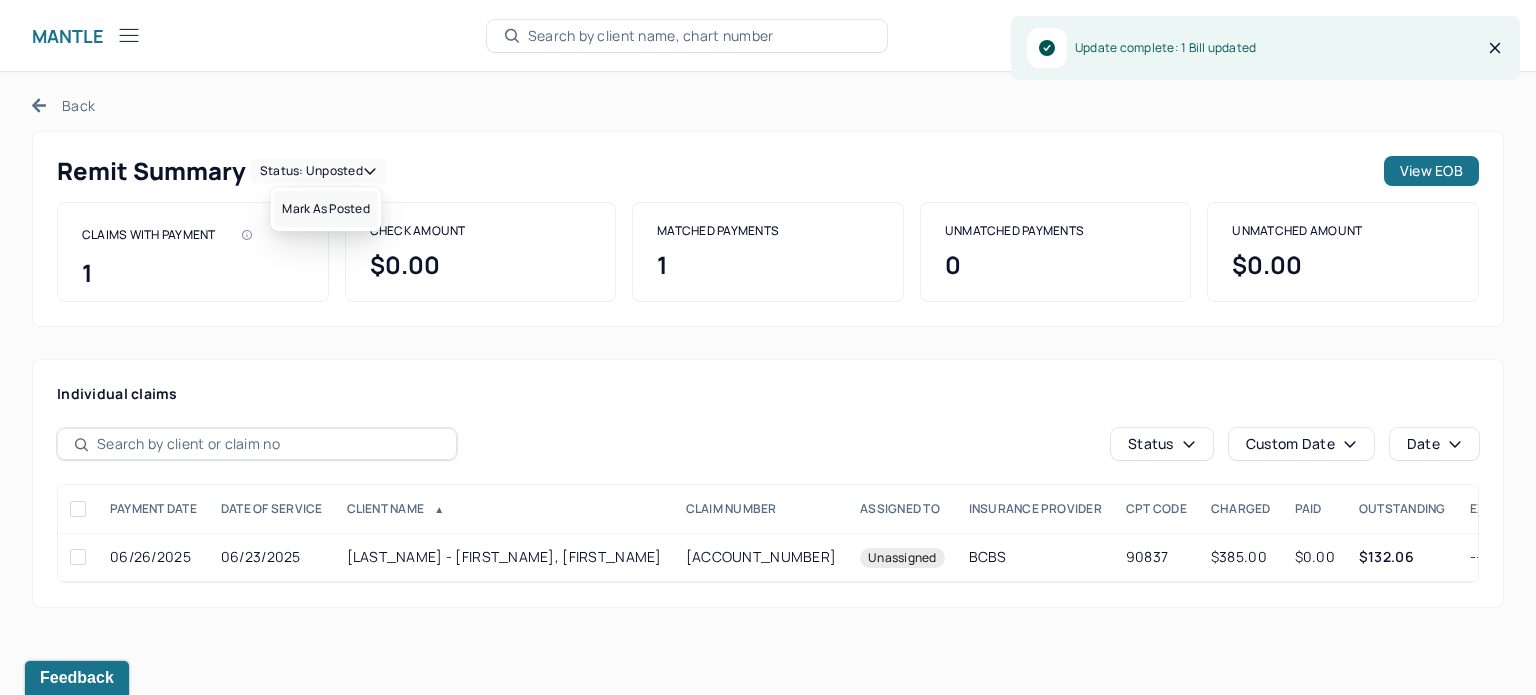 click on "Mark as Posted" at bounding box center [325, 209] 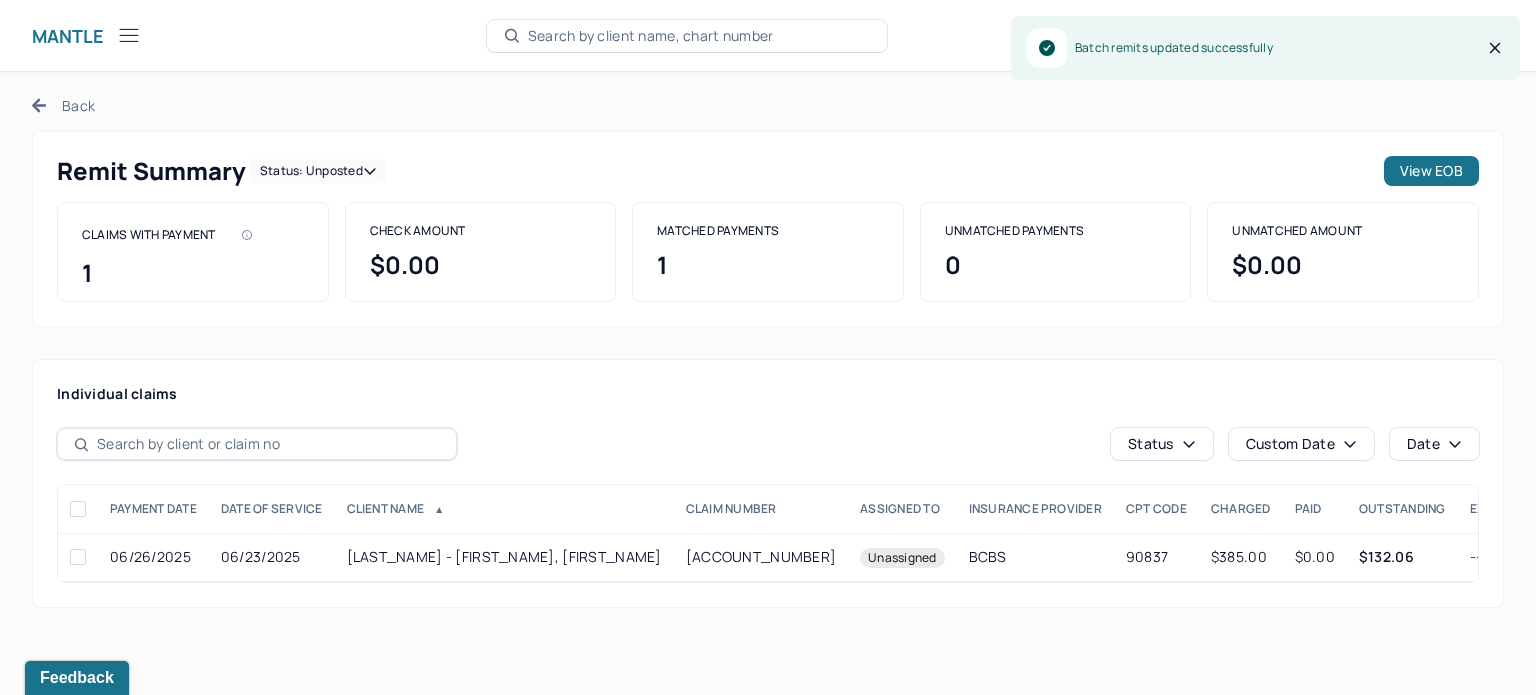 click on "Back" at bounding box center [63, 105] 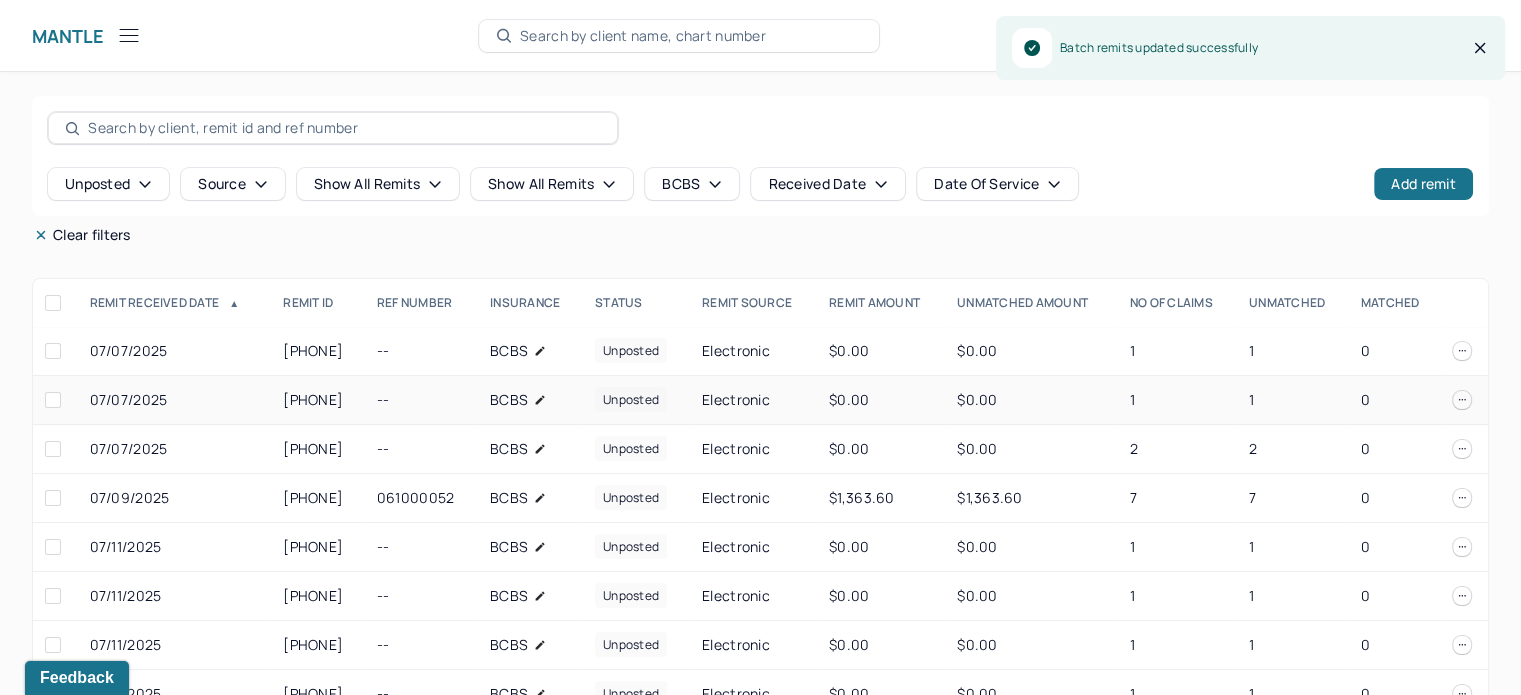 click on "$0.00" at bounding box center (1031, 400) 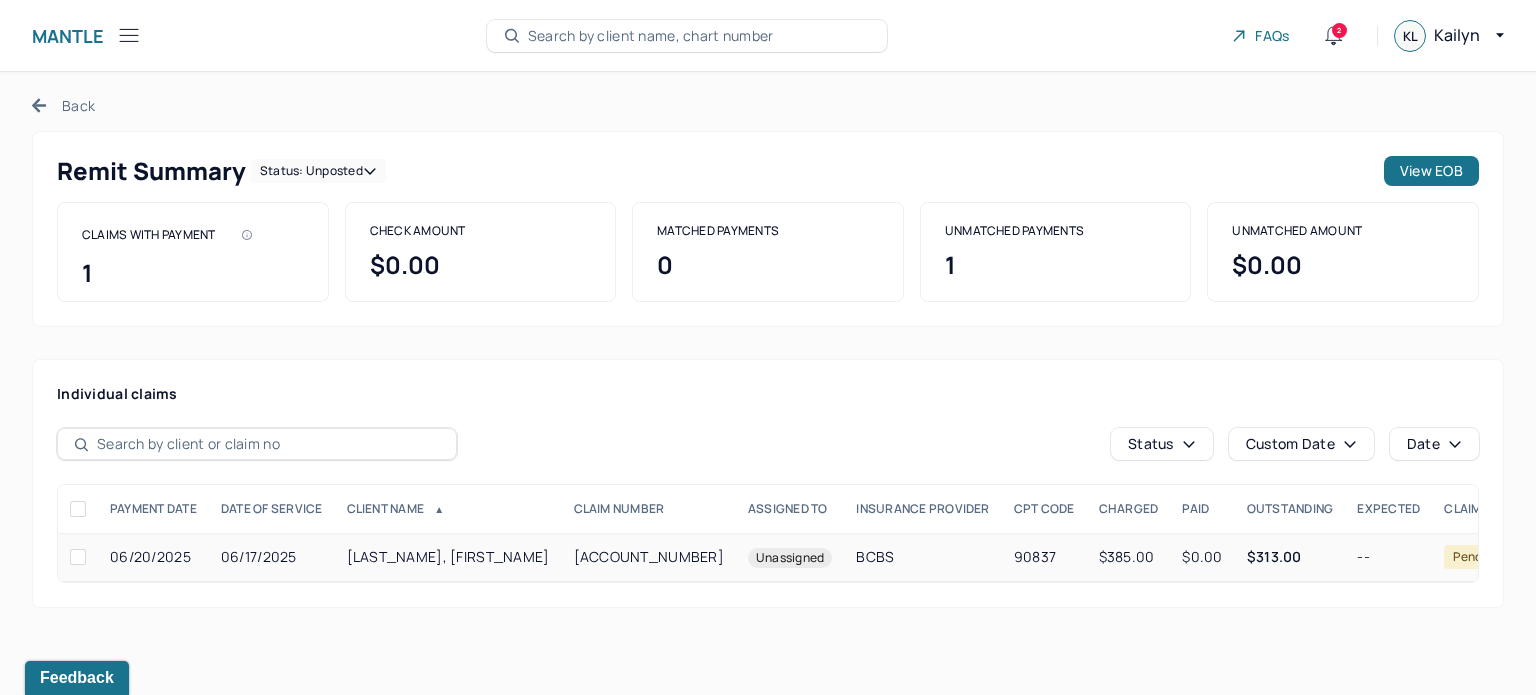 click on "$0.00" at bounding box center [1202, 557] 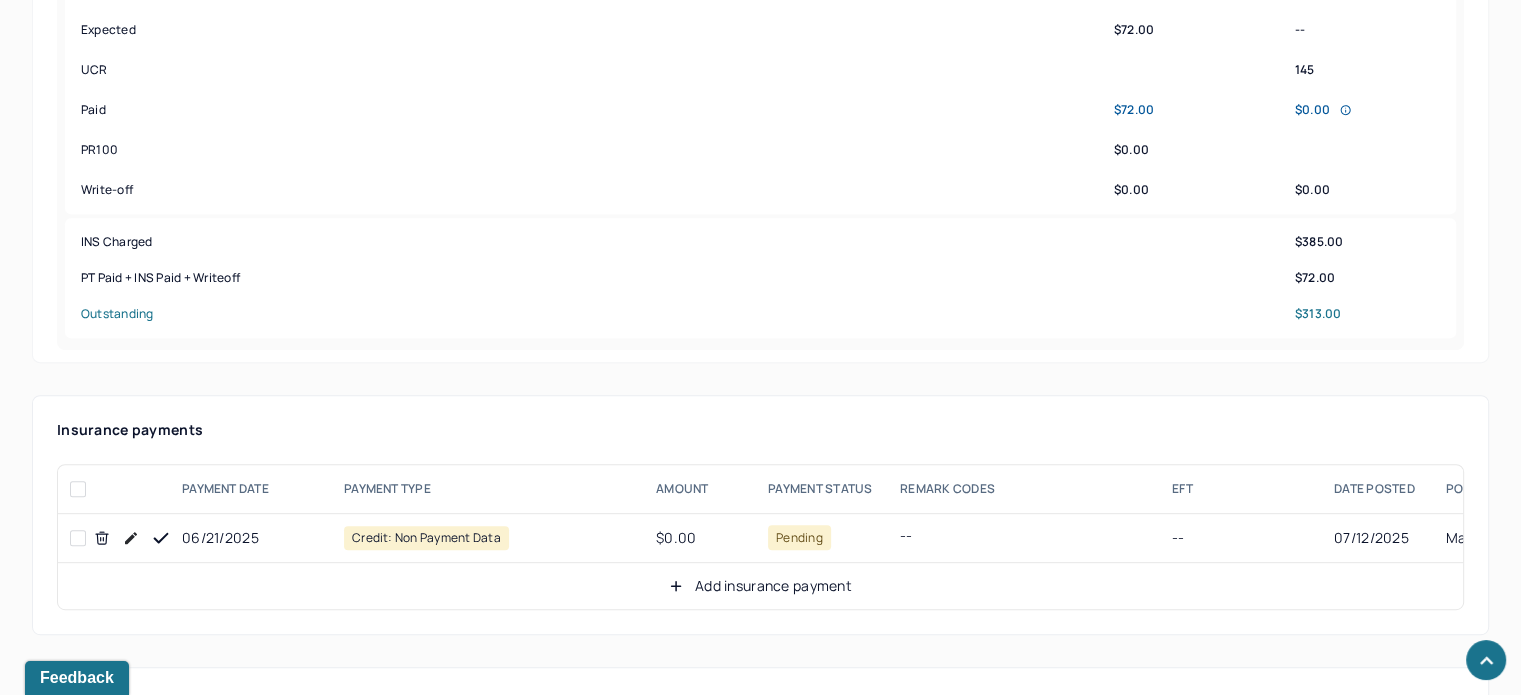 scroll, scrollTop: 900, scrollLeft: 0, axis: vertical 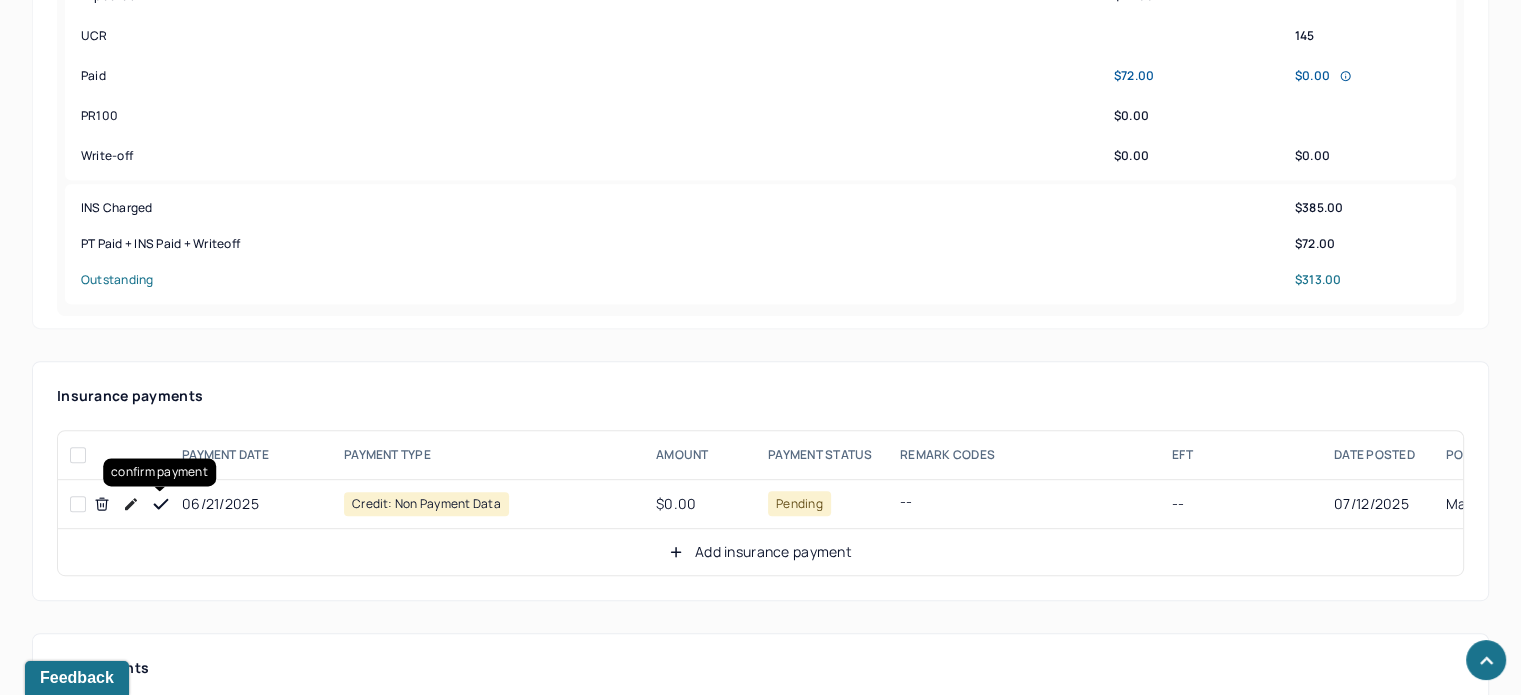 click 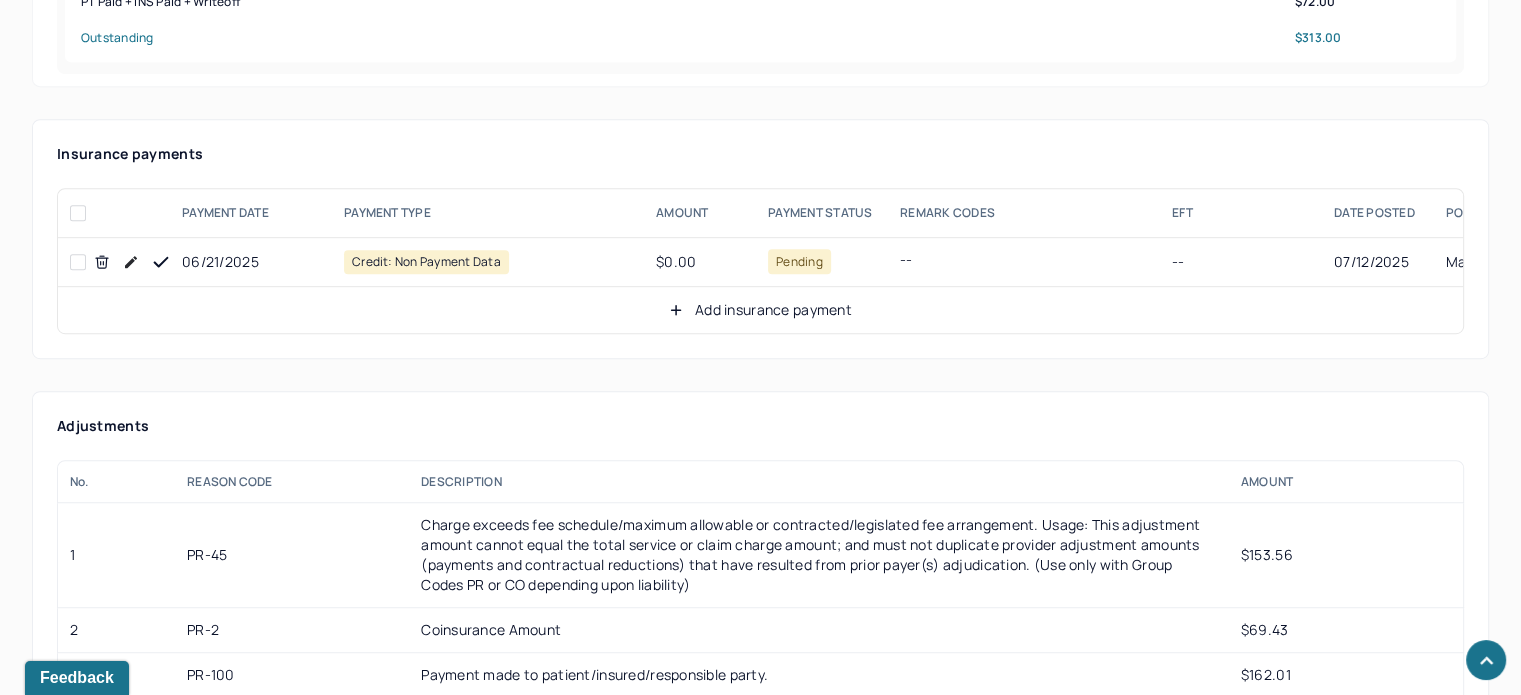 scroll, scrollTop: 1200, scrollLeft: 0, axis: vertical 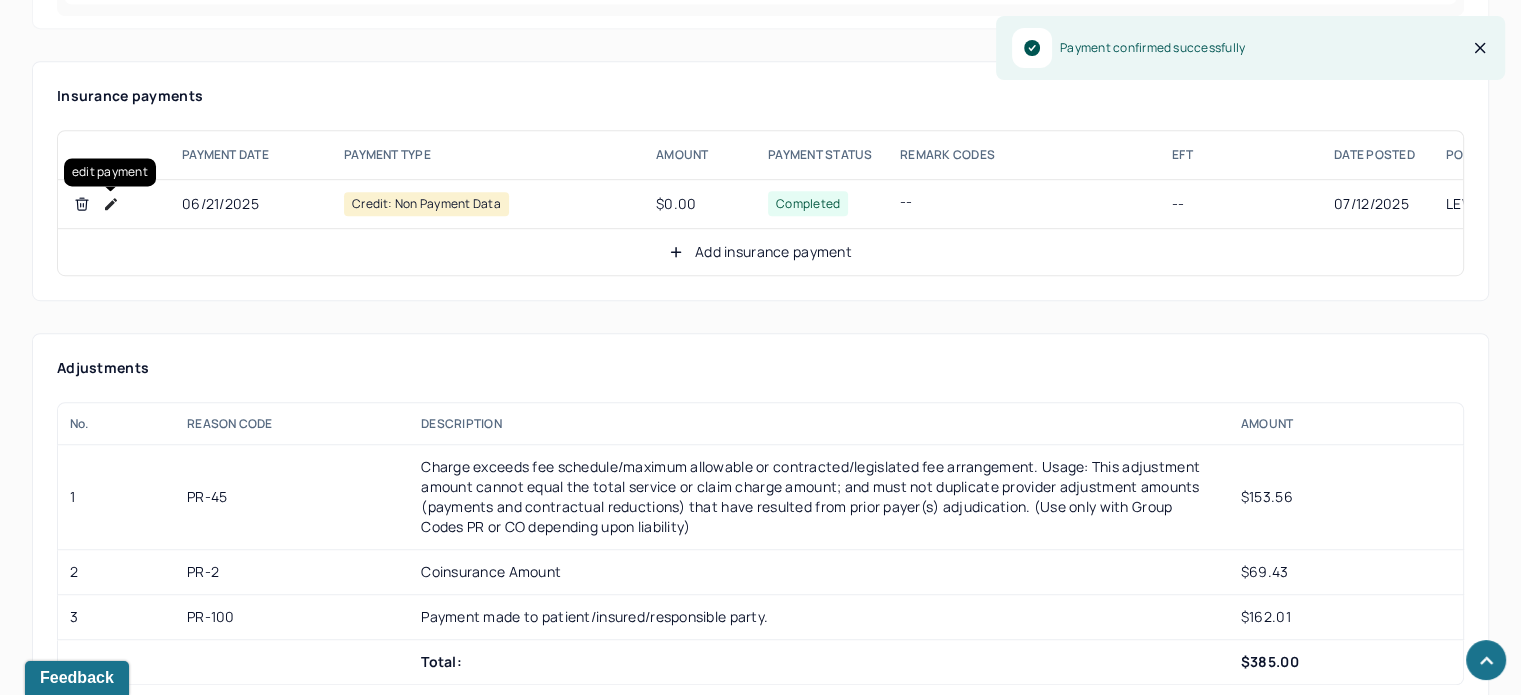 click 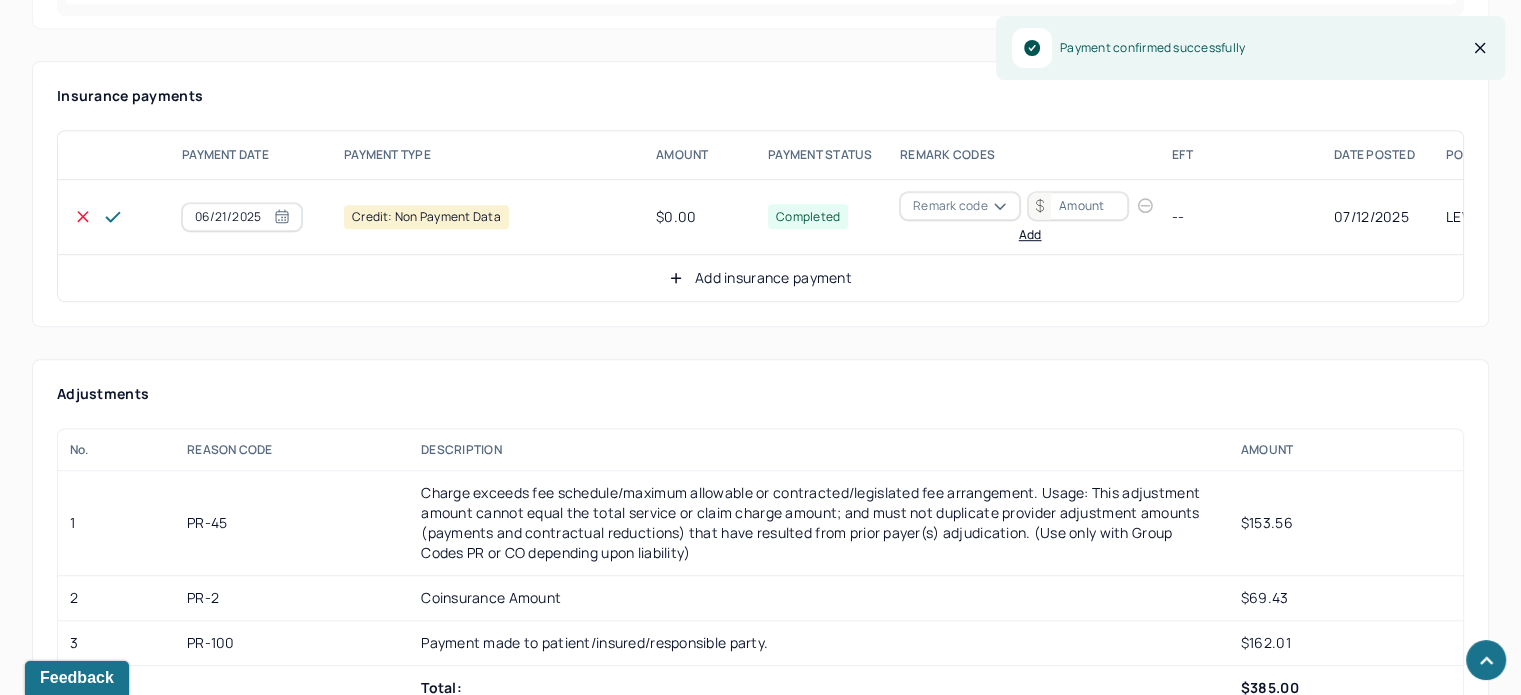 click on "Remark code" at bounding box center [950, 206] 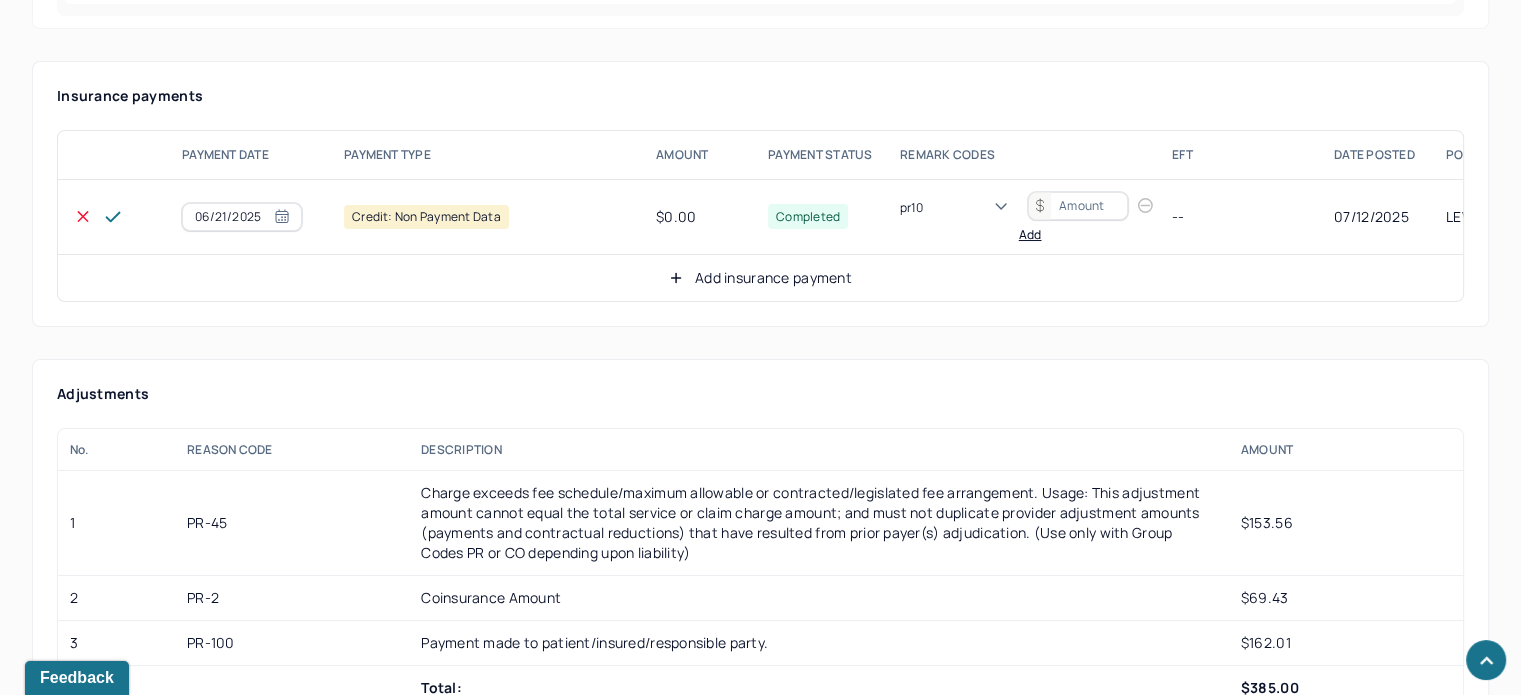 scroll, scrollTop: 8, scrollLeft: 0, axis: vertical 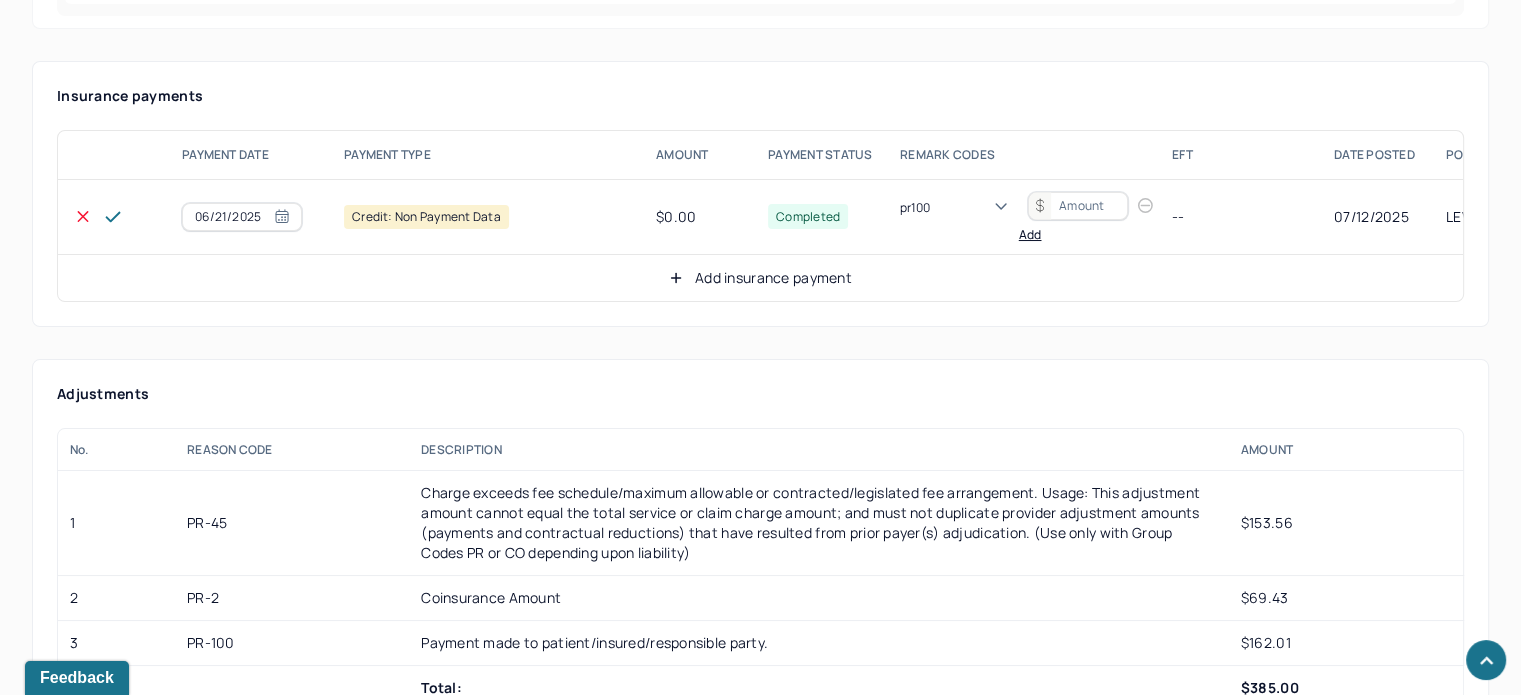 type 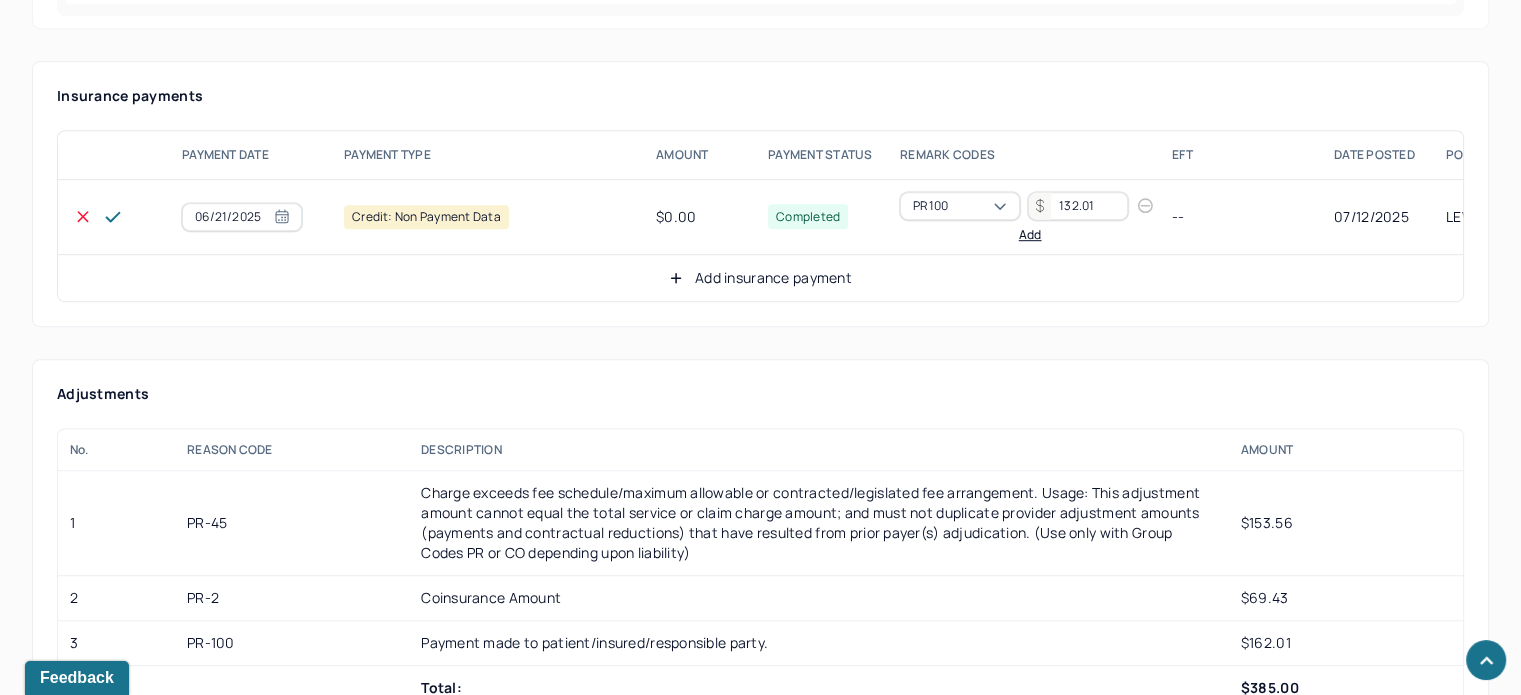 type on "132.01" 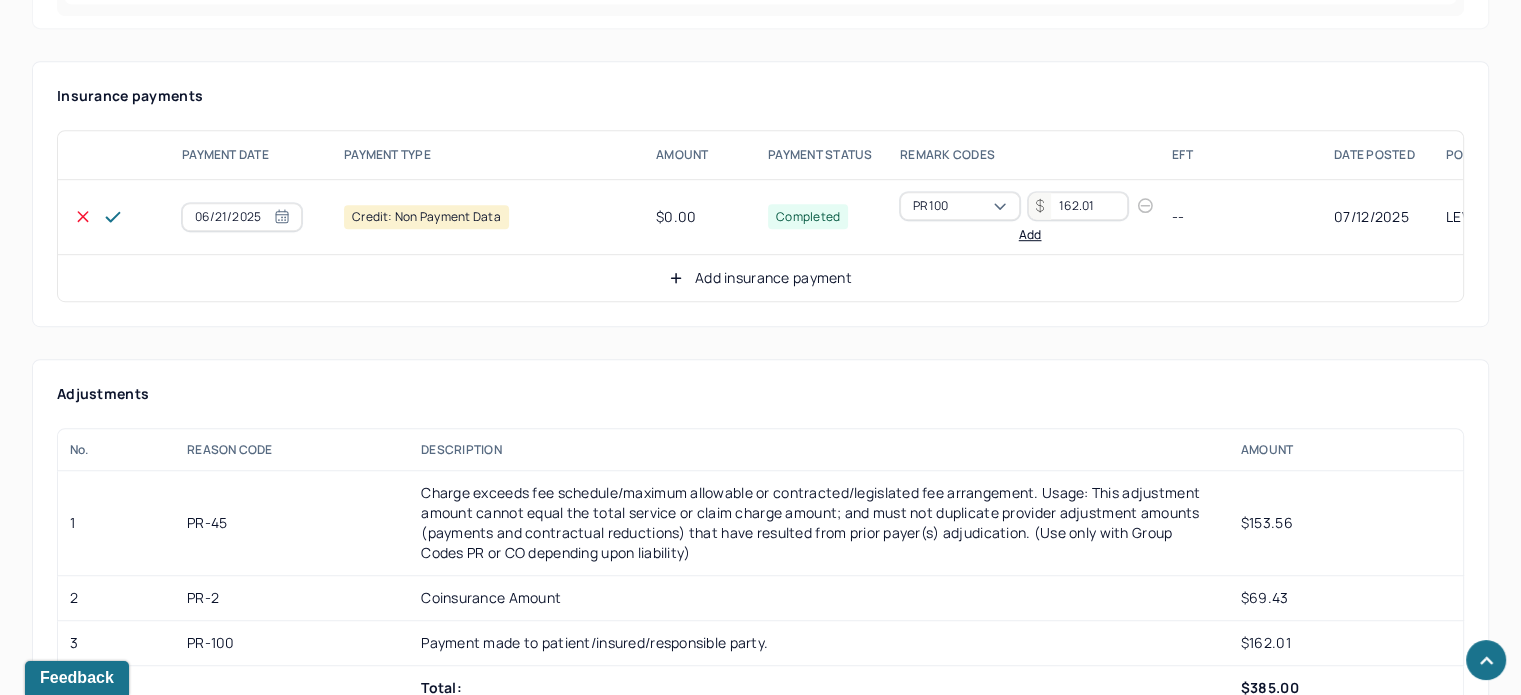 type on "162.01" 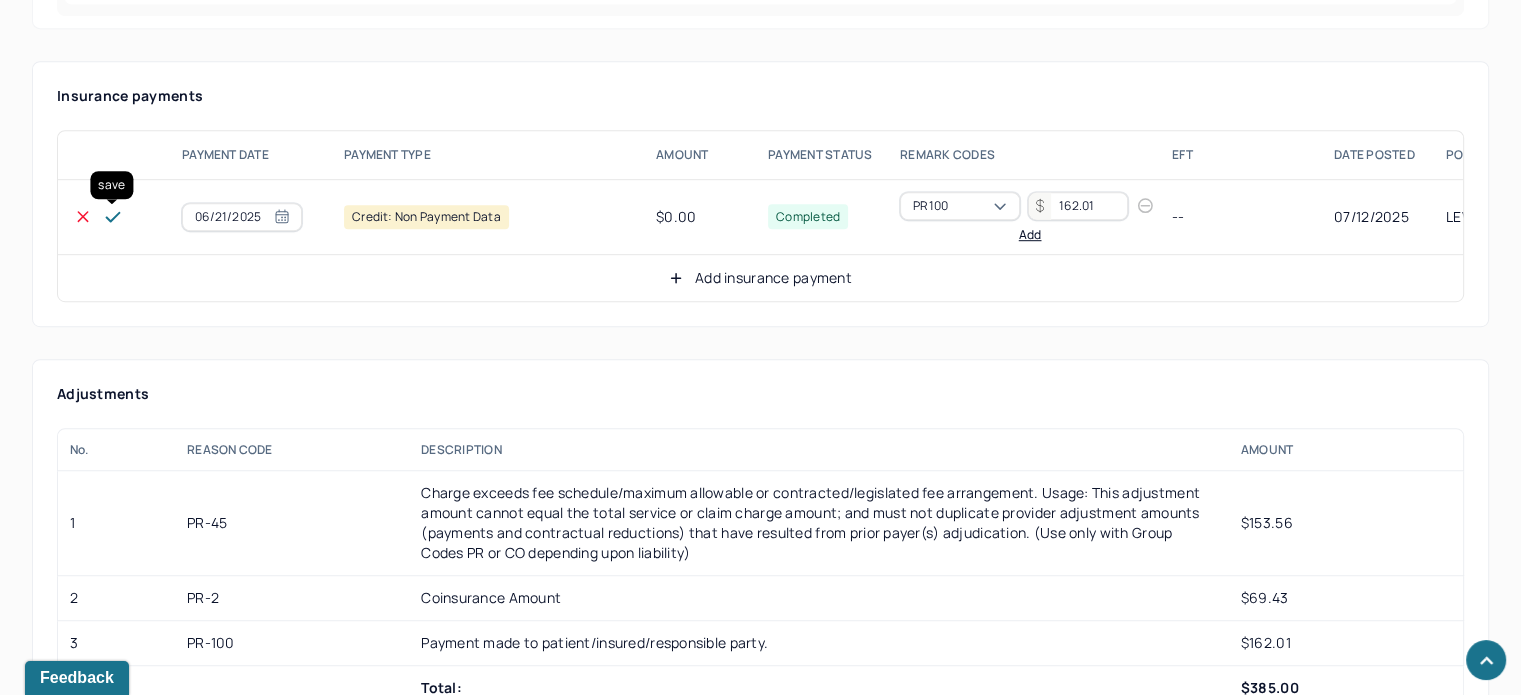 click at bounding box center [120, 217] 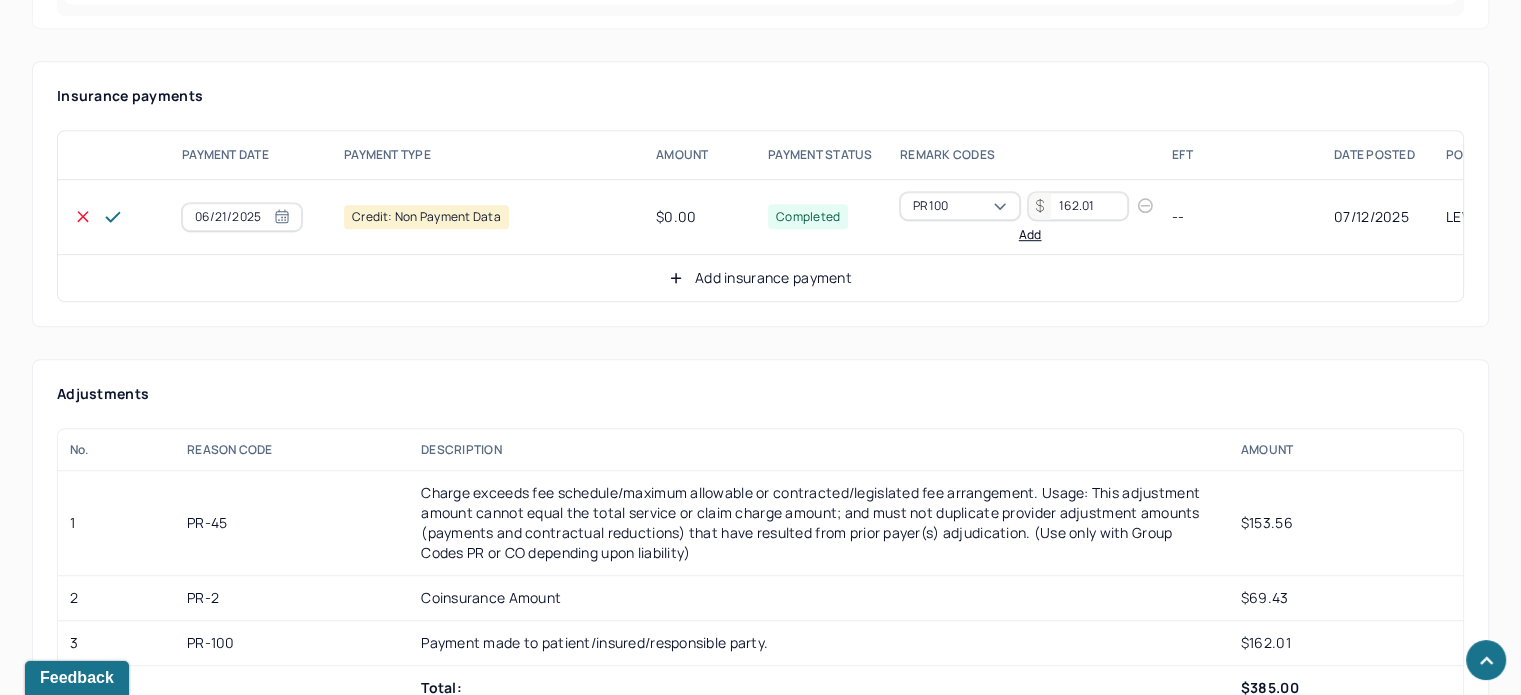 click 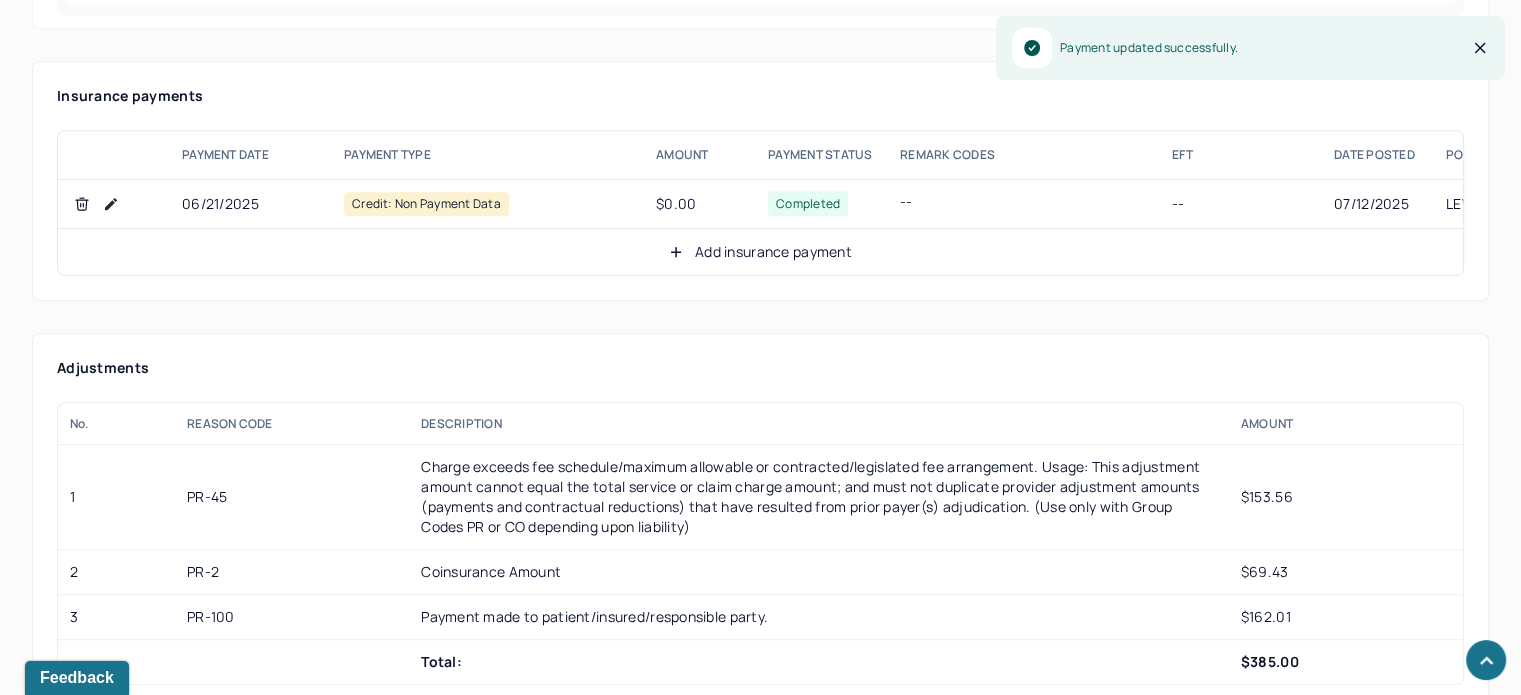 click on "Add insurance payment" at bounding box center [760, 252] 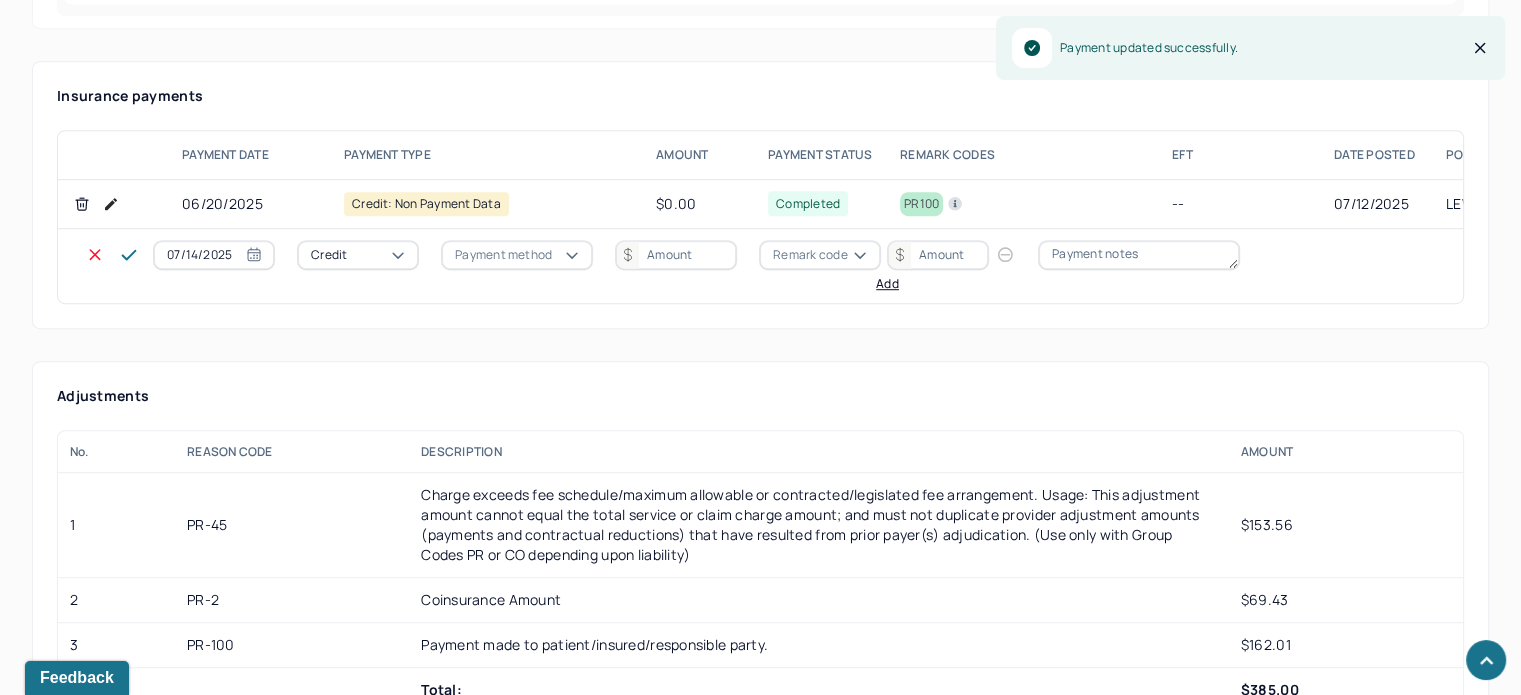 click on "Credit" at bounding box center (358, 255) 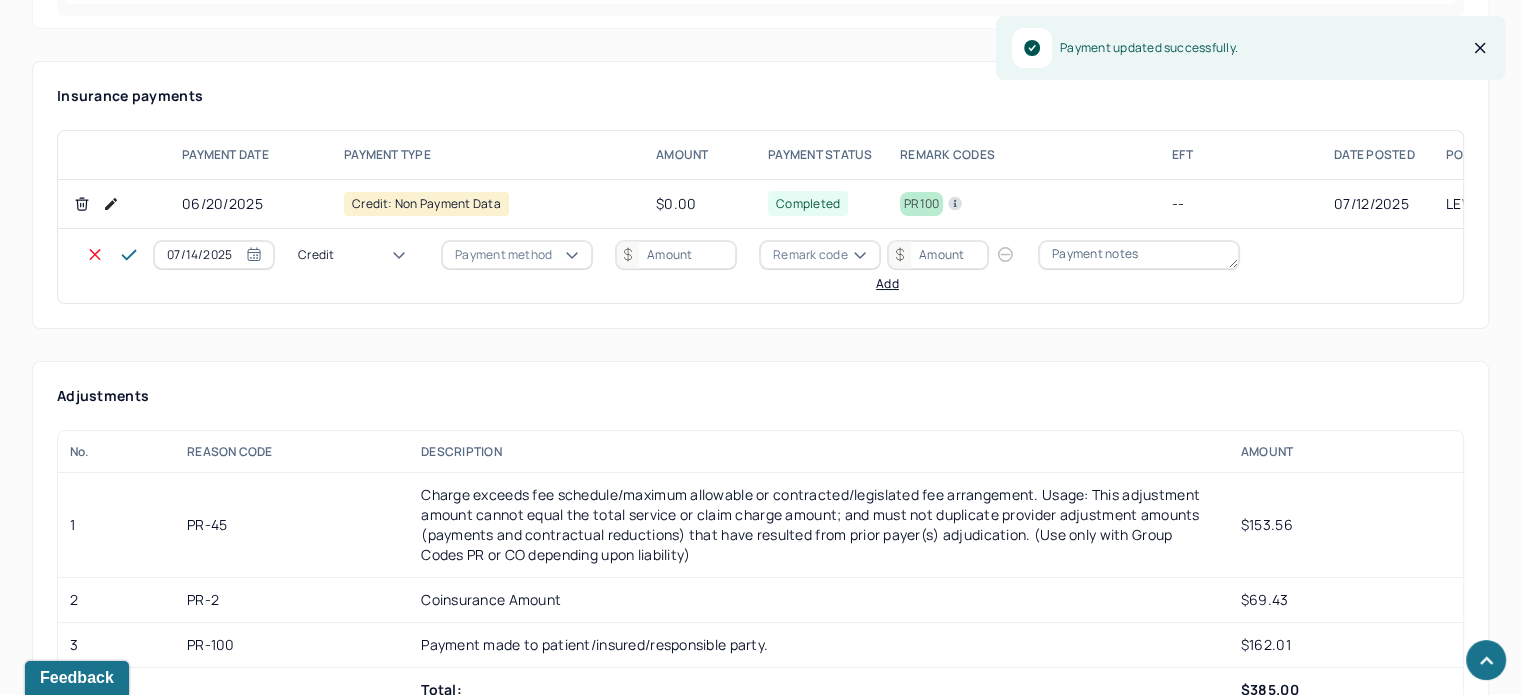 click on "Write off" at bounding box center (60, 3304) 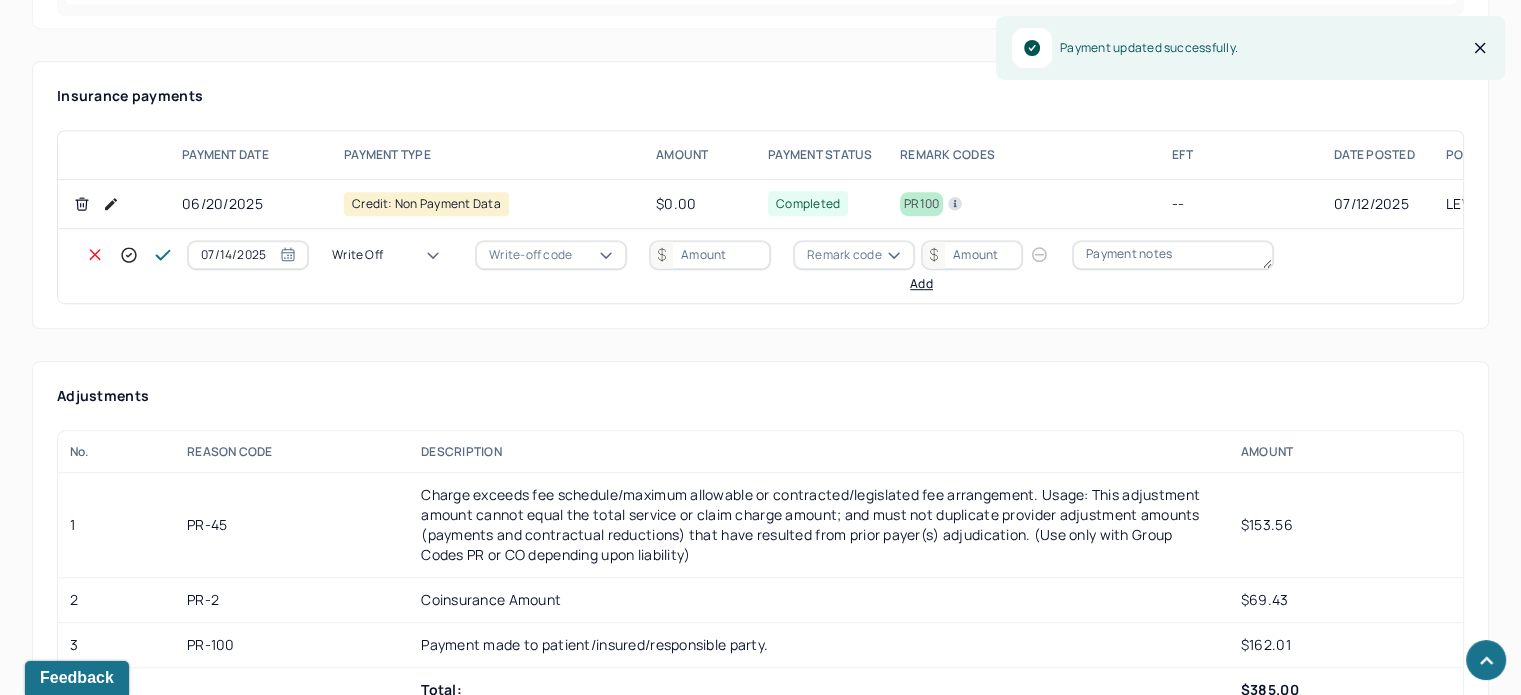 click on "Write-off code" at bounding box center (530, 255) 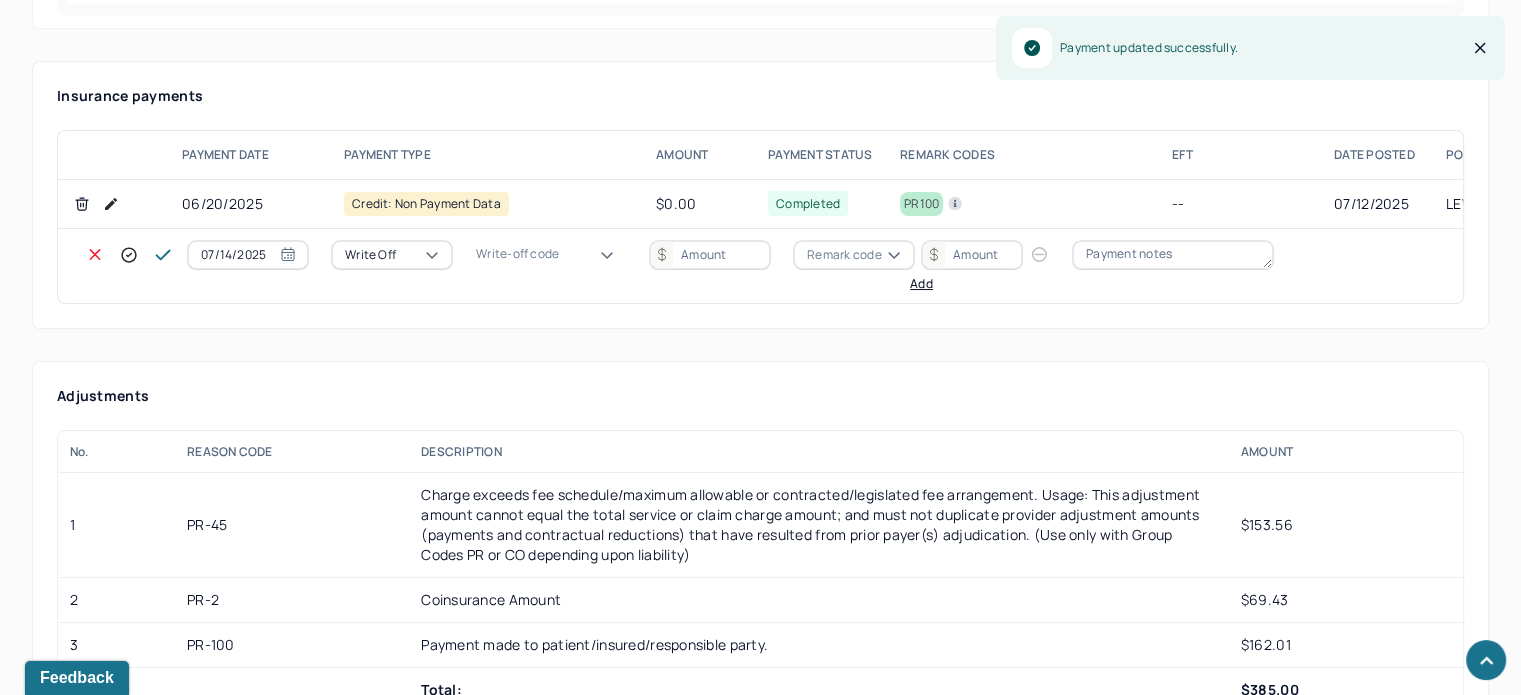 click on "WOBAL: WRITE OFF - BALANCE (INSADJ)" at bounding box center [100, 3325] 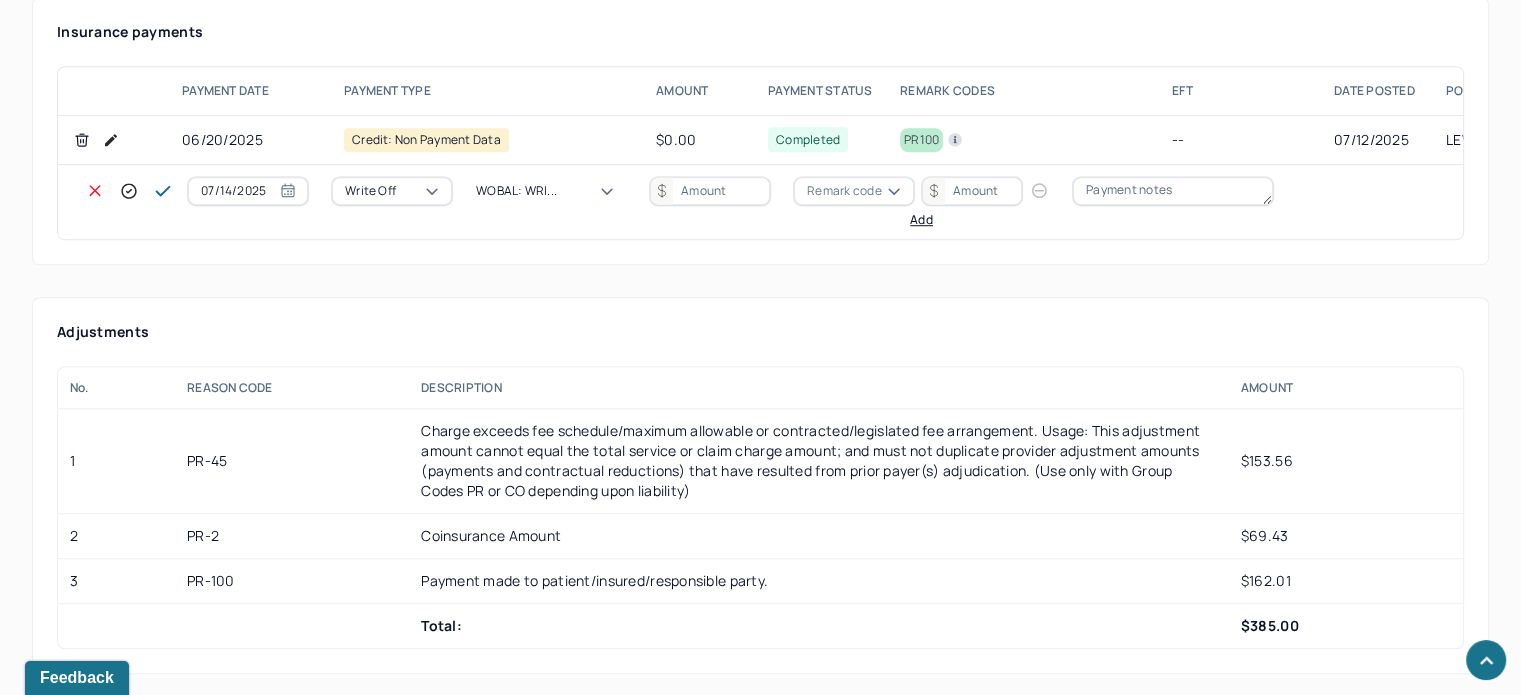 scroll, scrollTop: 1300, scrollLeft: 0, axis: vertical 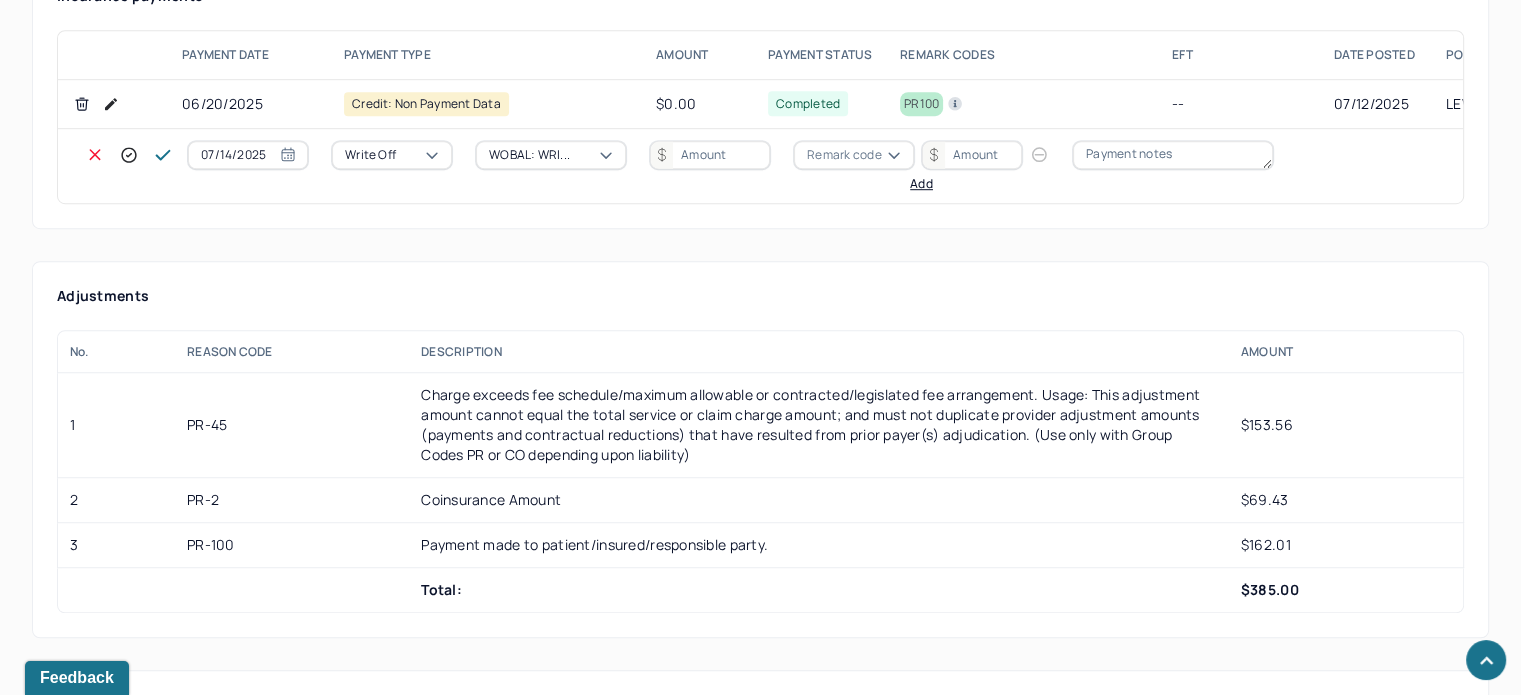 click at bounding box center (710, 155) 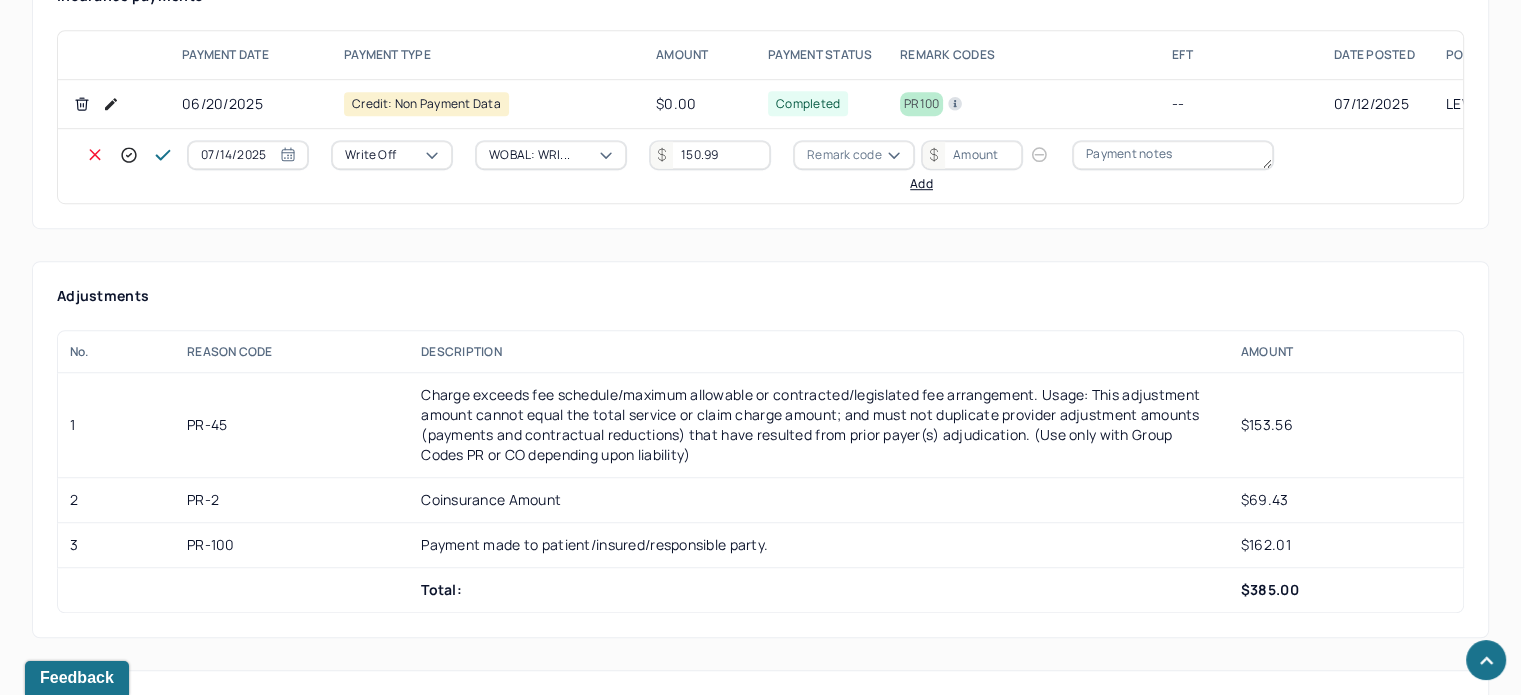 type on "150.99" 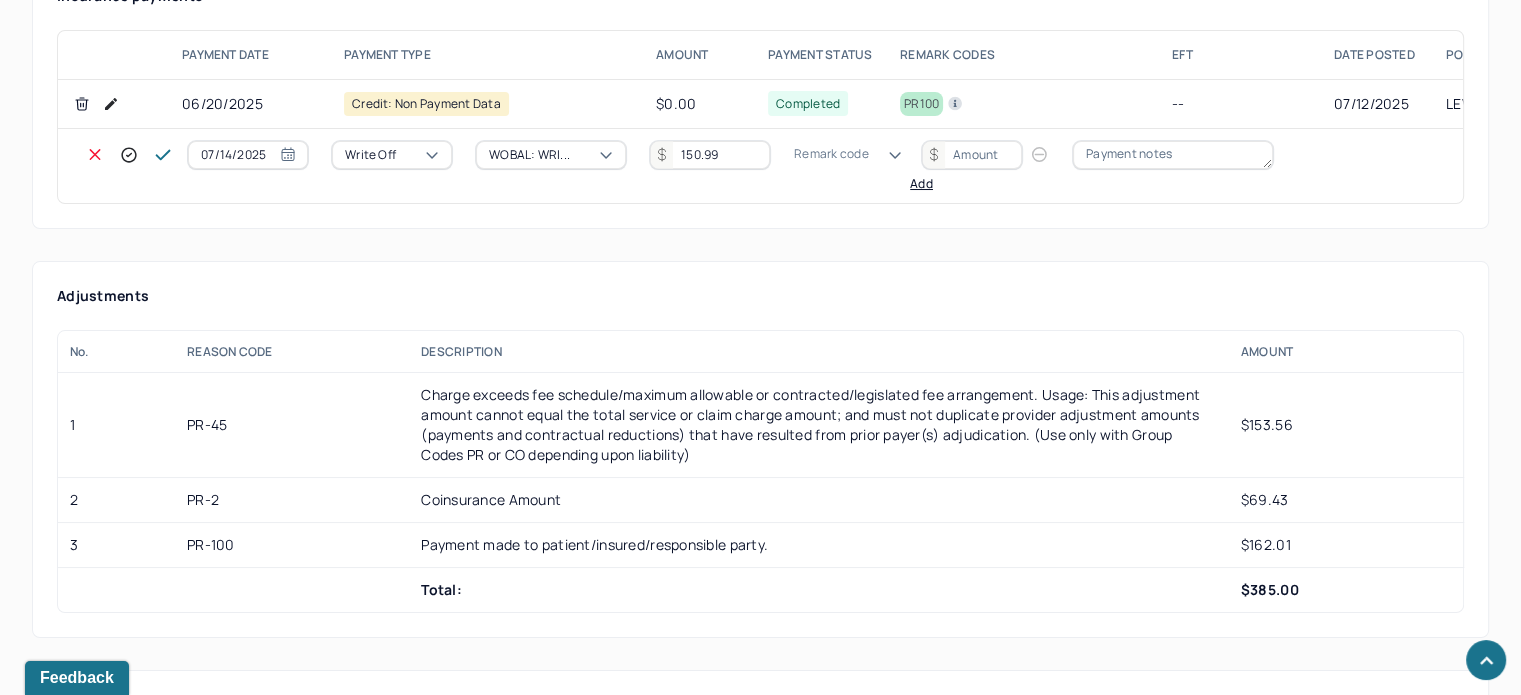 click on "Remark code" at bounding box center [831, 154] 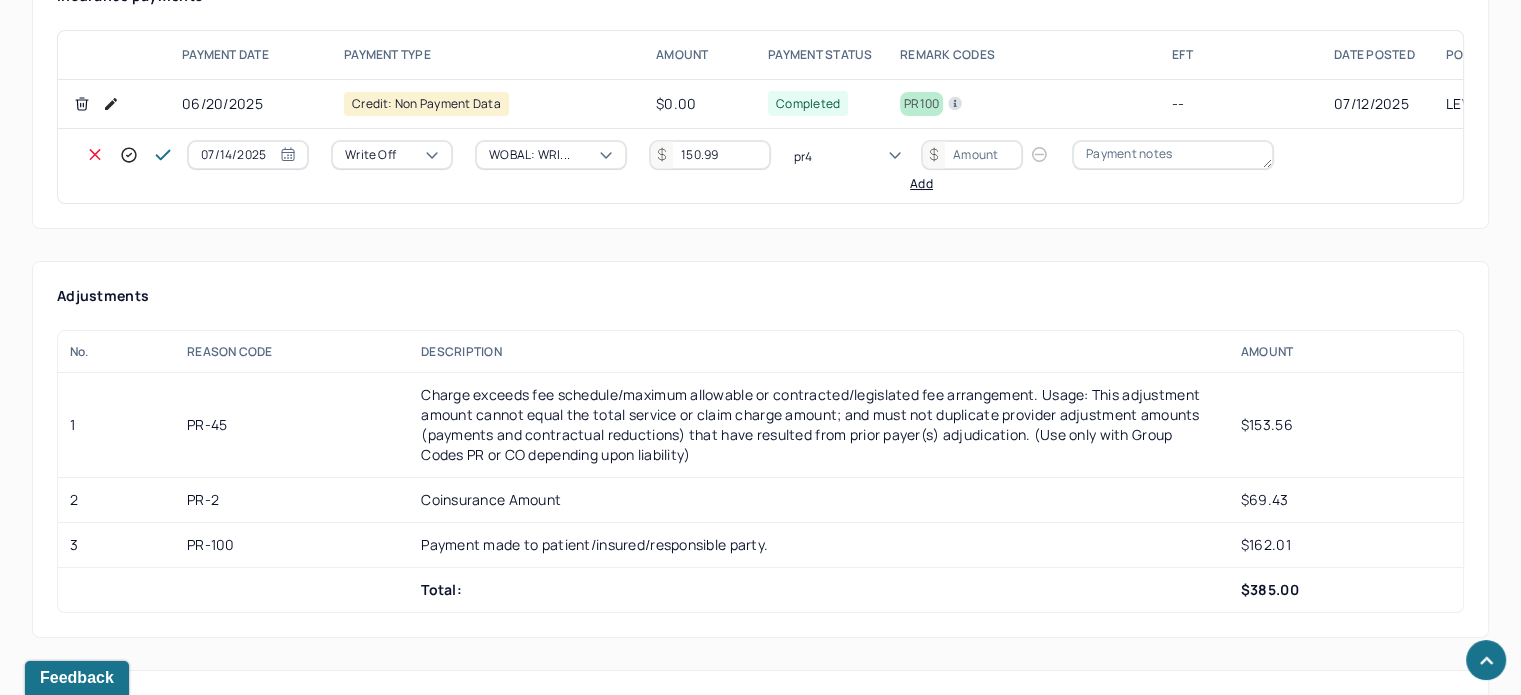 scroll, scrollTop: 0, scrollLeft: 0, axis: both 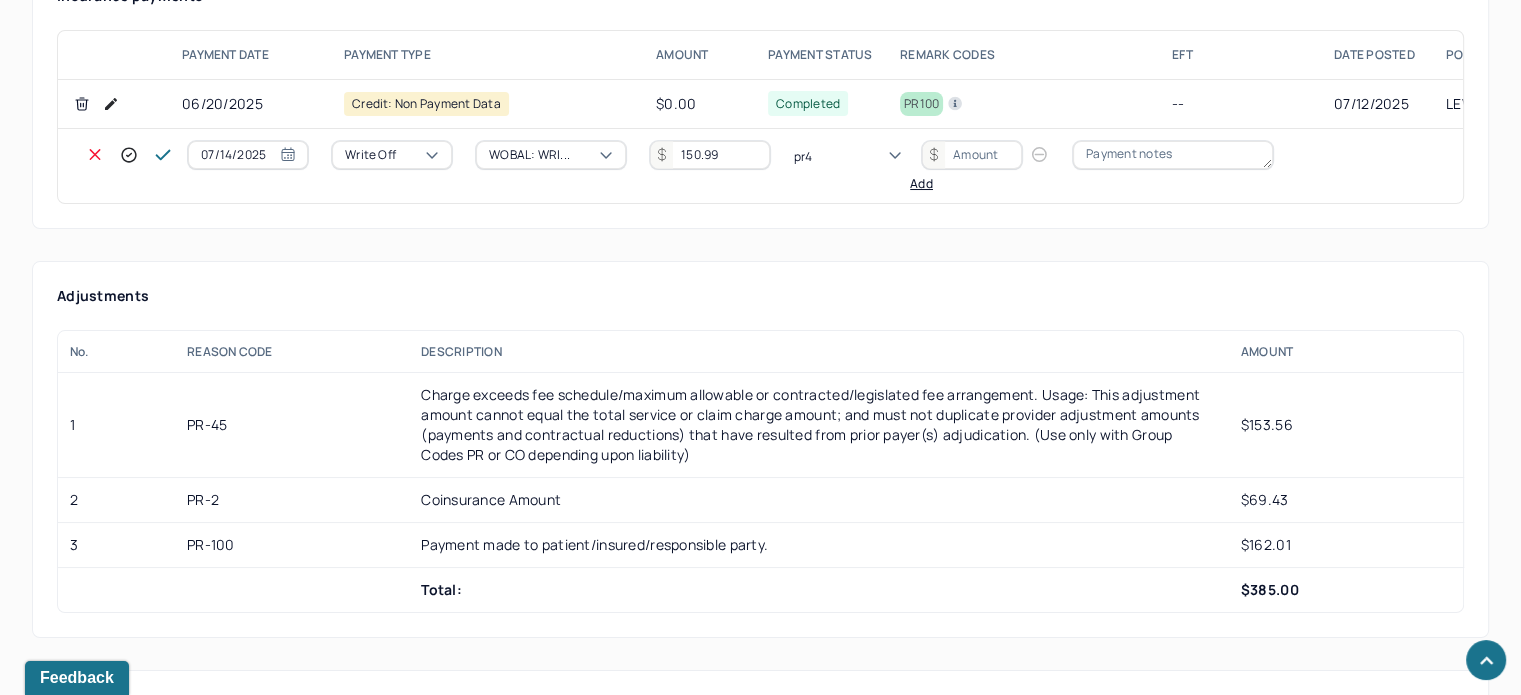 type on "pr45" 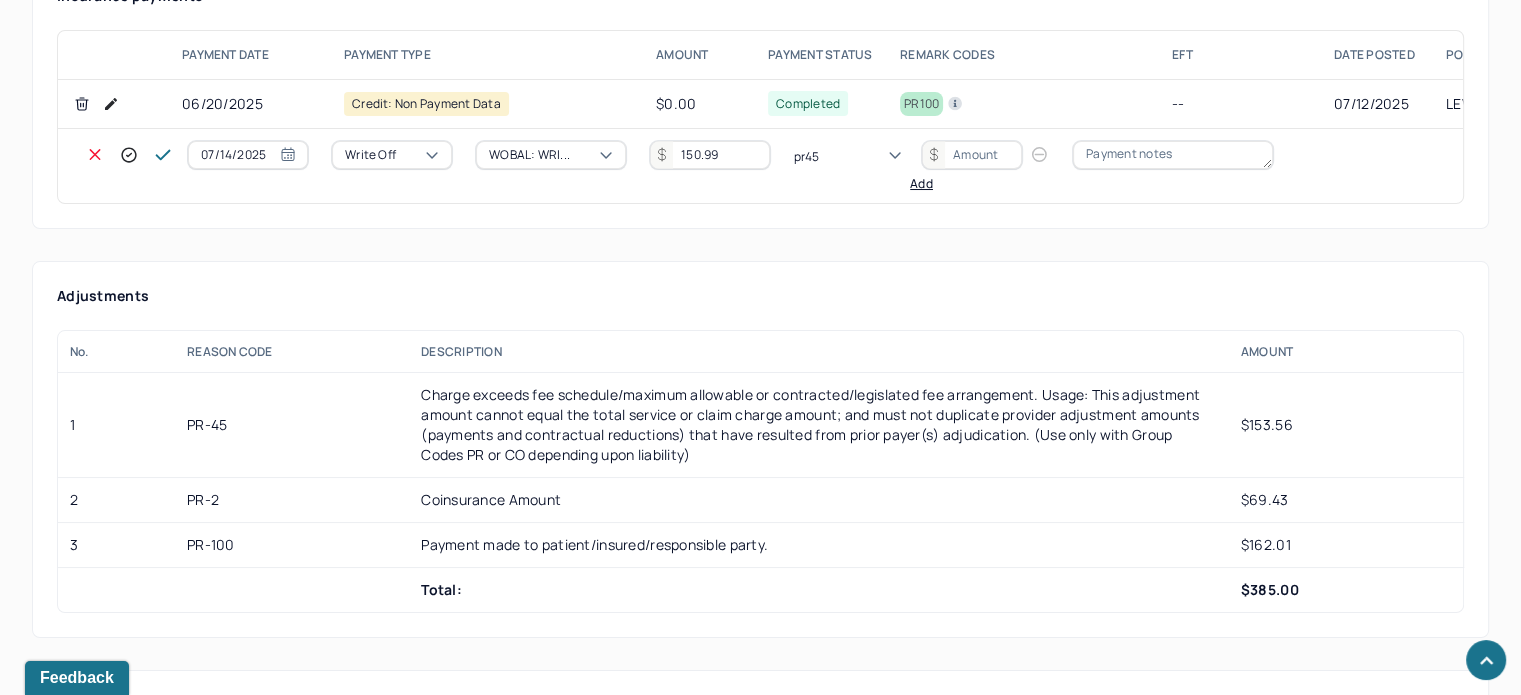 type 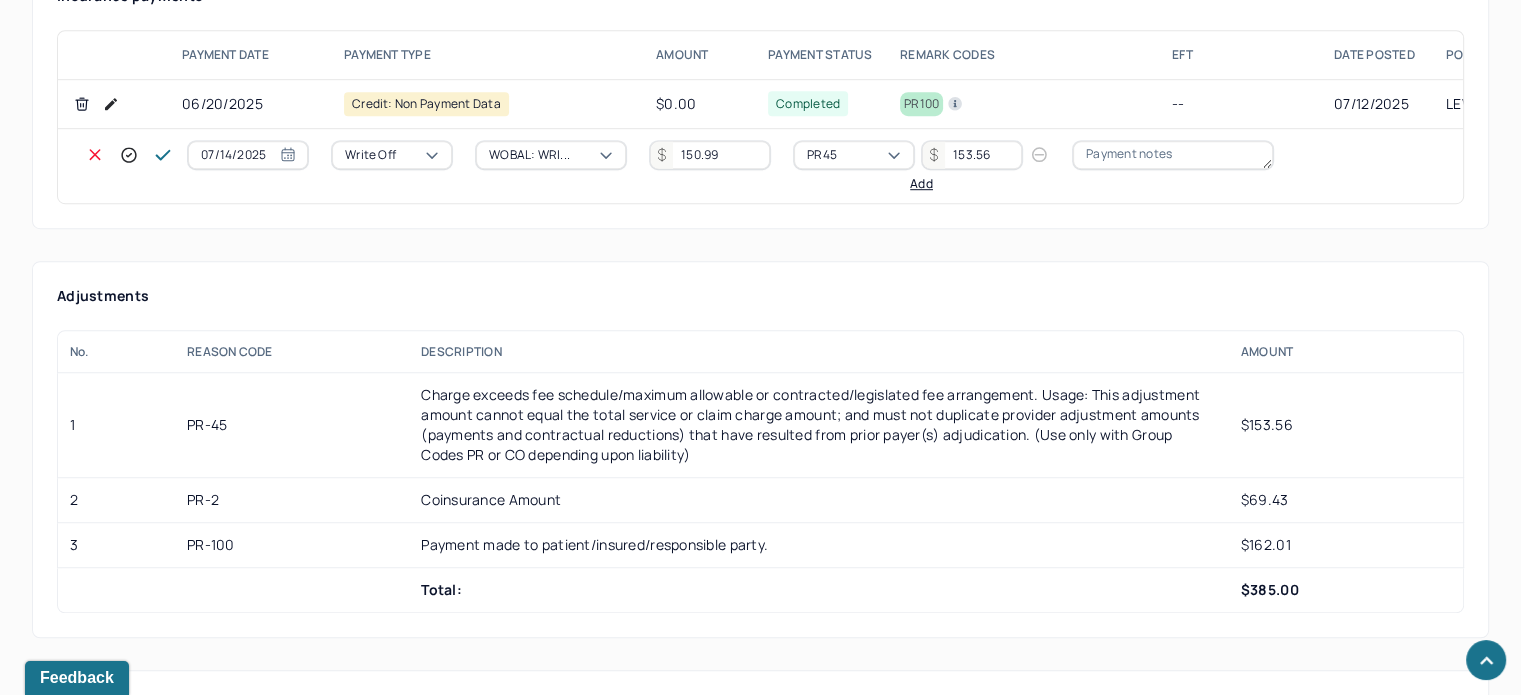 type on "153.56" 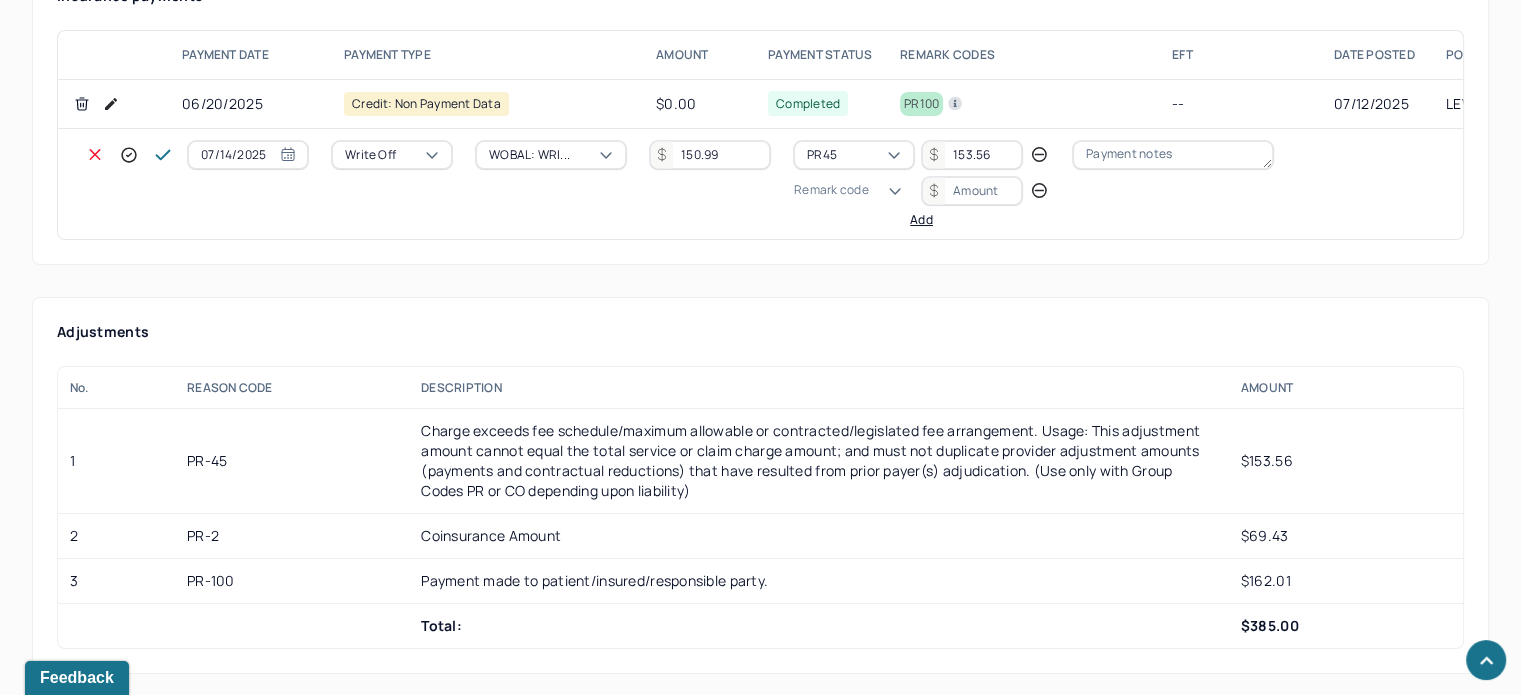 click on "Remark code" at bounding box center [831, 190] 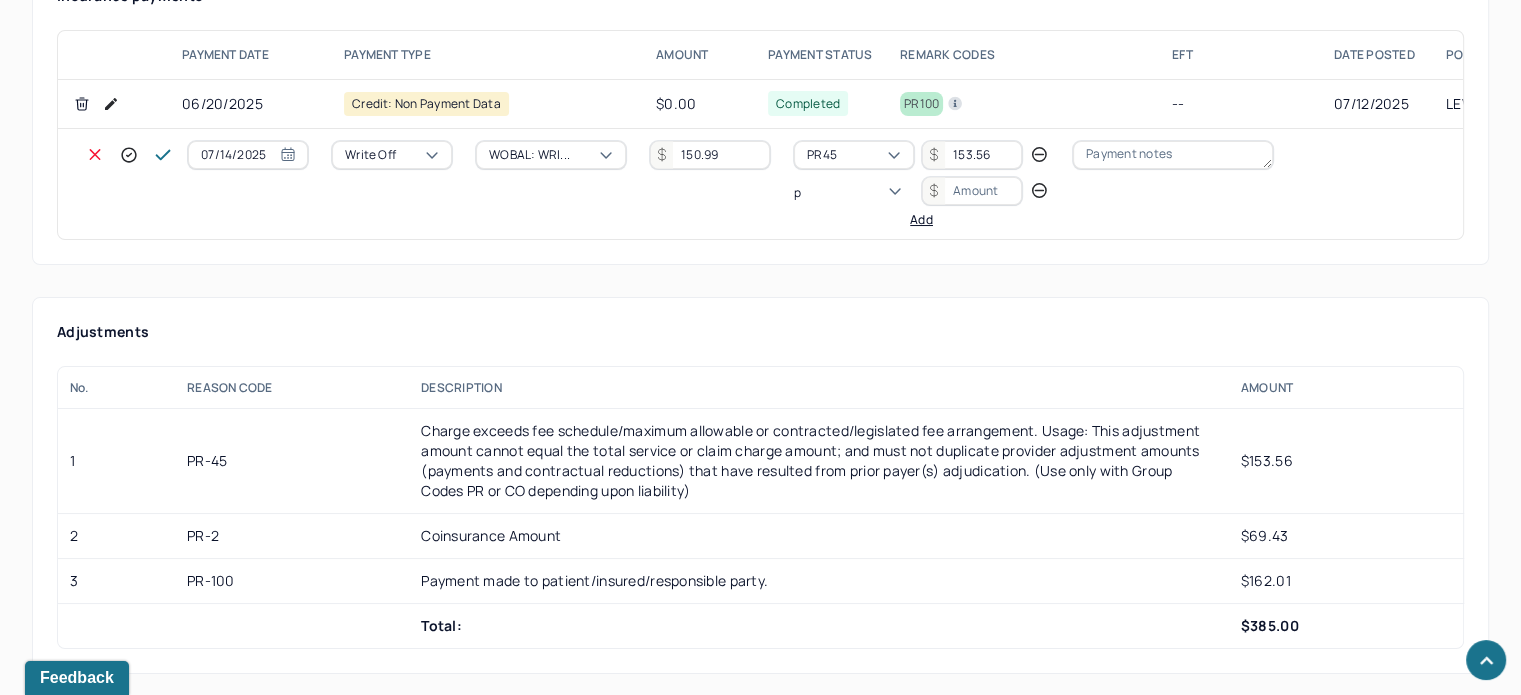 scroll, scrollTop: 124, scrollLeft: 0, axis: vertical 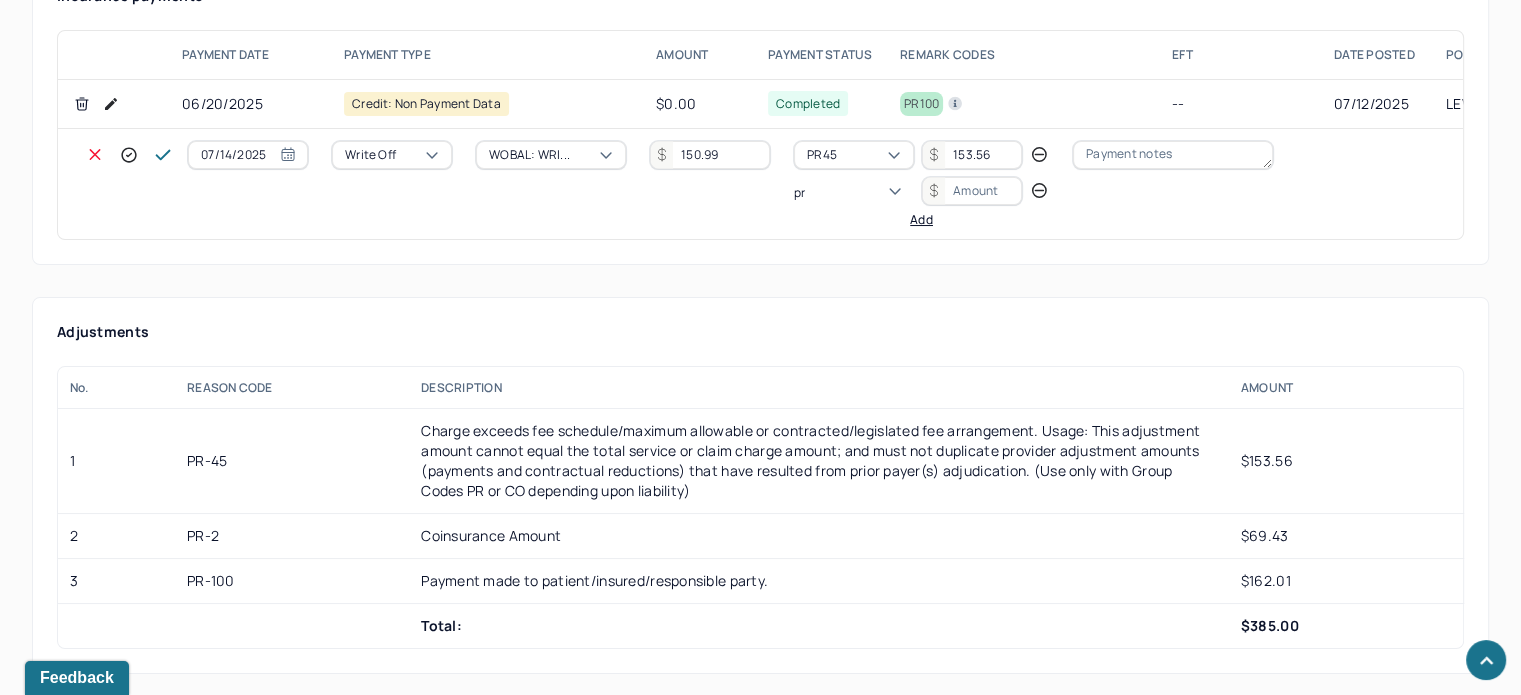type on "pr2" 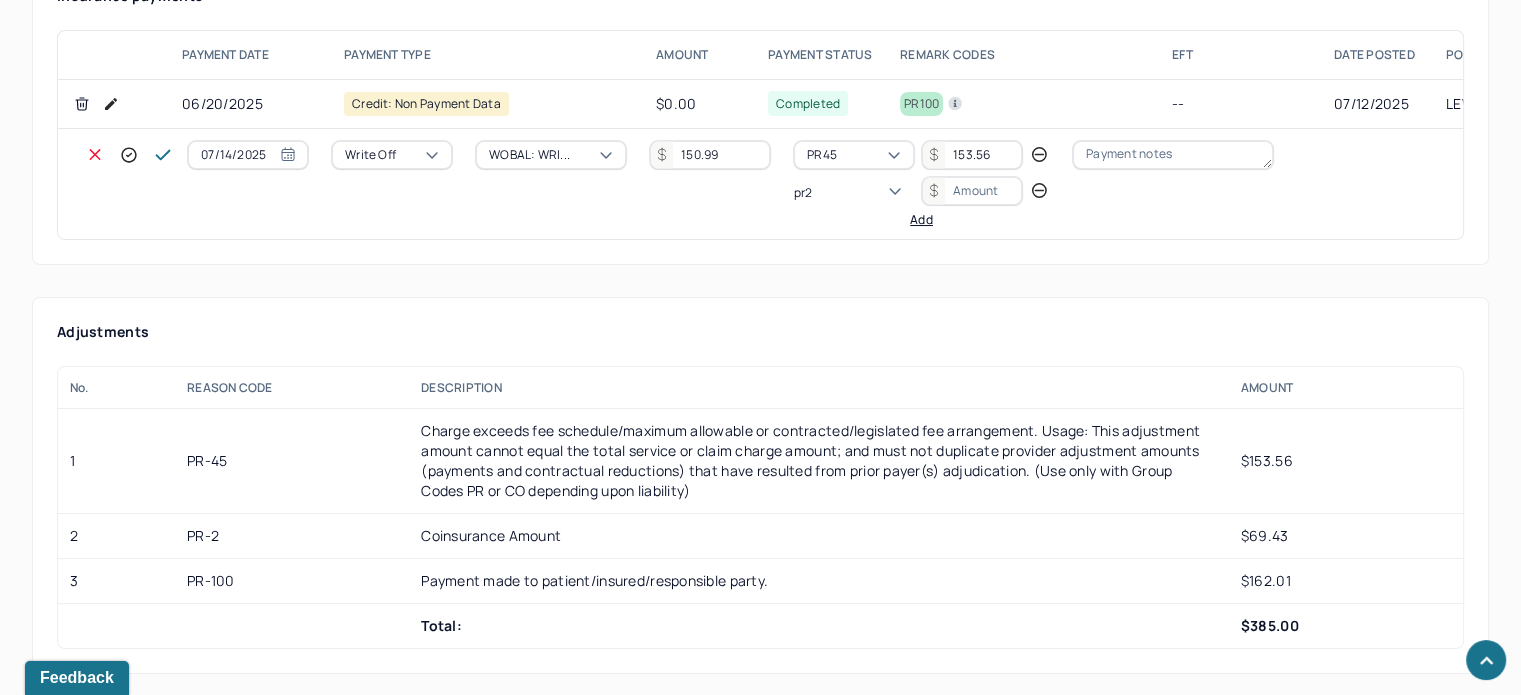 type 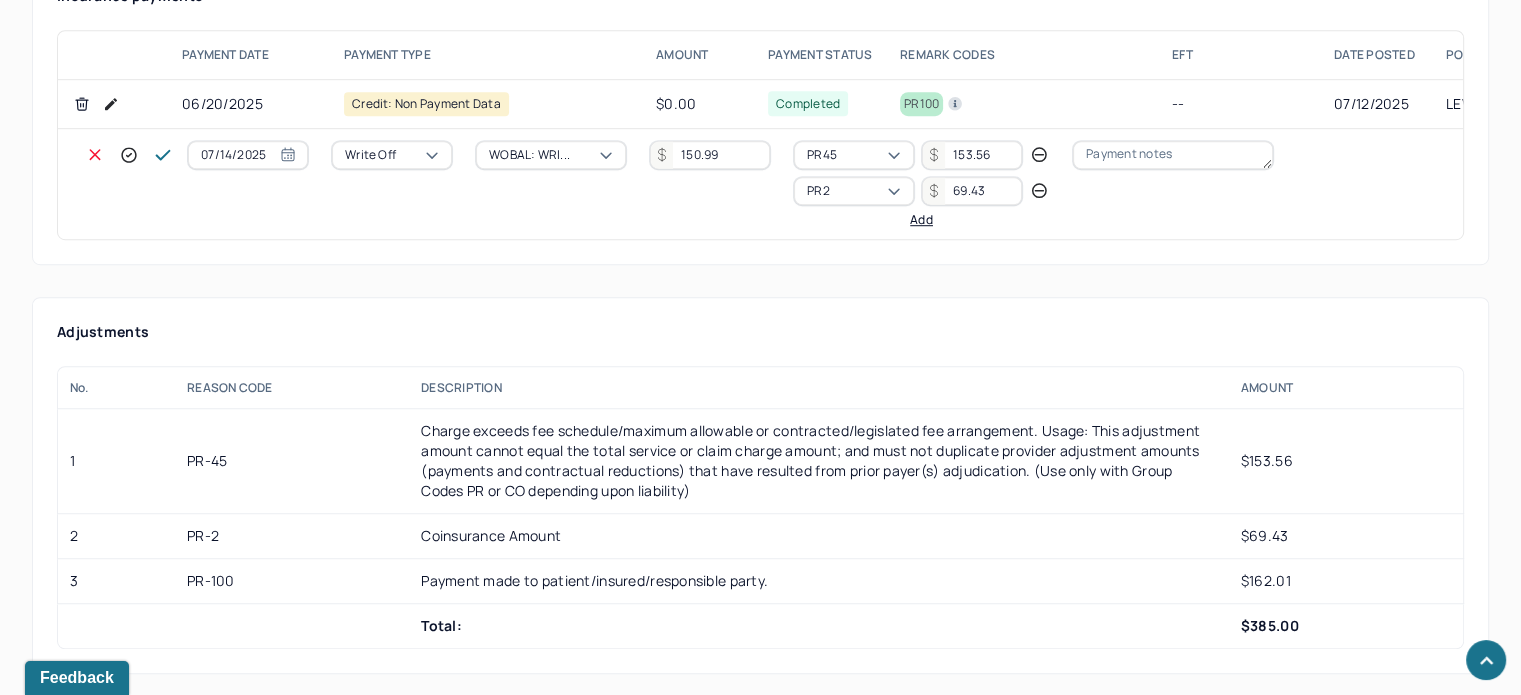 type on "69.43" 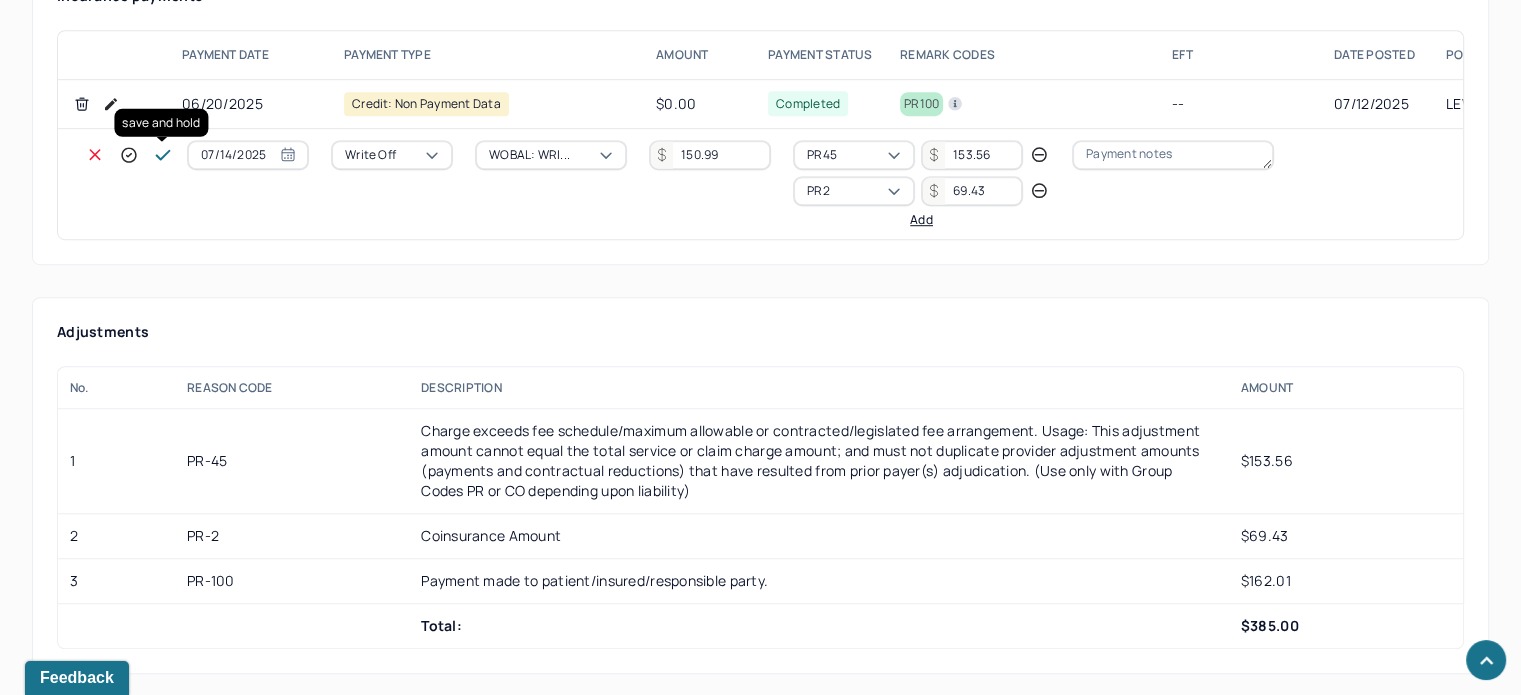 click 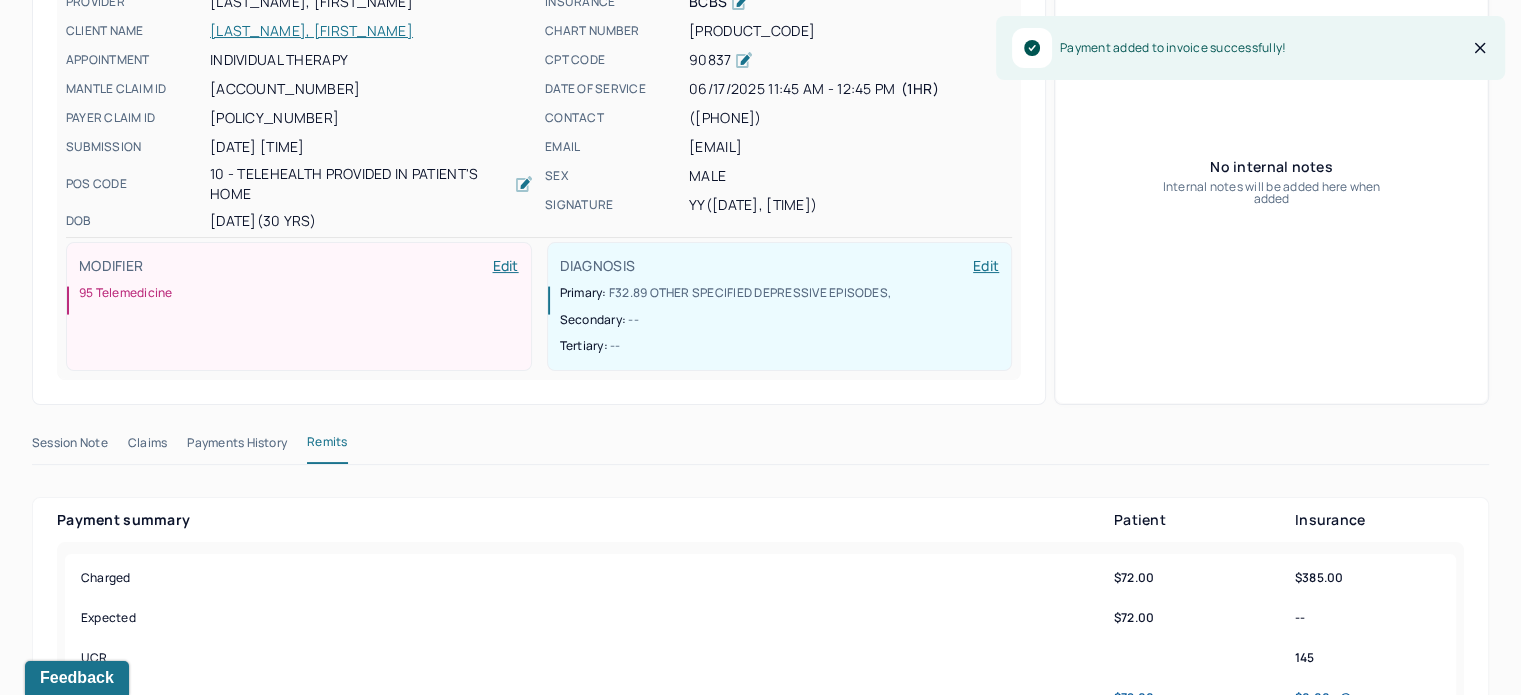 scroll, scrollTop: 100, scrollLeft: 0, axis: vertical 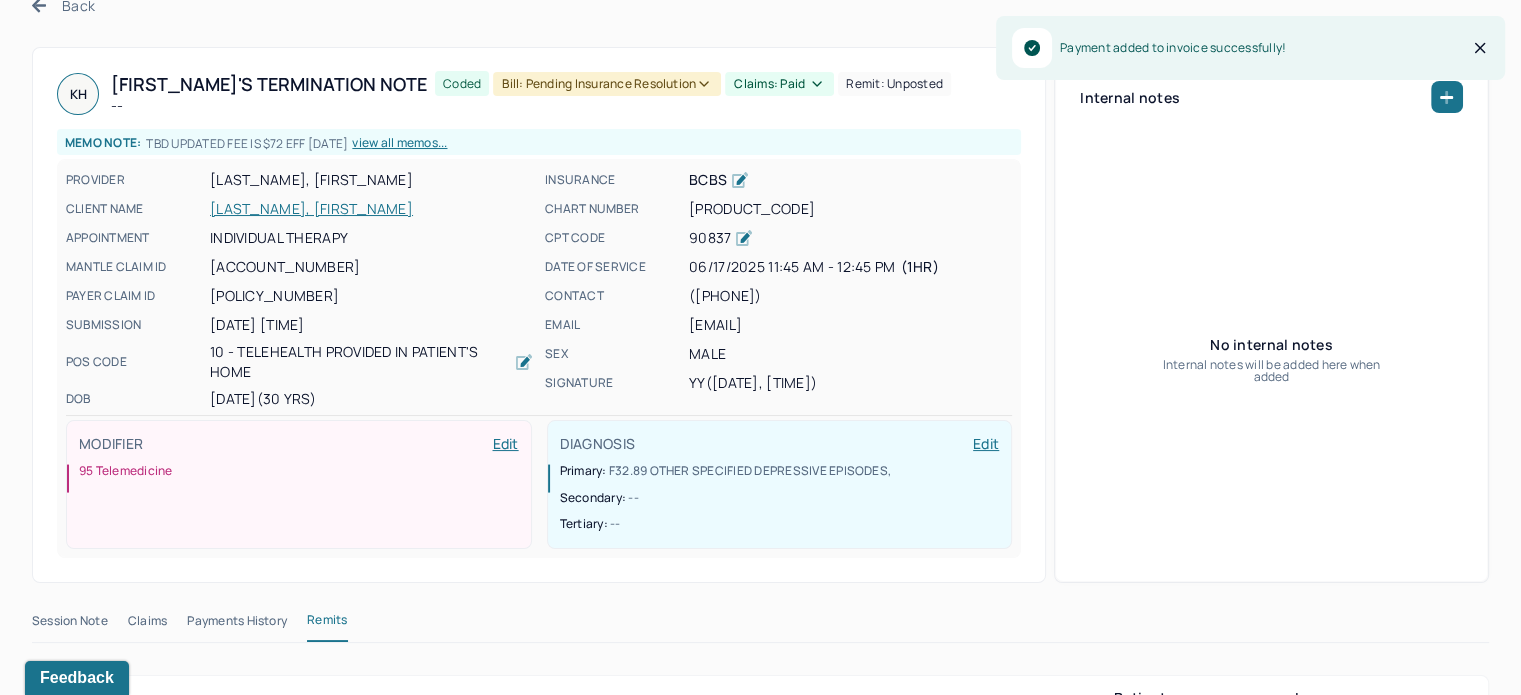 click on "Bill: Pending Insurance Resolution" at bounding box center (607, 84) 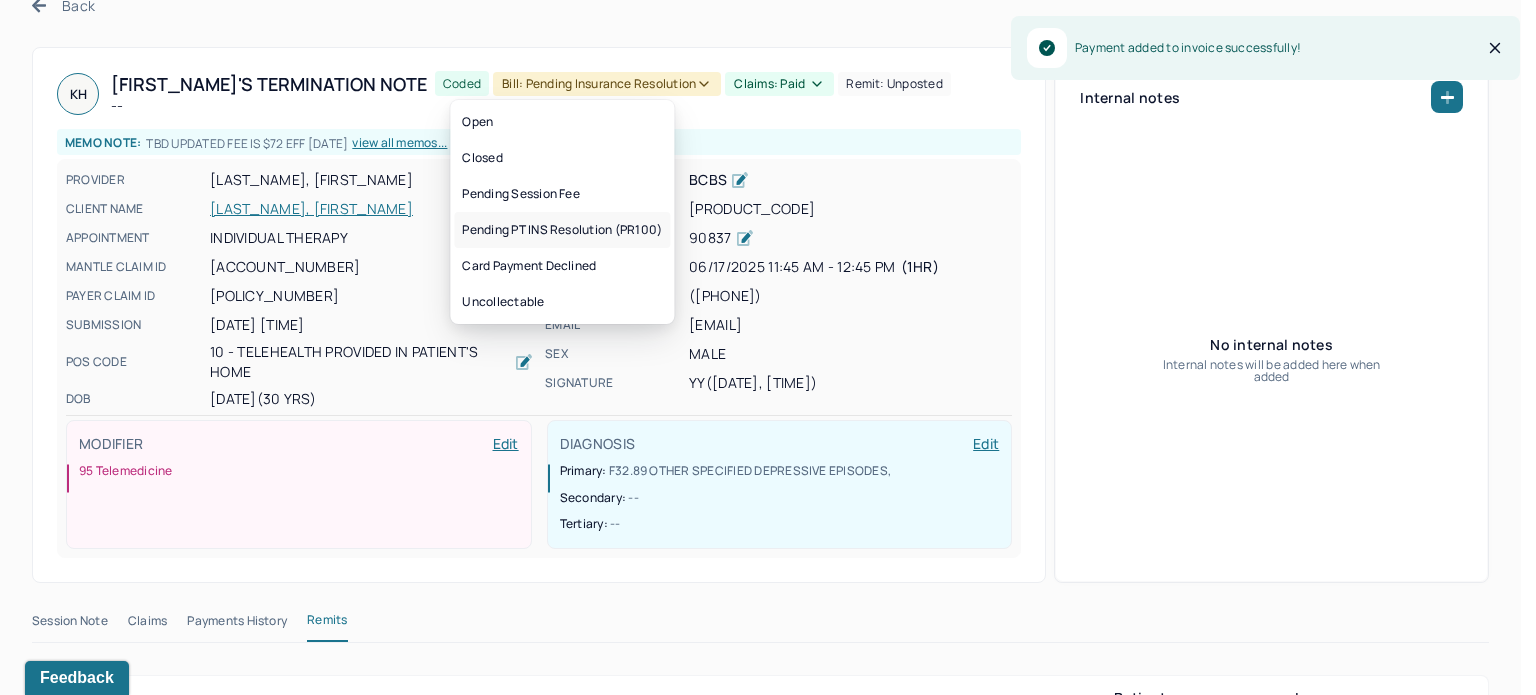 click on "Pending PT INS Resolution (PR100)" at bounding box center (562, 230) 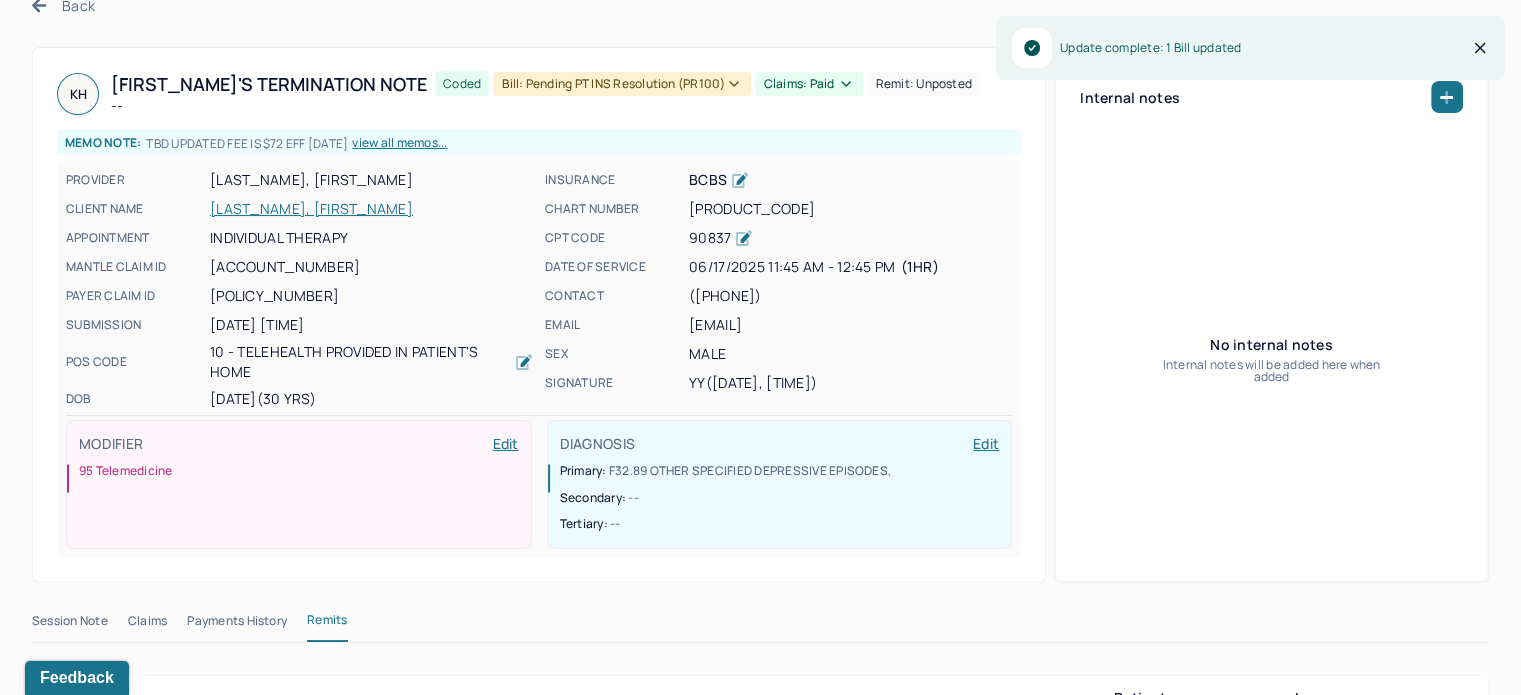 click on "Back" at bounding box center [63, 5] 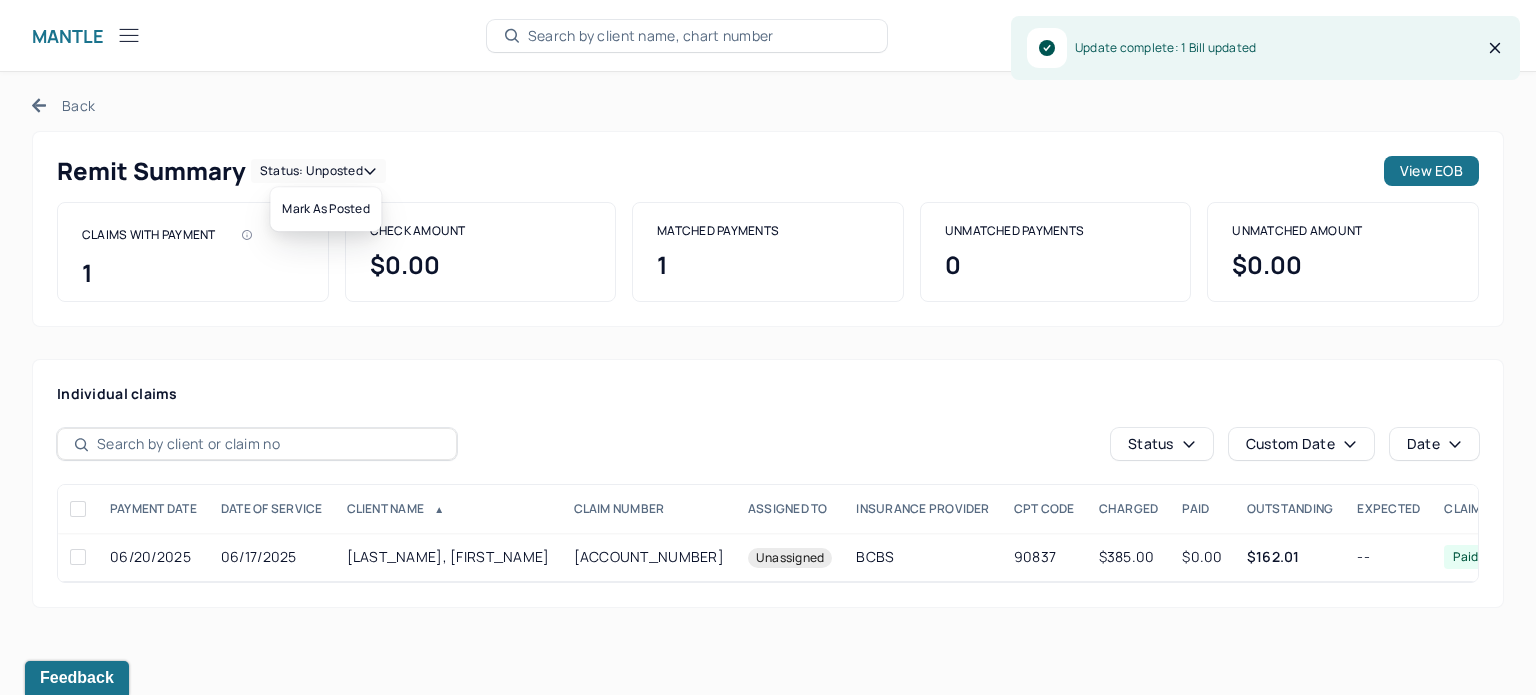 click on "Status: unposted" at bounding box center [318, 171] 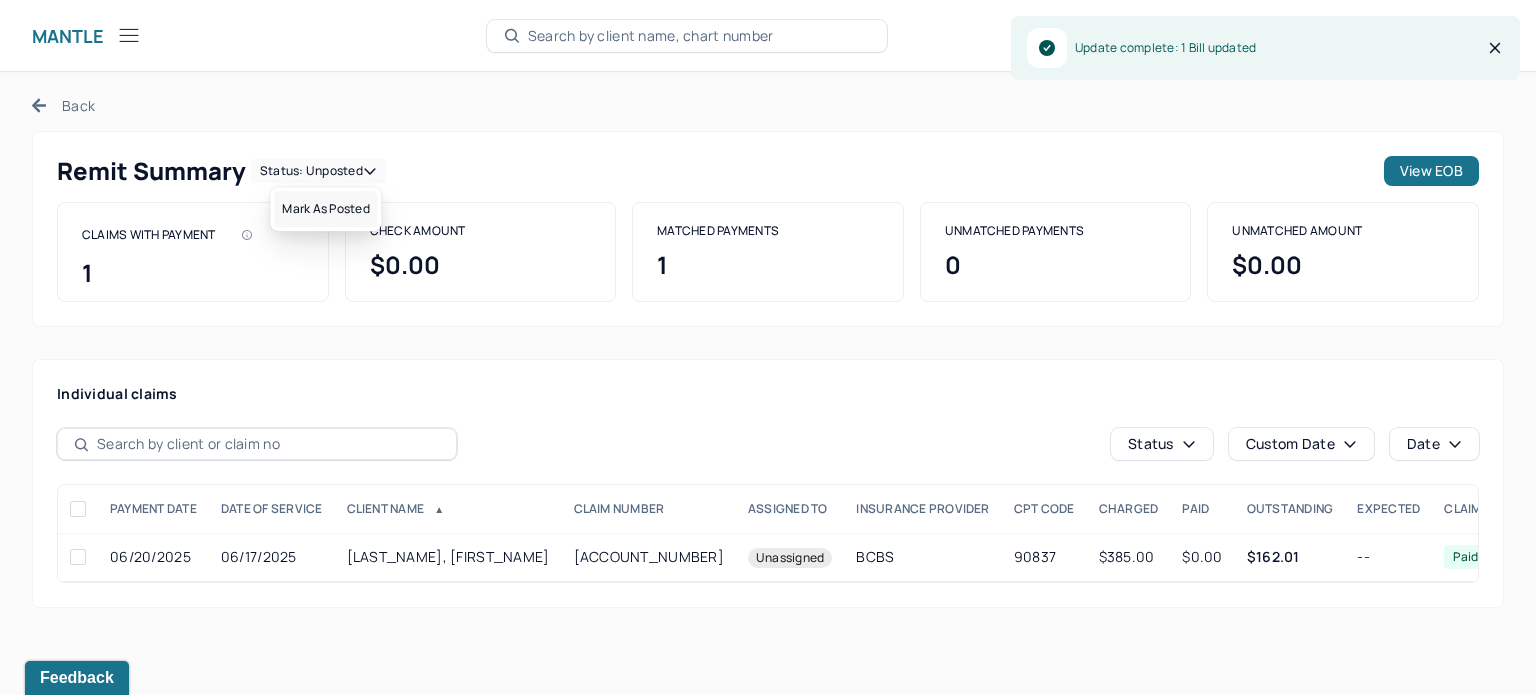 click on "Mark as Posted" at bounding box center (325, 209) 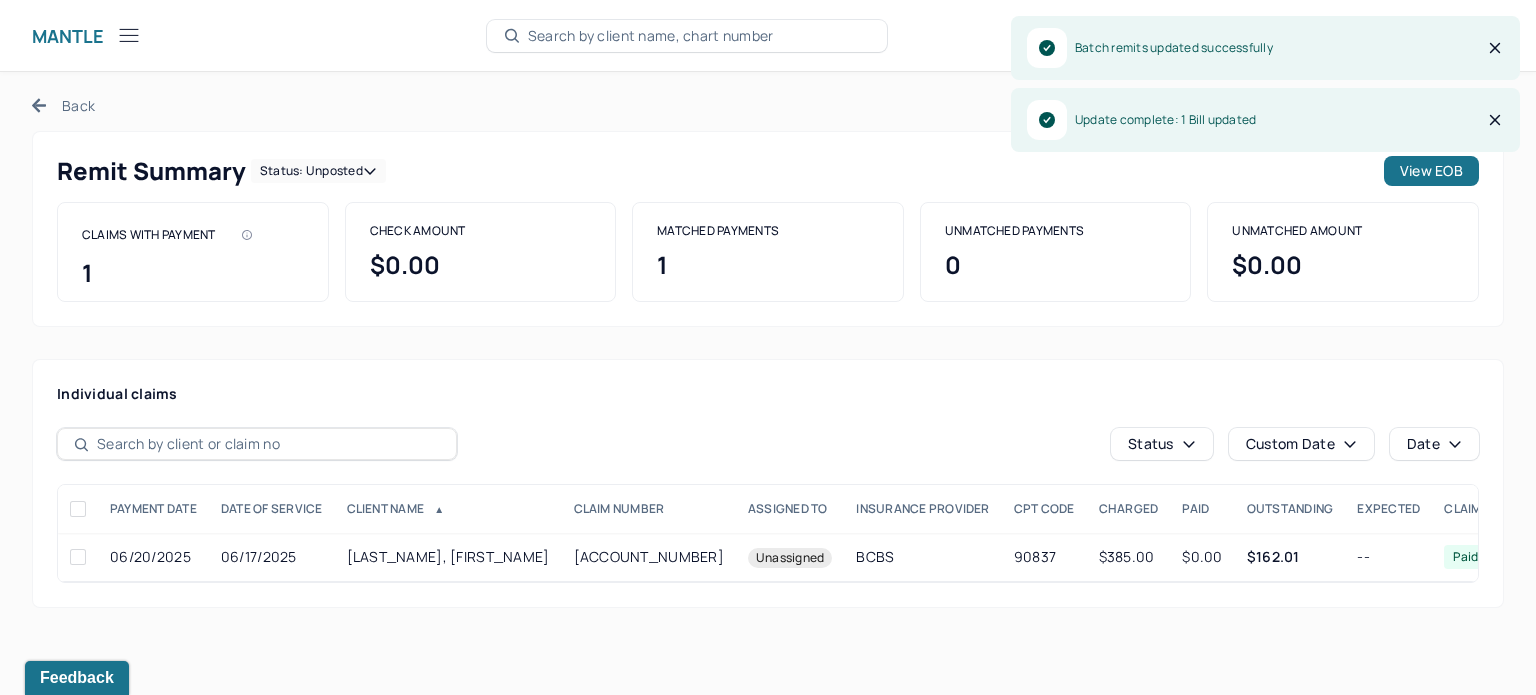 click on "Back" at bounding box center (63, 105) 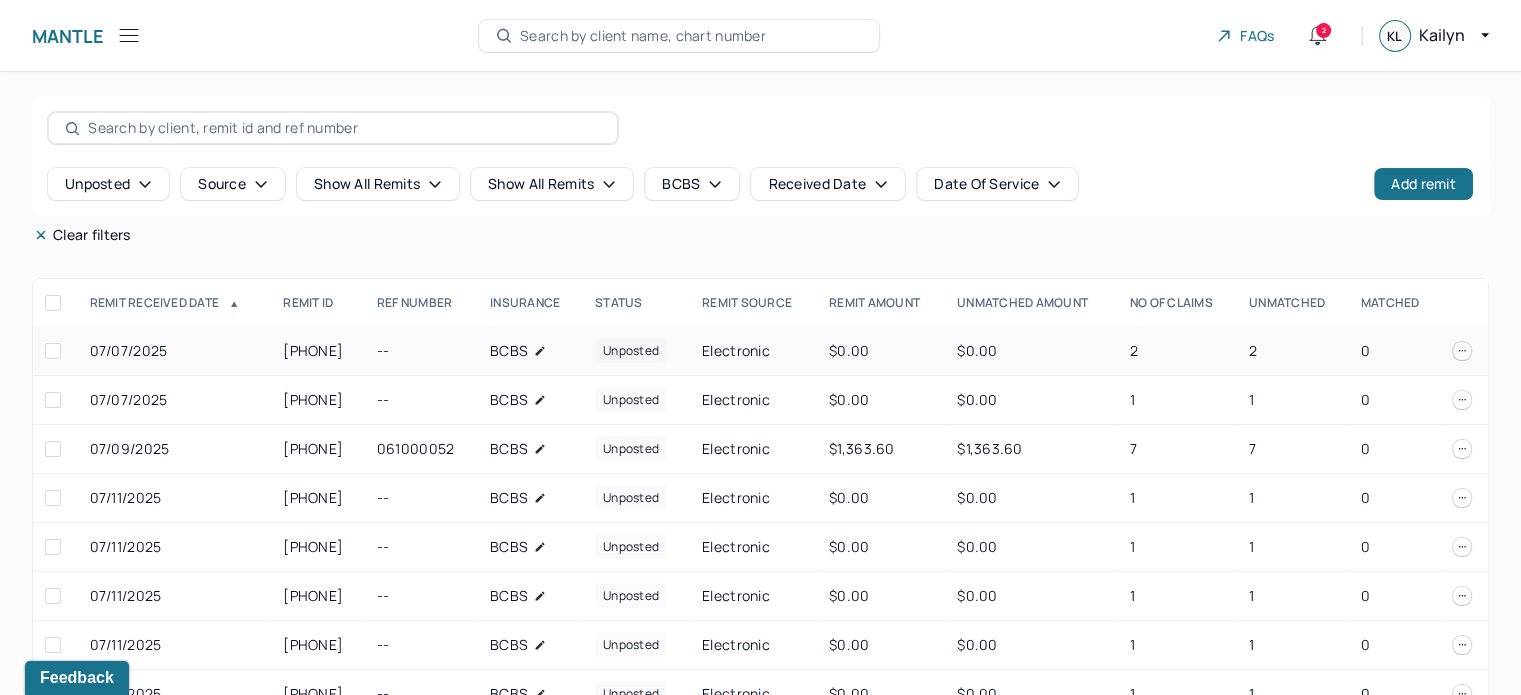 click on "2" at bounding box center (1293, 351) 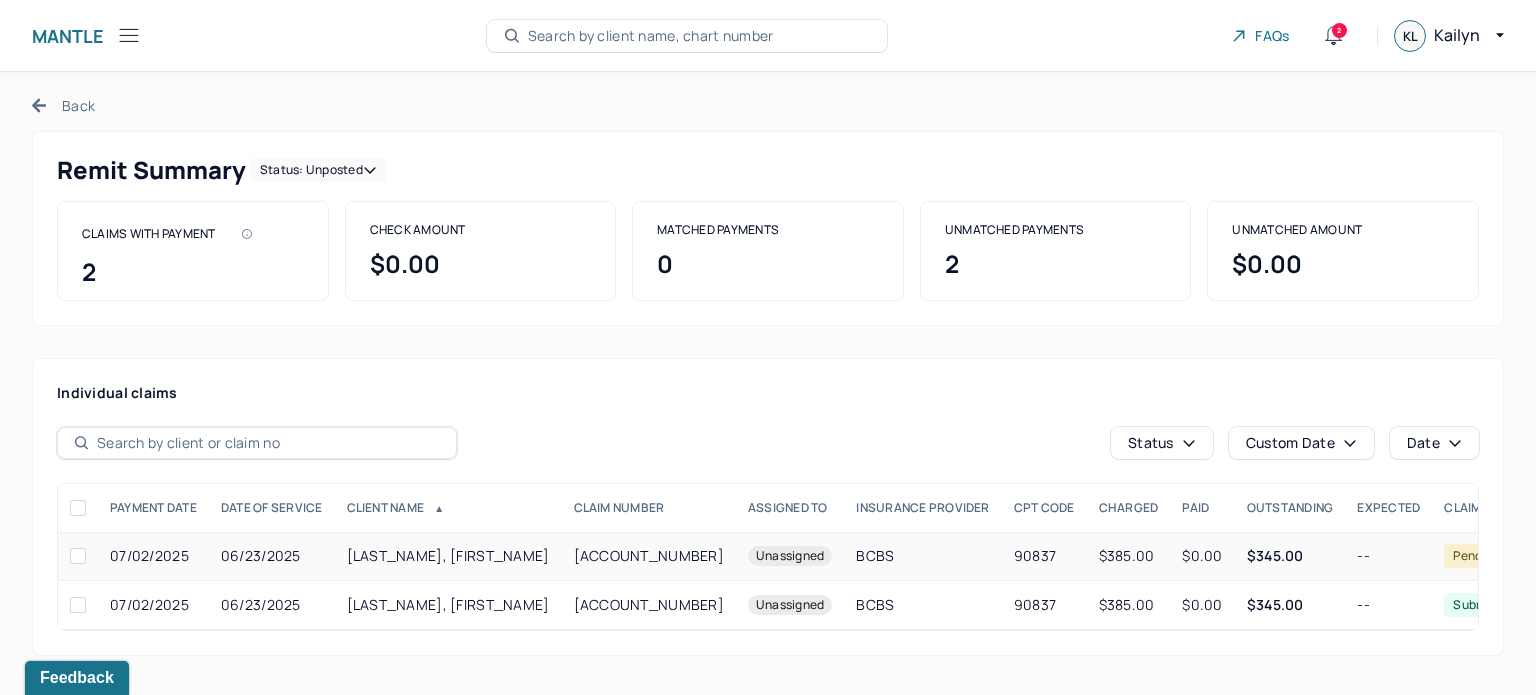 click on "90837" at bounding box center (1044, 556) 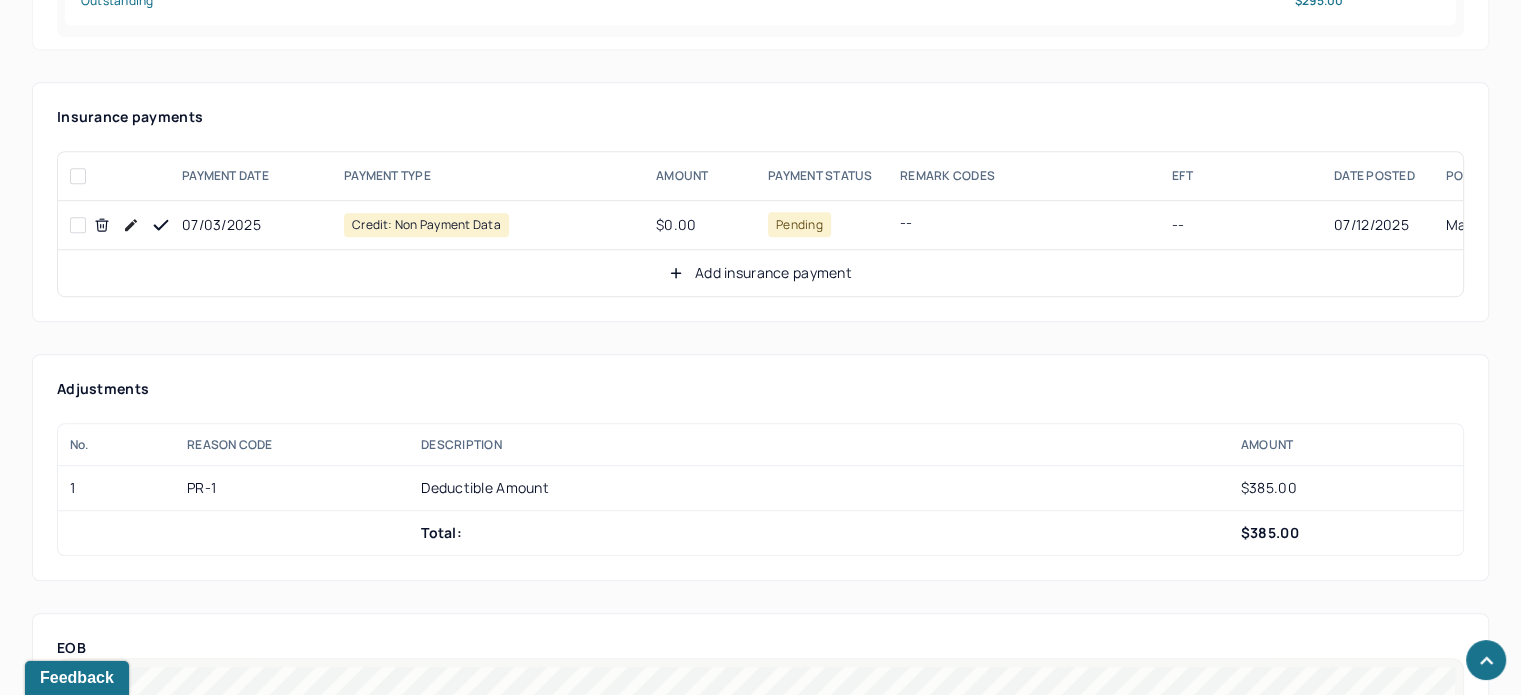 scroll, scrollTop: 1360, scrollLeft: 0, axis: vertical 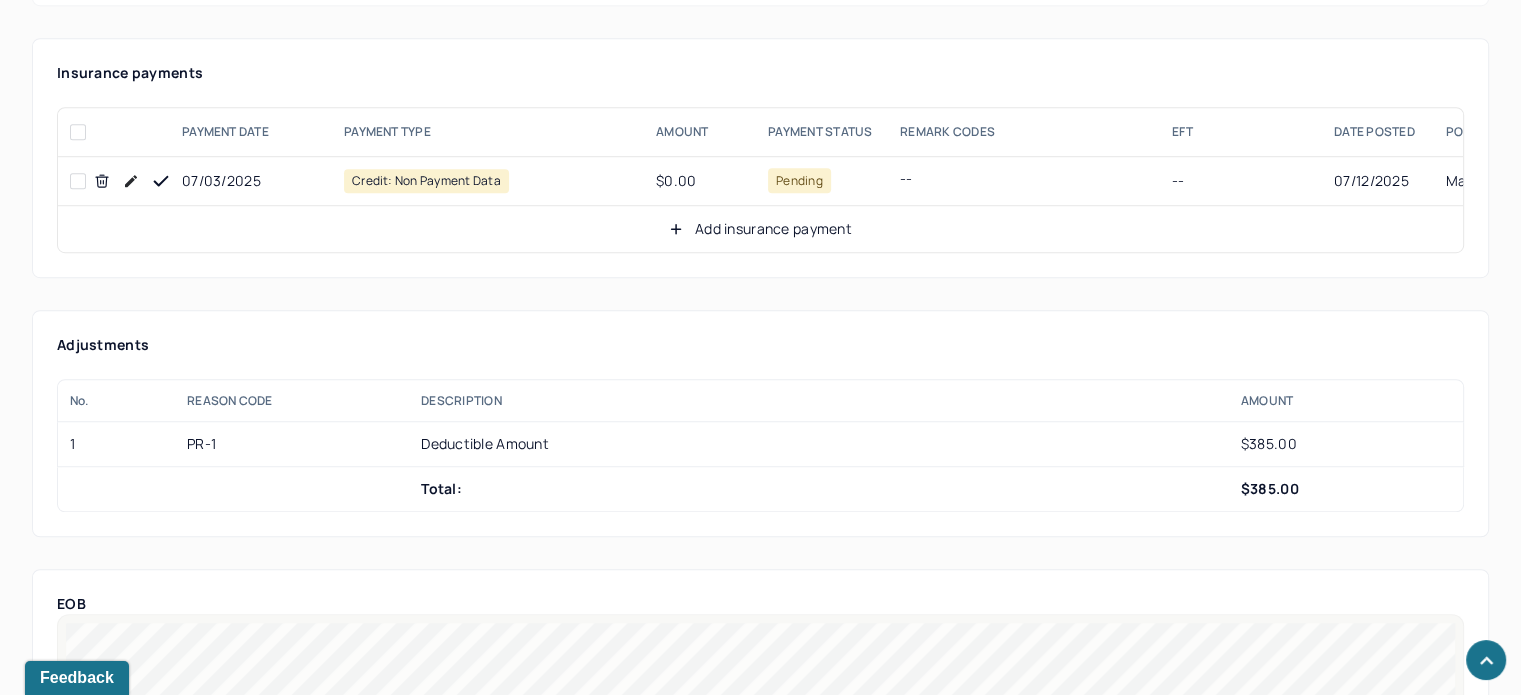 click 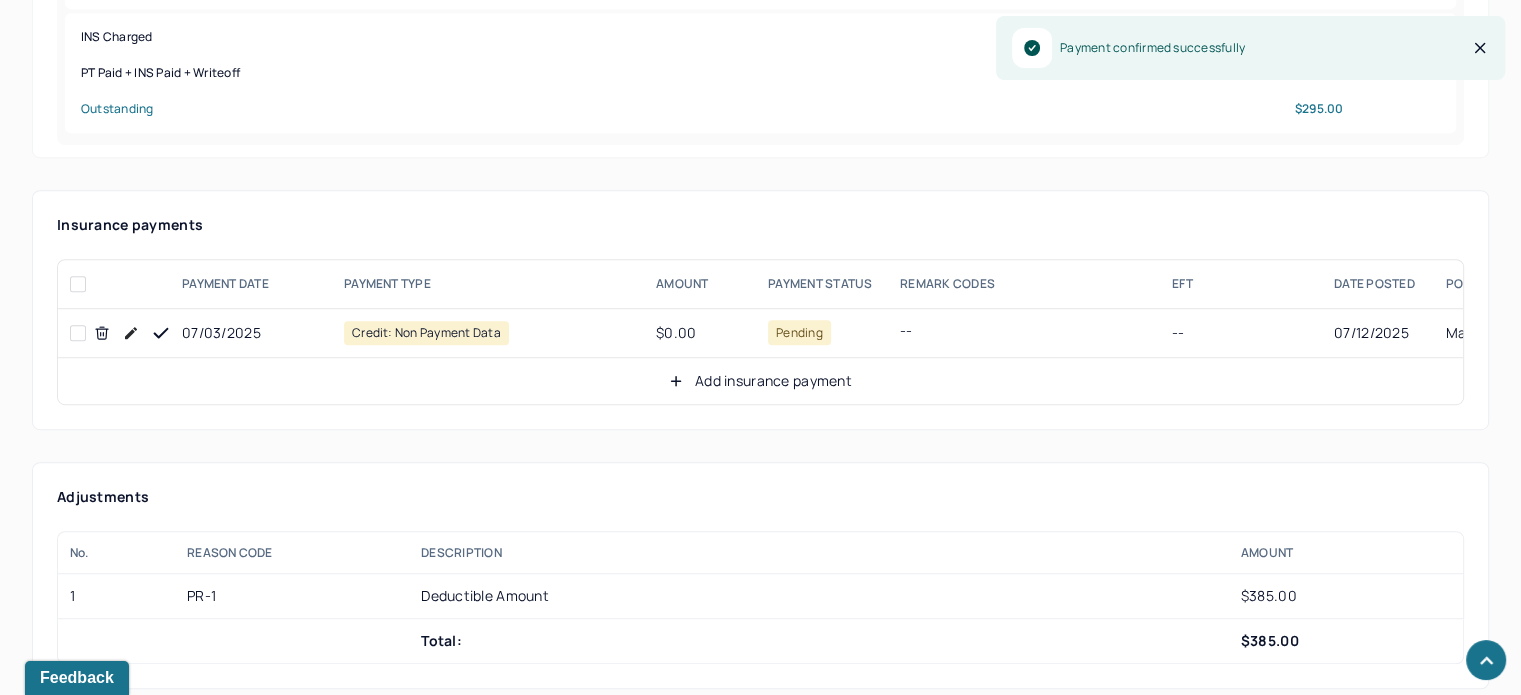 scroll, scrollTop: 1160, scrollLeft: 0, axis: vertical 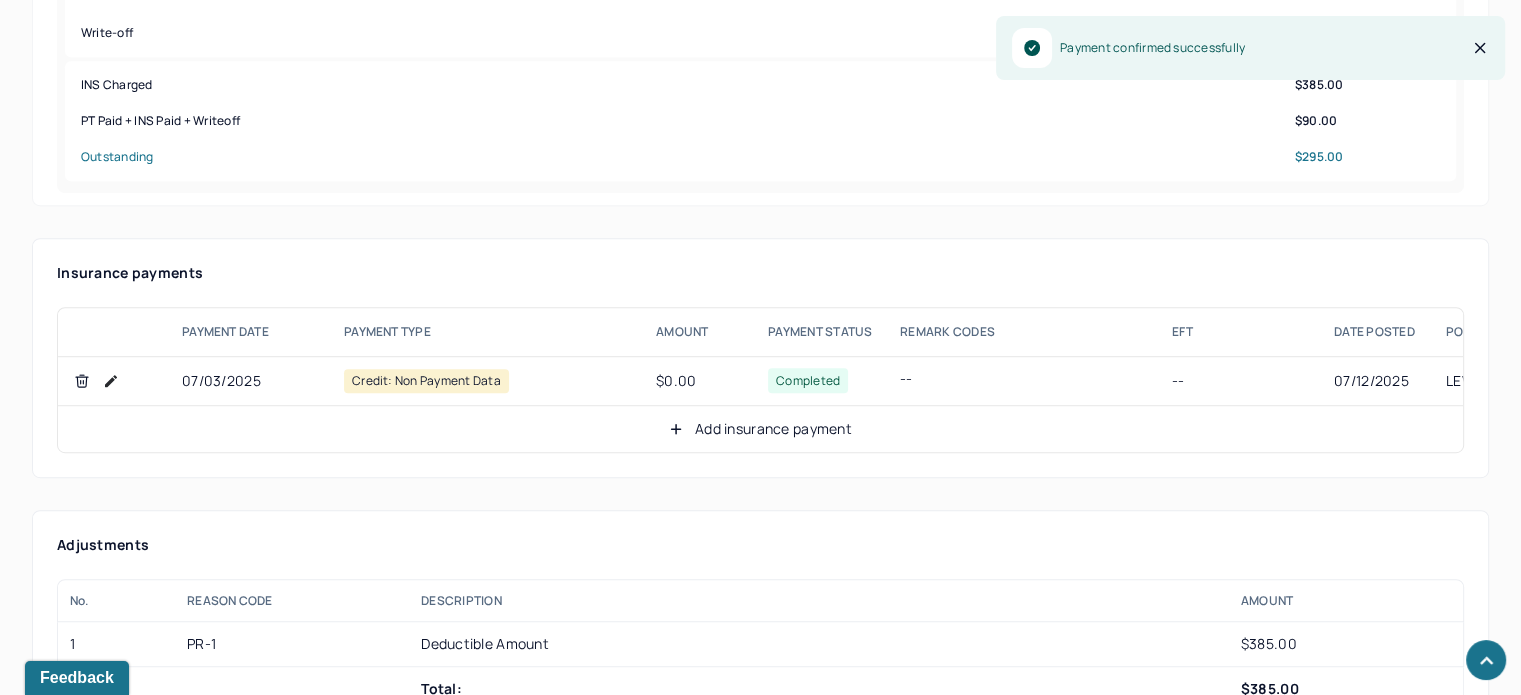 click on "Add insurance payment" at bounding box center [760, 429] 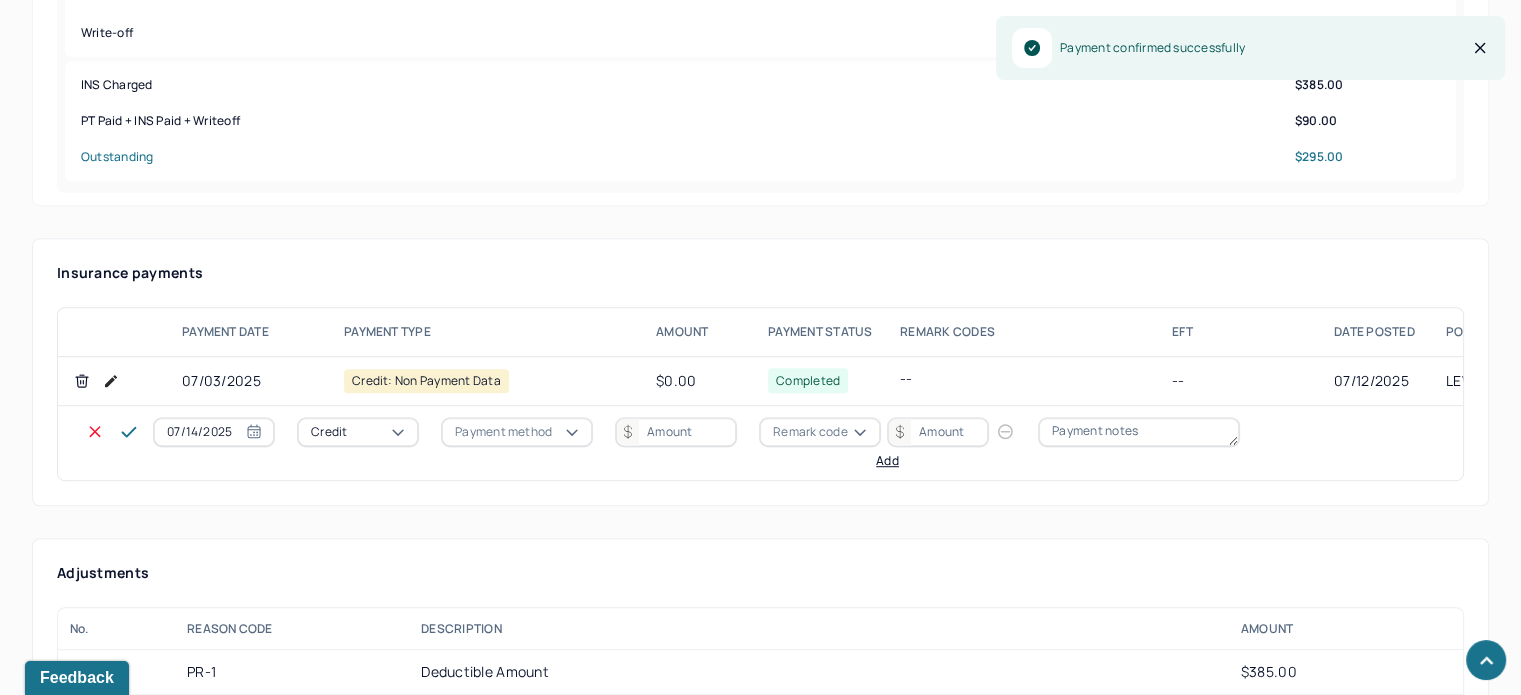 drag, startPoint x: 284, startPoint y: 416, endPoint x: 292, endPoint y: 431, distance: 17 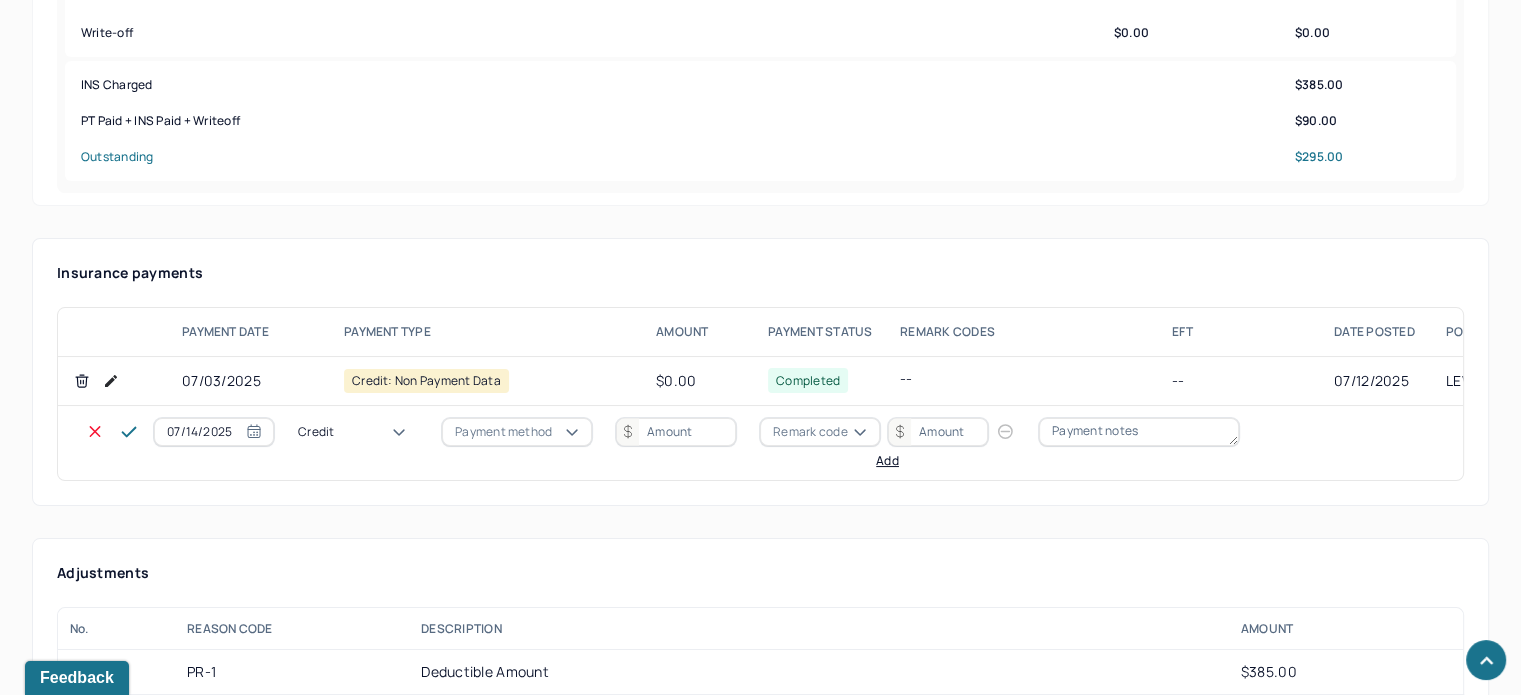 click on "Write off" at bounding box center (60, 3331) 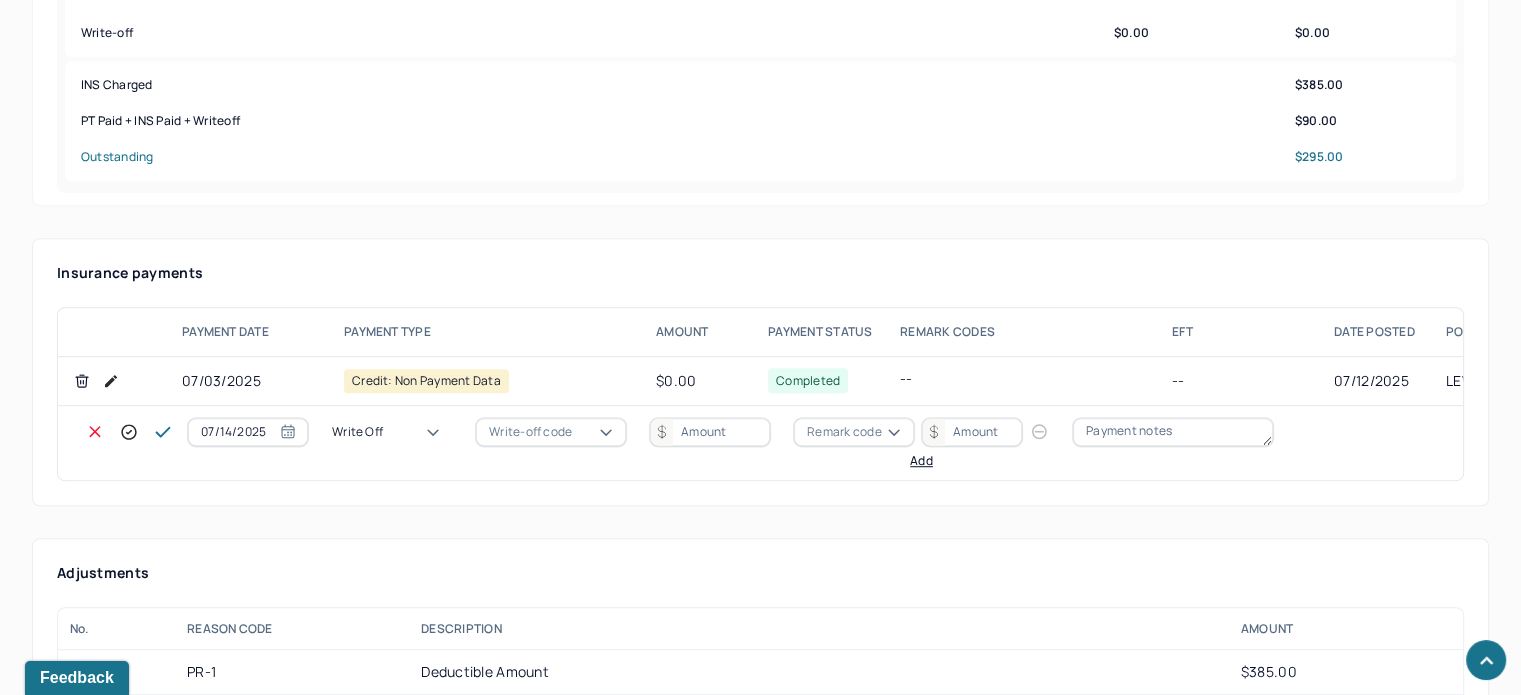 click on "Write-off code" at bounding box center (530, 432) 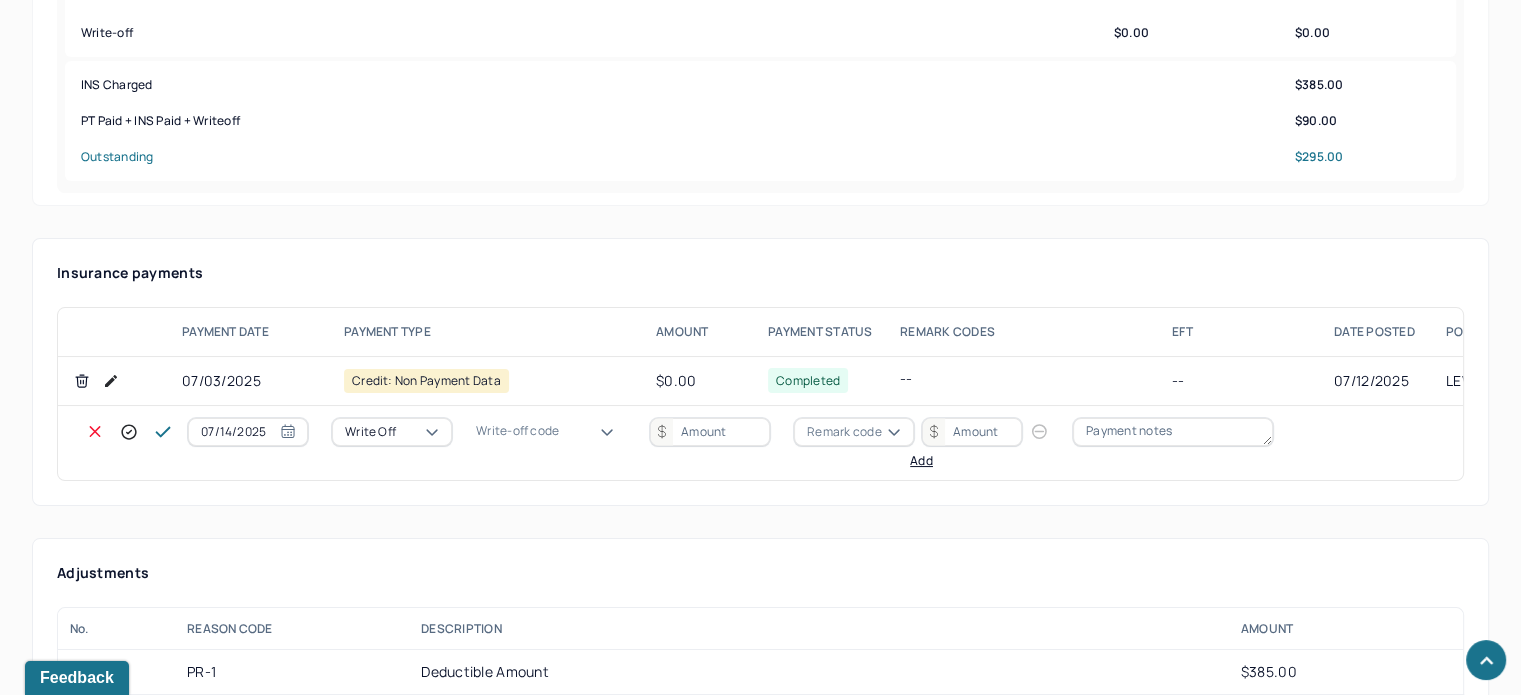drag, startPoint x: 588, startPoint y: 574, endPoint x: 612, endPoint y: 531, distance: 49.24429 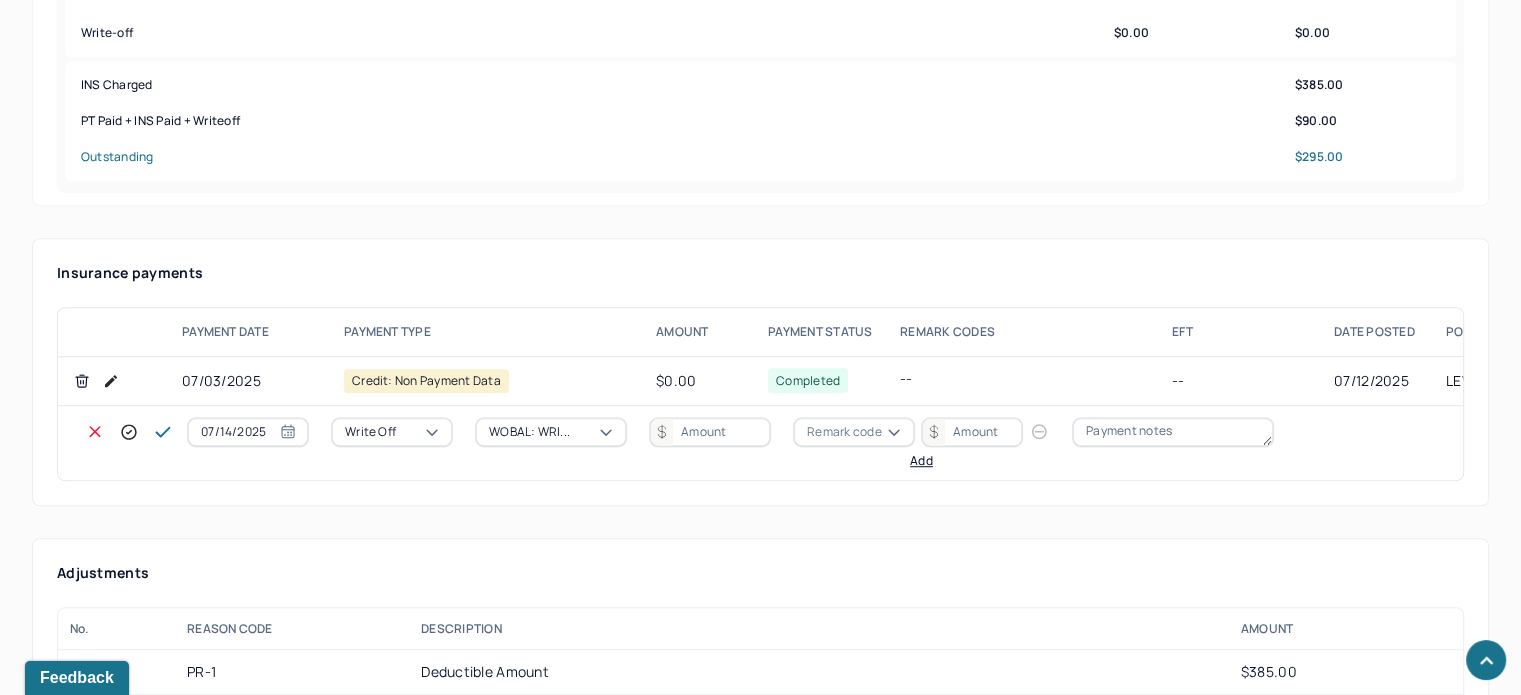 click on "07/14/2025 Write off WOBAL: WRI... Remark code       Add" at bounding box center [742, 443] 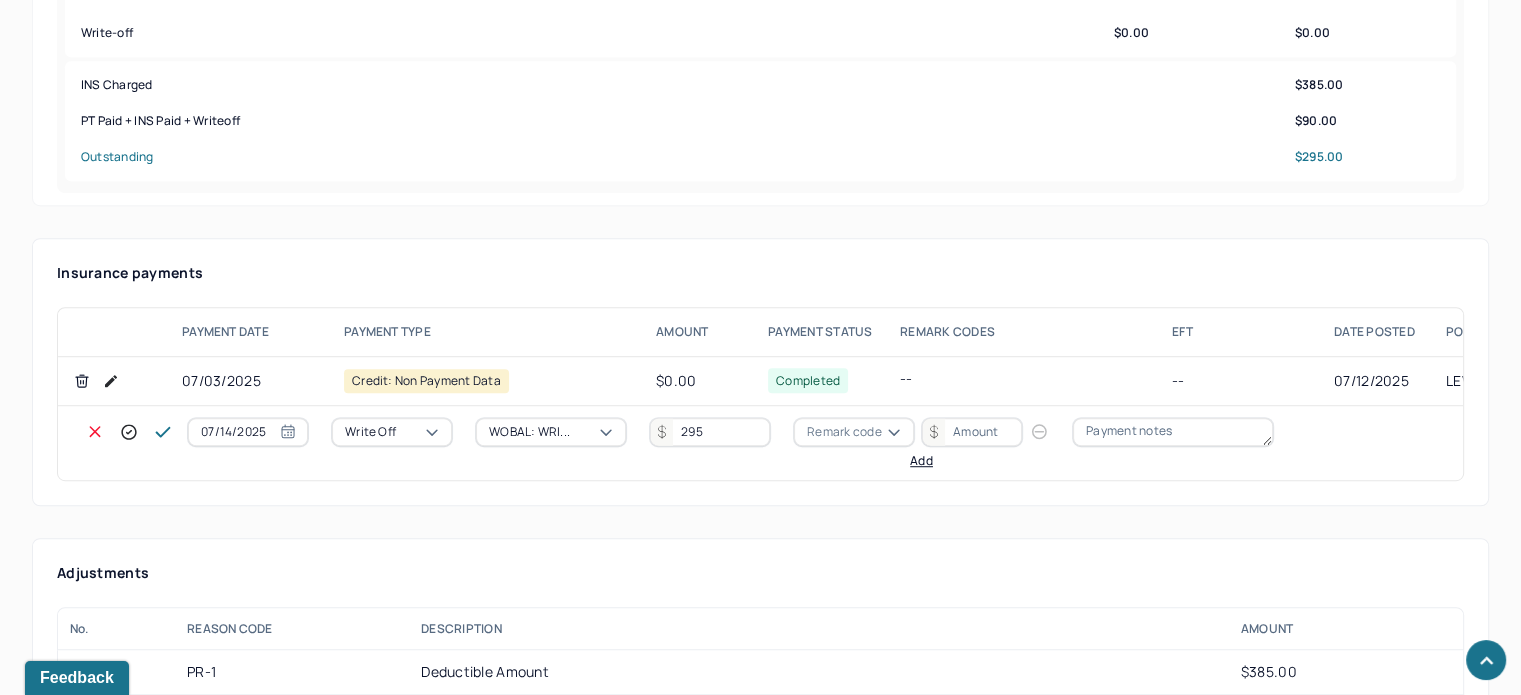 type on "295" 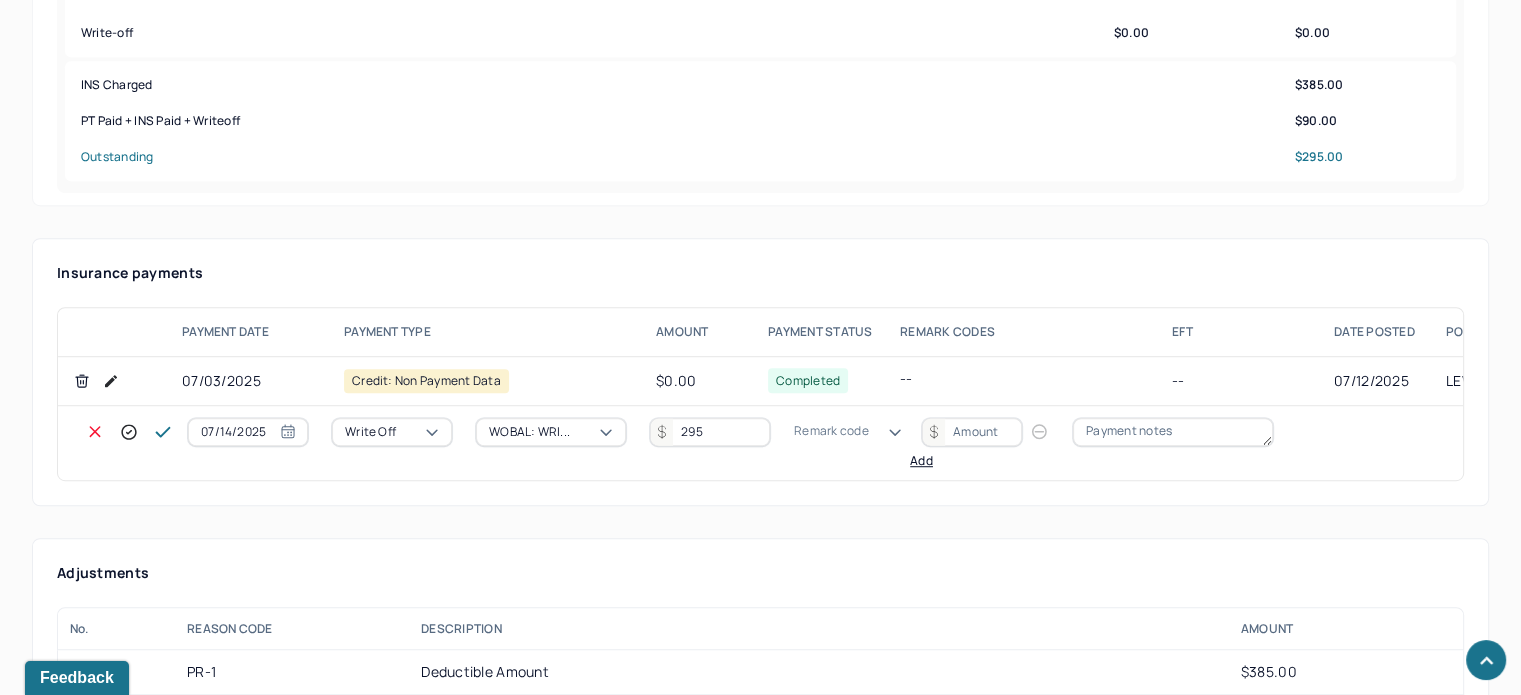 type on "o" 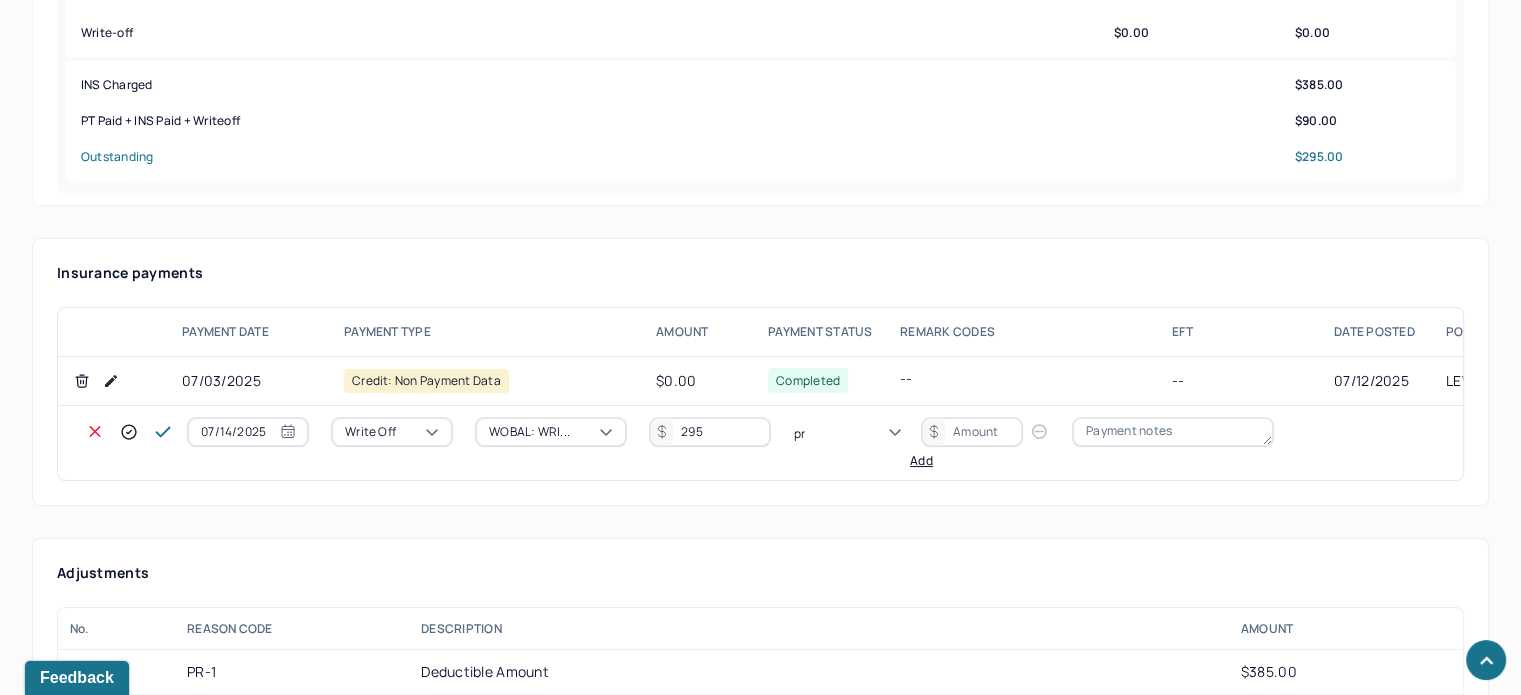 type on "pr1" 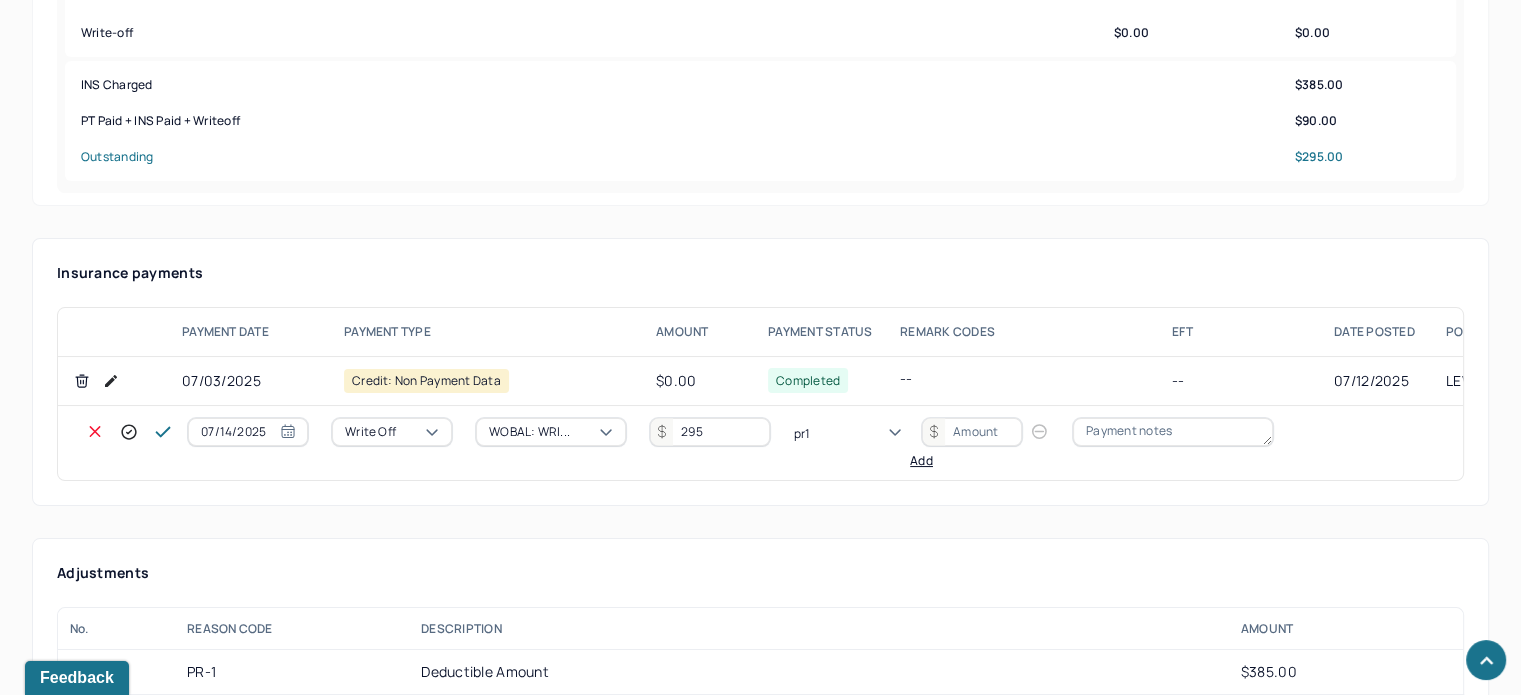 type 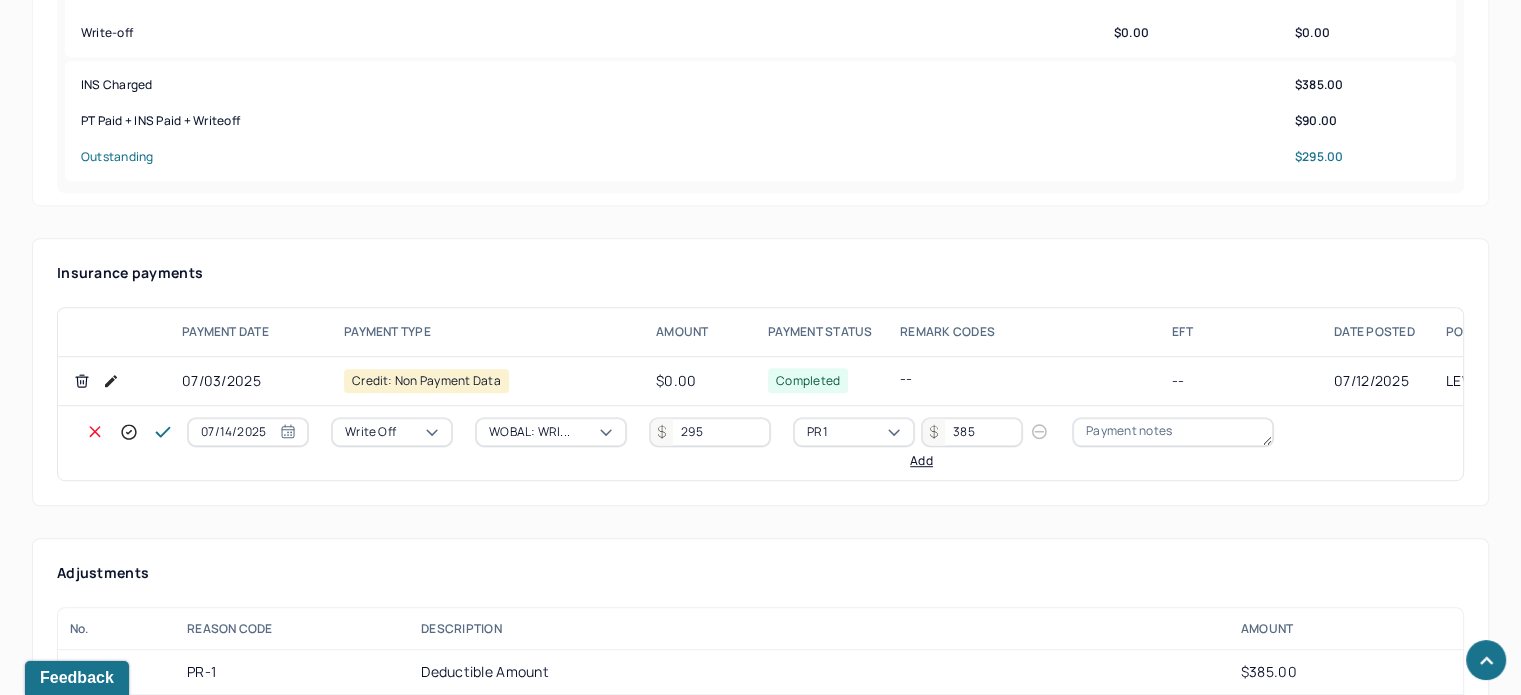 type on "385" 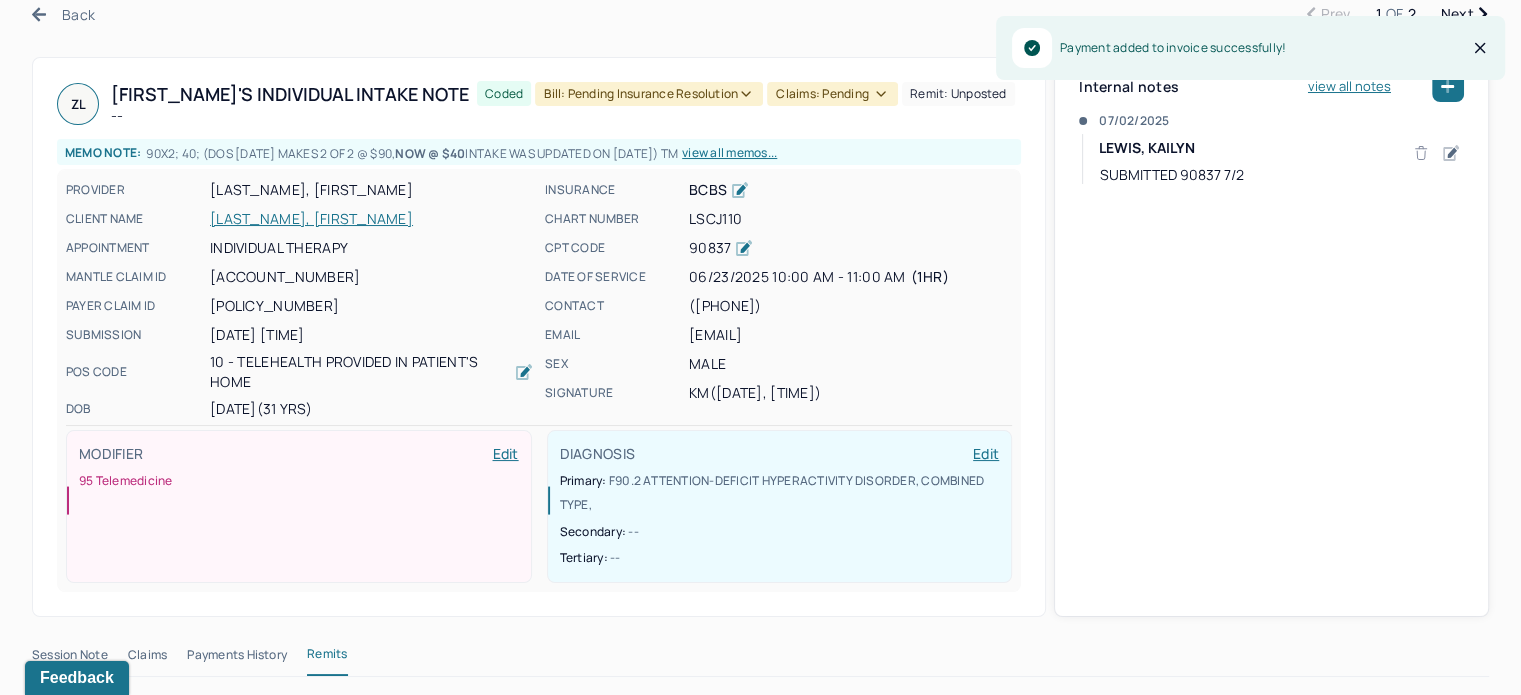 scroll, scrollTop: 0, scrollLeft: 0, axis: both 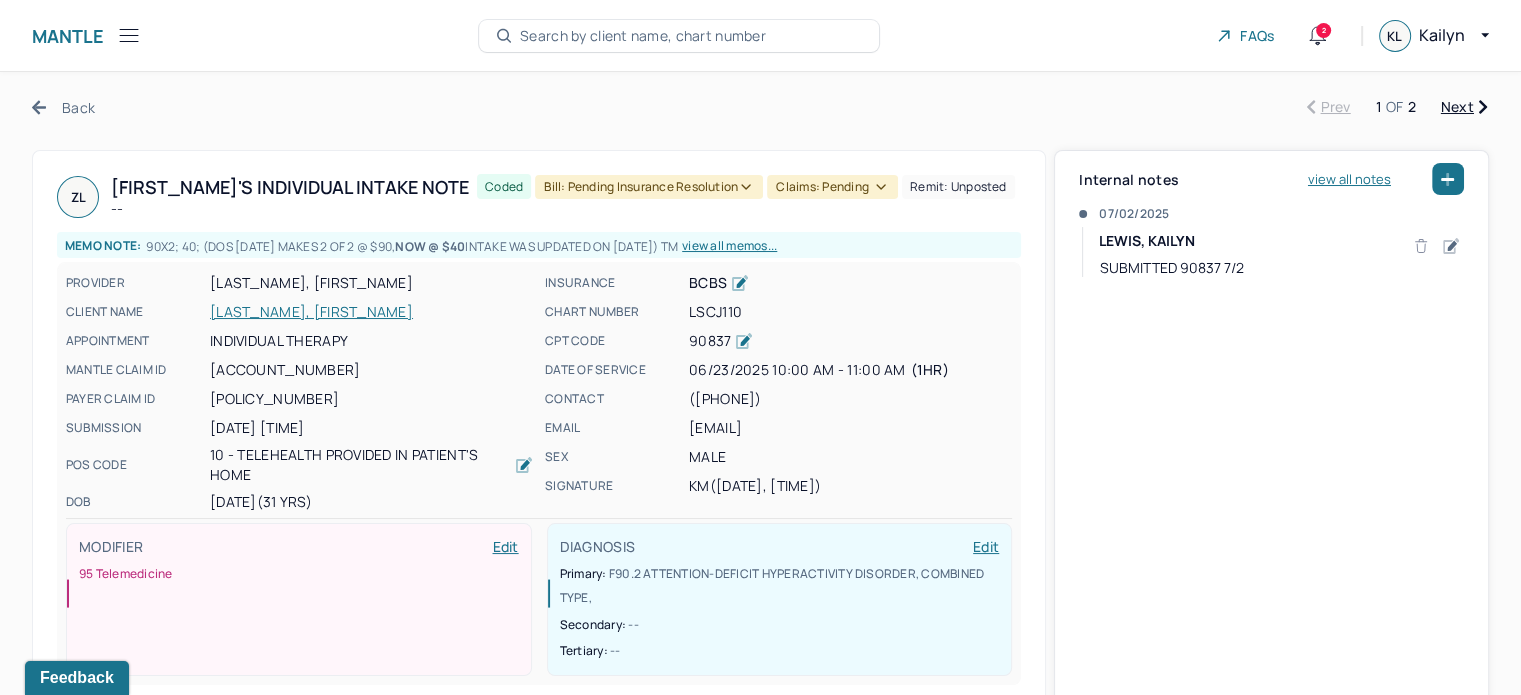 click on "Claims: pending" at bounding box center (832, 187) 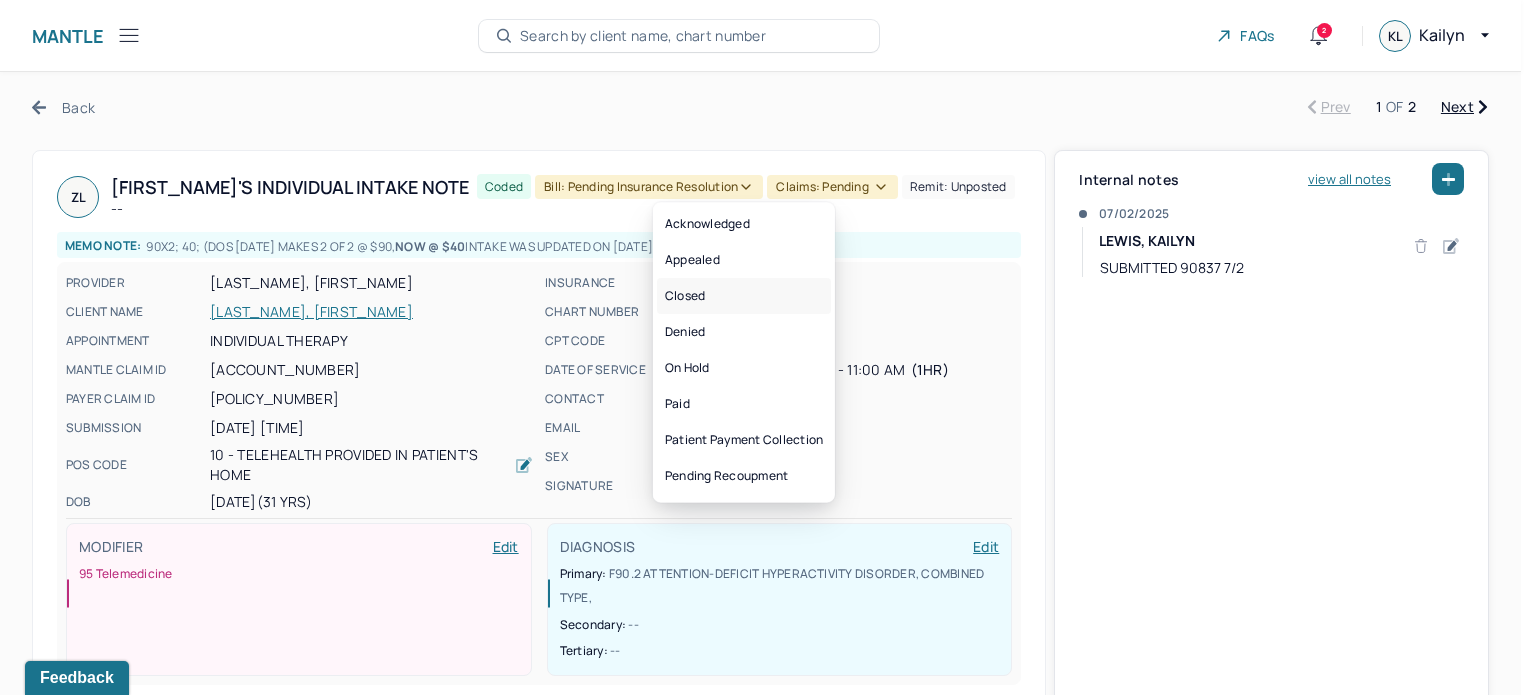 click on "Closed" at bounding box center (744, 296) 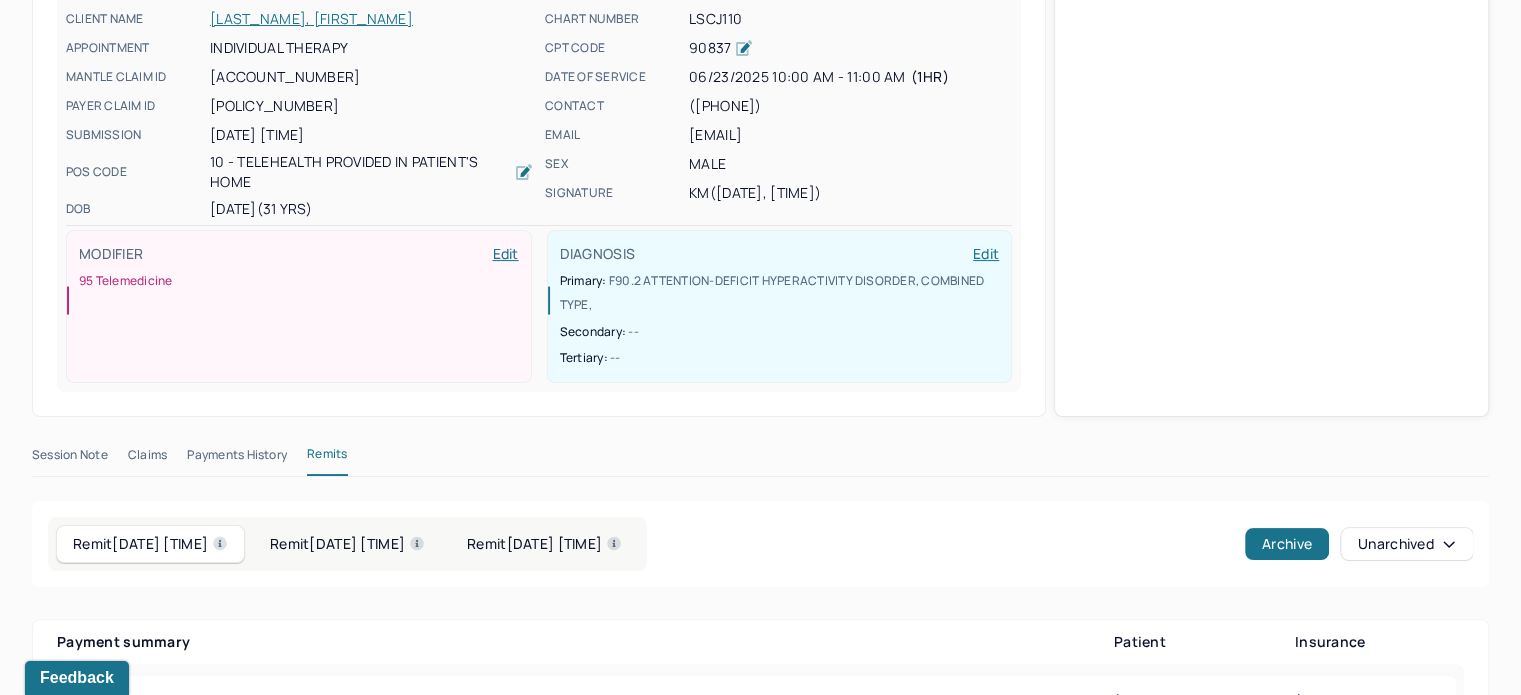 scroll, scrollTop: 0, scrollLeft: 0, axis: both 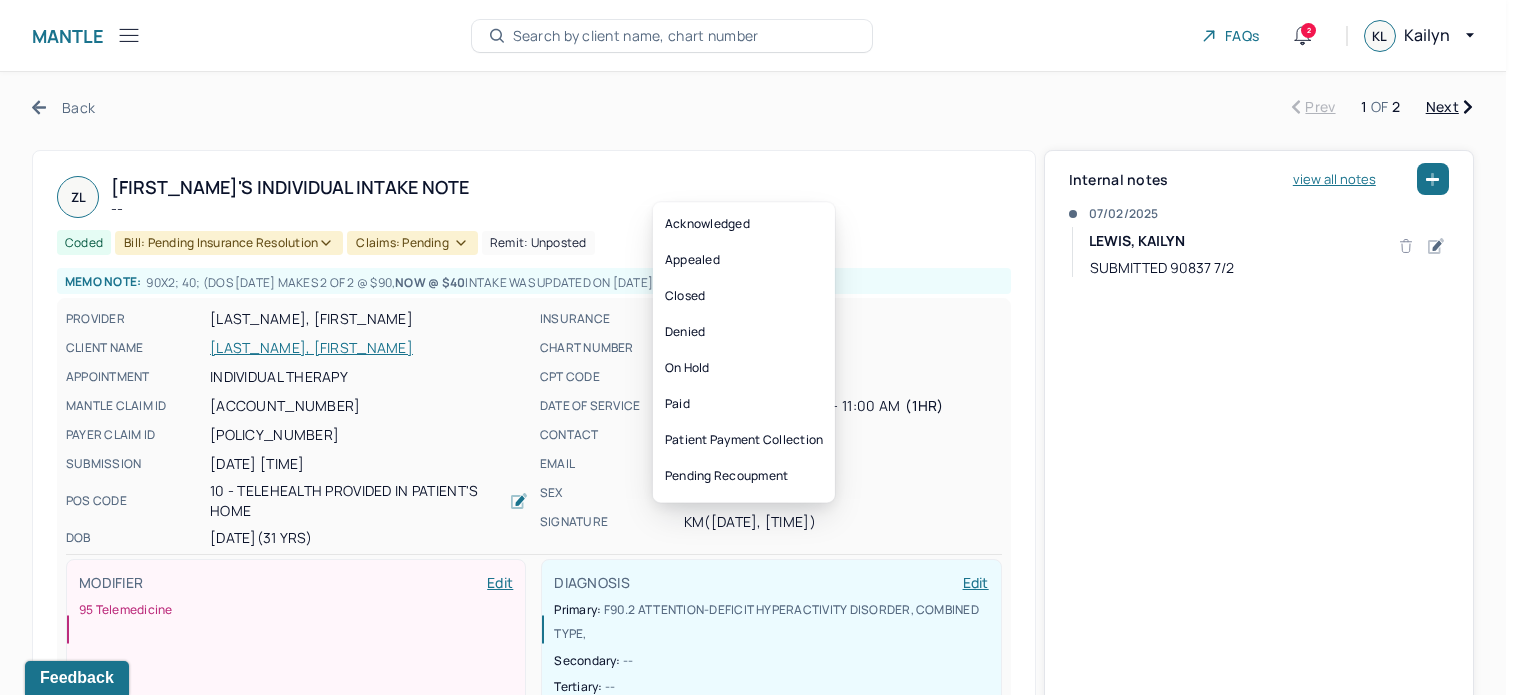 click on "Claims: pending" at bounding box center [412, 243] 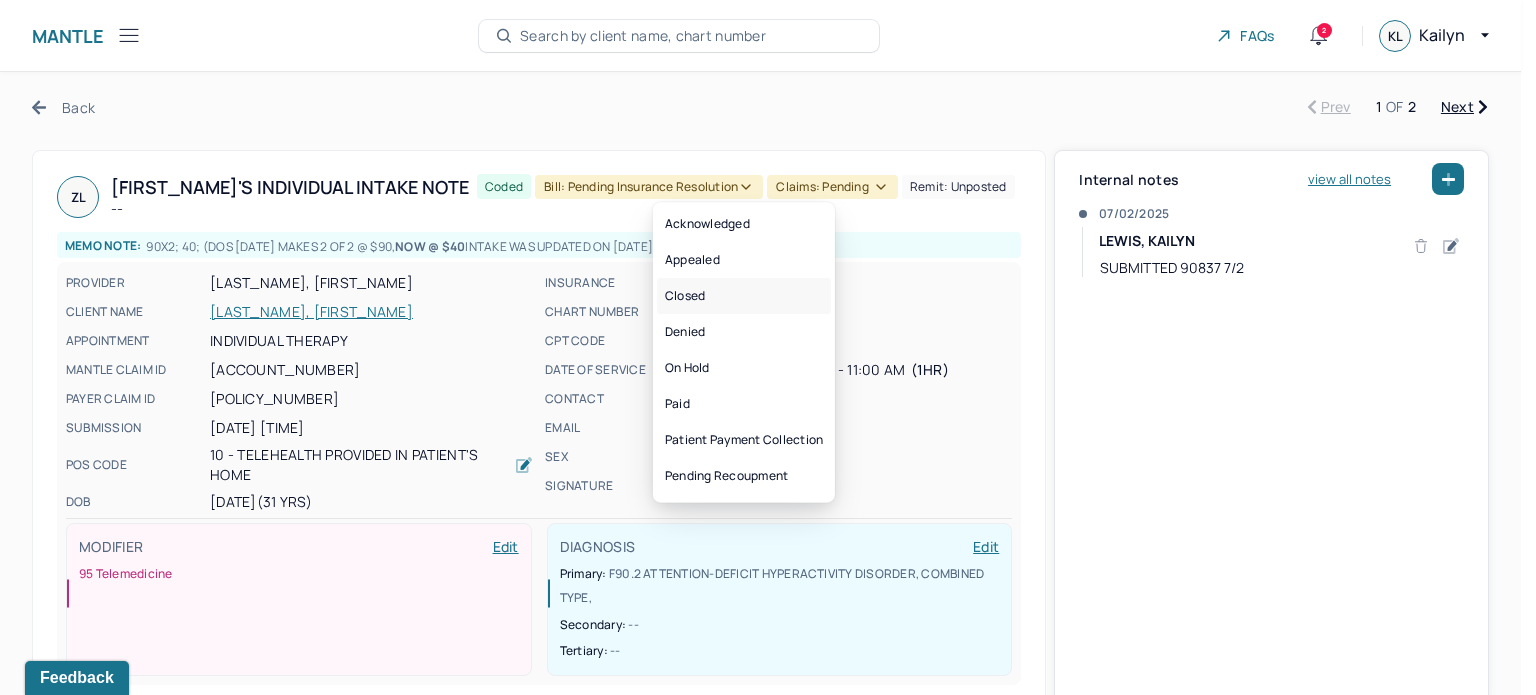 click on "Closed" at bounding box center (744, 296) 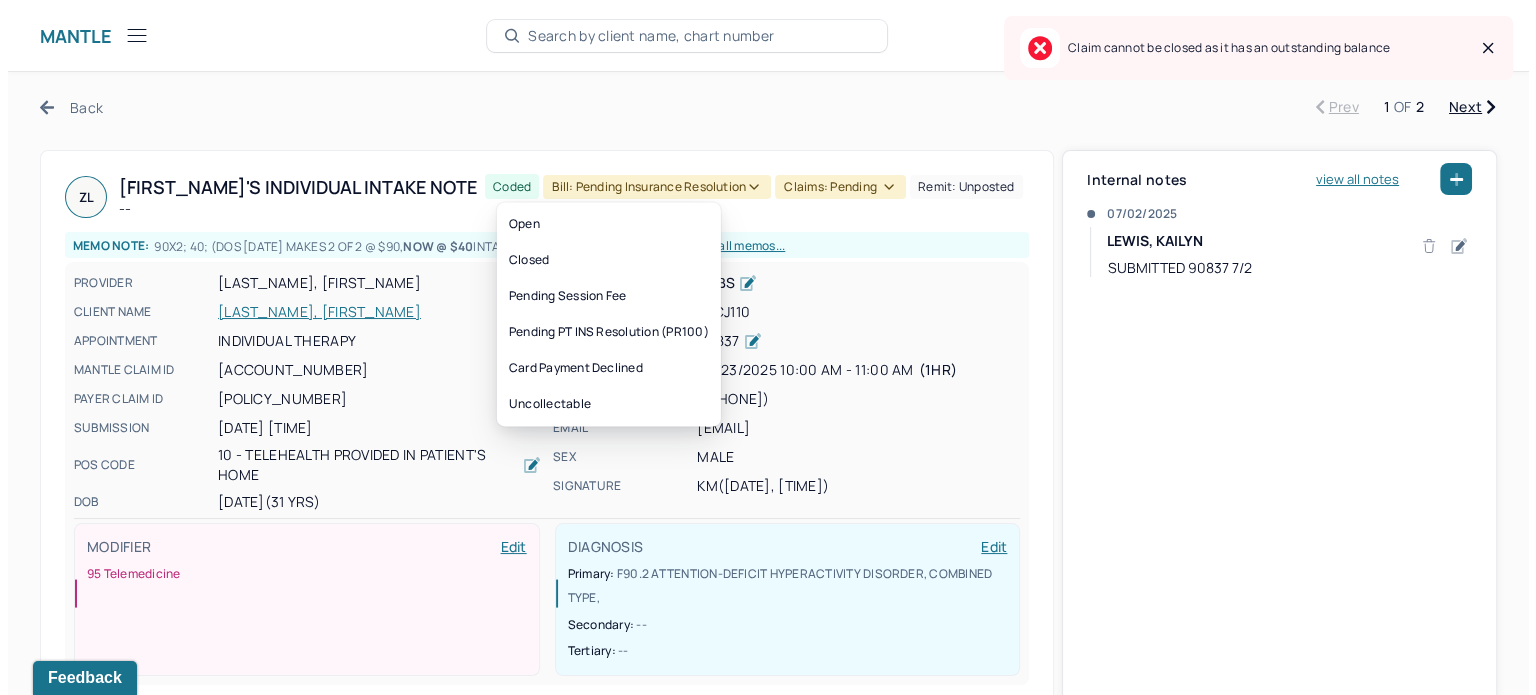 click on "Bill: Pending Insurance Resolution" at bounding box center [649, 187] 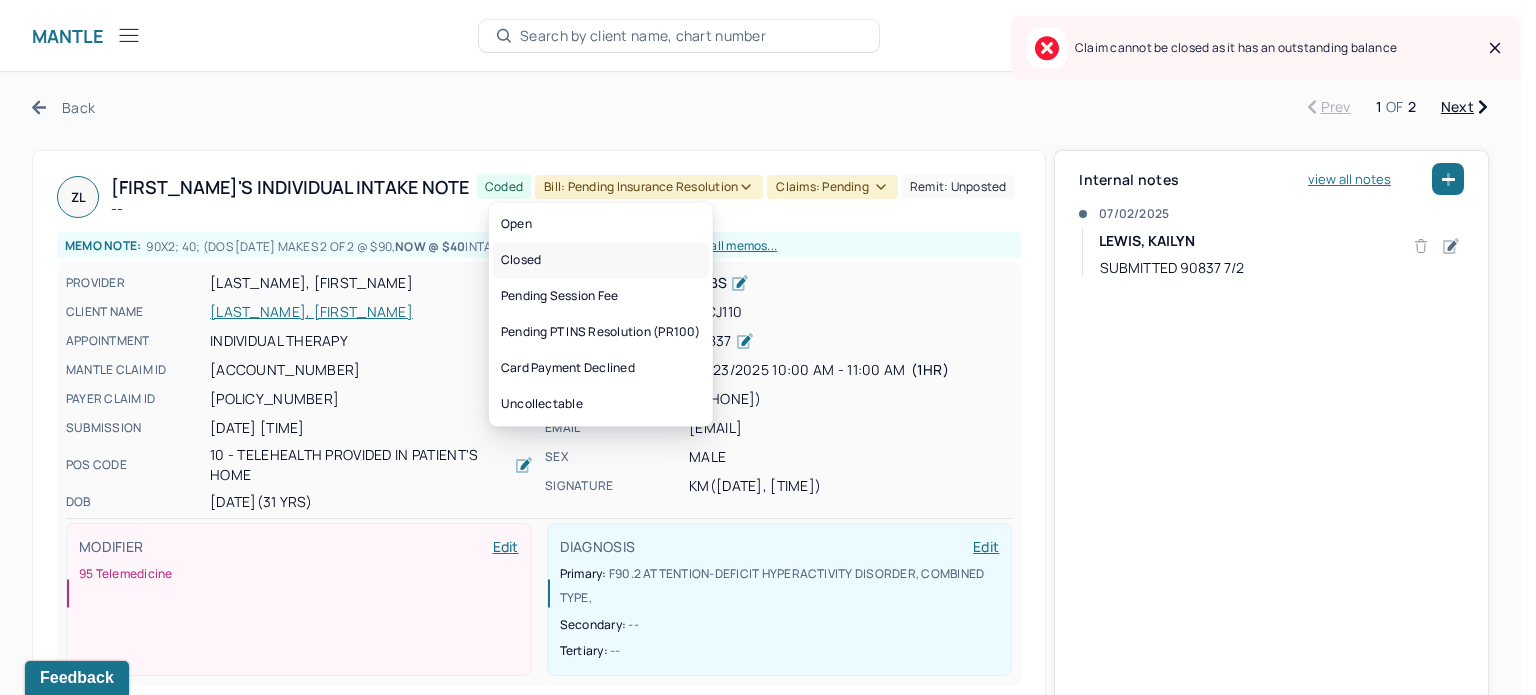 click on "Closed" at bounding box center (601, 260) 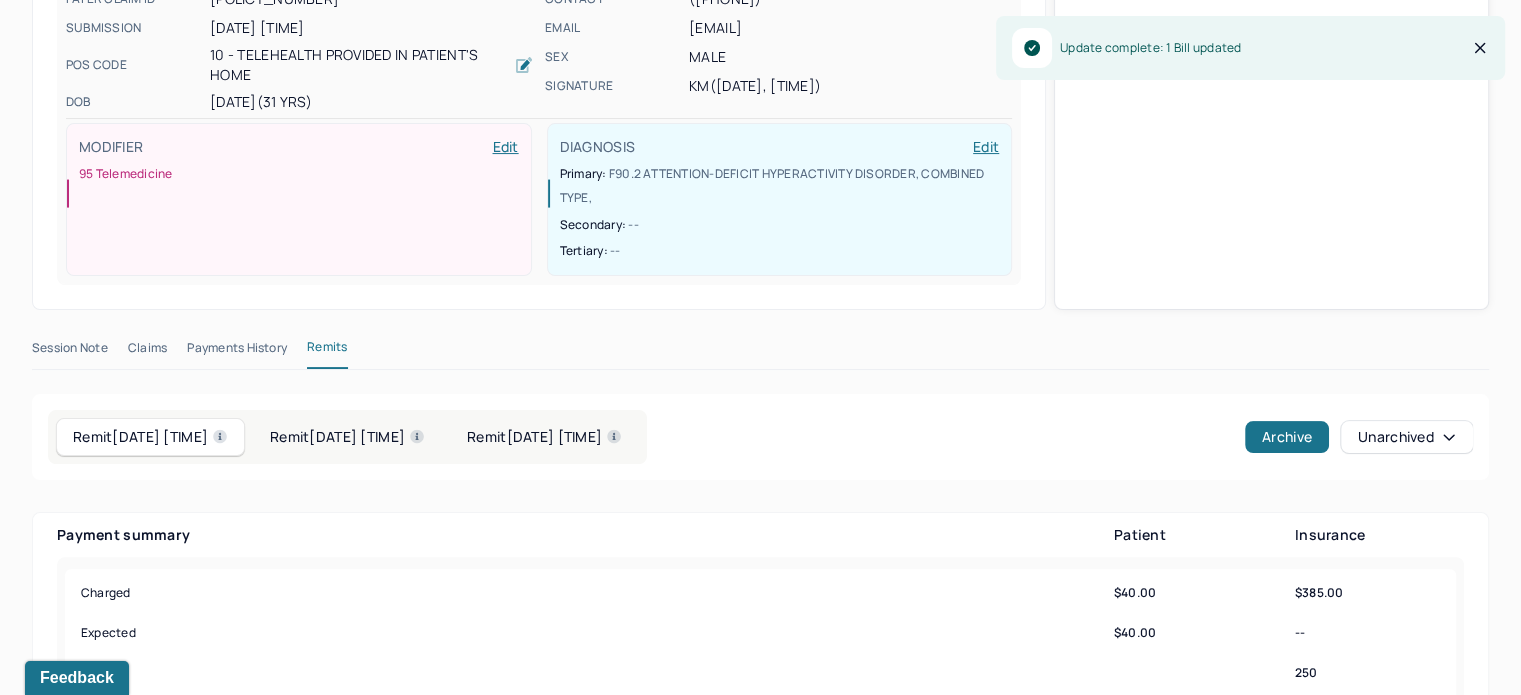scroll, scrollTop: 900, scrollLeft: 0, axis: vertical 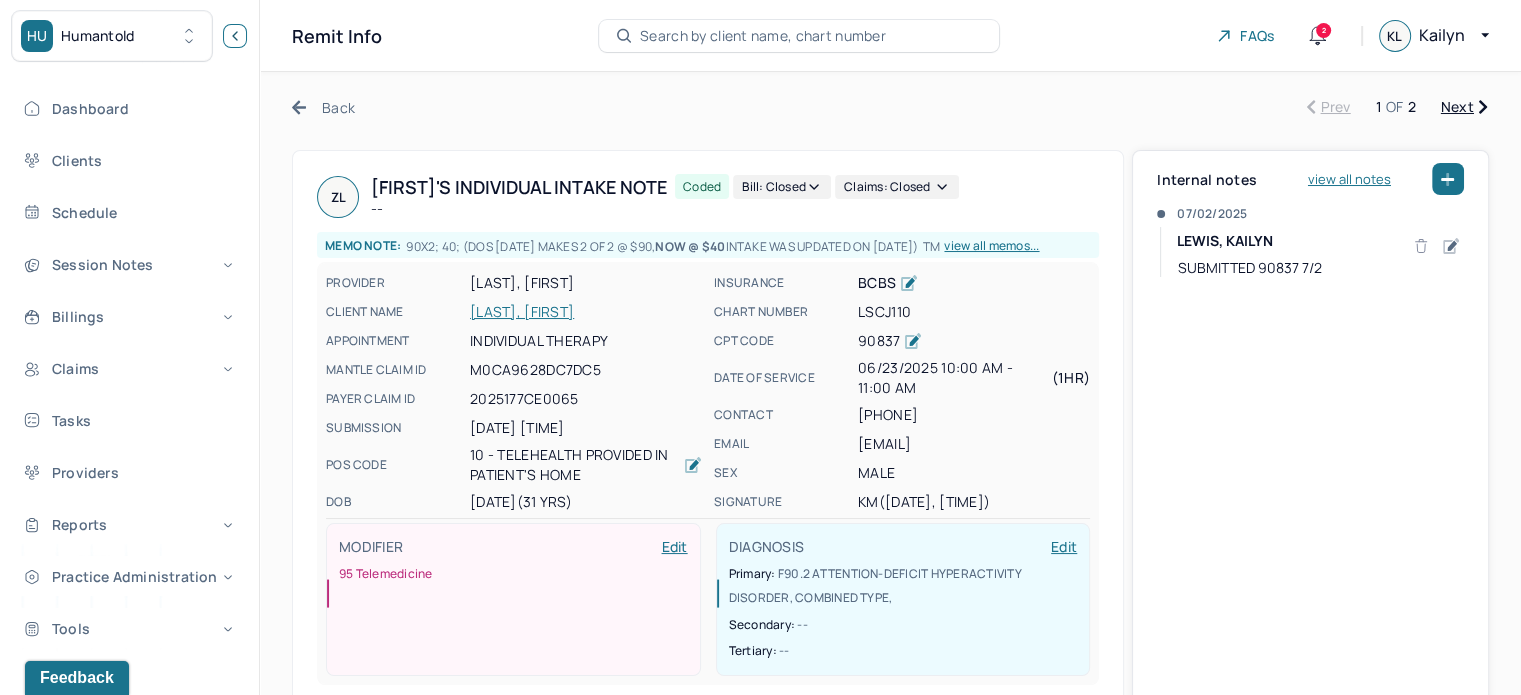 click 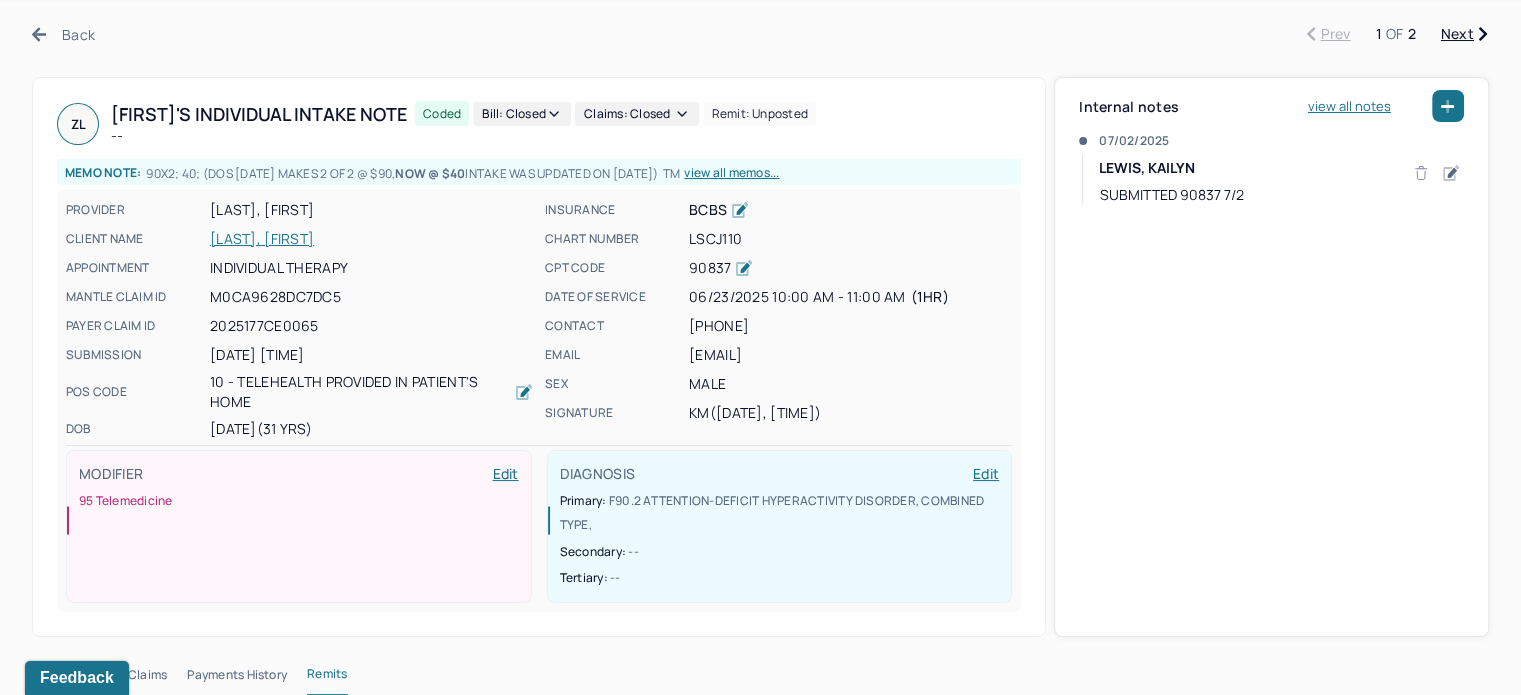 scroll, scrollTop: 0, scrollLeft: 0, axis: both 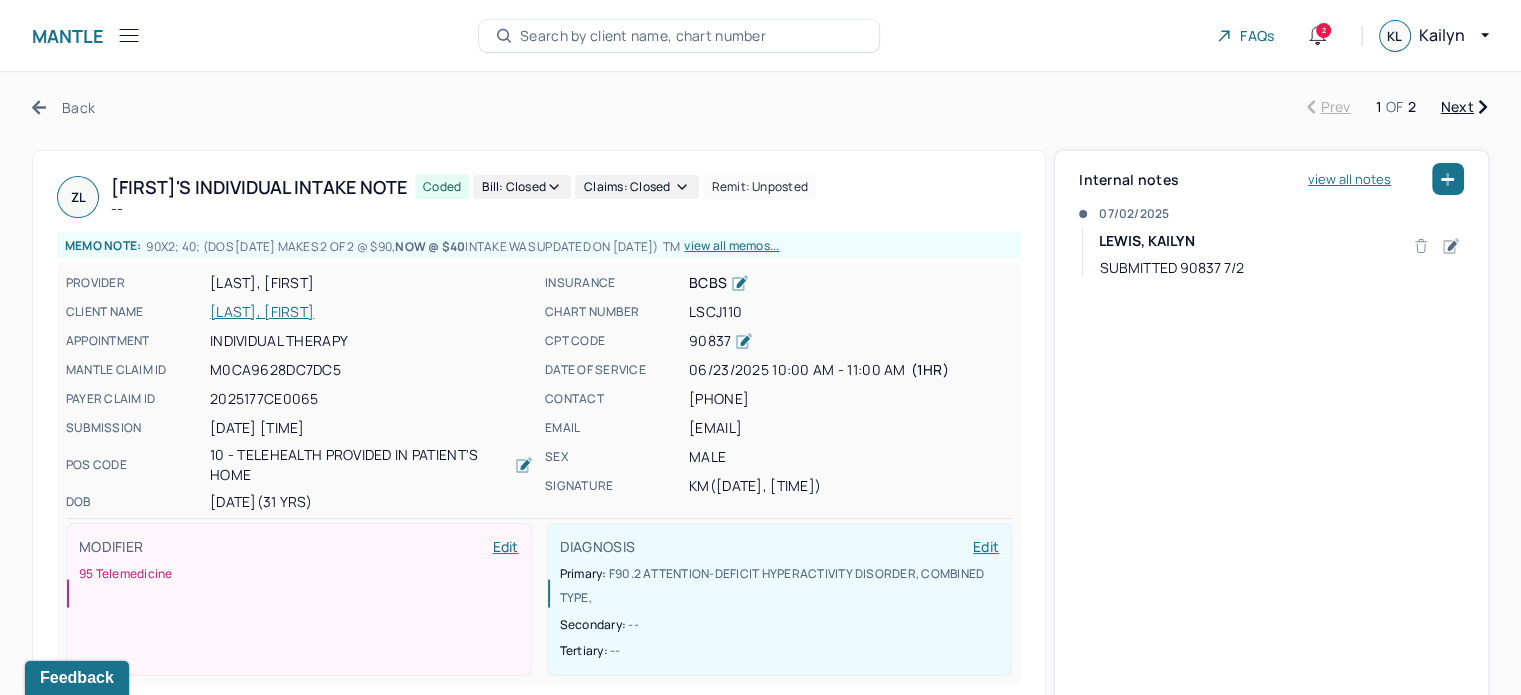 click on "Back" at bounding box center (63, 107) 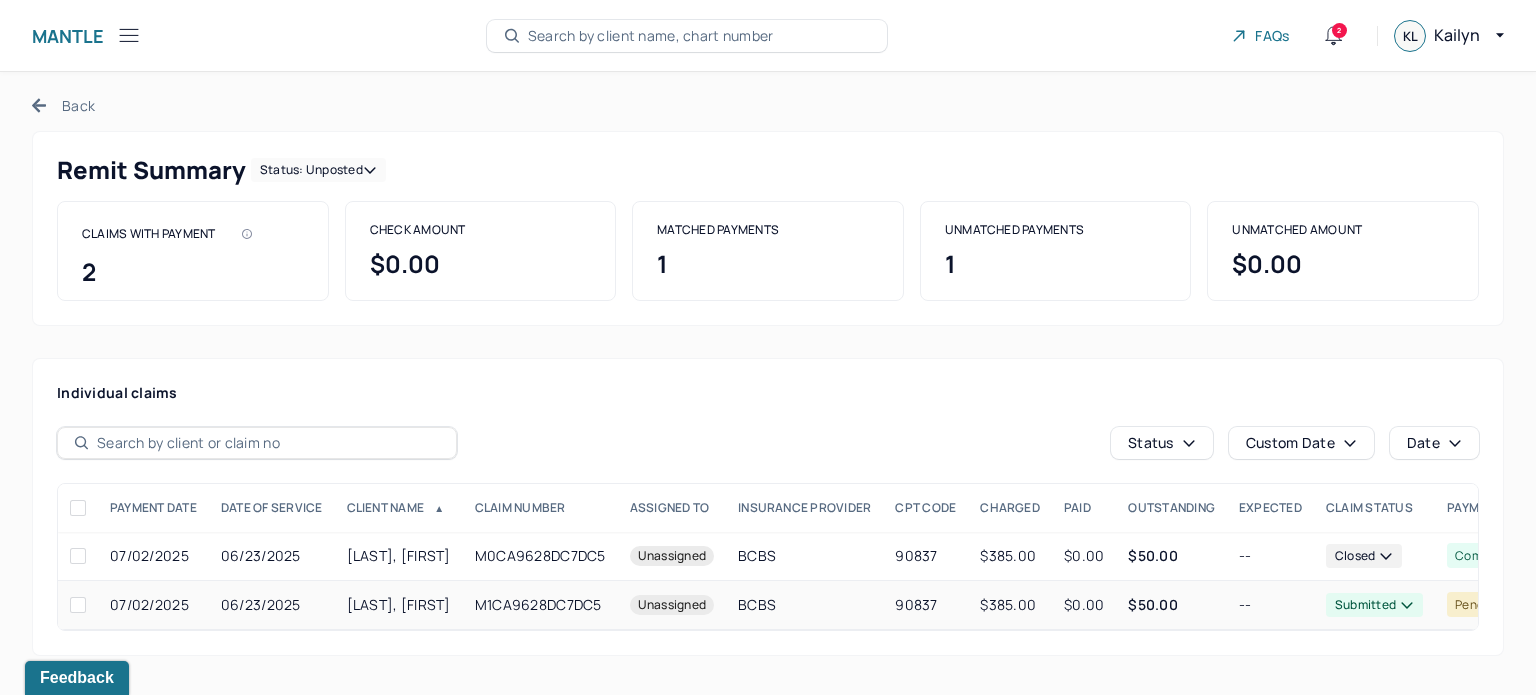 click on "90837" at bounding box center [925, 604] 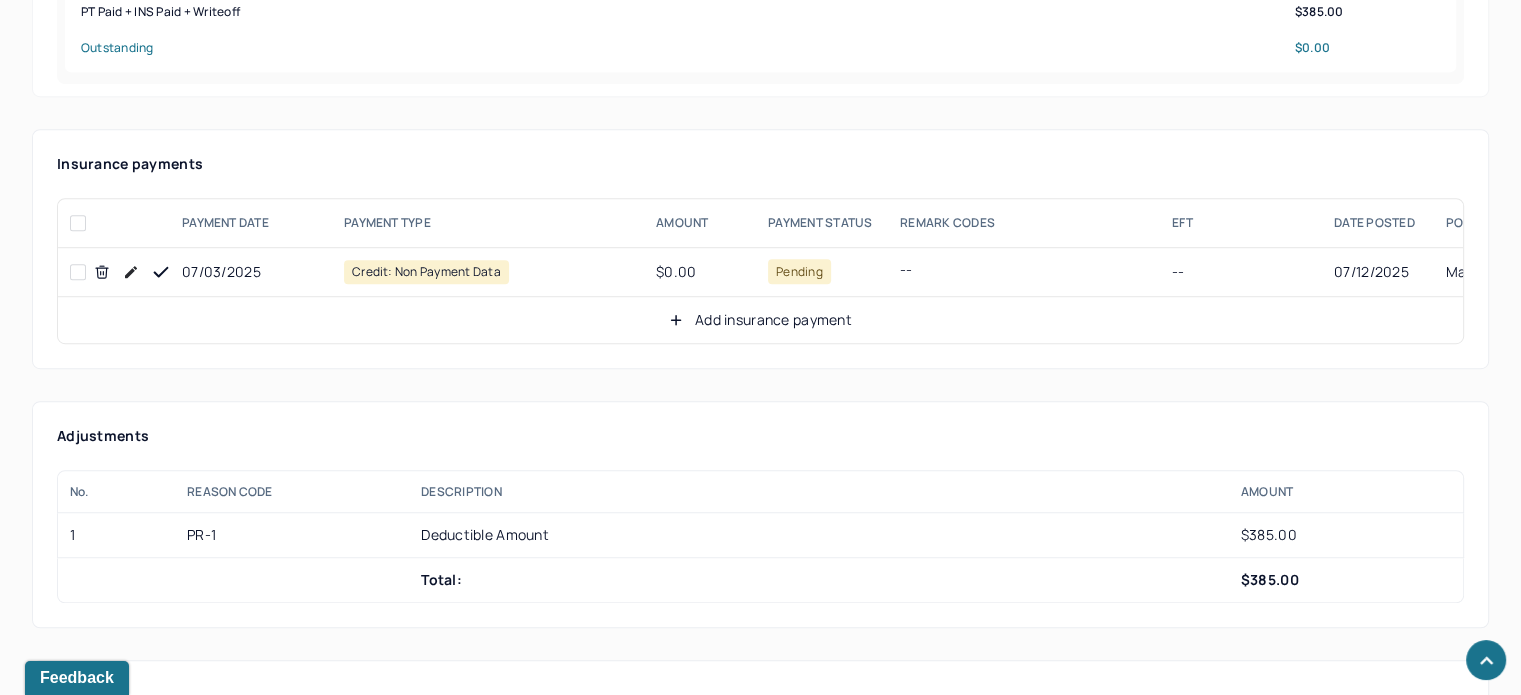 scroll, scrollTop: 1300, scrollLeft: 0, axis: vertical 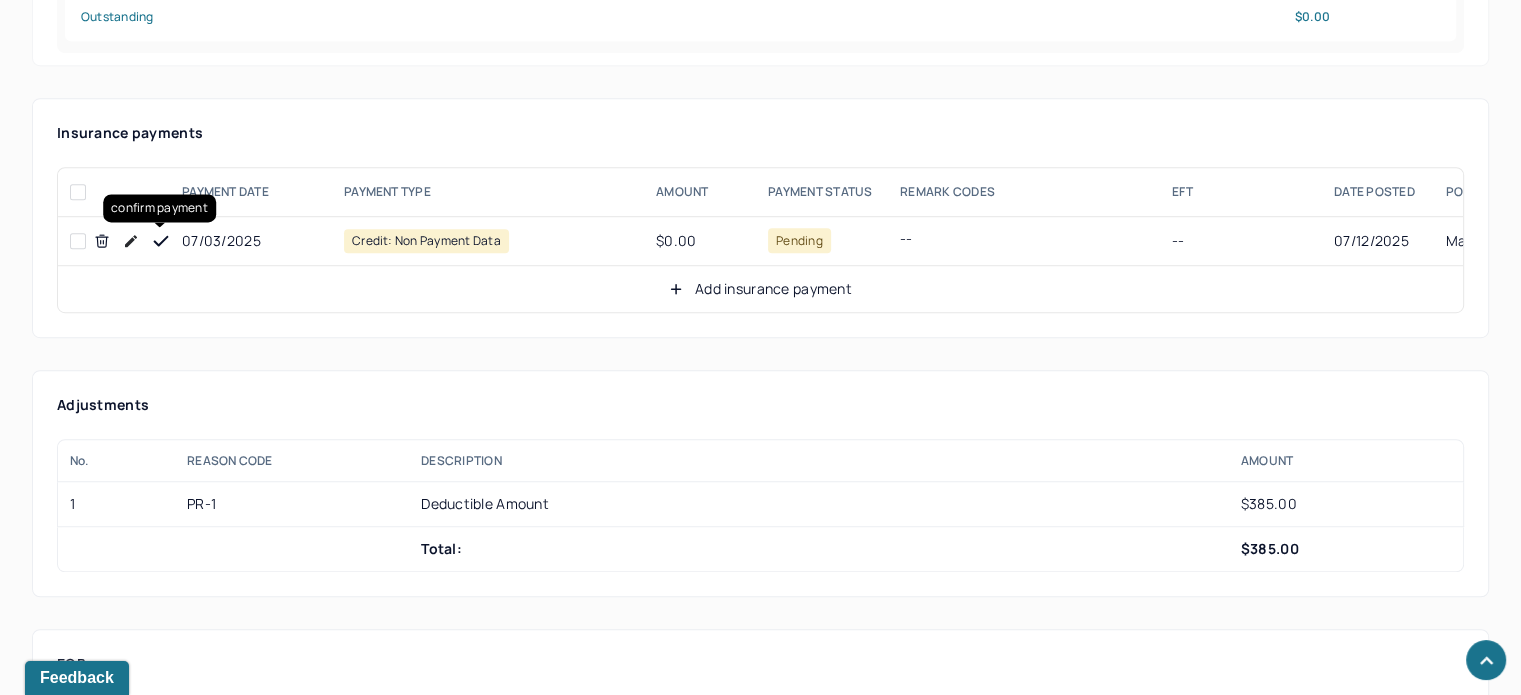 drag, startPoint x: 158, startPoint y: 238, endPoint x: 191, endPoint y: 252, distance: 35.846897 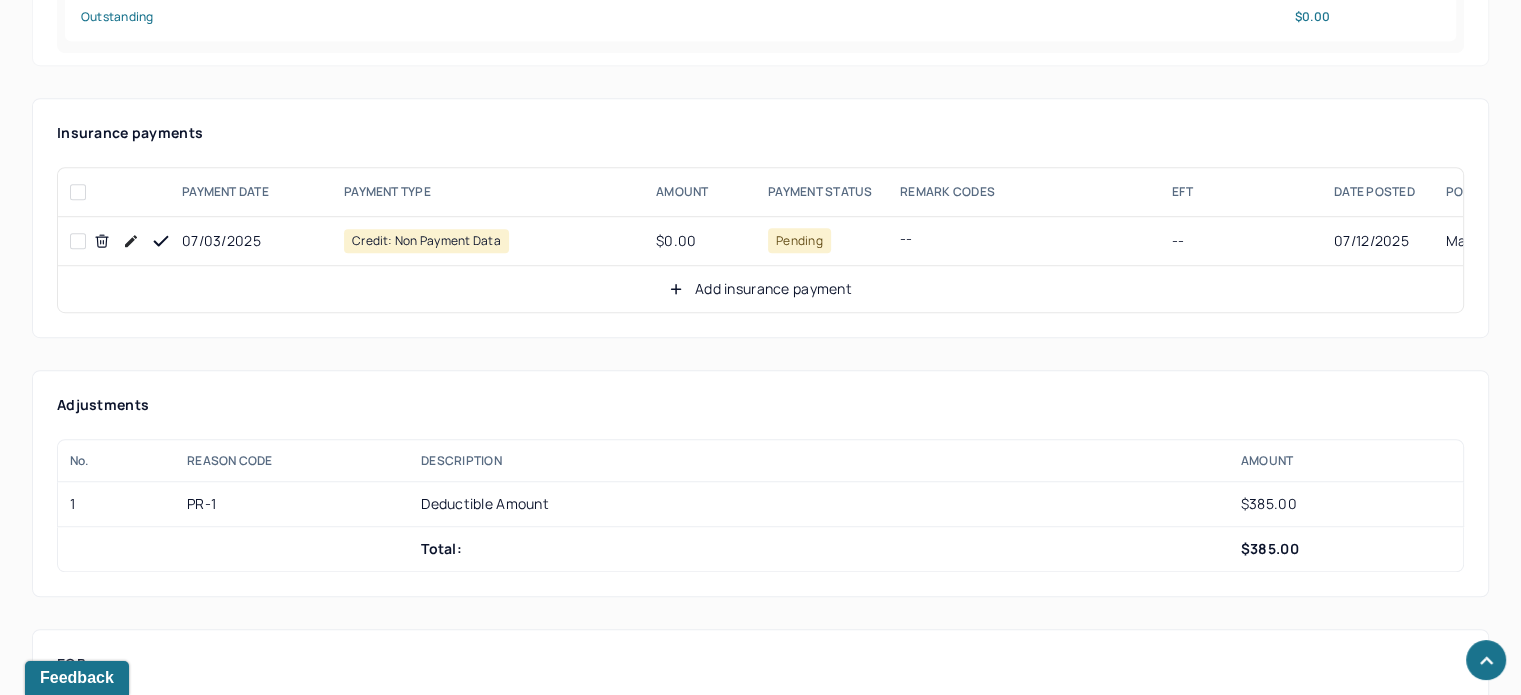 click on "Add insurance payment" at bounding box center [760, 289] 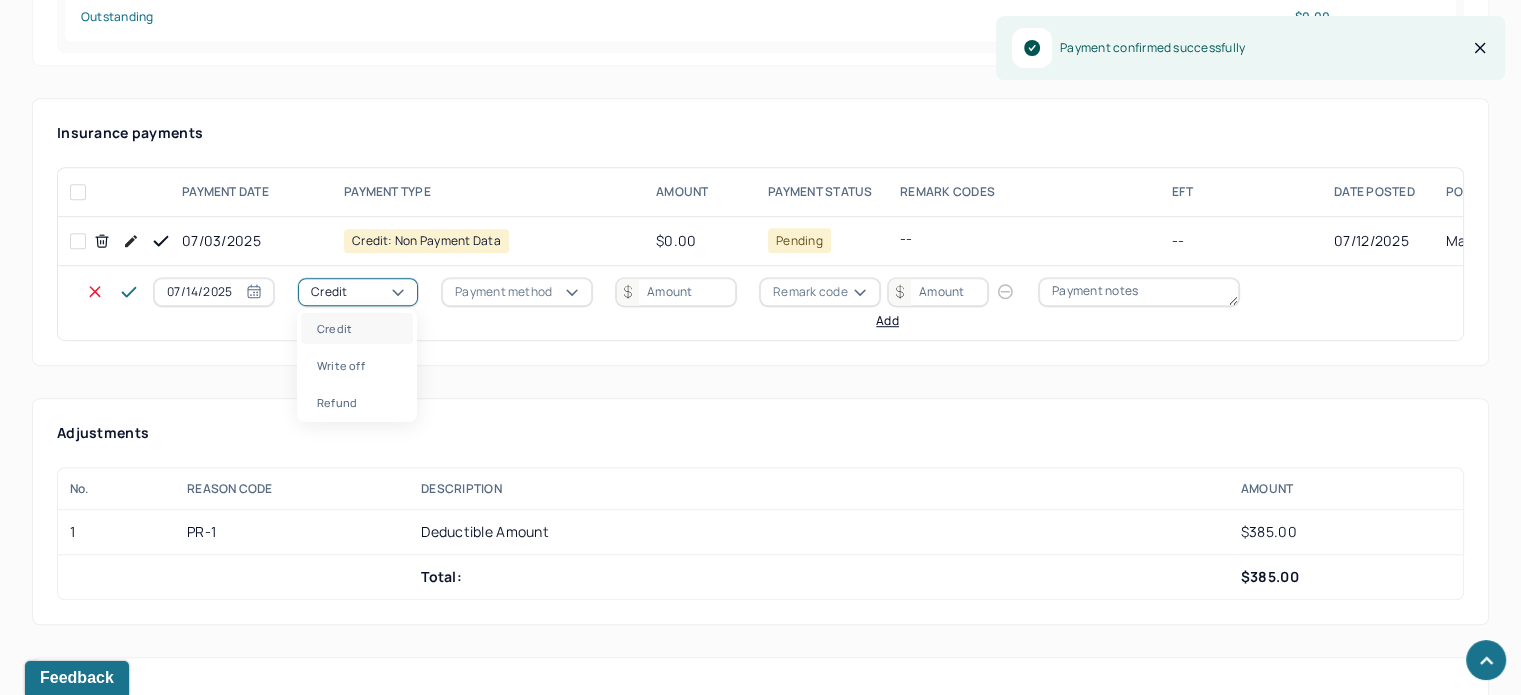 click on "Credit" at bounding box center (358, 292) 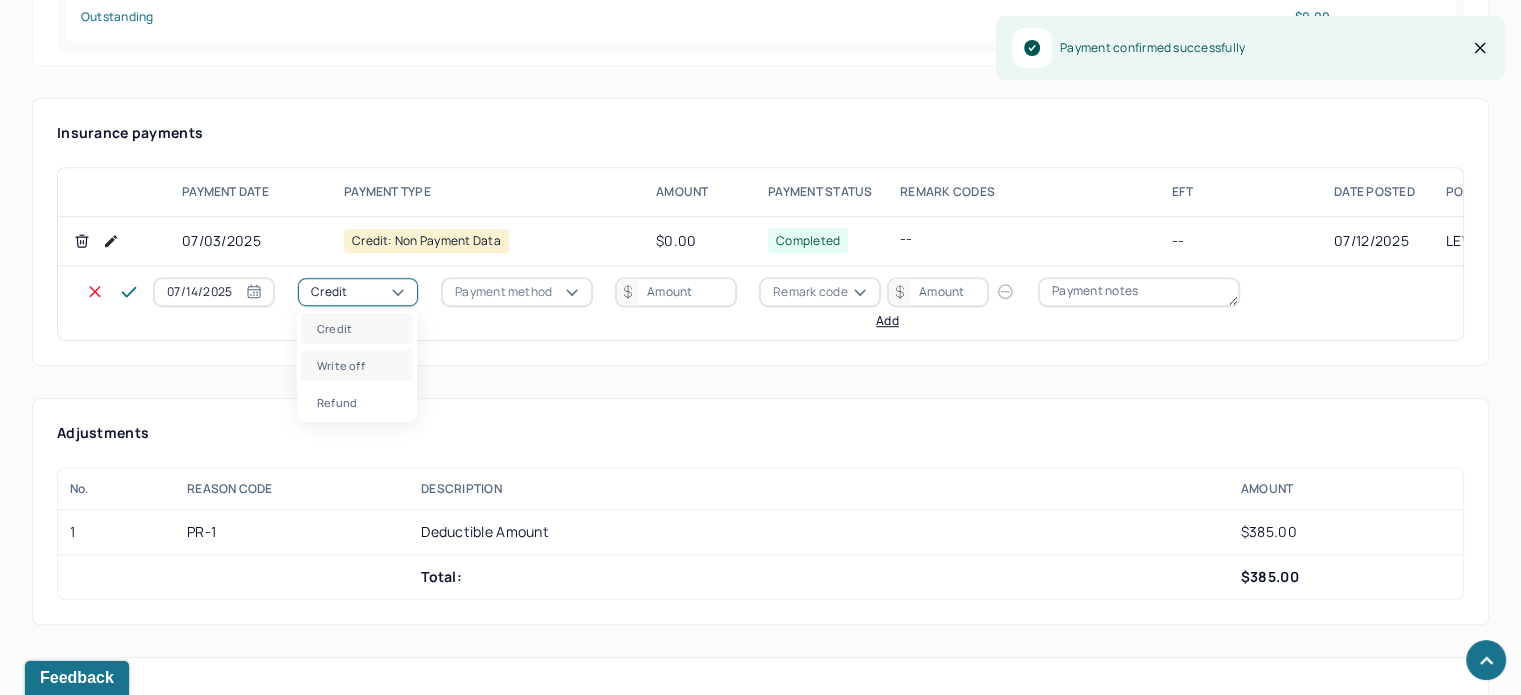 click on "Write off" at bounding box center [357, 365] 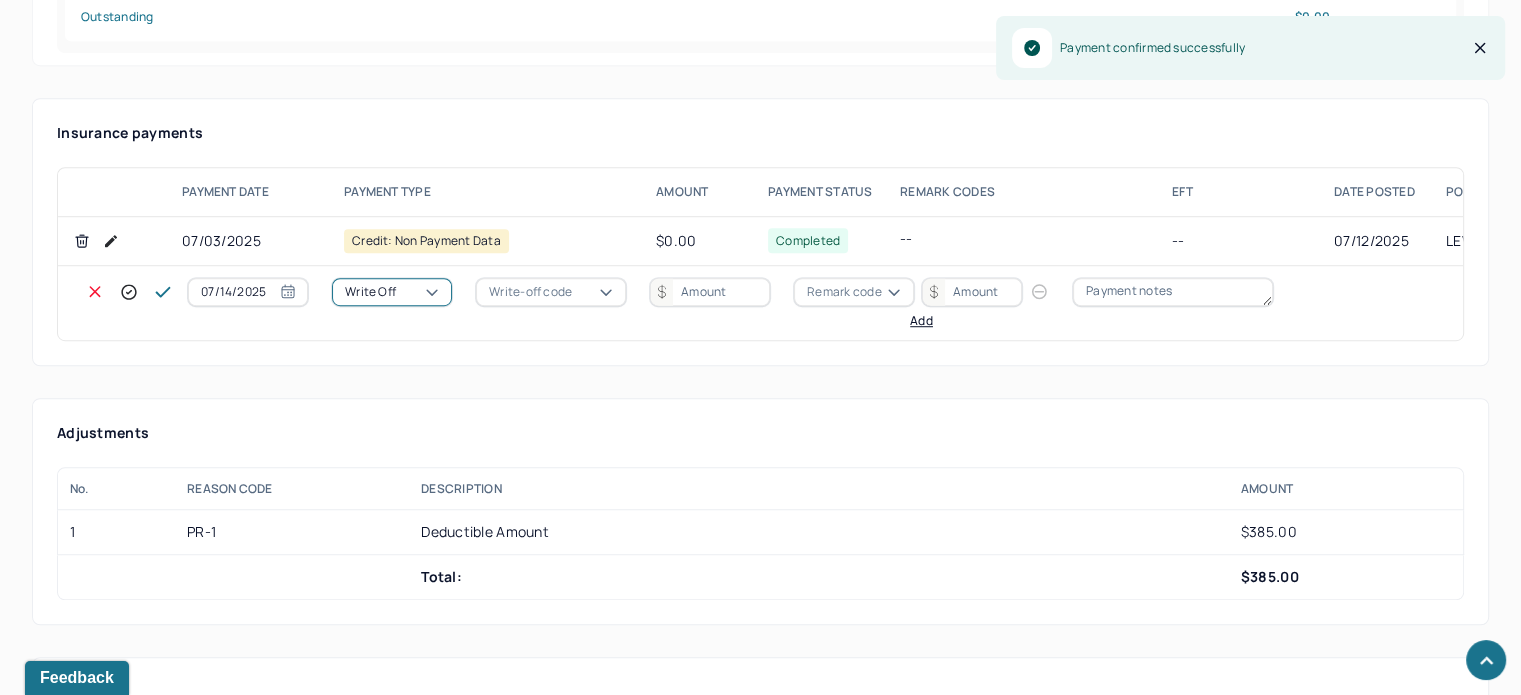 click at bounding box center [592, 292] 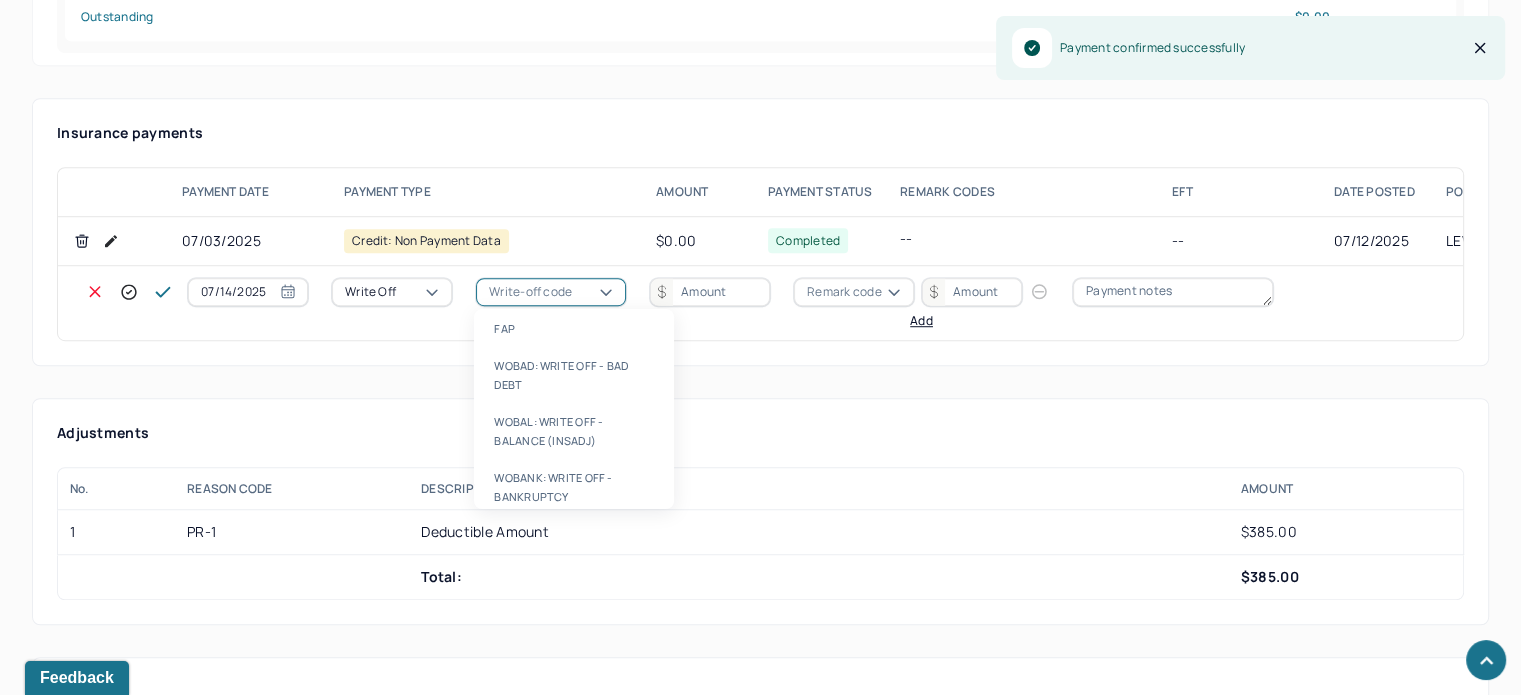drag, startPoint x: 582, startPoint y: 426, endPoint x: 730, endPoint y: 266, distance: 217.95412 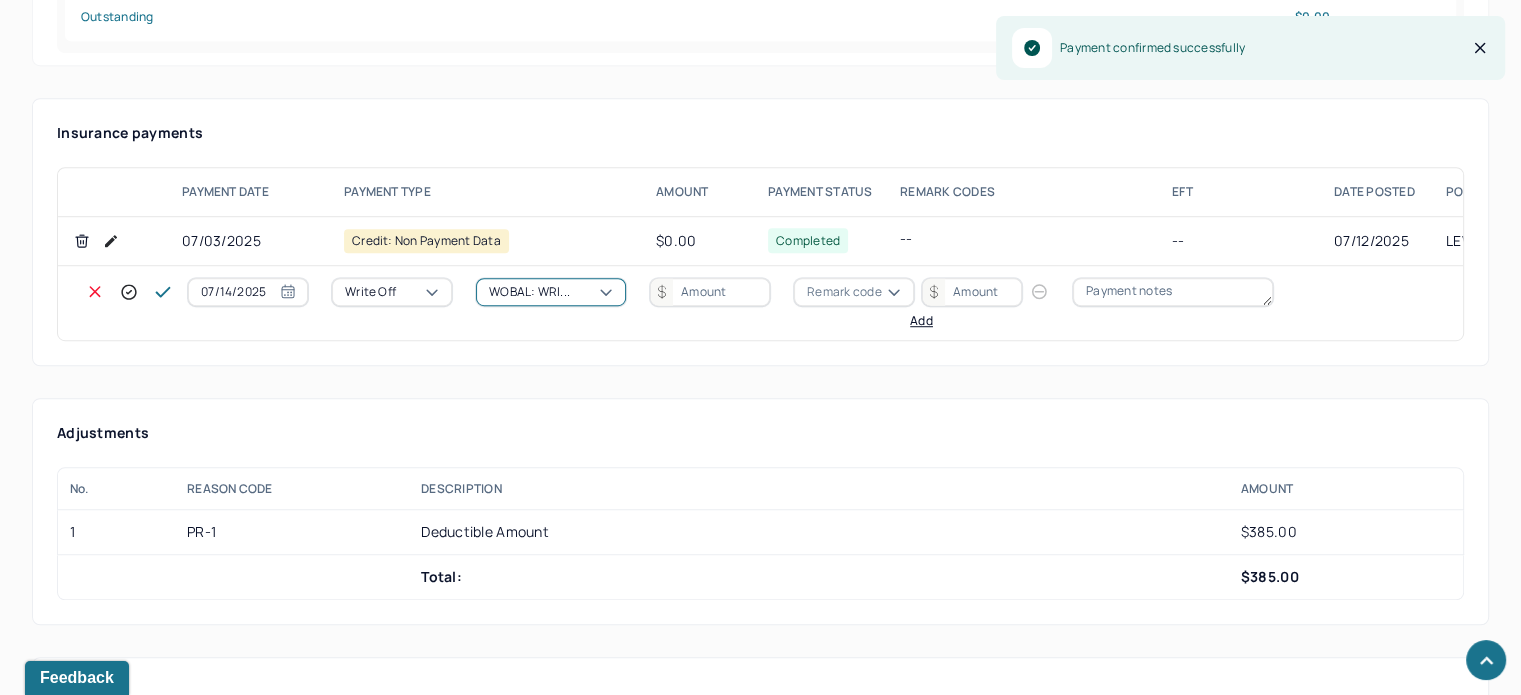 click at bounding box center (710, 292) 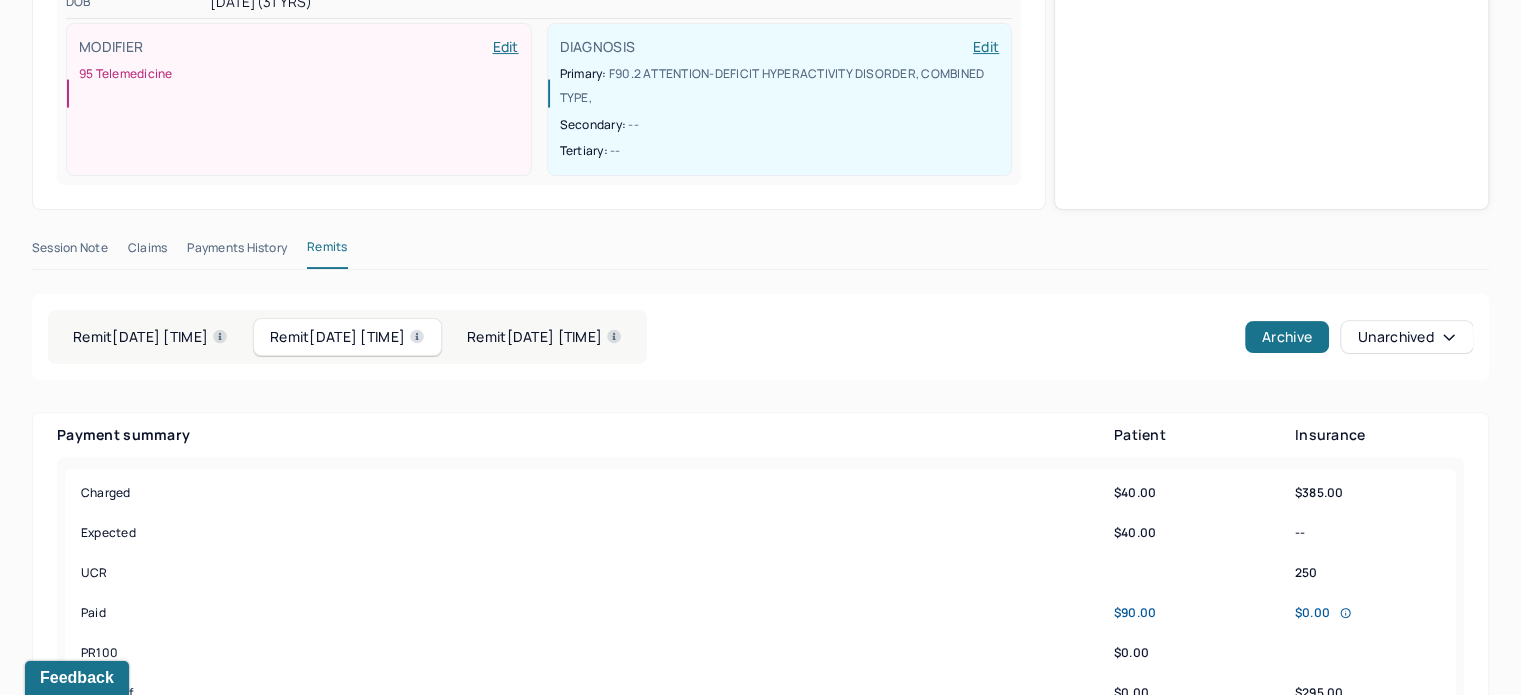 click on "Remit 06/25/2025 08:00pm" at bounding box center (544, 337) 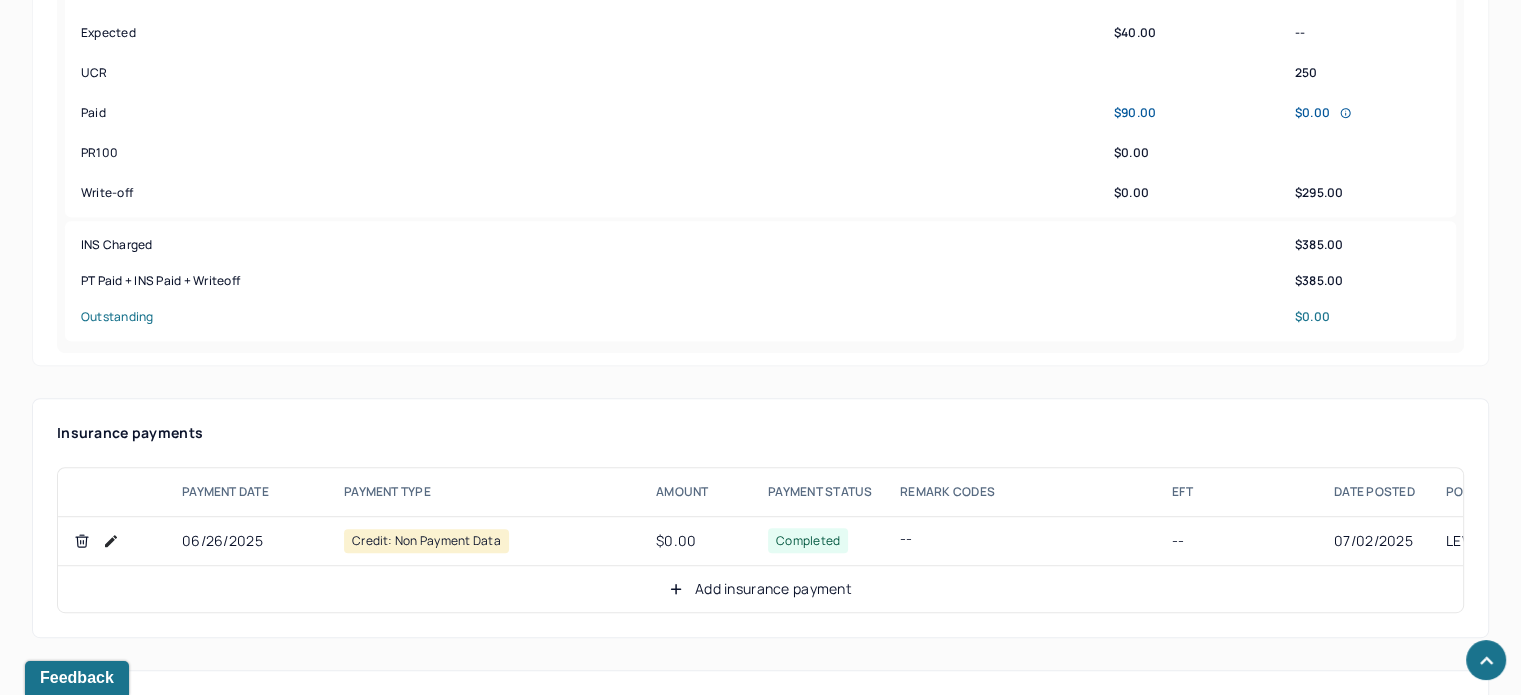 scroll, scrollTop: 600, scrollLeft: 0, axis: vertical 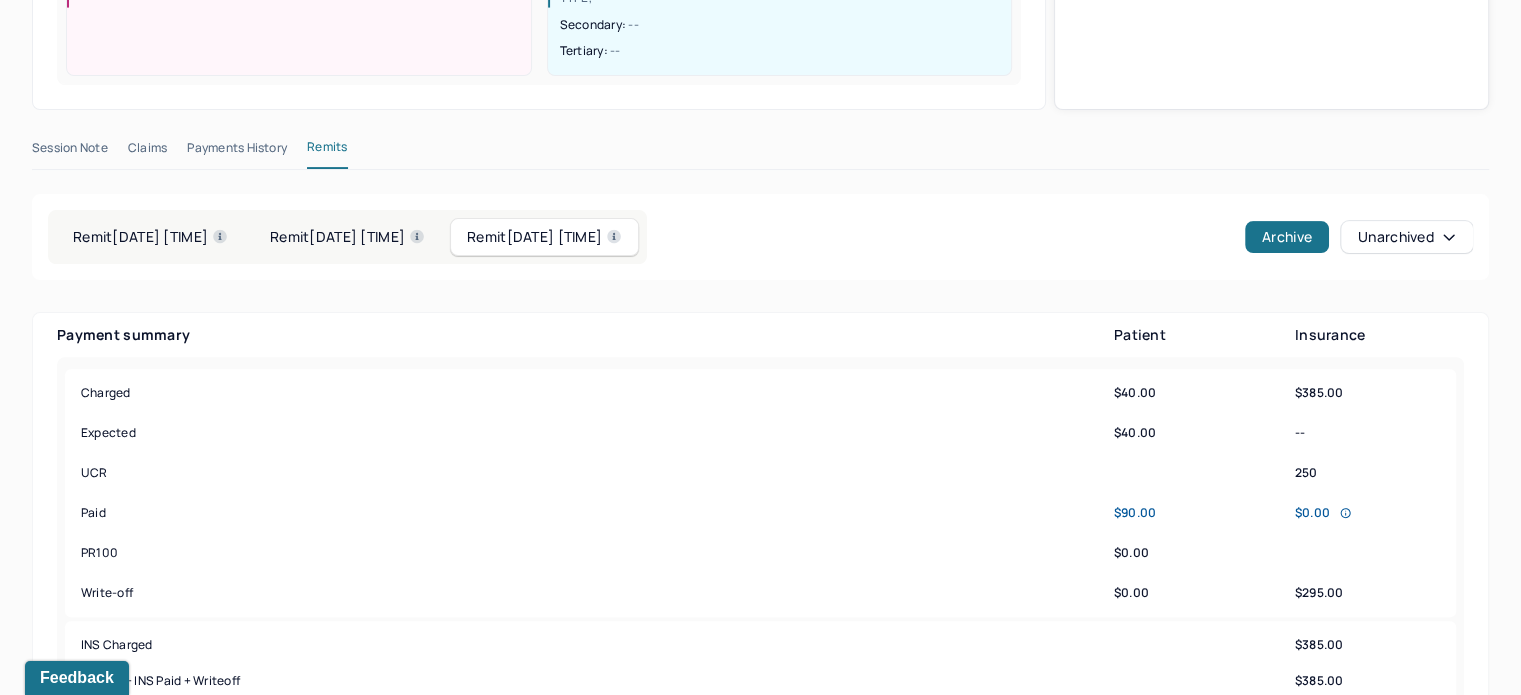 click on "Remit 07/02/2025 08:00pm         Remit 07/02/2025 08:00pm         Remit 06/25/2025 08:00pm" at bounding box center (347, 237) 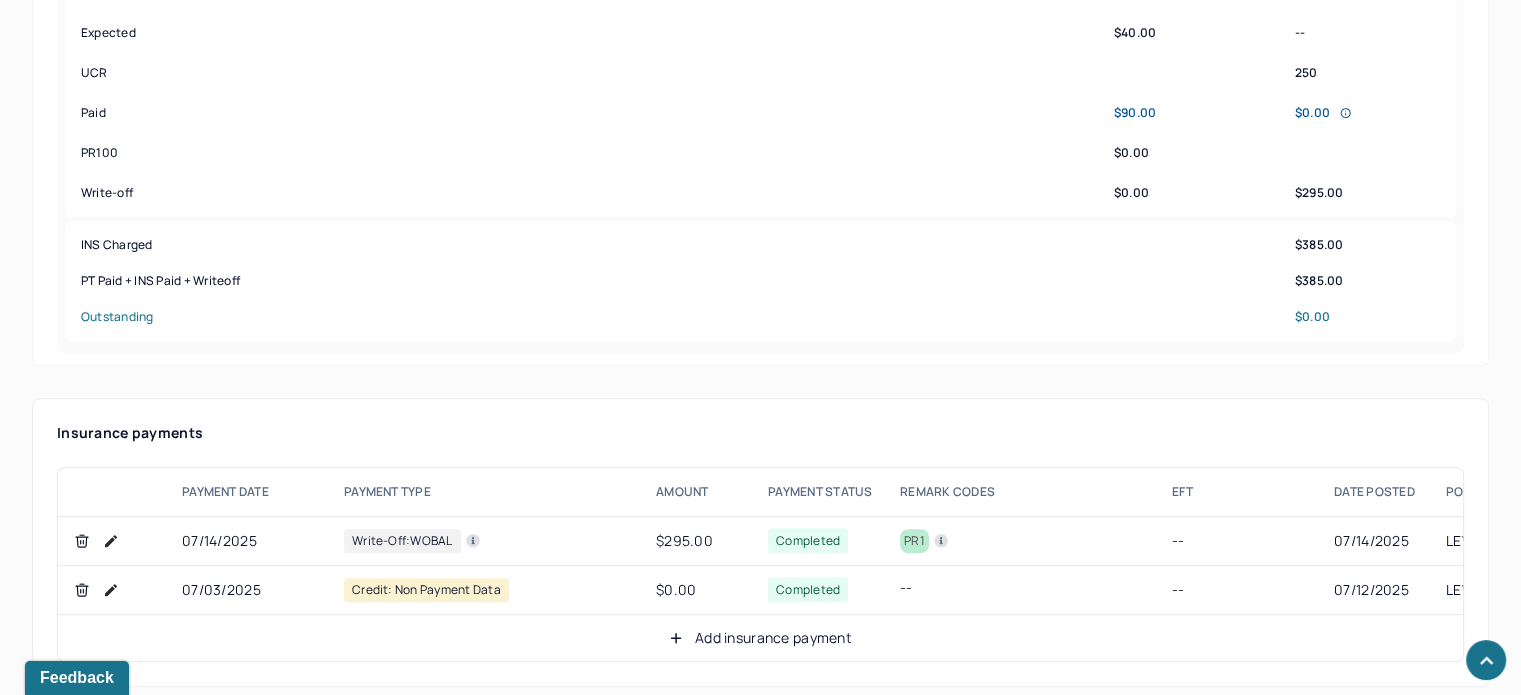 scroll, scrollTop: 700, scrollLeft: 0, axis: vertical 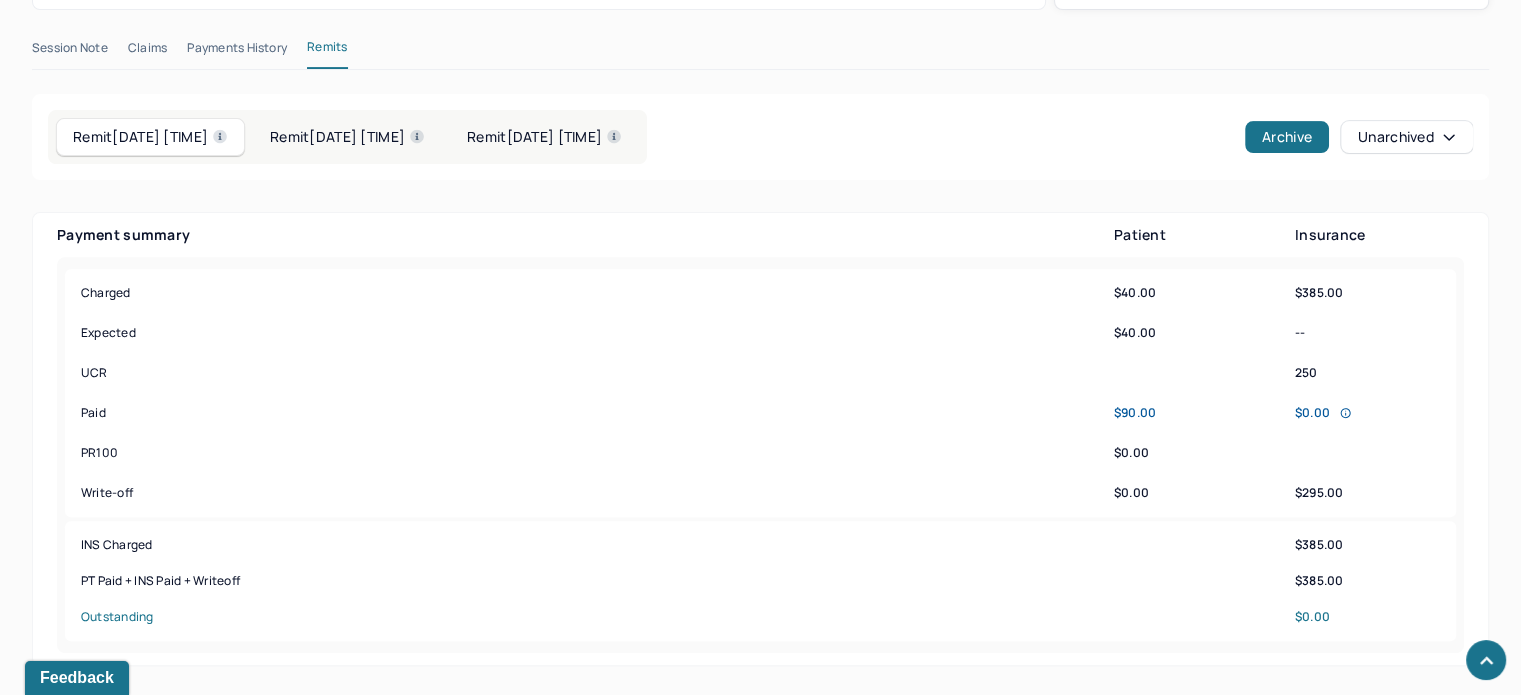 click on "Remit 07/02/2025 08:00pm" at bounding box center [347, 137] 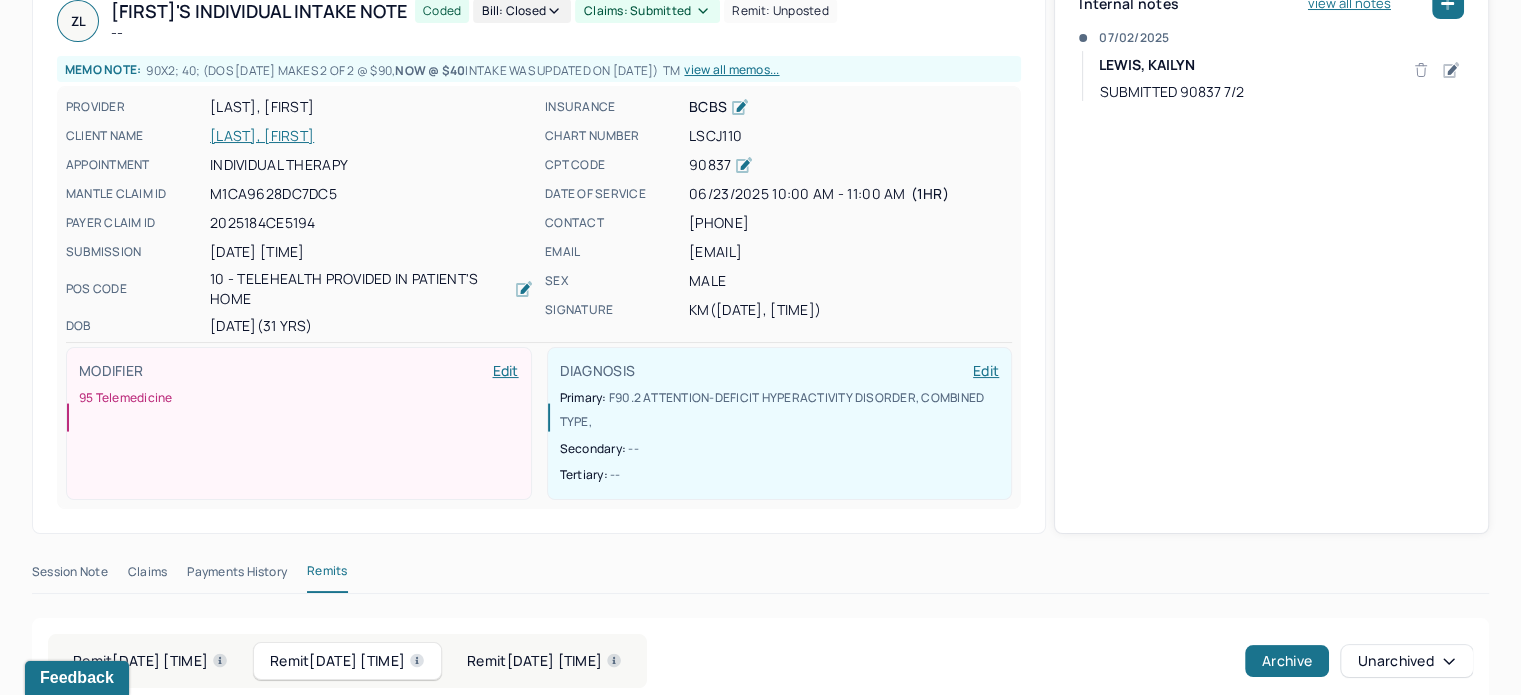 scroll, scrollTop: 0, scrollLeft: 0, axis: both 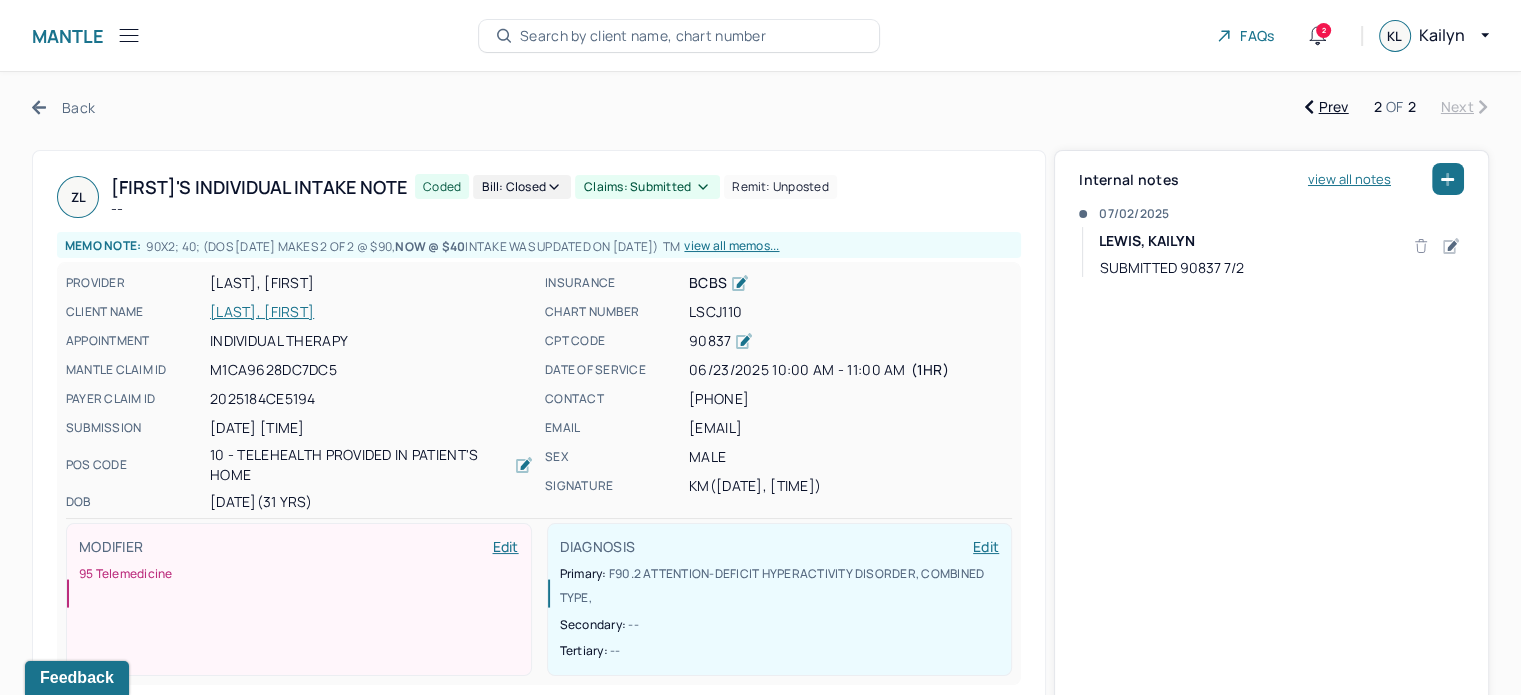 click on "Claims: submitted" at bounding box center [647, 187] 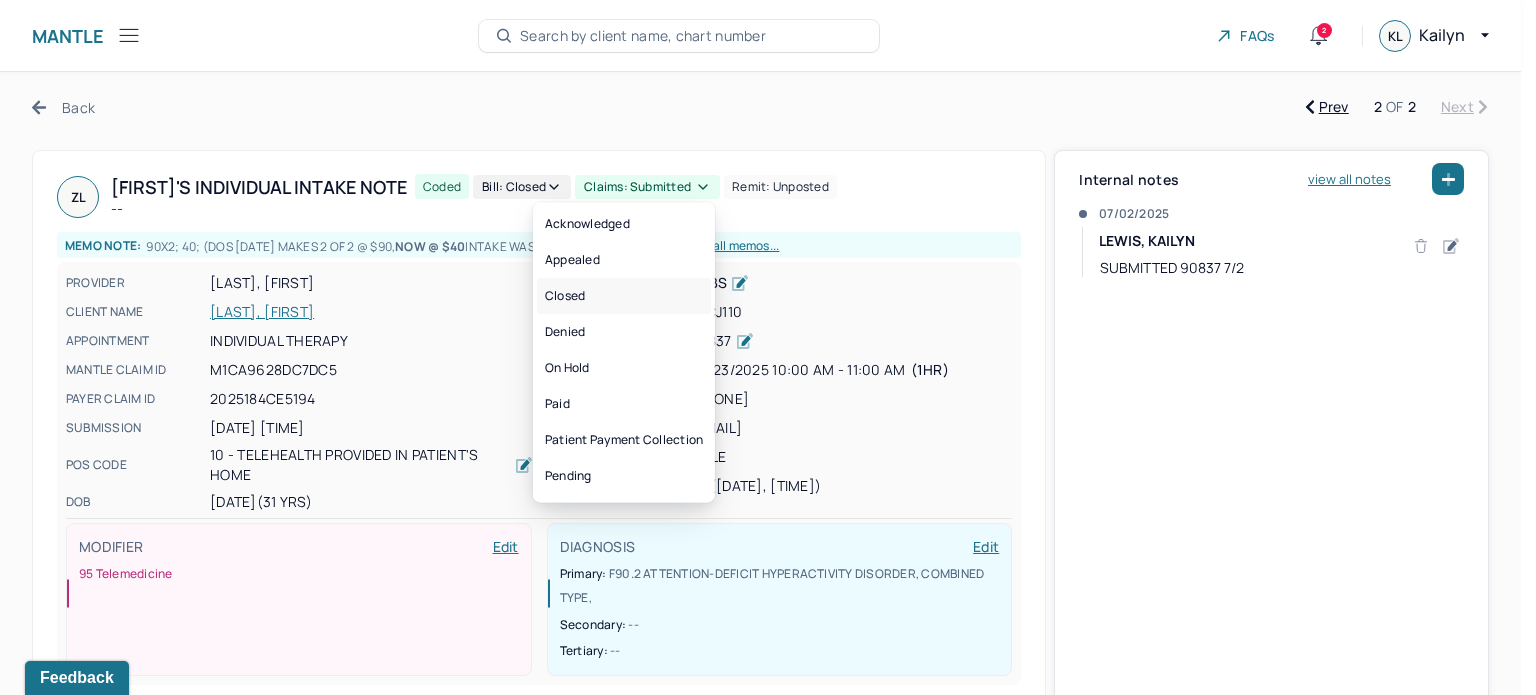 click on "Closed" at bounding box center (624, 296) 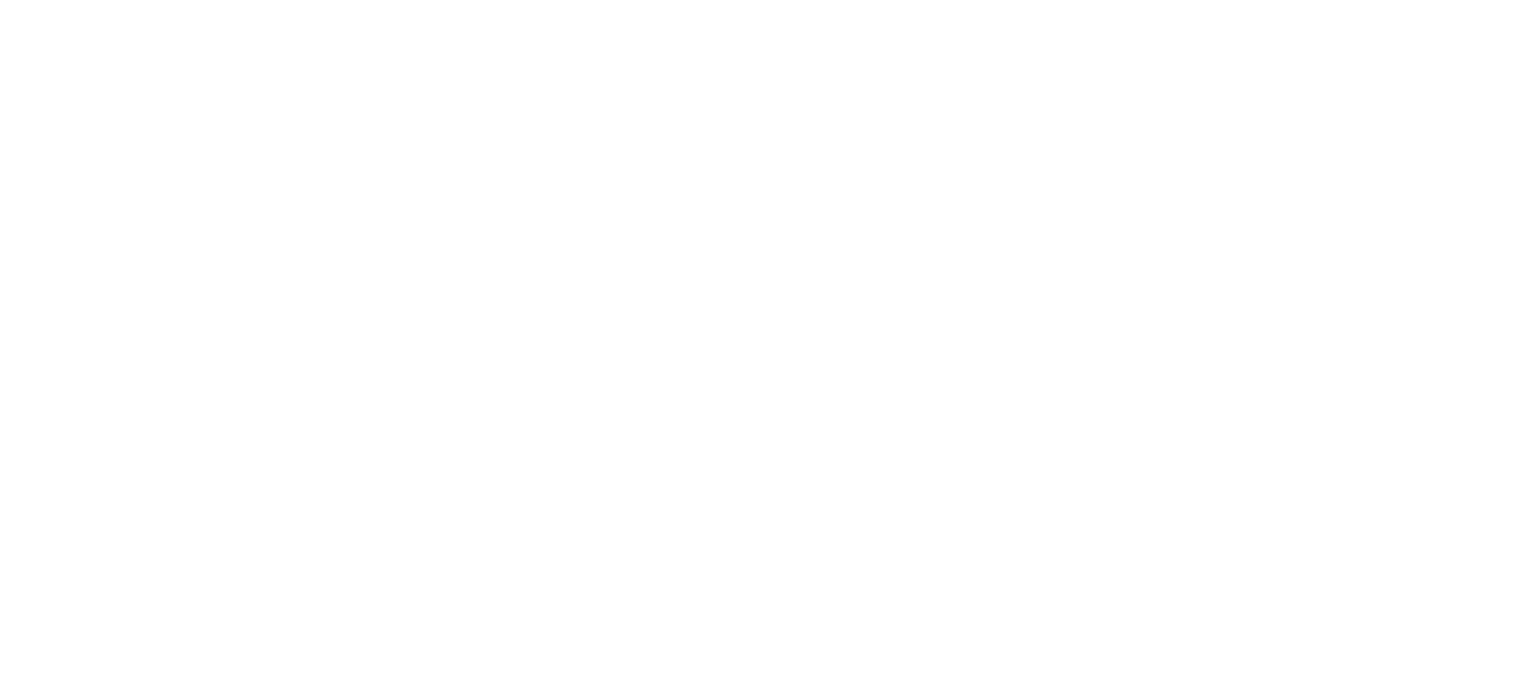 scroll, scrollTop: 0, scrollLeft: 0, axis: both 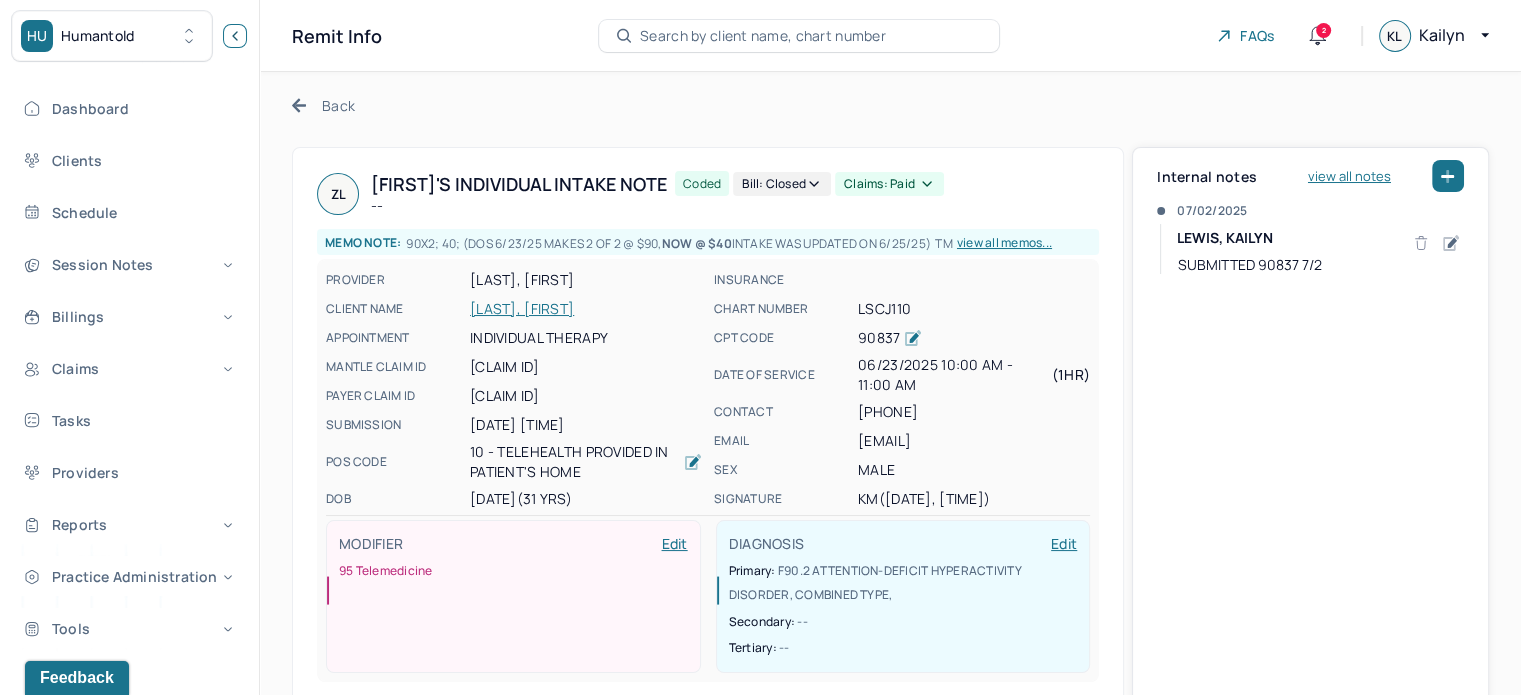 click at bounding box center (235, 36) 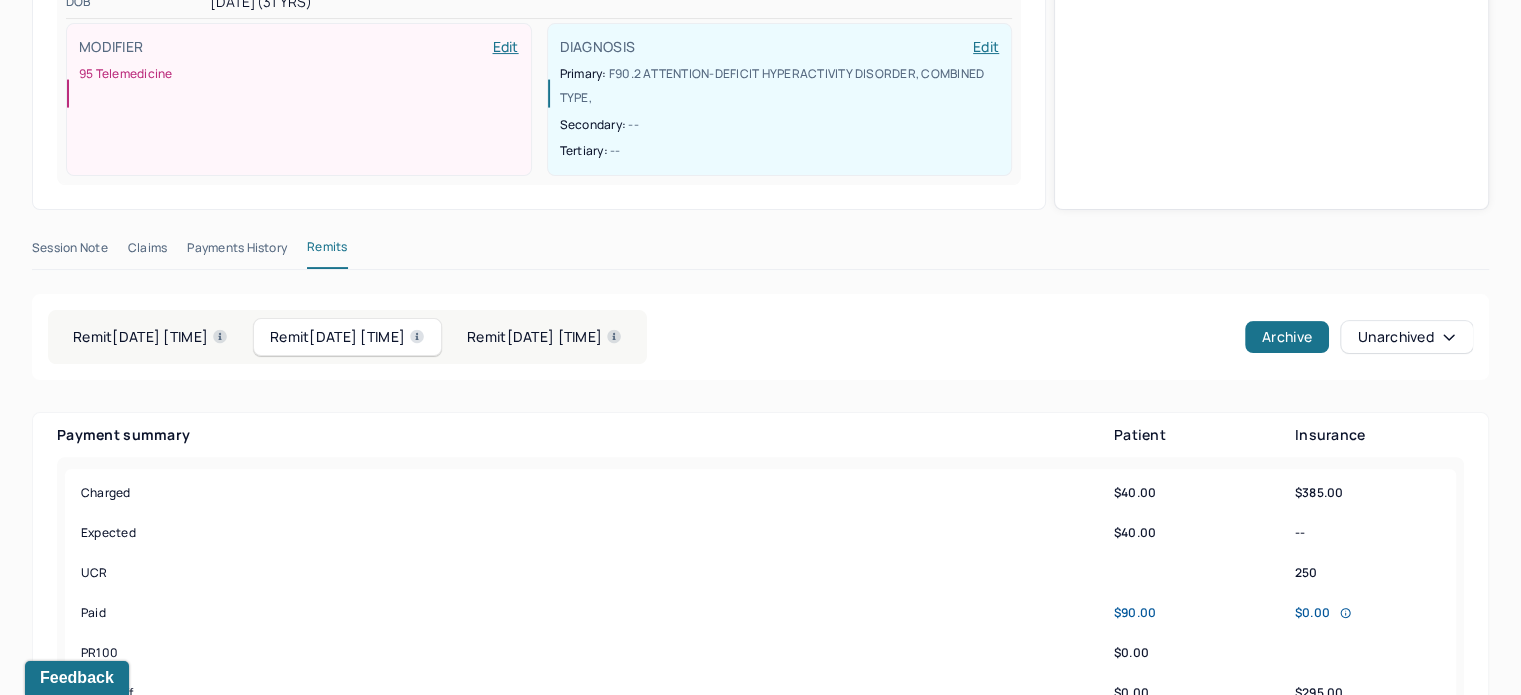 scroll, scrollTop: 0, scrollLeft: 0, axis: both 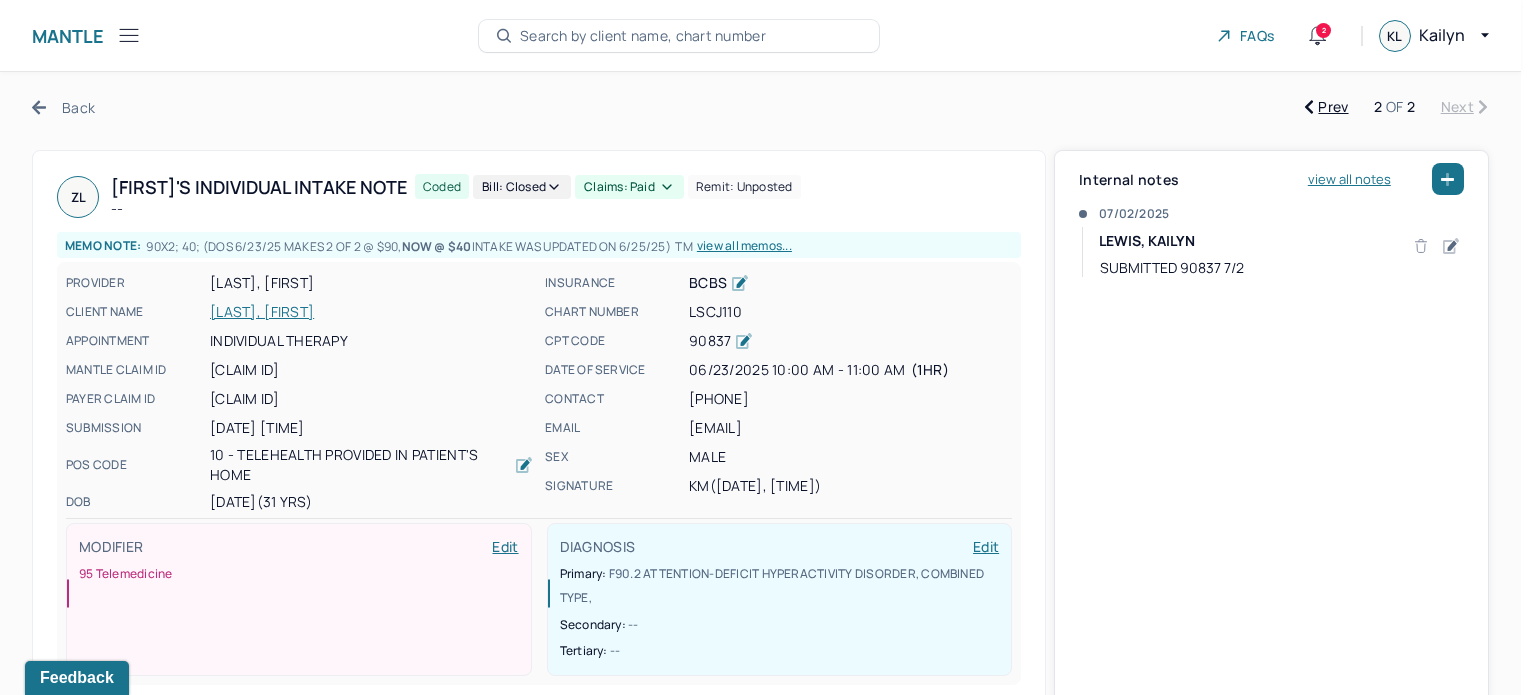 click on "Claims: paid" at bounding box center [629, 187] 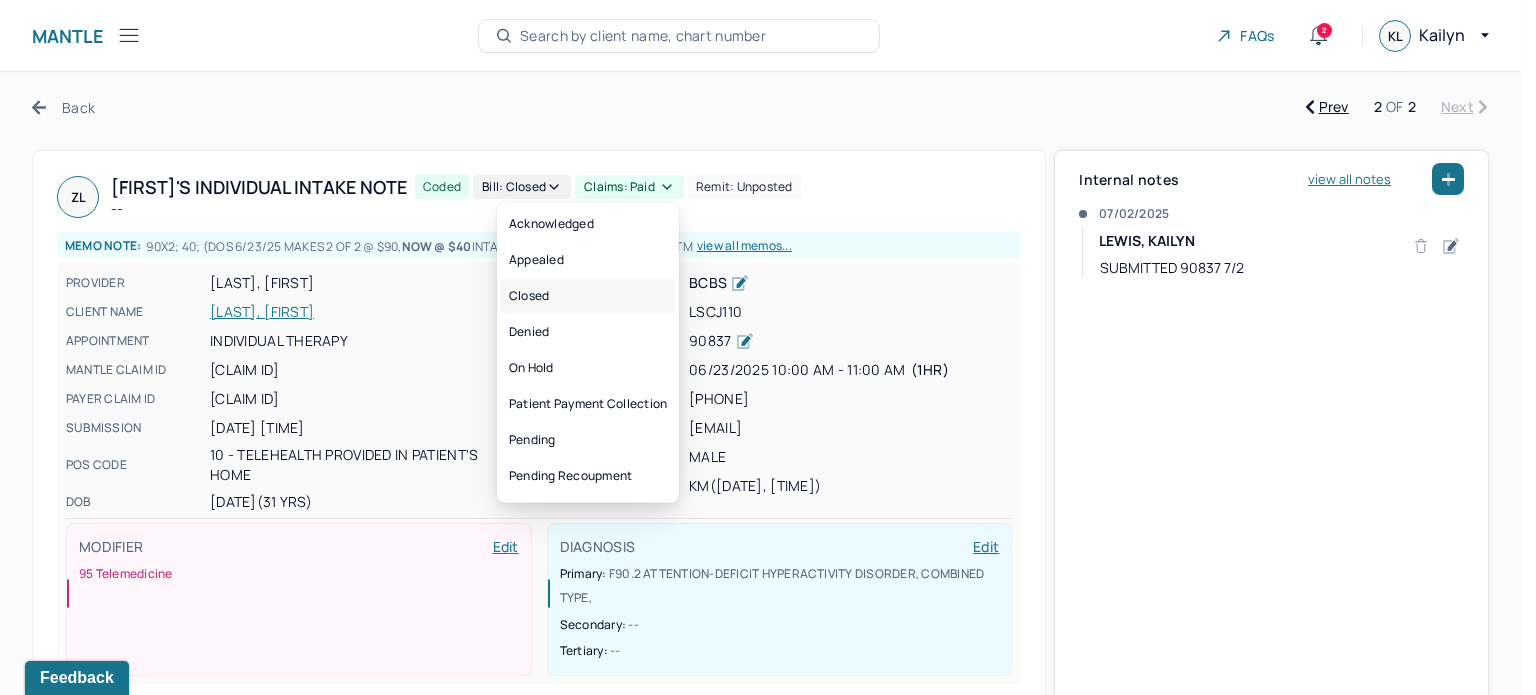 click on "Closed" at bounding box center [588, 296] 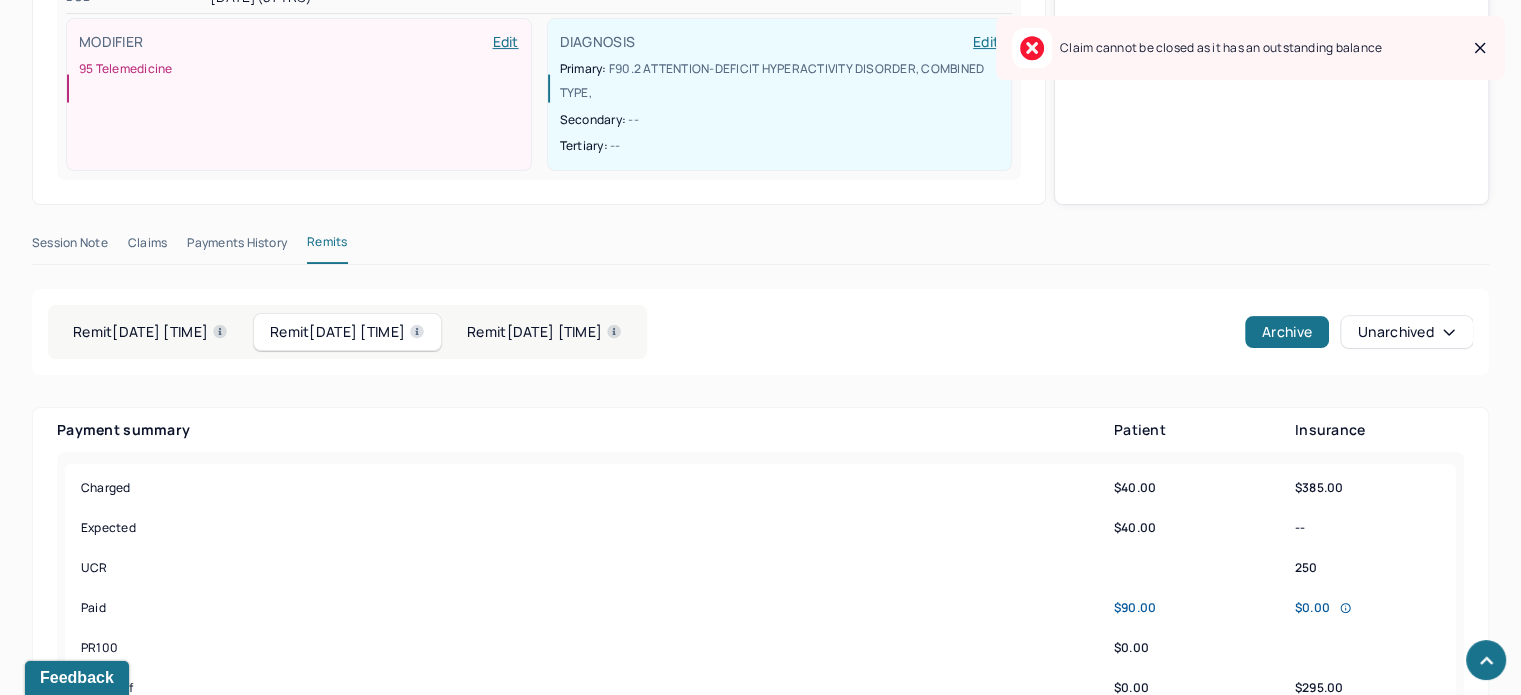 scroll, scrollTop: 700, scrollLeft: 0, axis: vertical 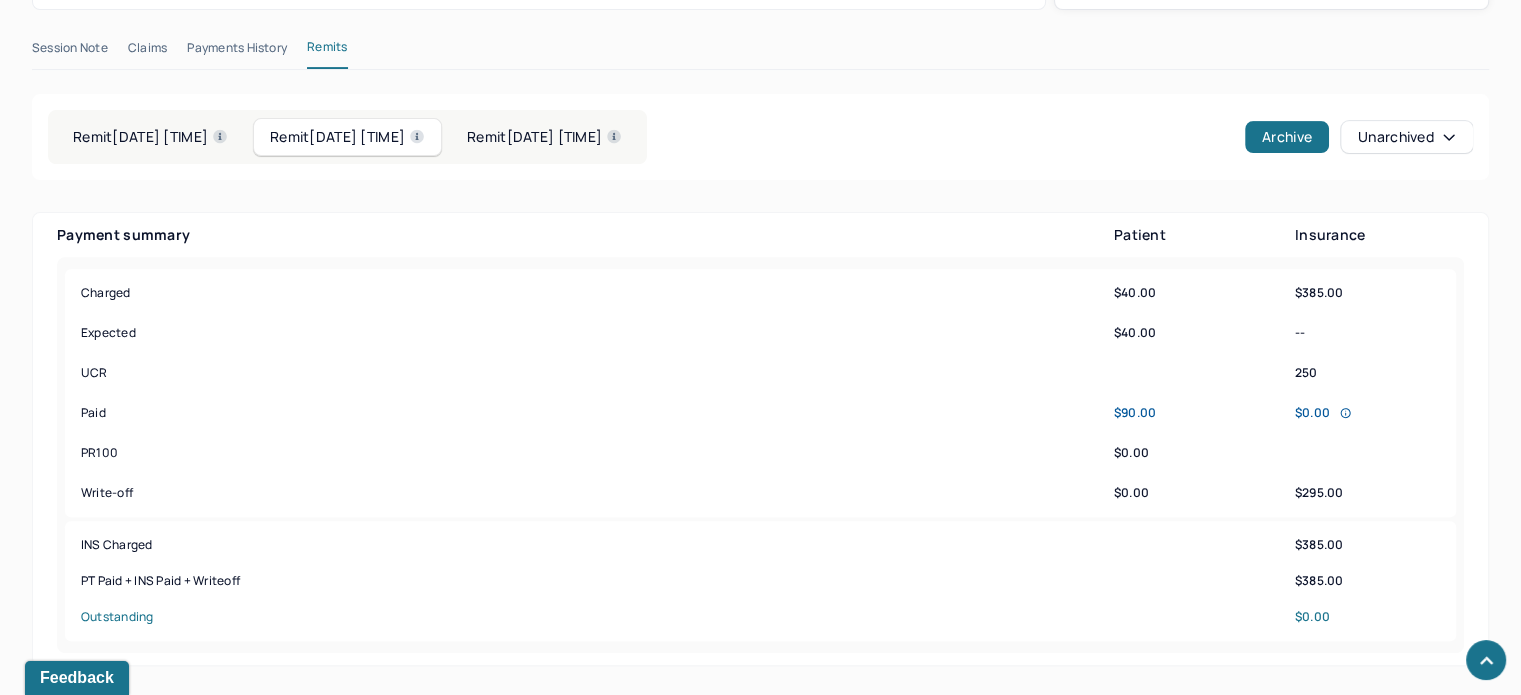 click on "$90.00" at bounding box center [1186, 413] 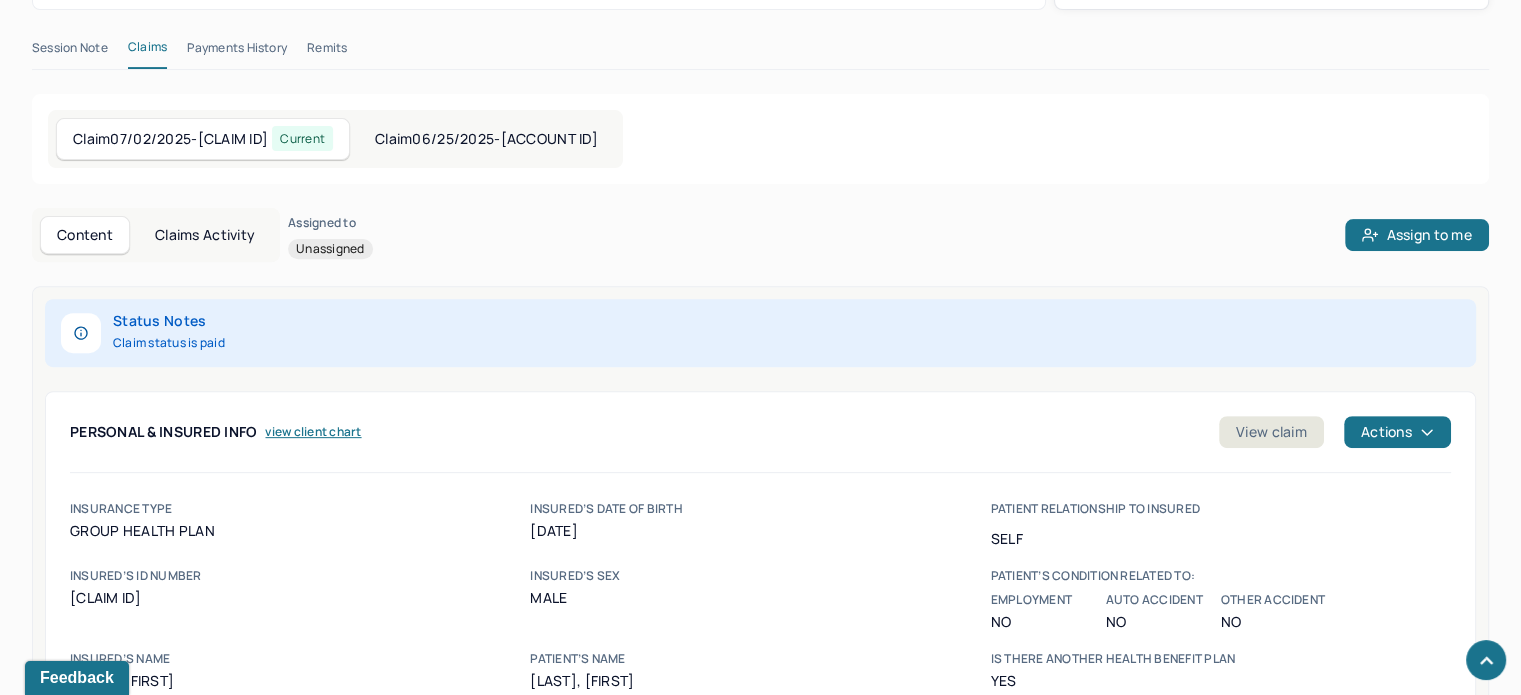click on "Payments History" at bounding box center (237, 52) 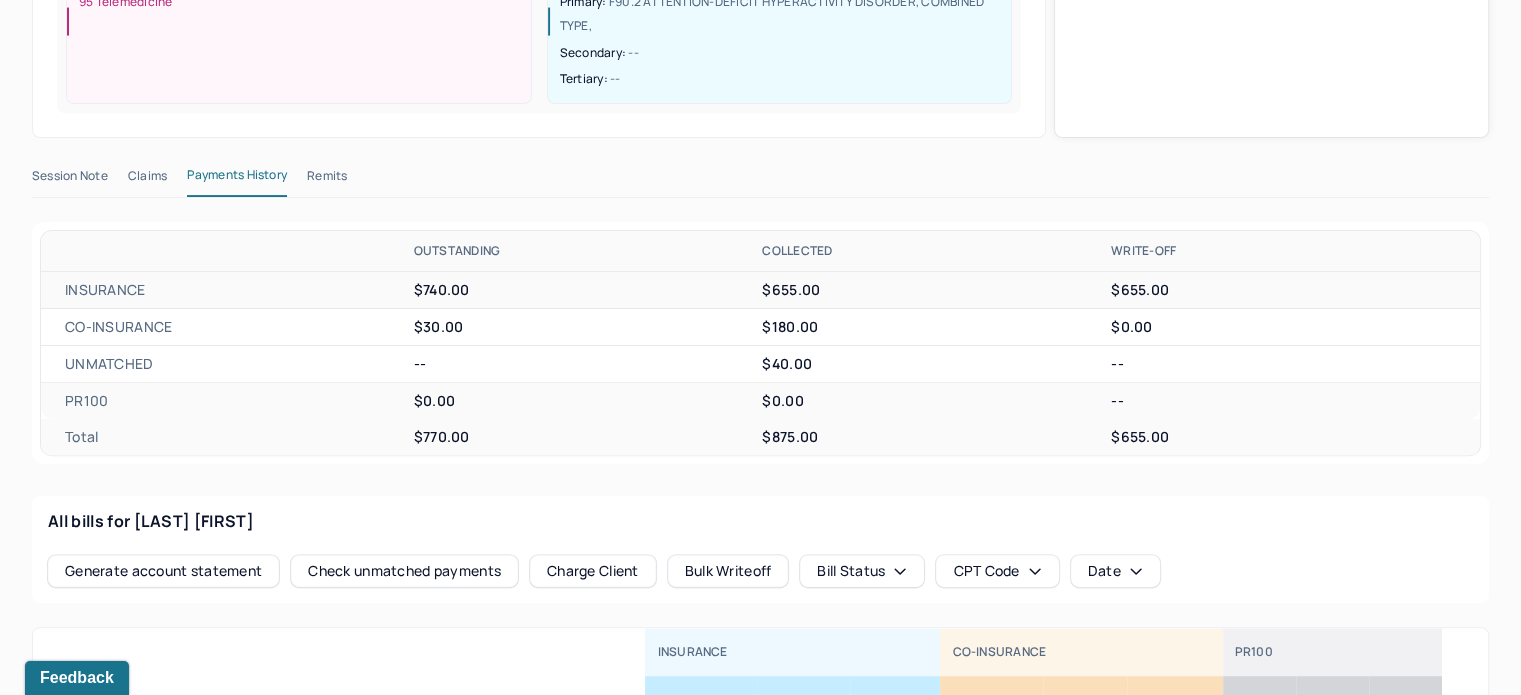 scroll, scrollTop: 272, scrollLeft: 0, axis: vertical 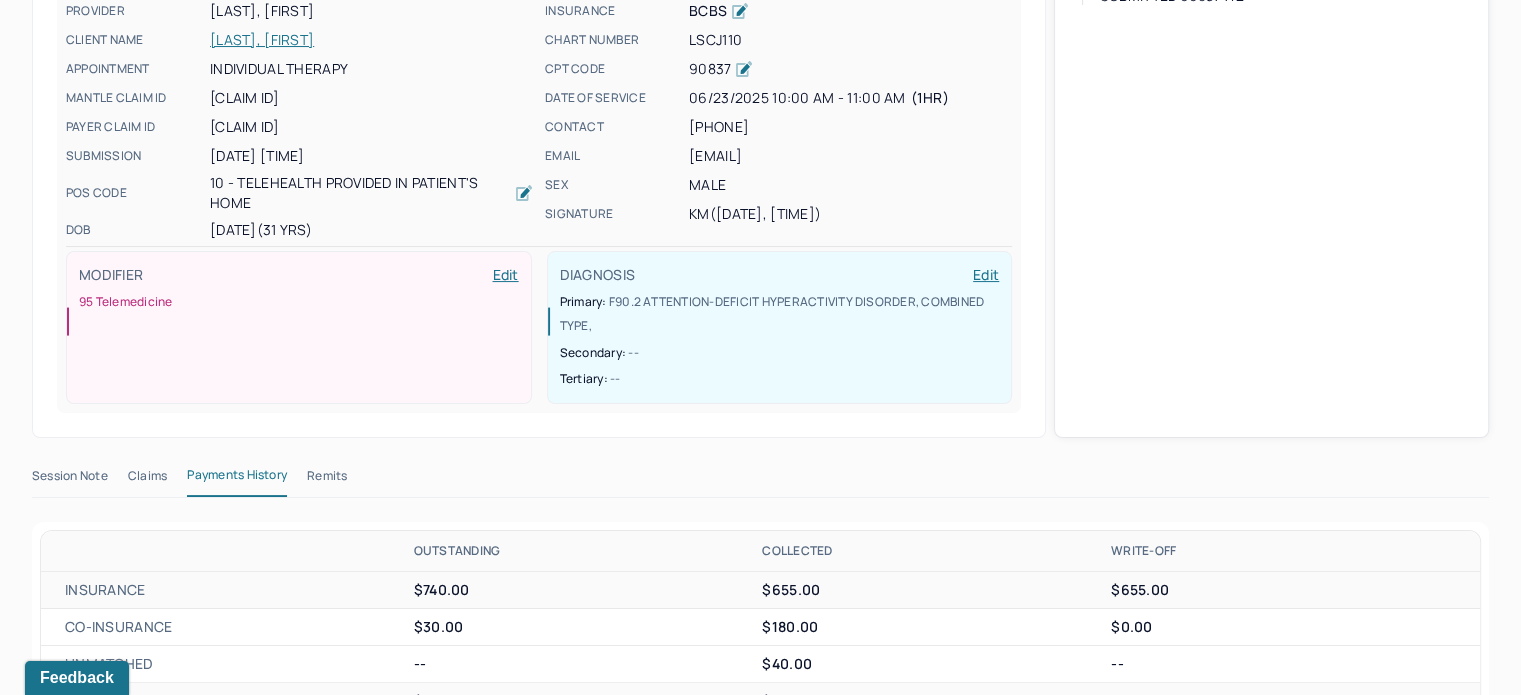 click on "[LAST], [FIRST]" at bounding box center (371, 40) 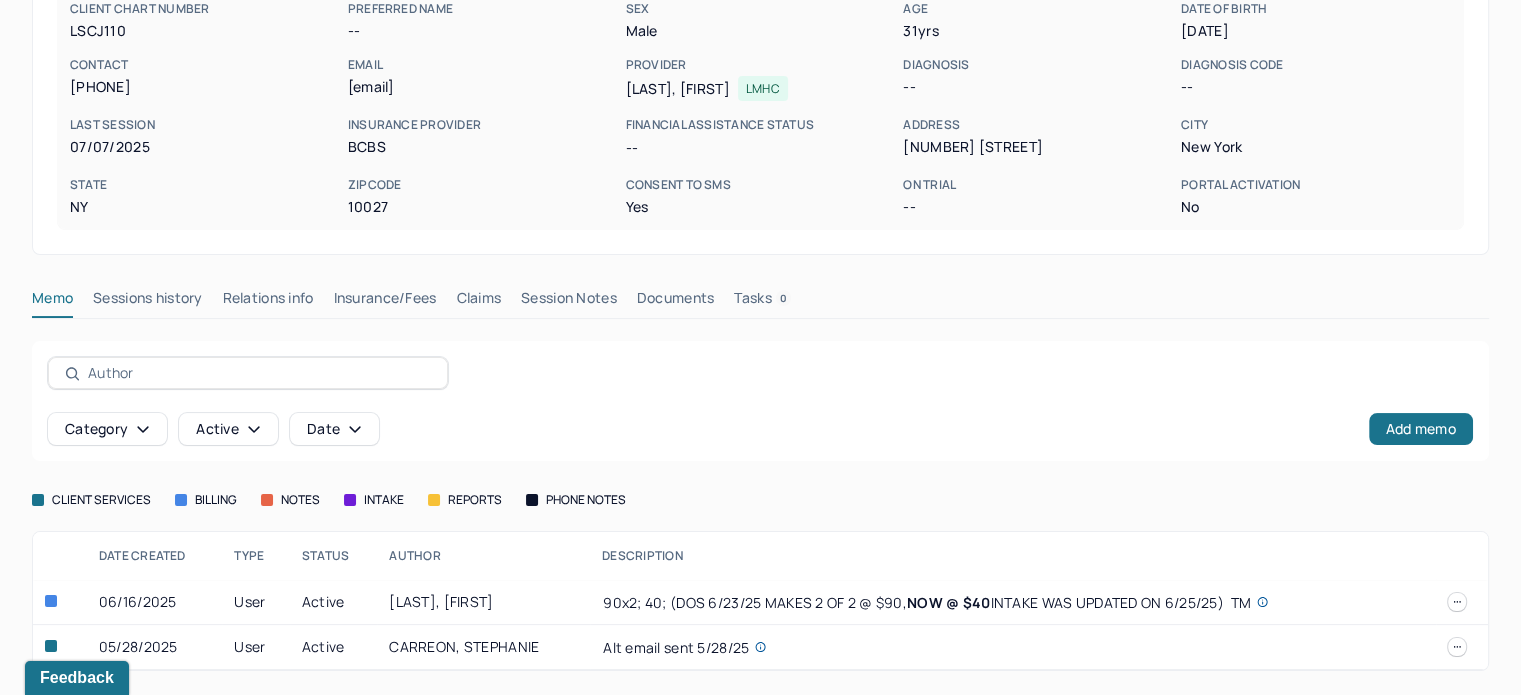 scroll, scrollTop: 216, scrollLeft: 0, axis: vertical 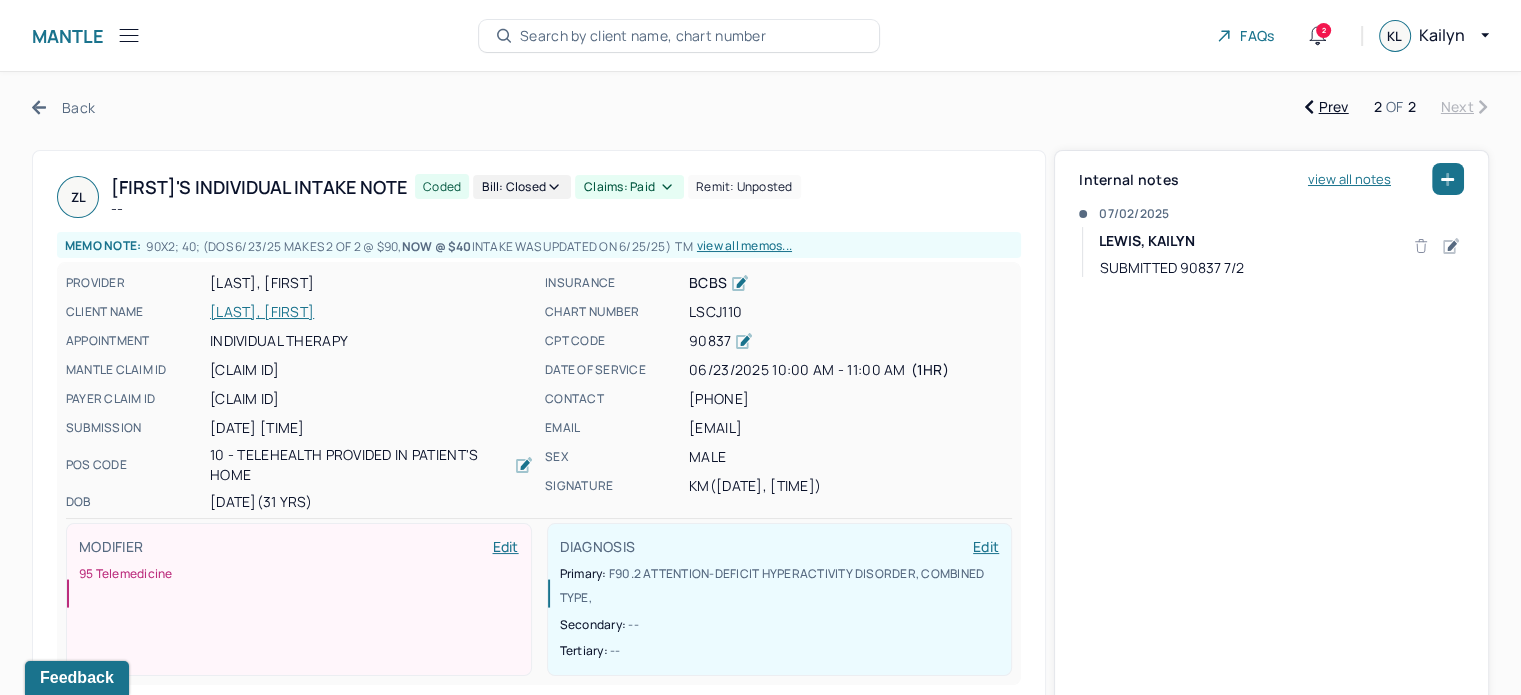 click on "Claims: paid" at bounding box center [629, 187] 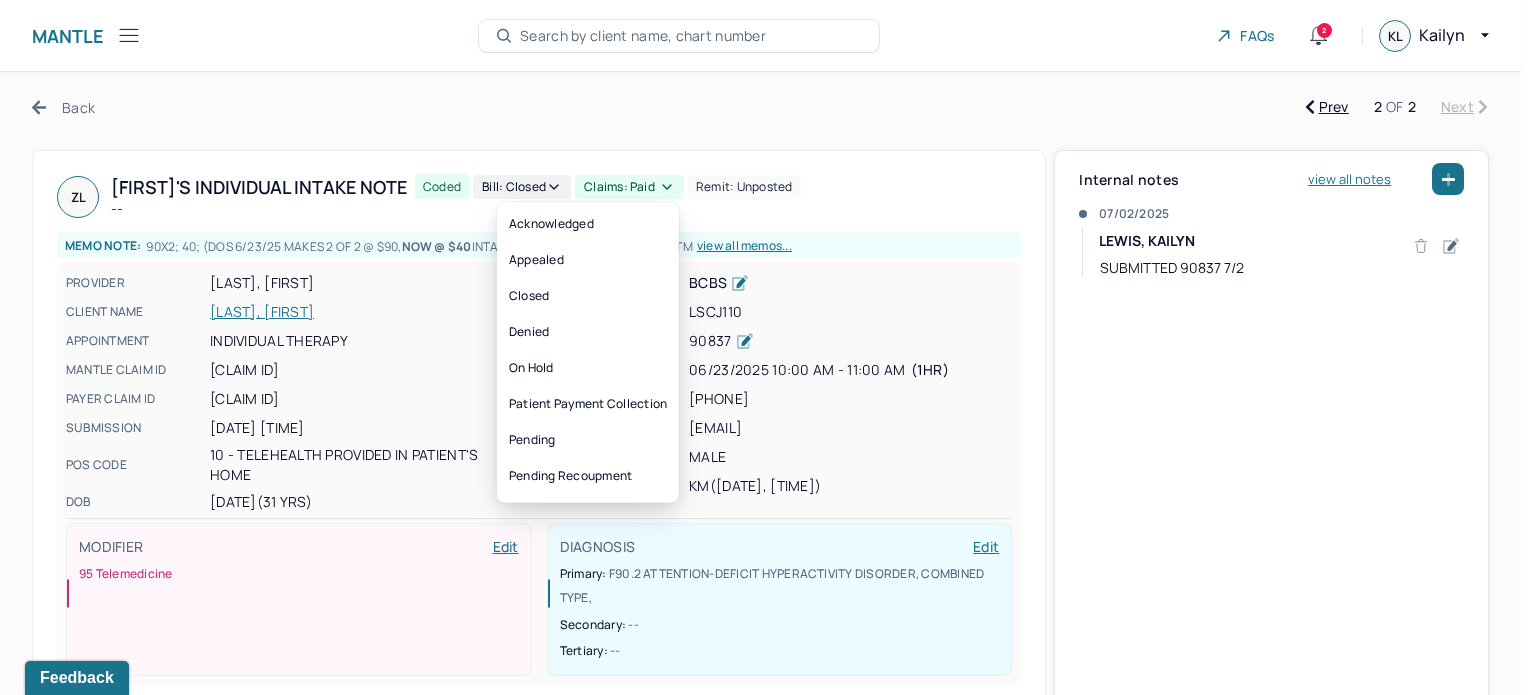 click on "Bill: Closed" at bounding box center (522, 187) 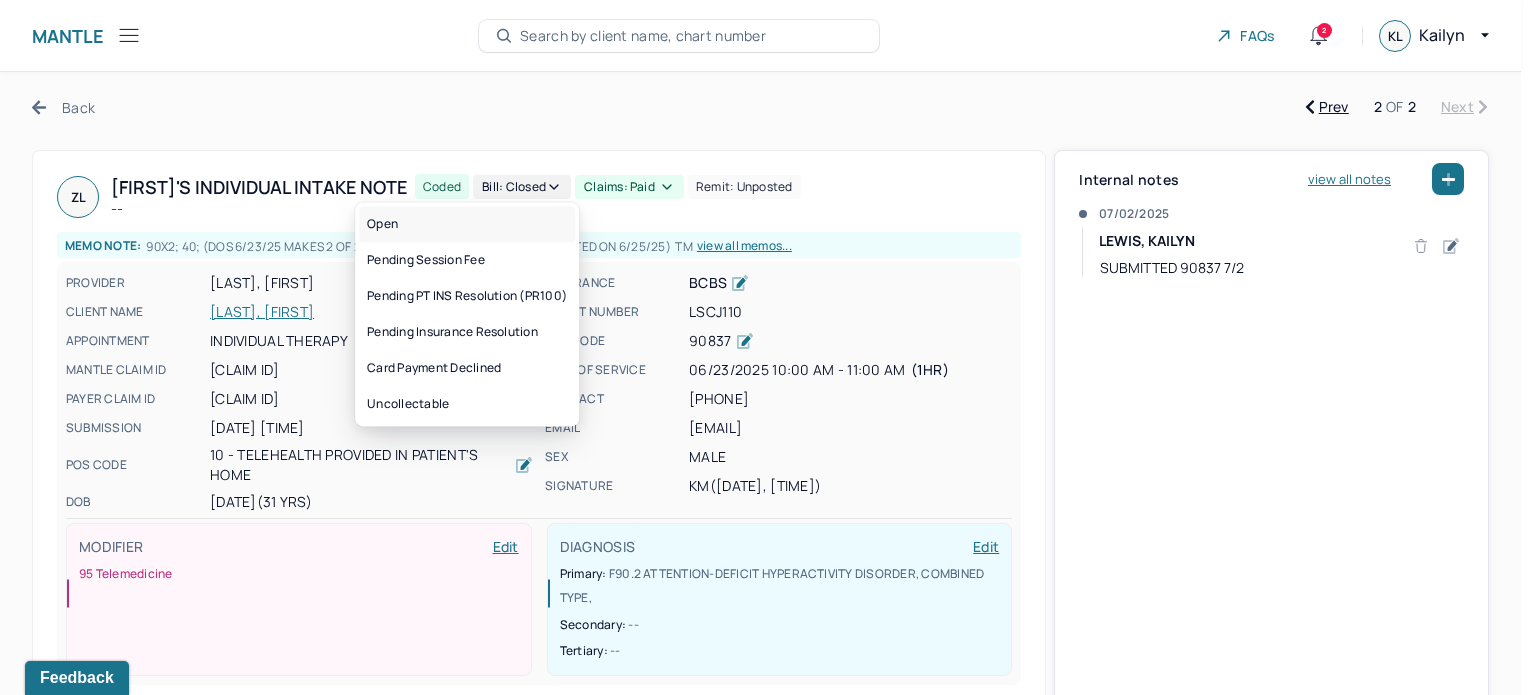 click on "Open" at bounding box center (467, 224) 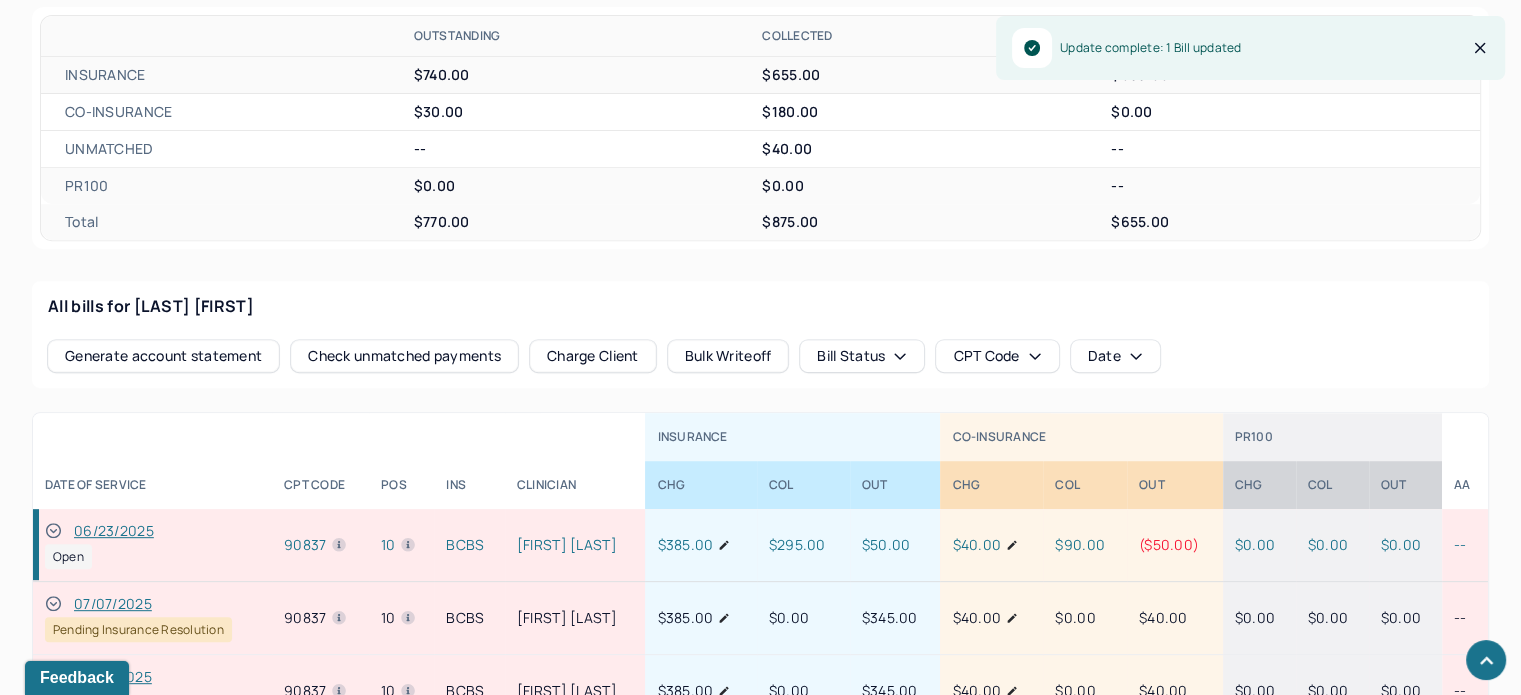 scroll, scrollTop: 800, scrollLeft: 0, axis: vertical 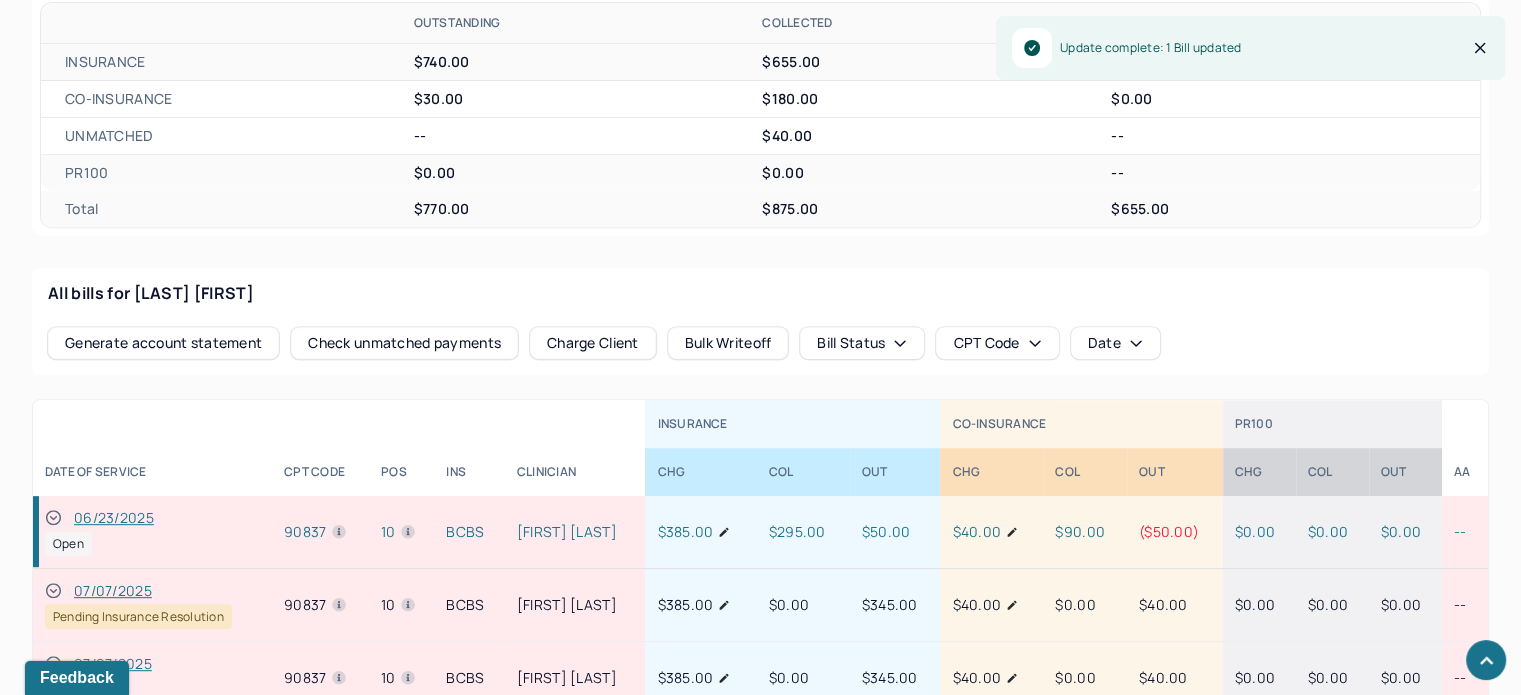 click 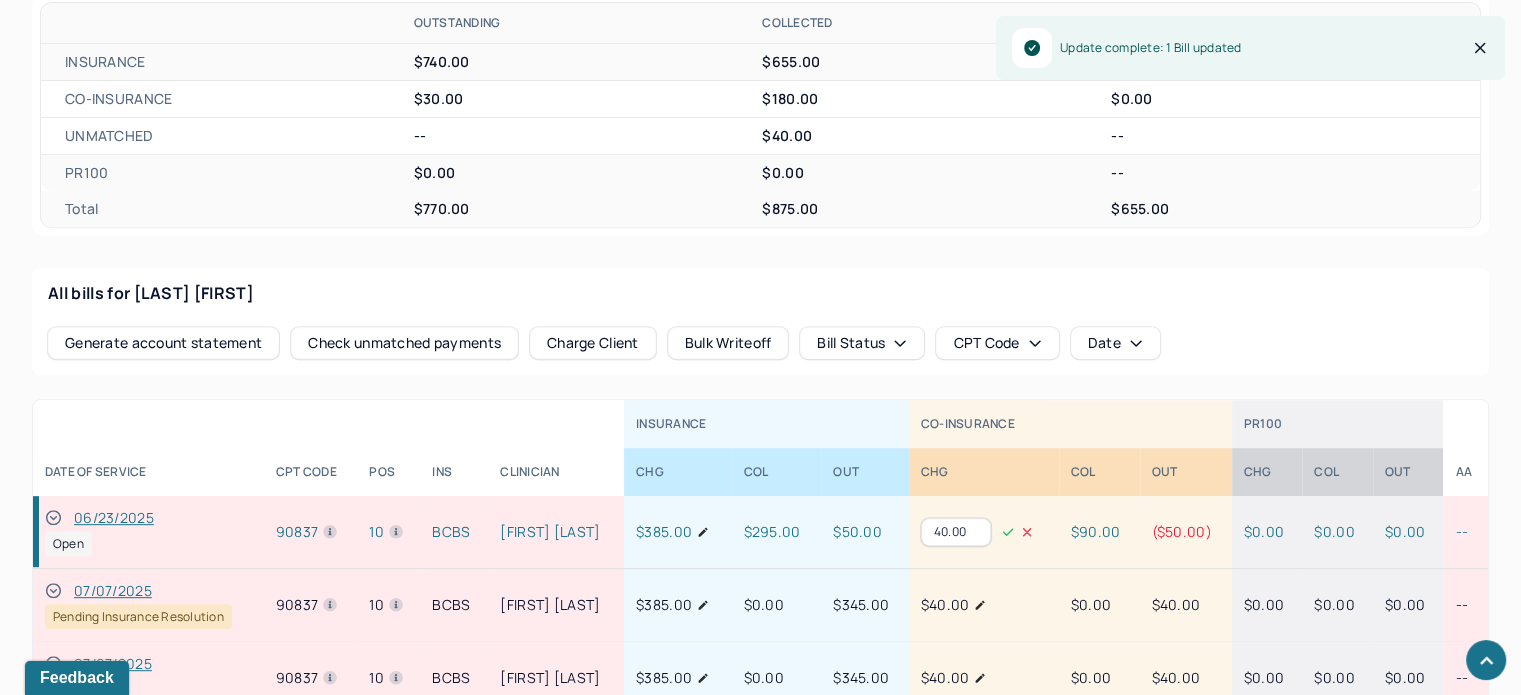 click on "40.00" at bounding box center (956, 532) 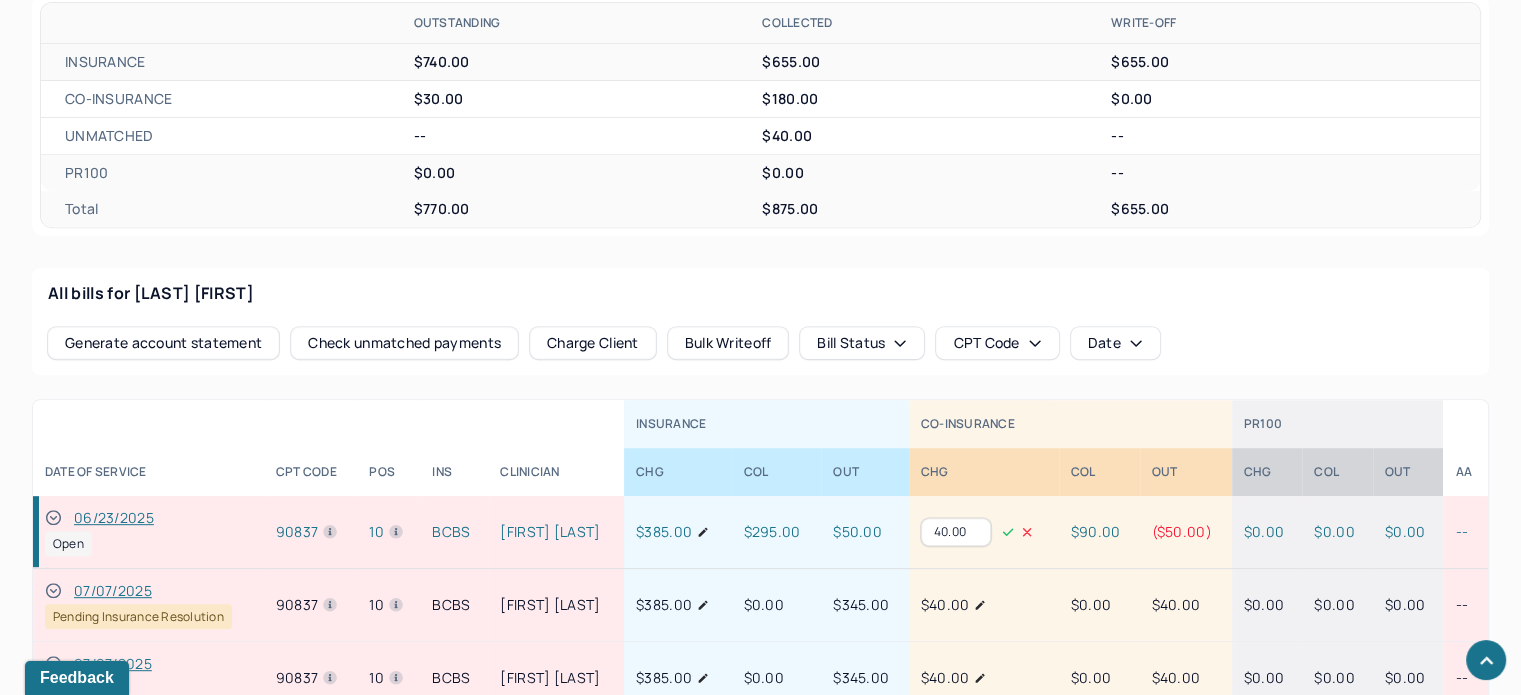 click on "40.00" at bounding box center (956, 532) 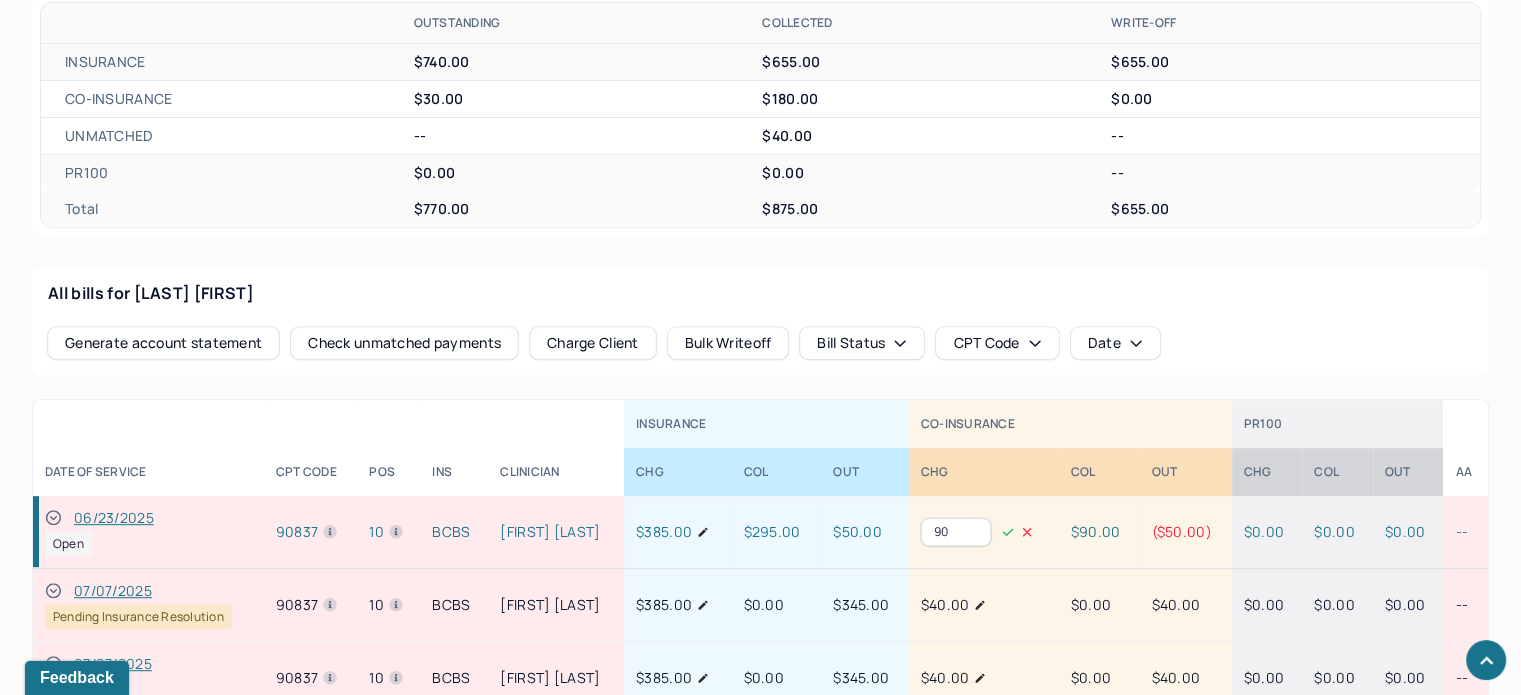 type on "90" 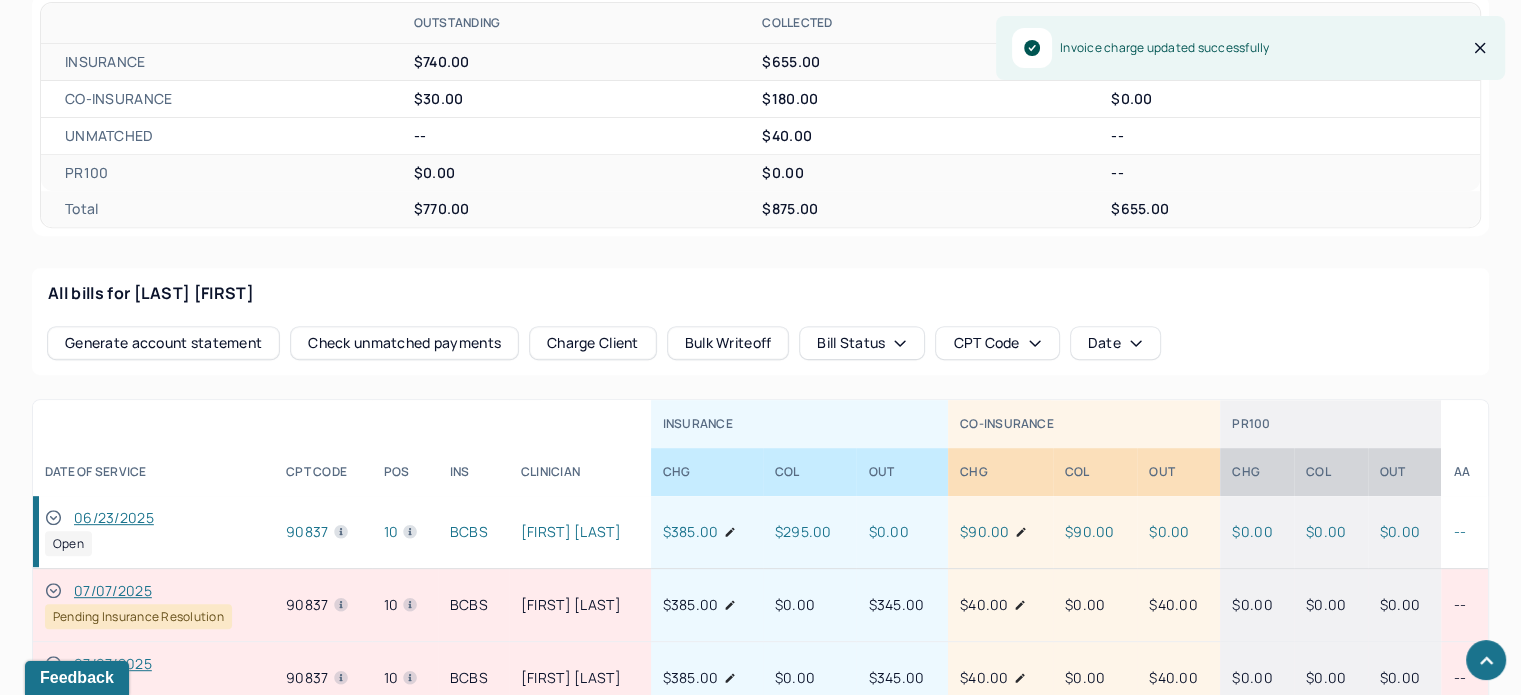 click on "06/23/2025" at bounding box center [114, 518] 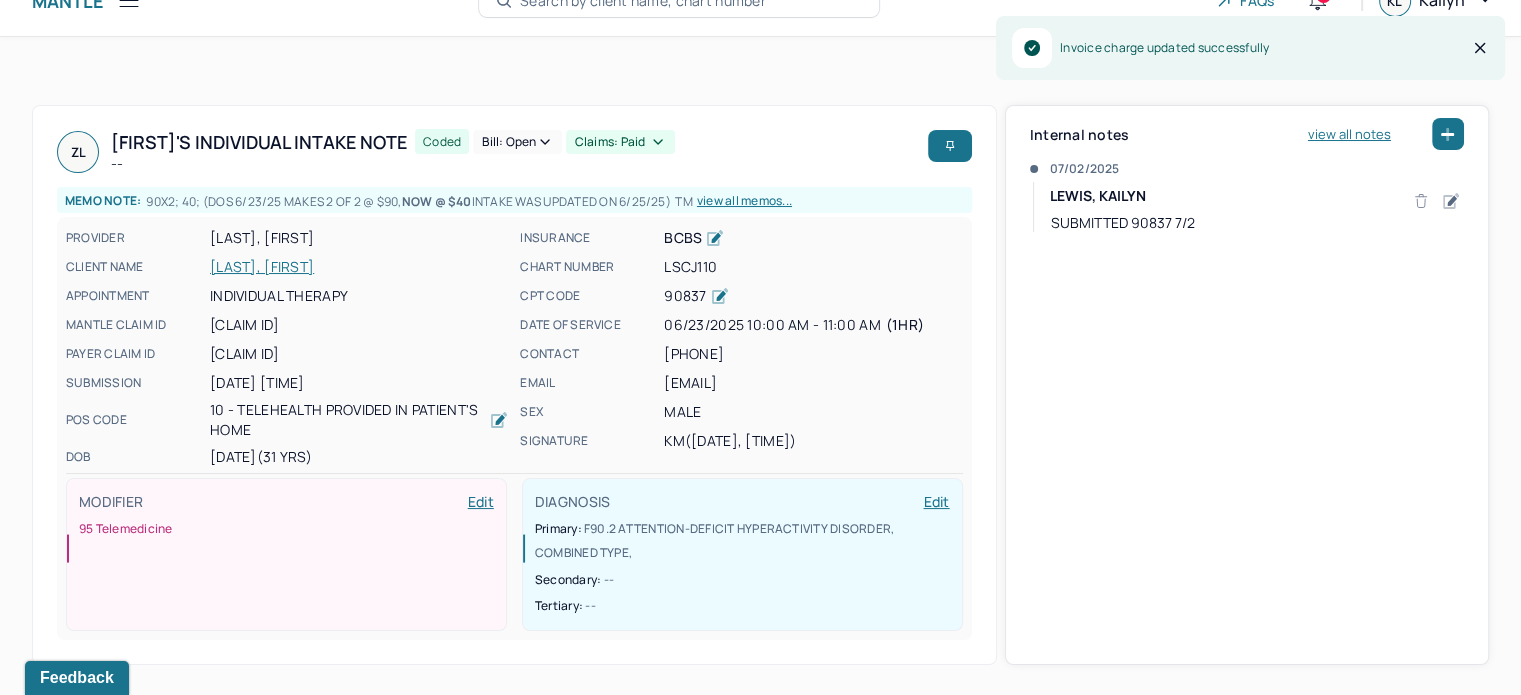 scroll, scrollTop: 0, scrollLeft: 0, axis: both 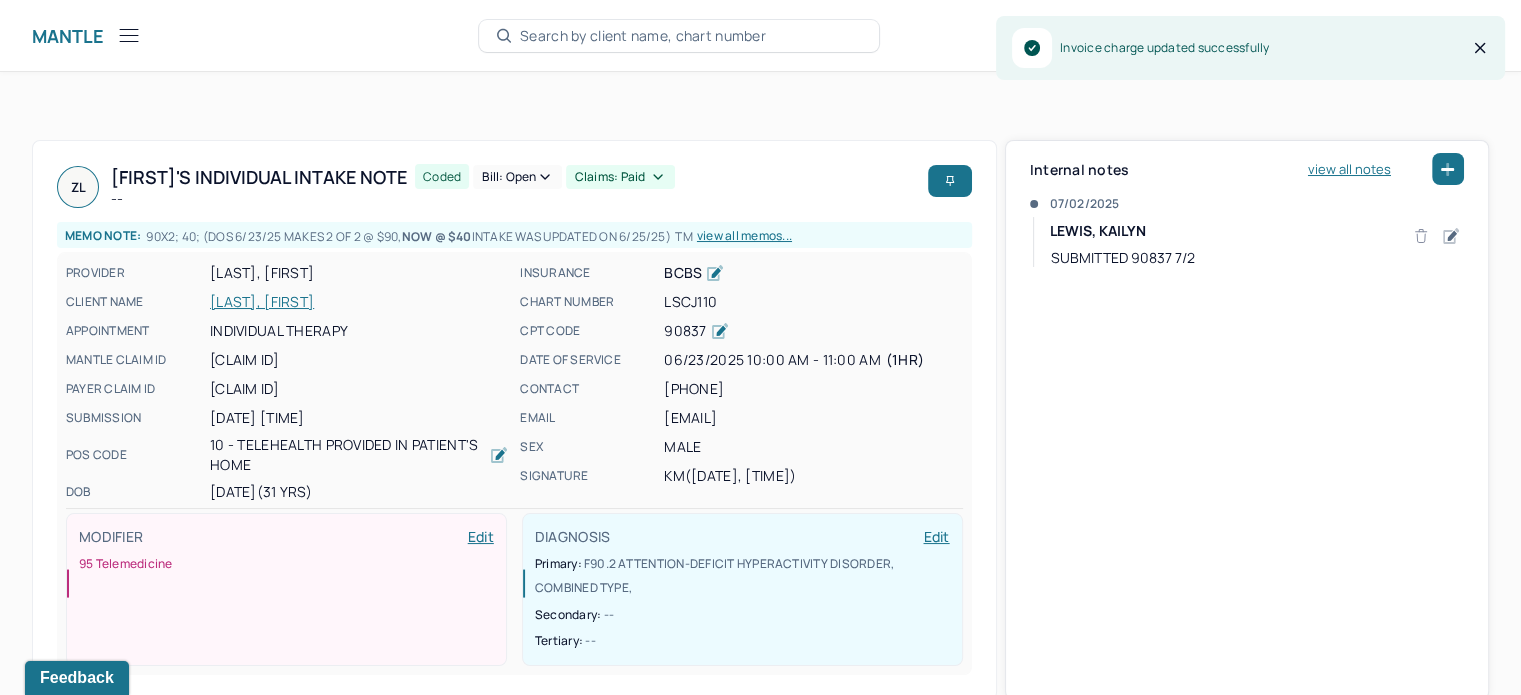 click on "Claims: paid" at bounding box center (620, 177) 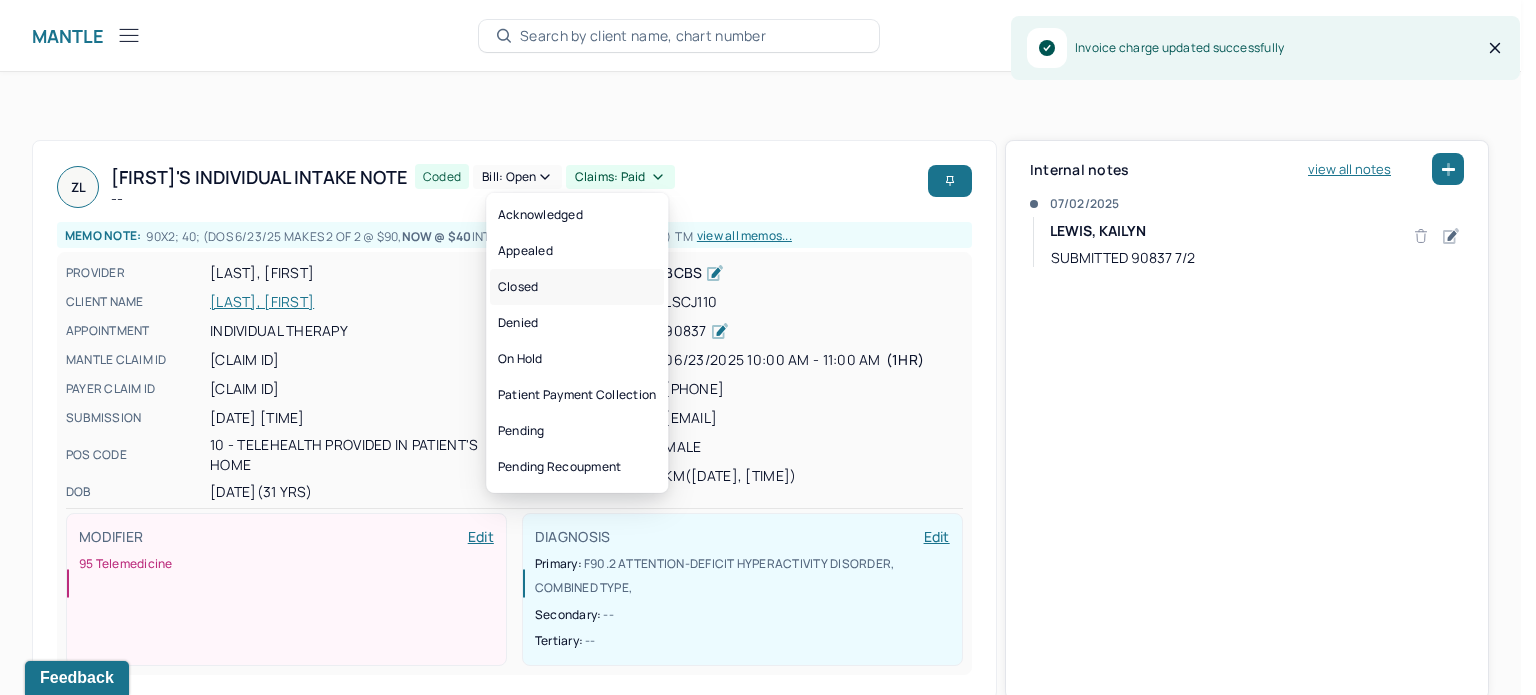 click on "Closed" at bounding box center (577, 287) 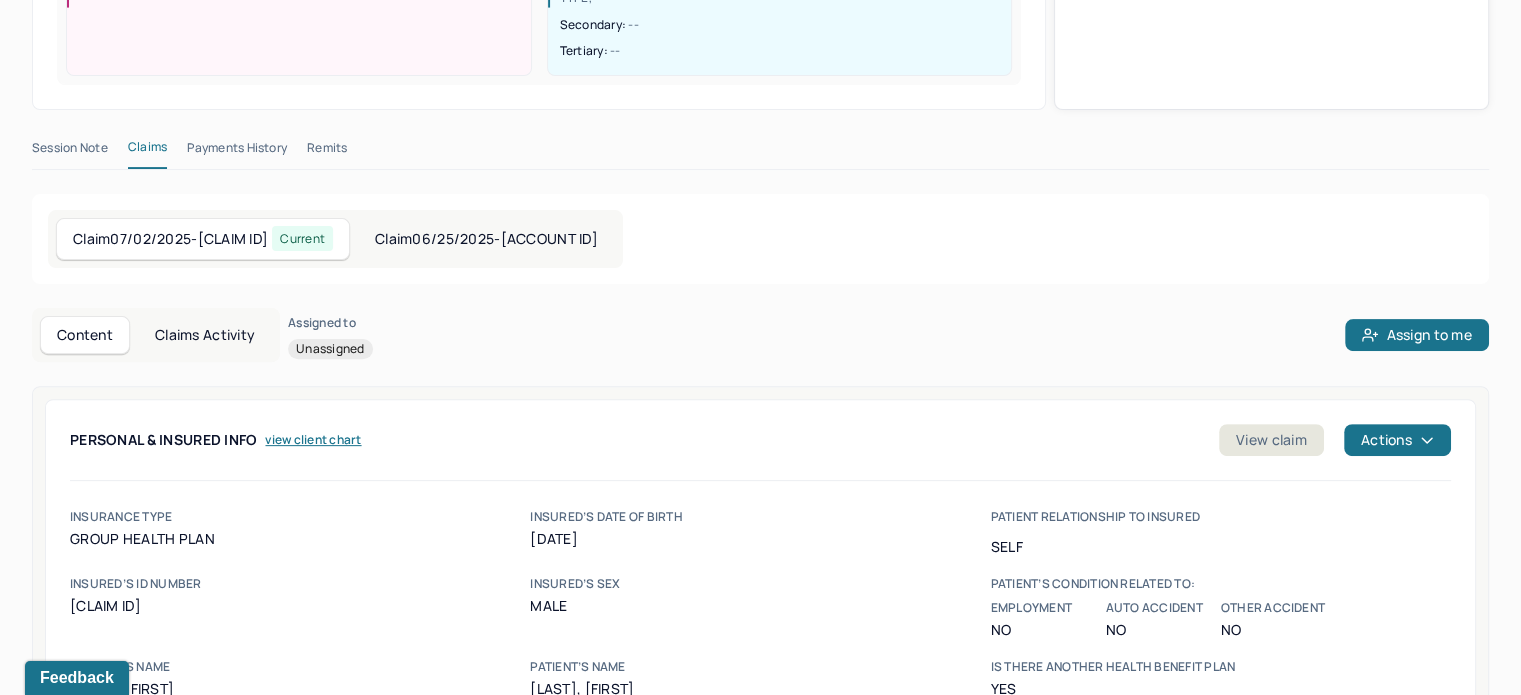 scroll, scrollTop: 500, scrollLeft: 0, axis: vertical 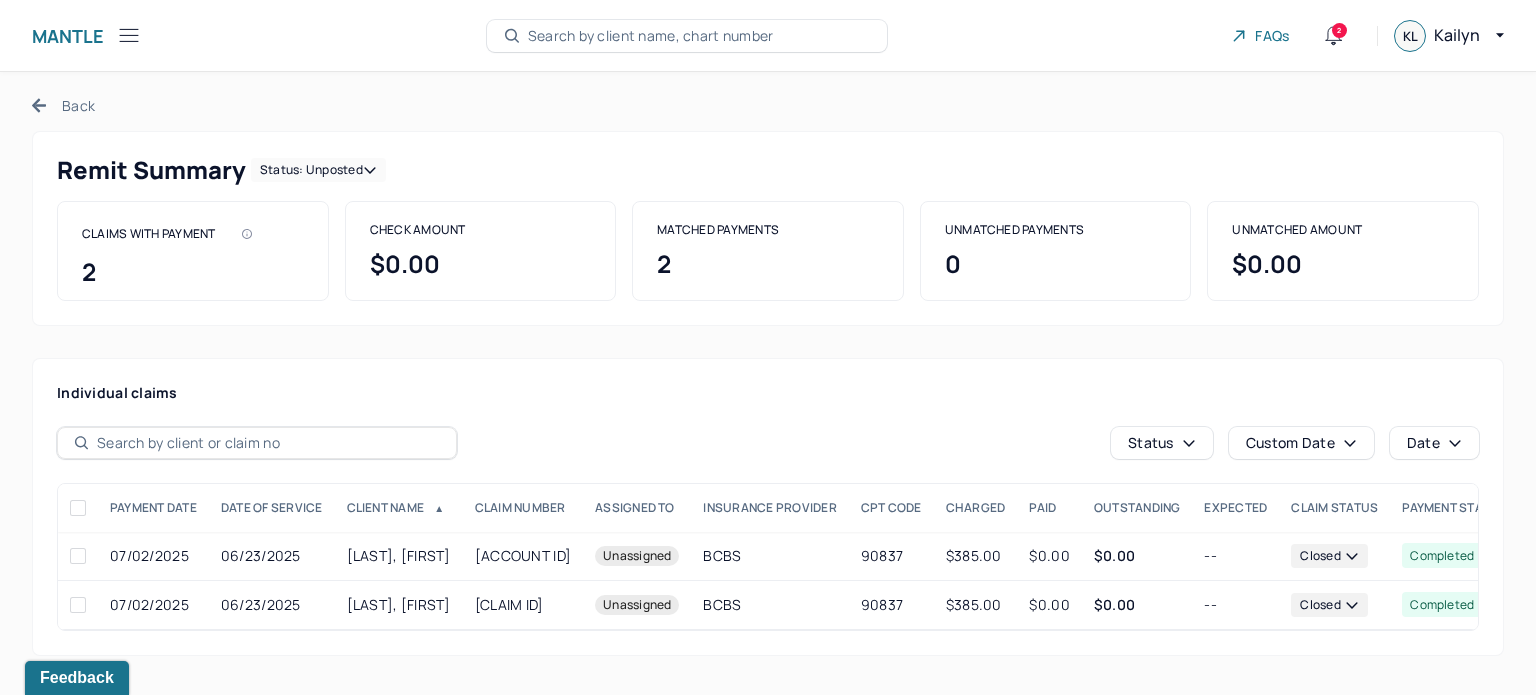 click on "Status: unposted" at bounding box center [318, 170] 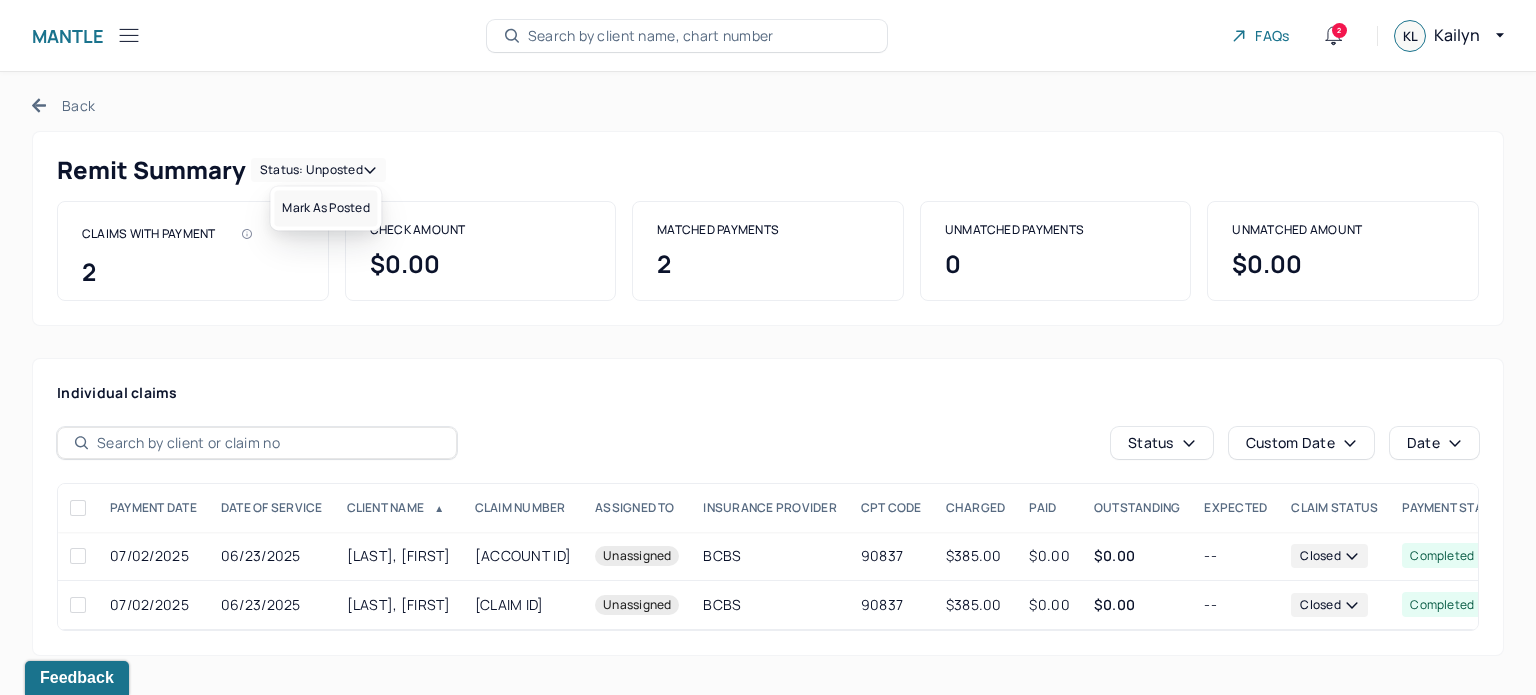 drag, startPoint x: 329, startPoint y: 208, endPoint x: 144, endPoint y: 107, distance: 210.77477 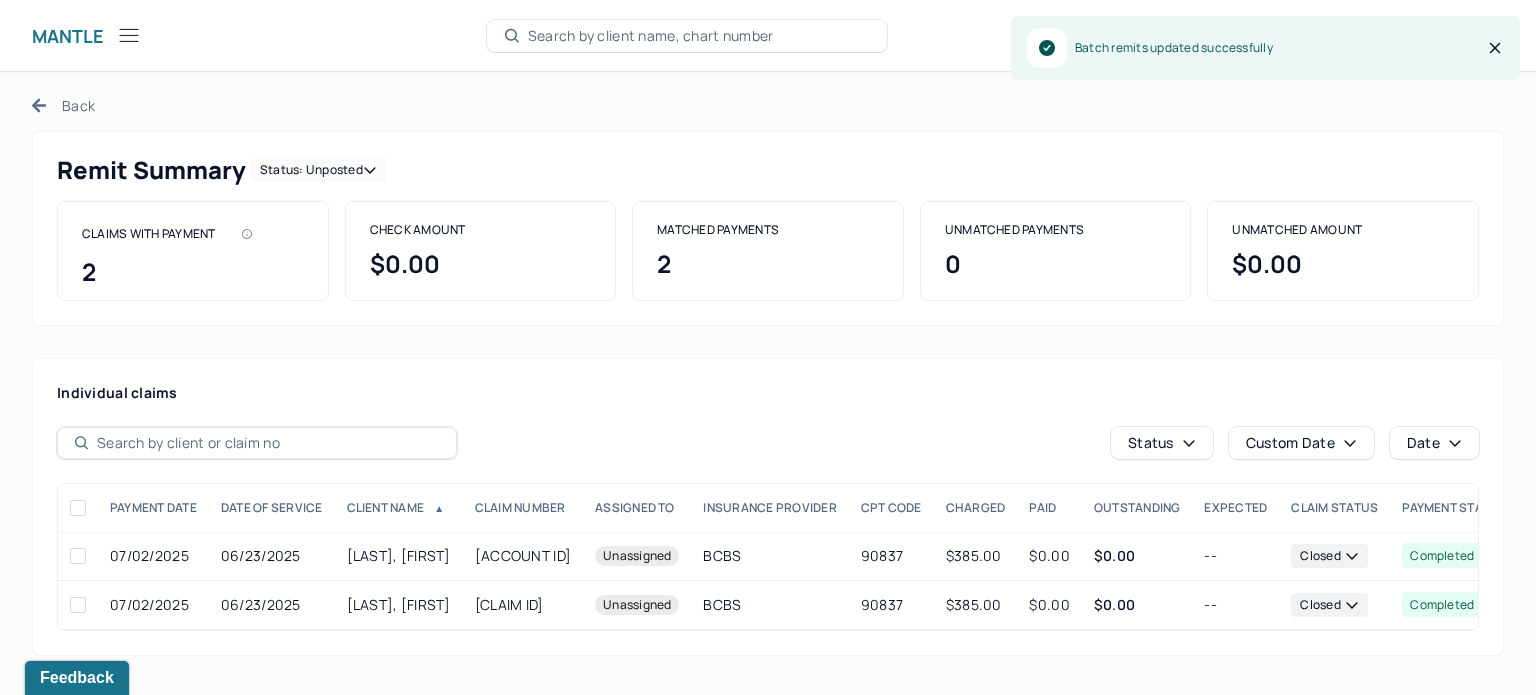 click on "Back" at bounding box center (63, 105) 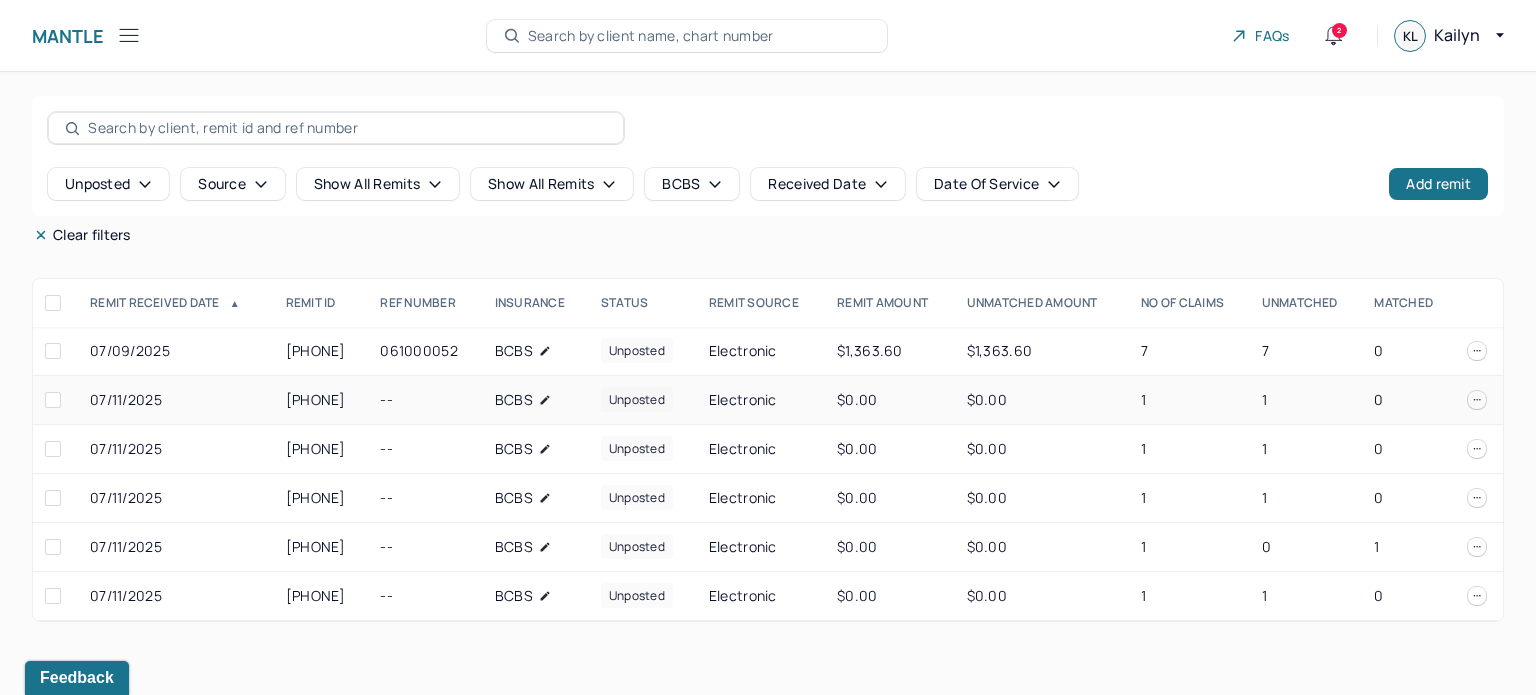 click on "1" at bounding box center [1189, 400] 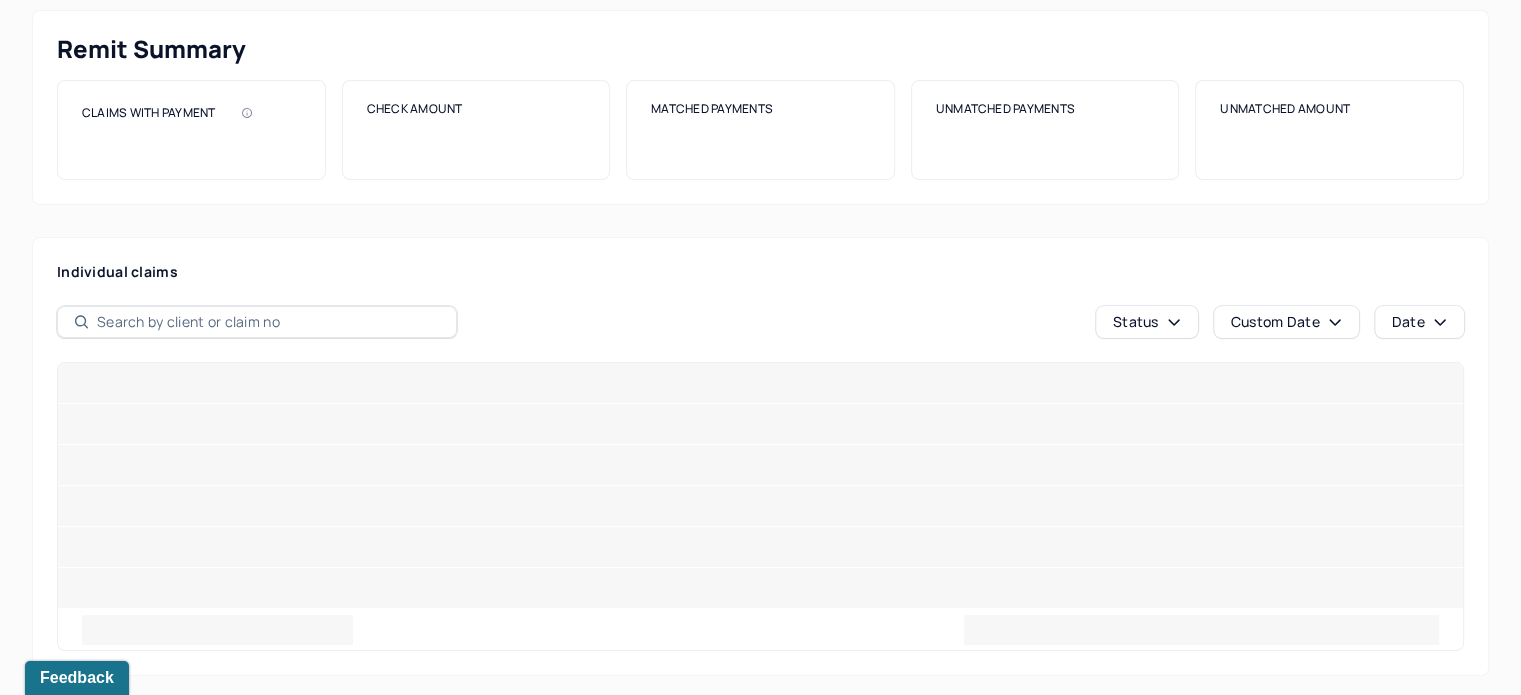 scroll, scrollTop: 0, scrollLeft: 0, axis: both 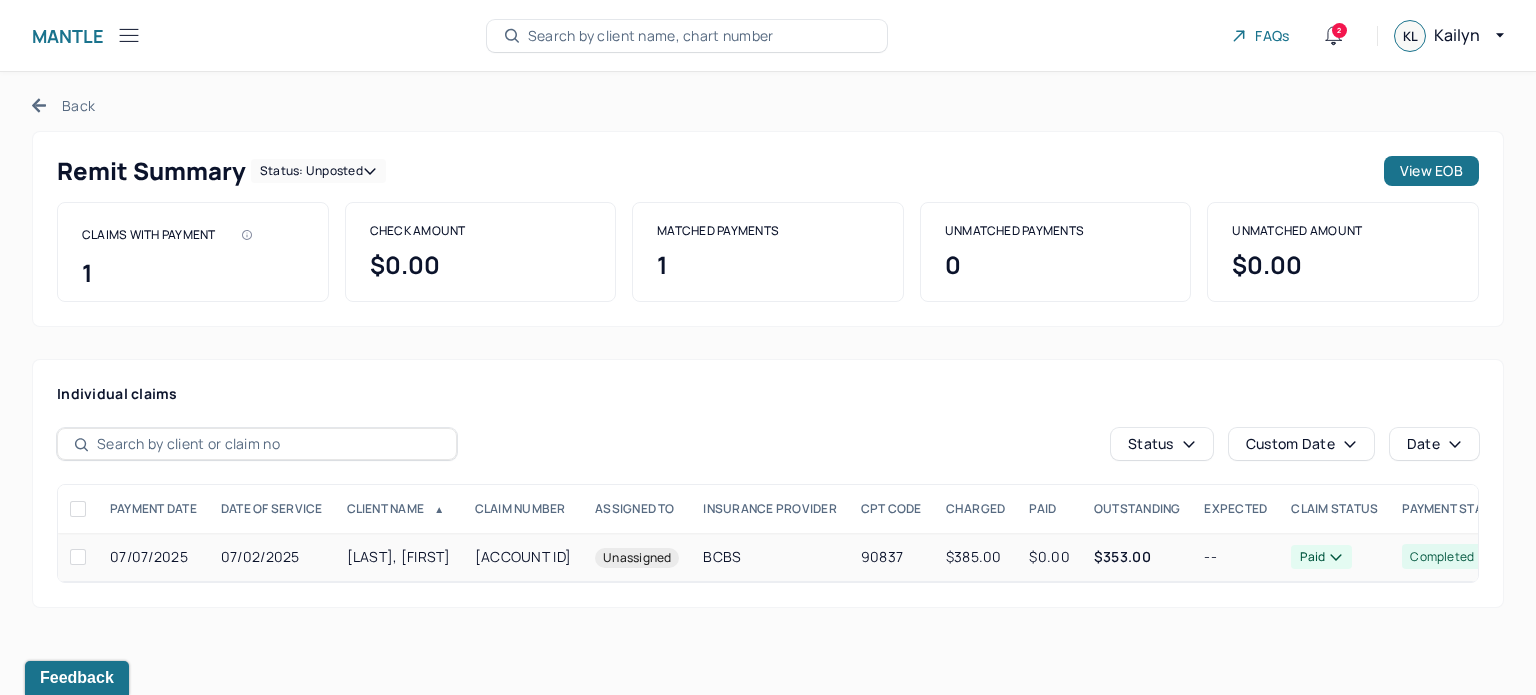 click on "[ACCOUNT ID]" at bounding box center (523, 557) 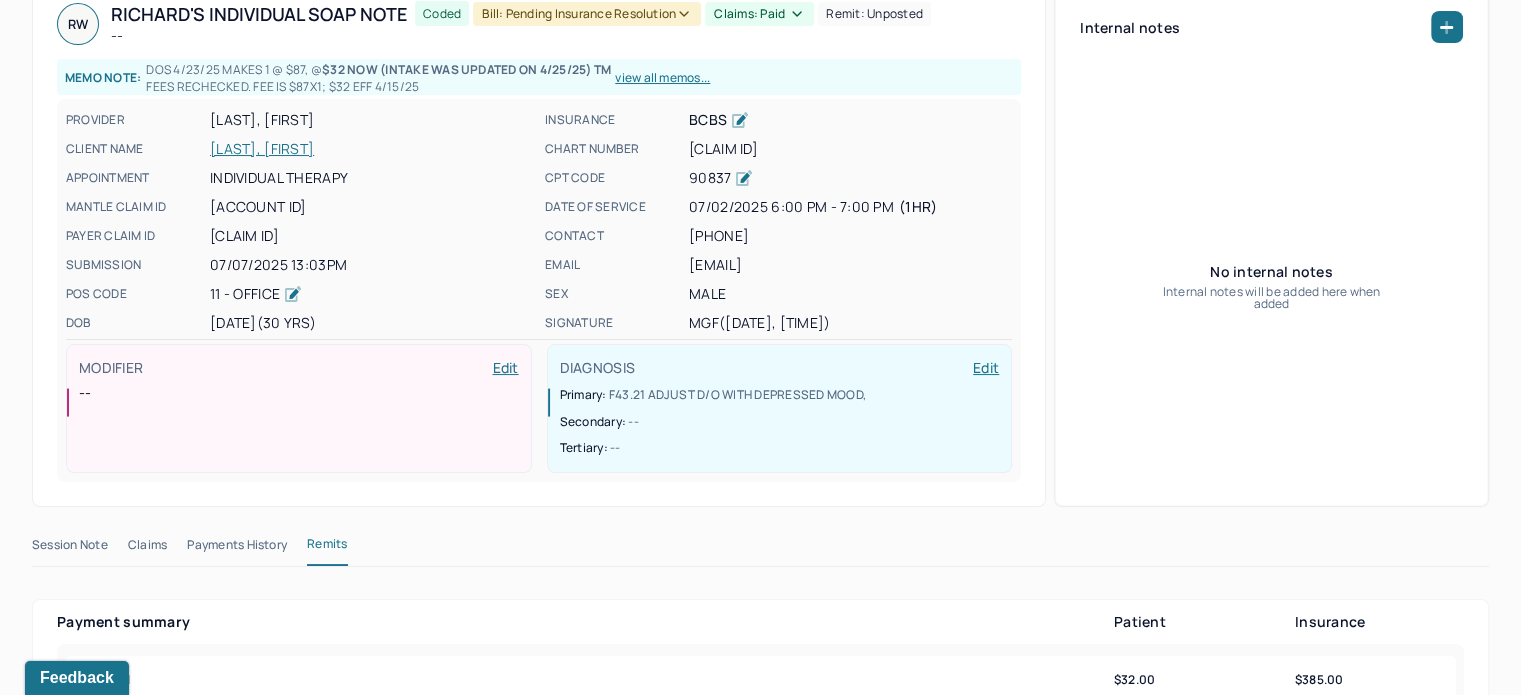 scroll, scrollTop: 0, scrollLeft: 0, axis: both 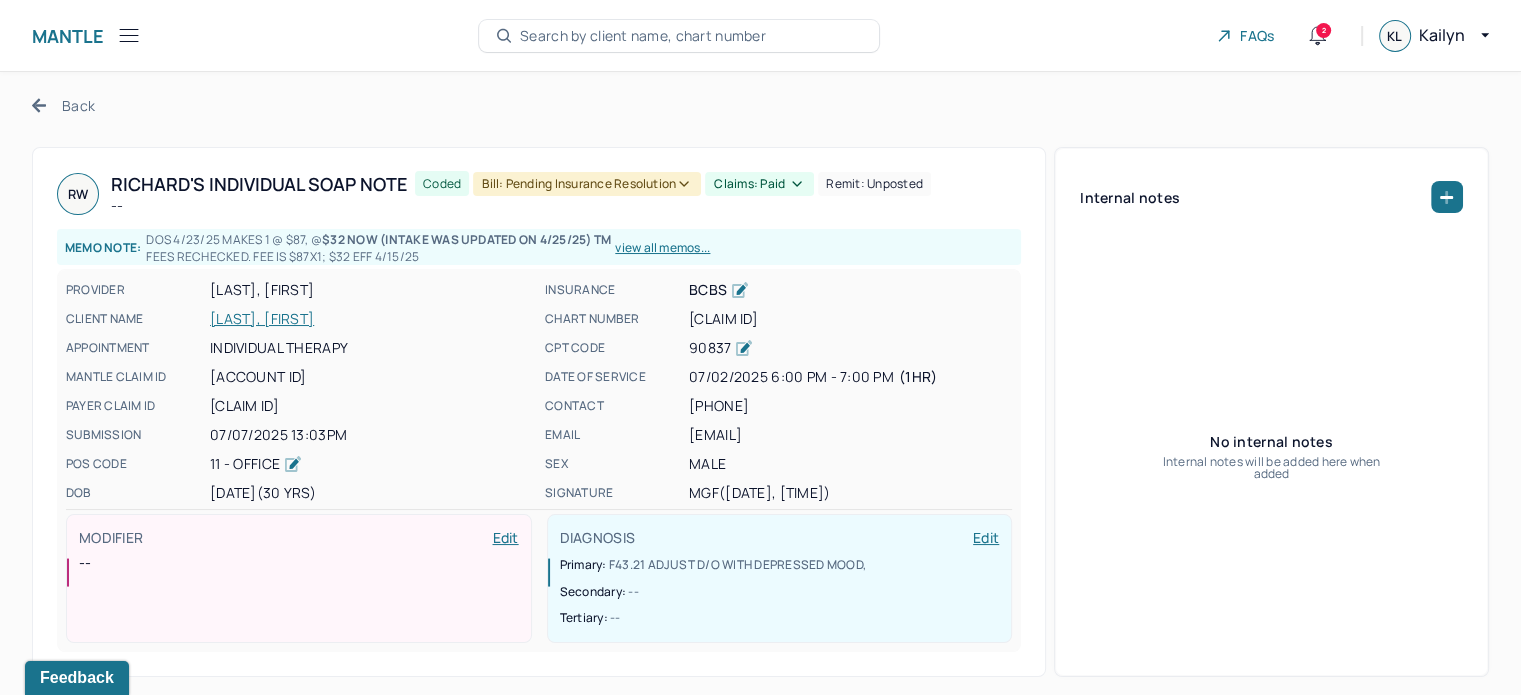 click on "Back" at bounding box center (63, 105) 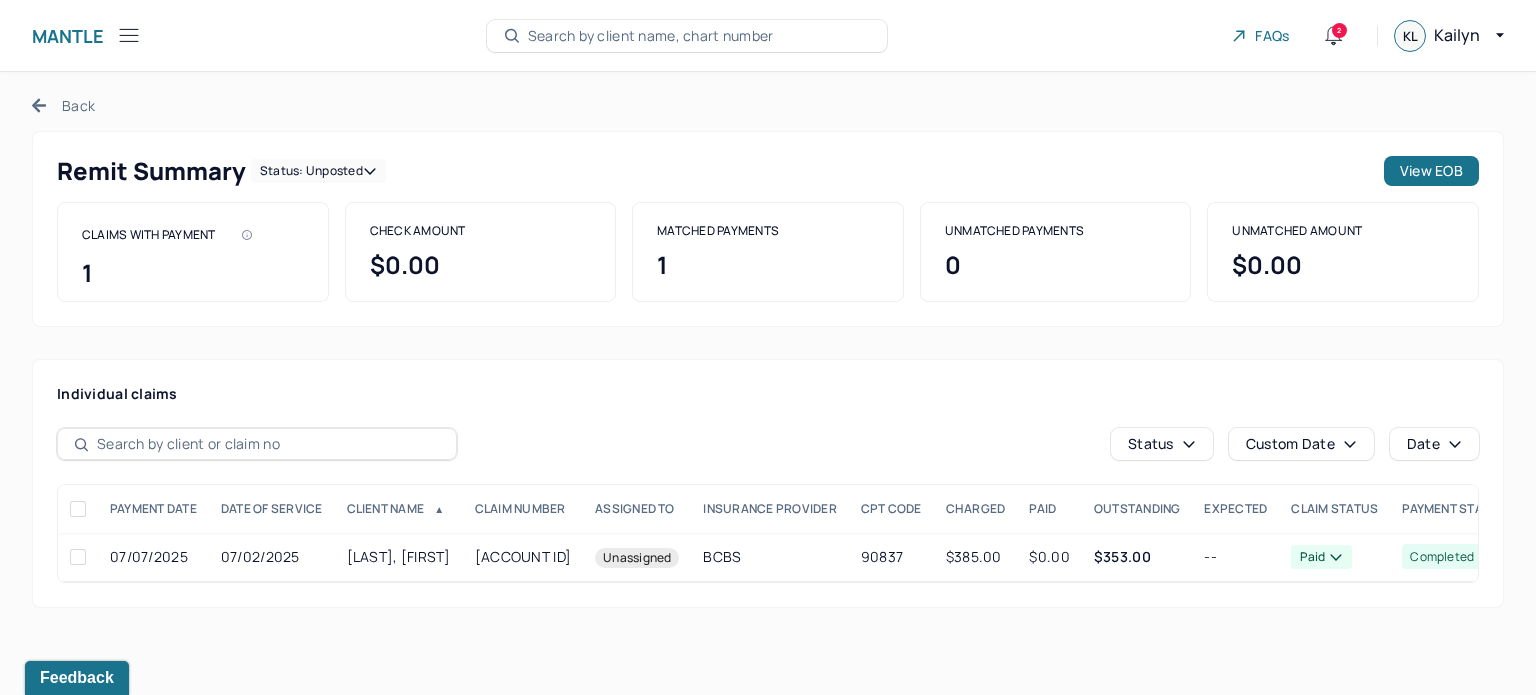click on "Back" at bounding box center (63, 105) 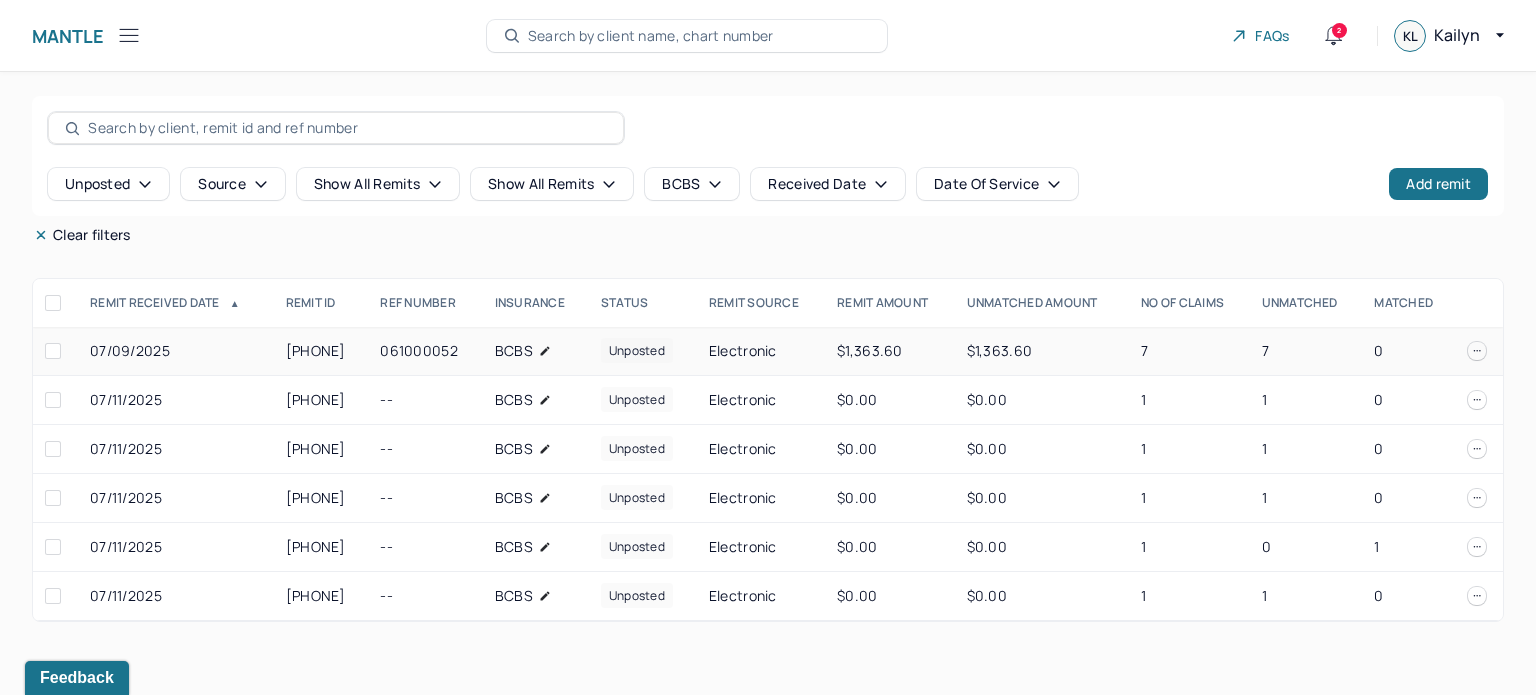 click on "7" at bounding box center (1306, 351) 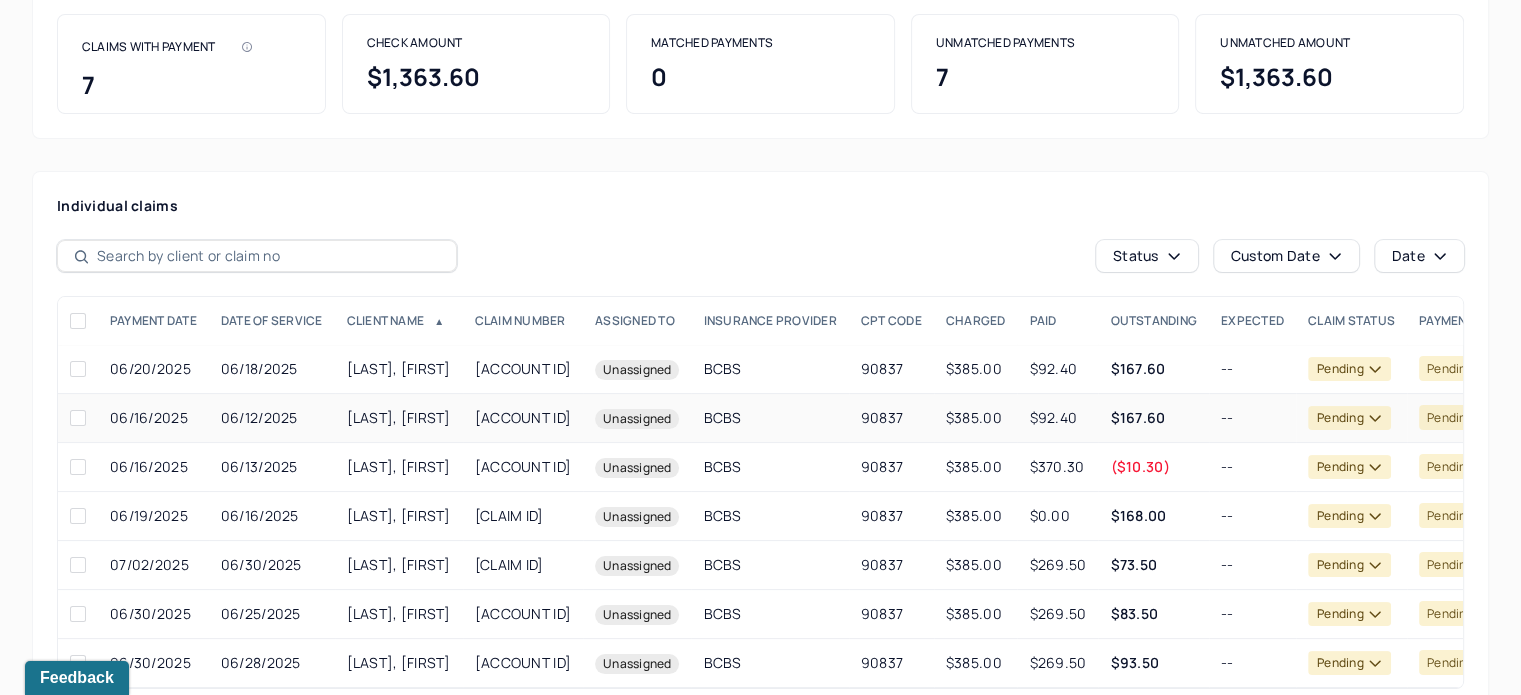 scroll, scrollTop: 244, scrollLeft: 0, axis: vertical 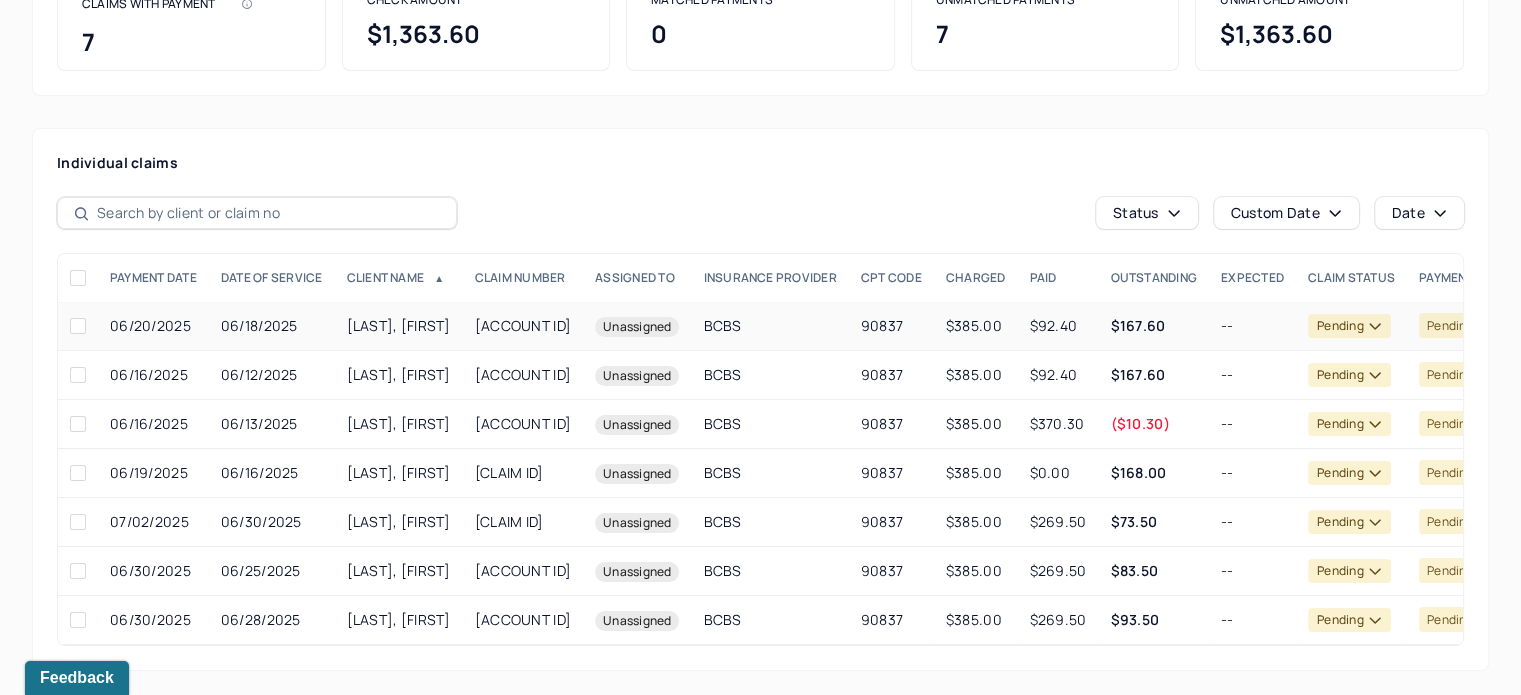 click on "$92.40" at bounding box center [1057, 326] 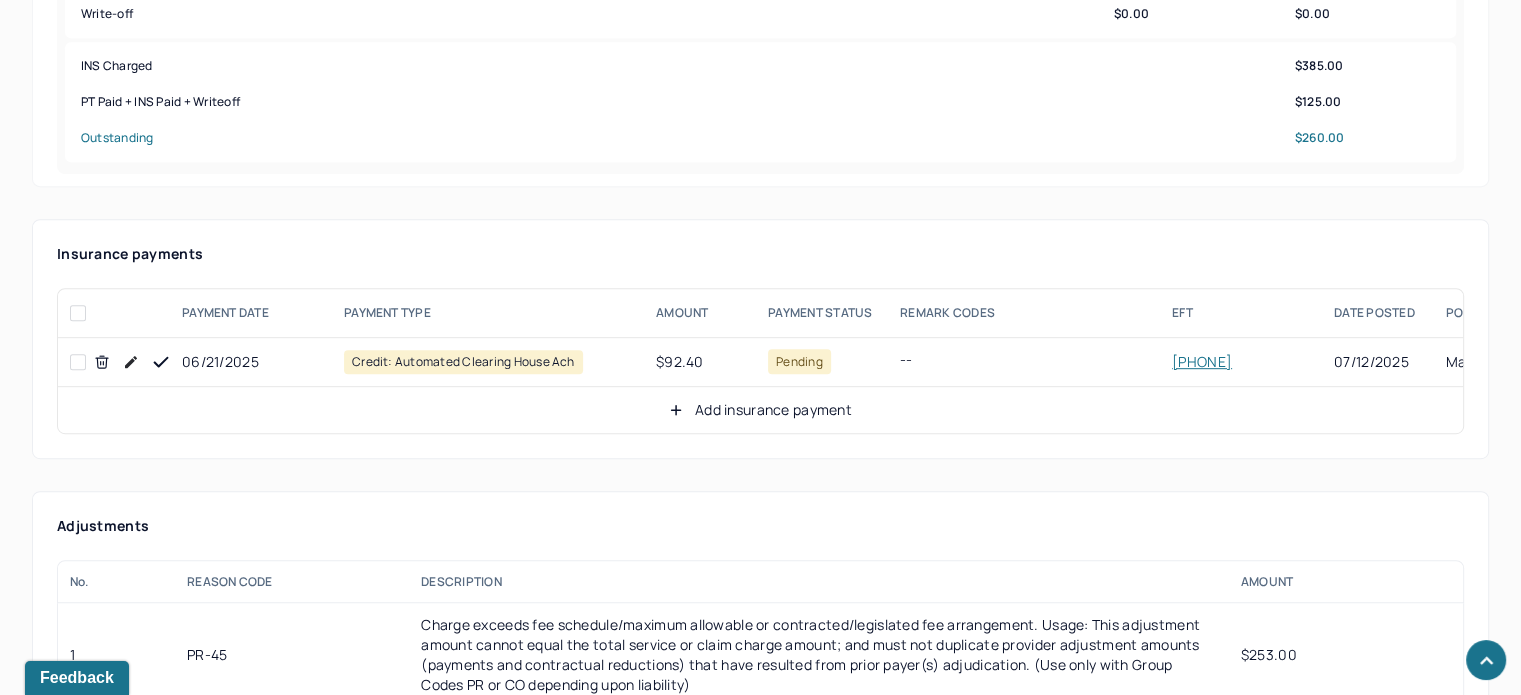 scroll, scrollTop: 1080, scrollLeft: 0, axis: vertical 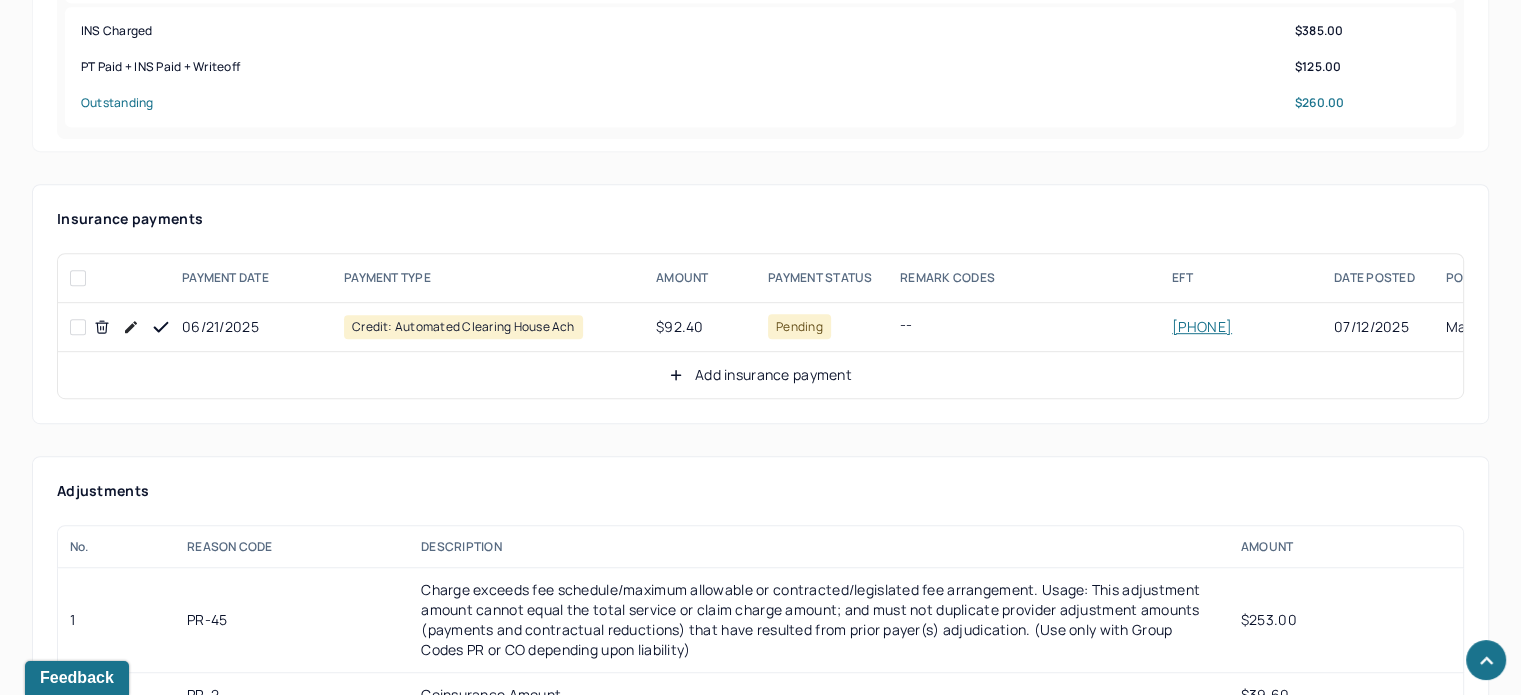 click 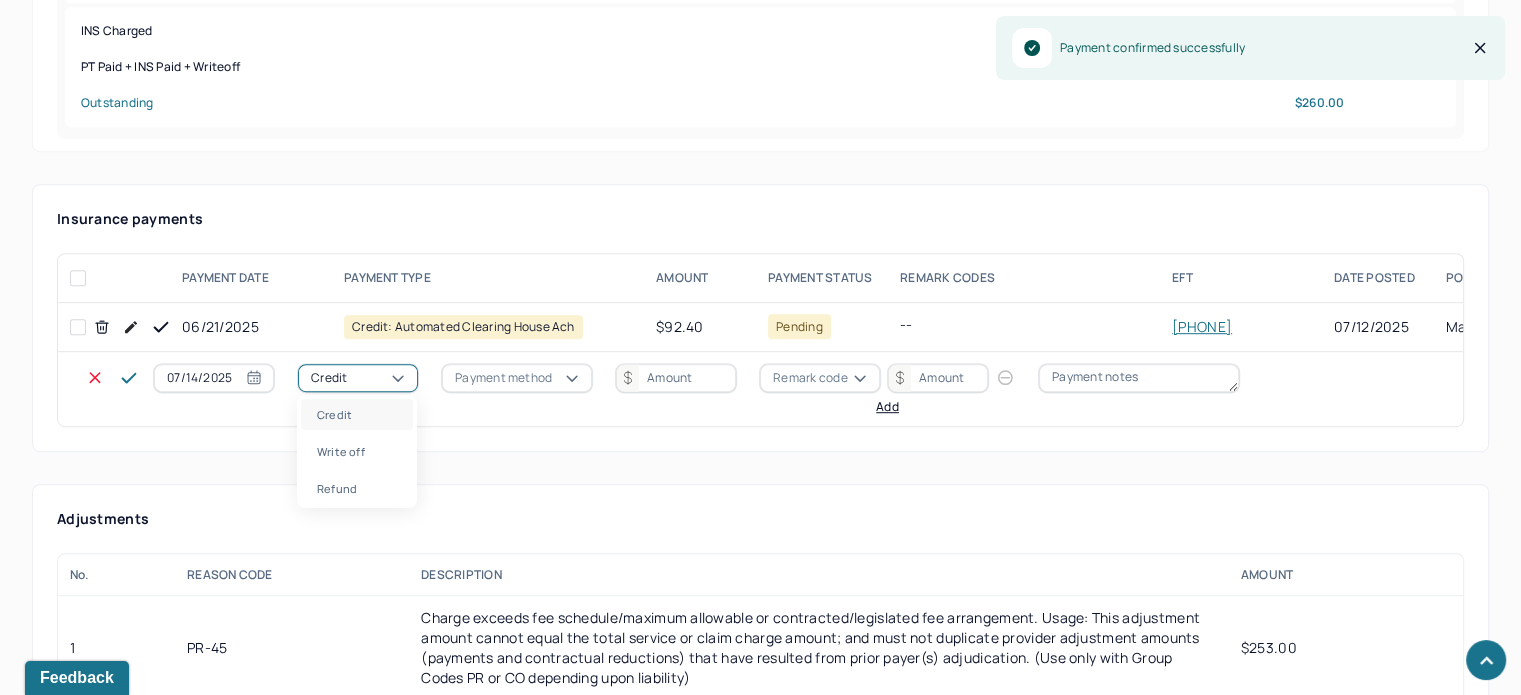 click 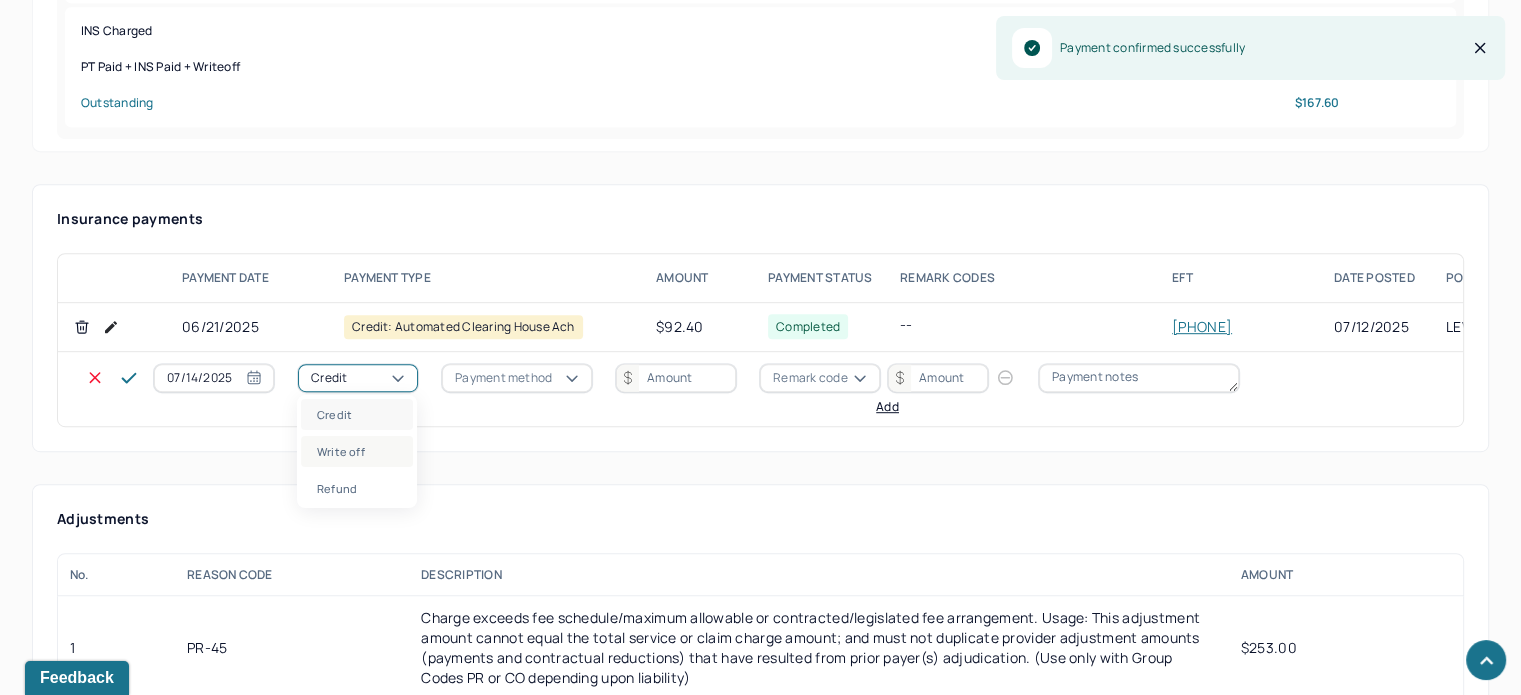 click on "Write off" at bounding box center [357, 451] 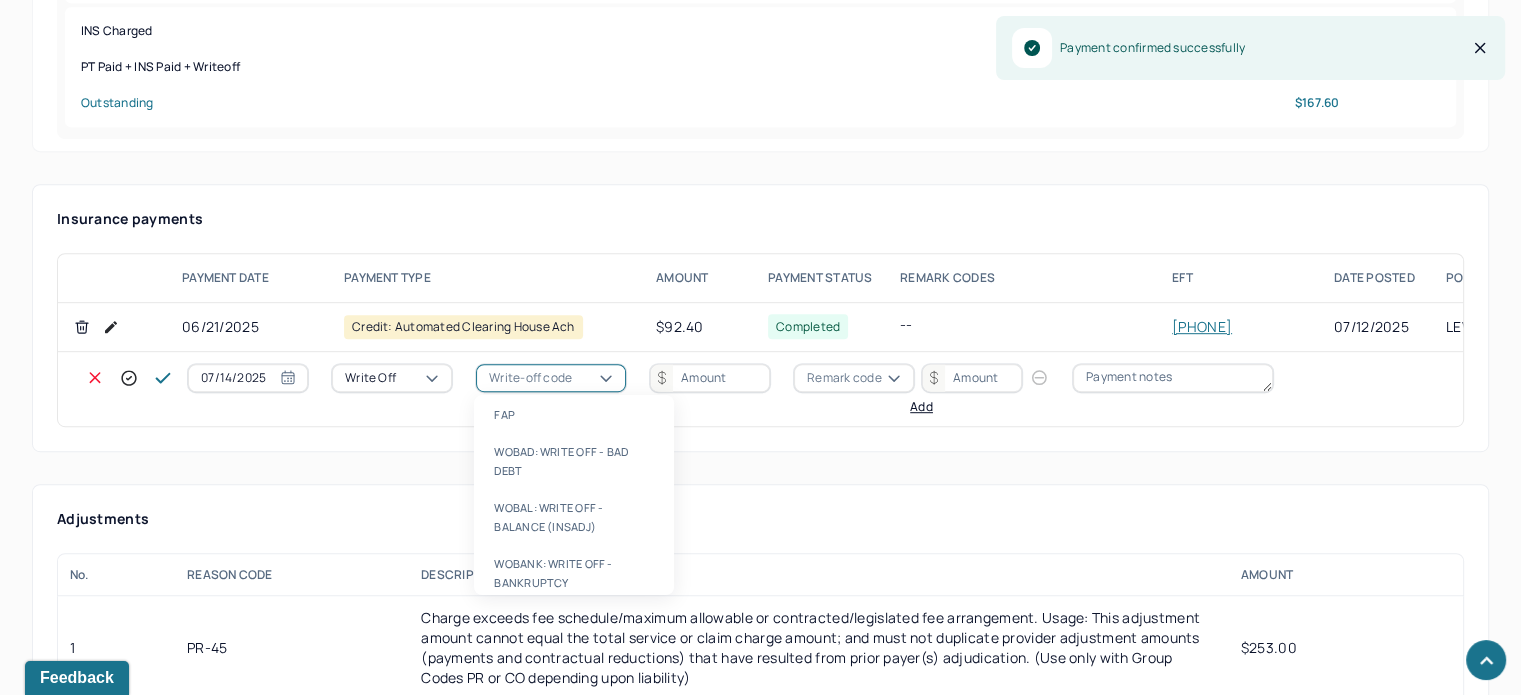click on "Write-off code" at bounding box center (530, 378) 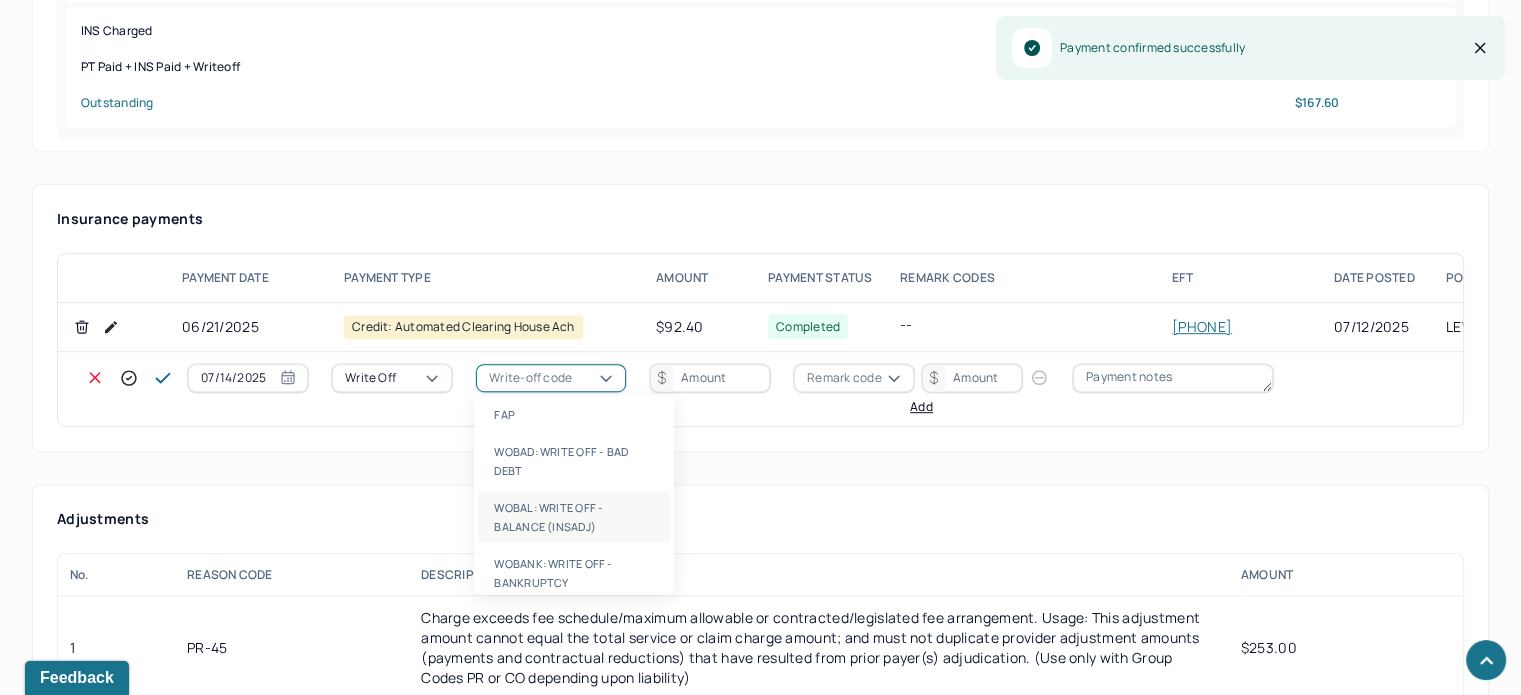 click on "WOBAL: WRITE OFF - BALANCE (INSADJ)" at bounding box center [574, 517] 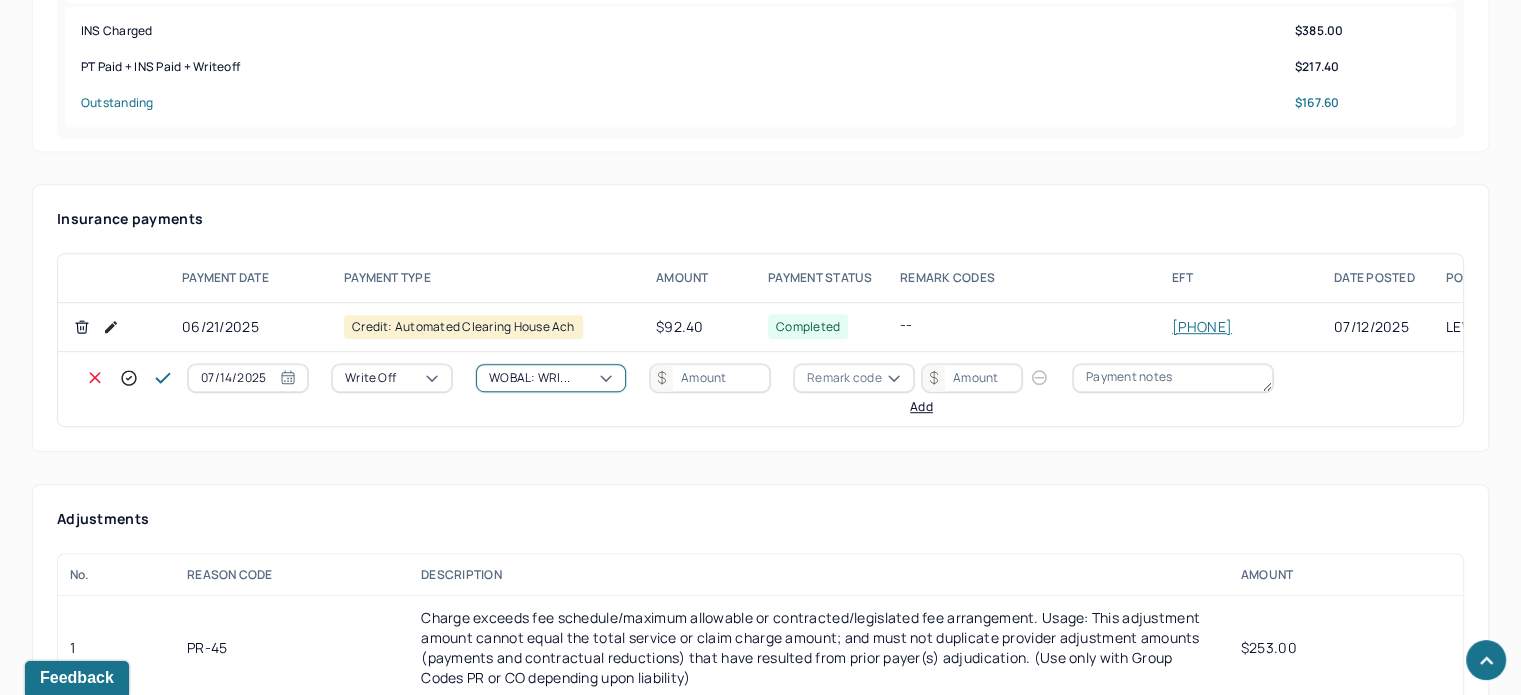 click at bounding box center (710, 378) 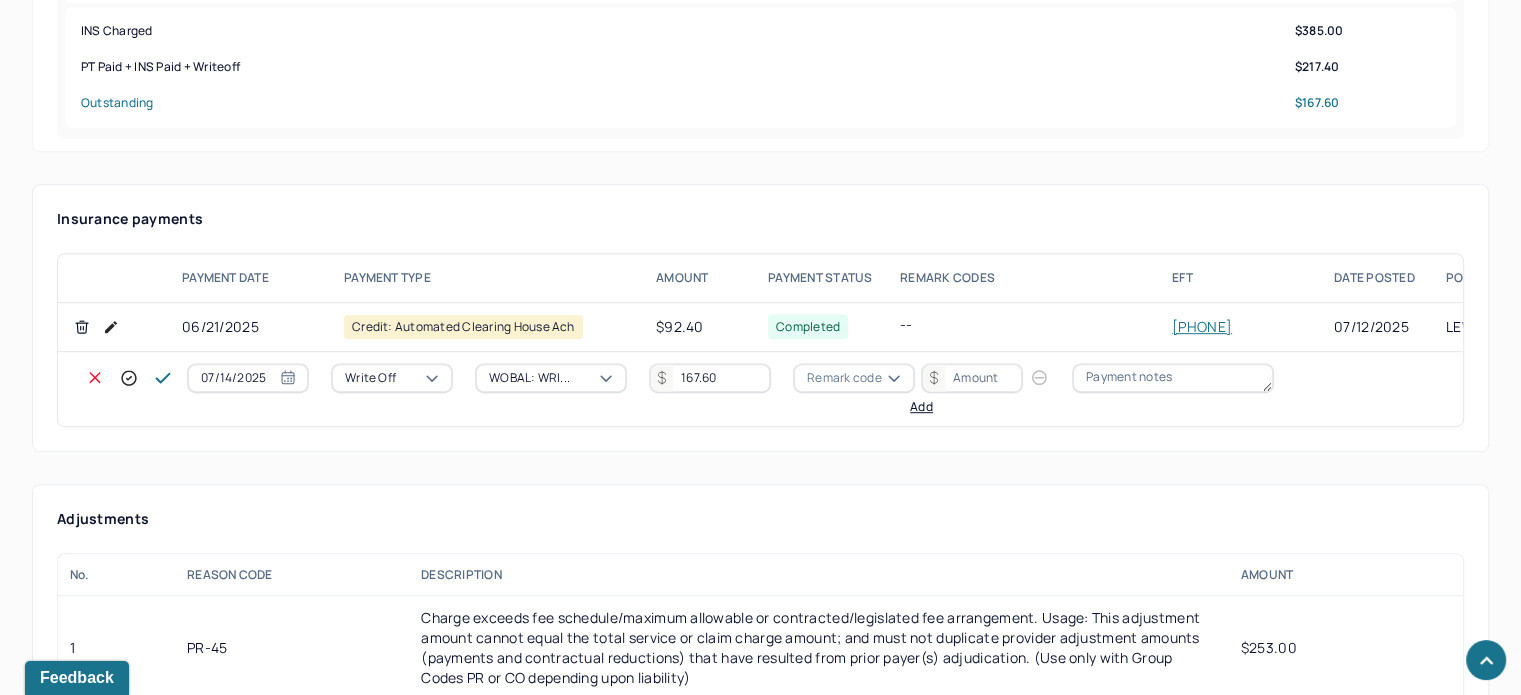 type on "167.60" 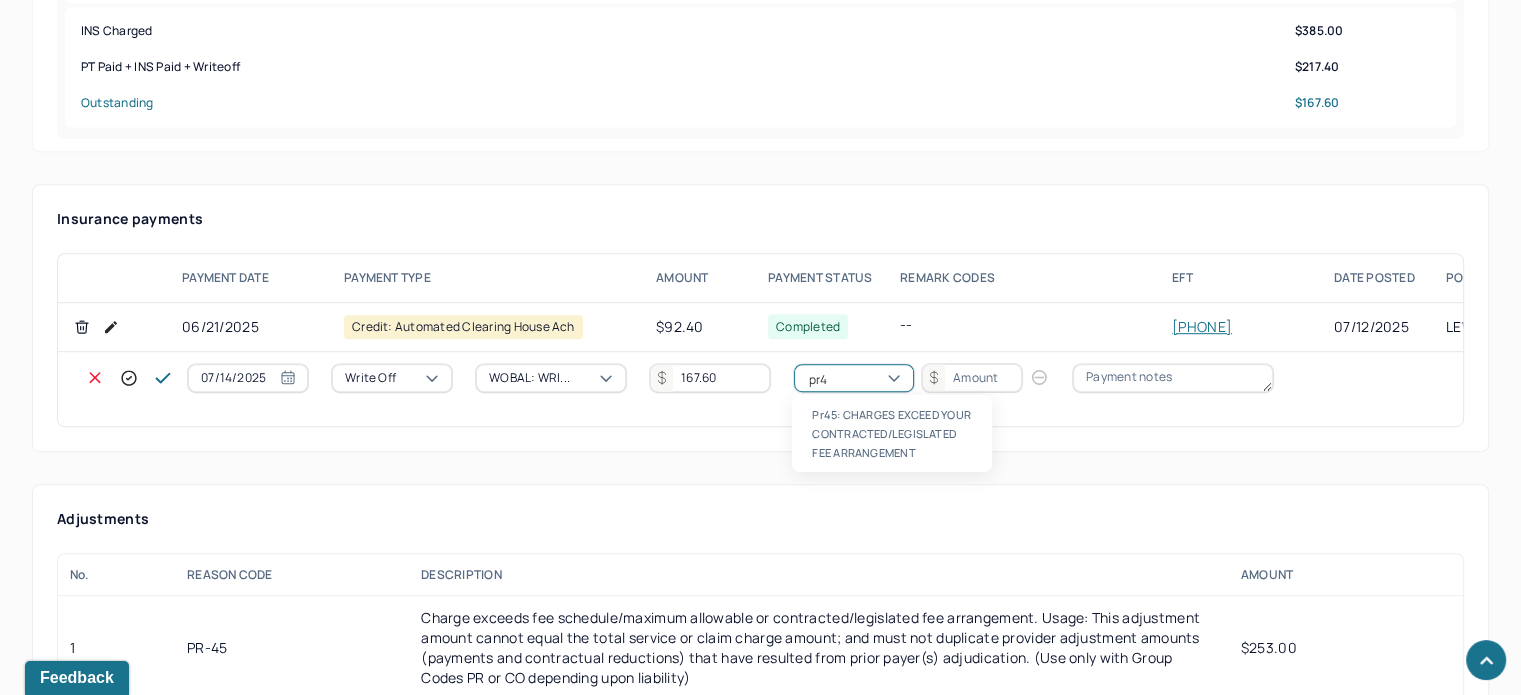 scroll, scrollTop: 0, scrollLeft: 0, axis: both 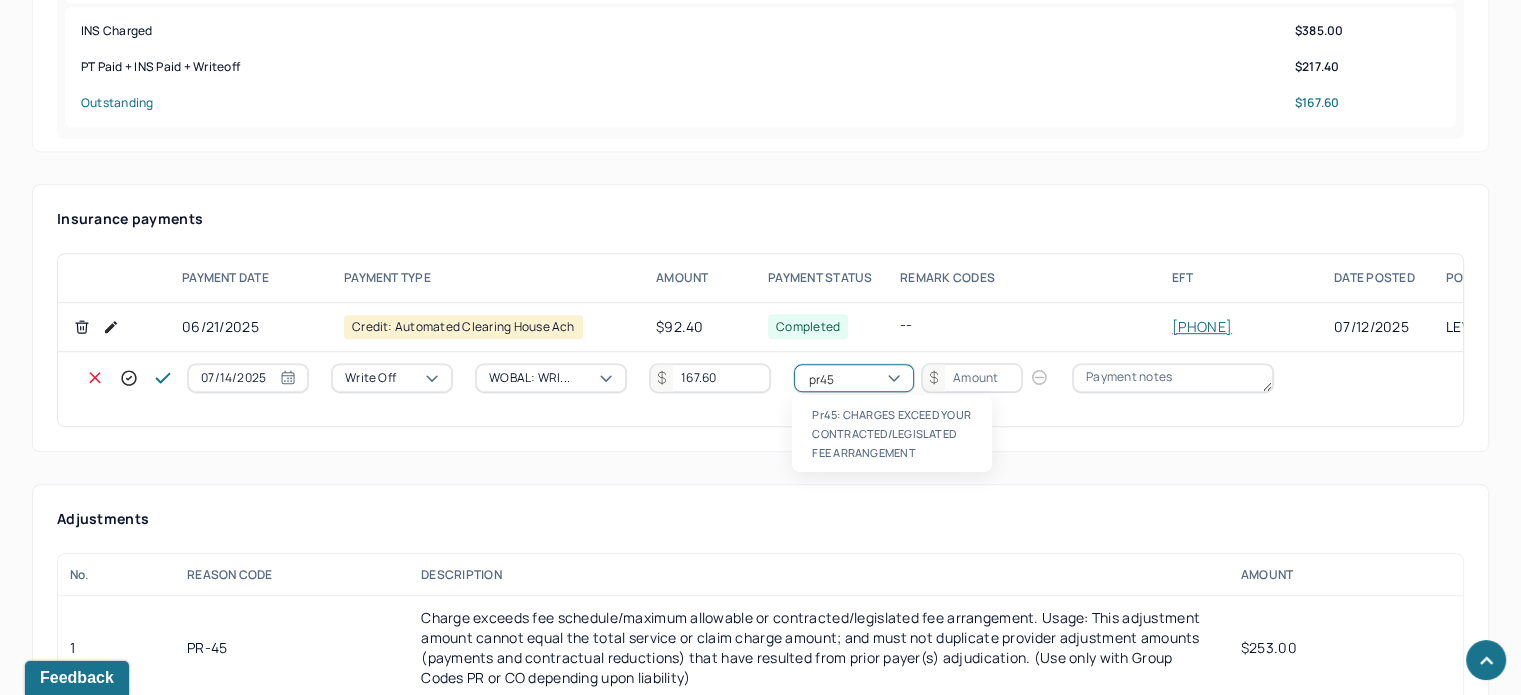type 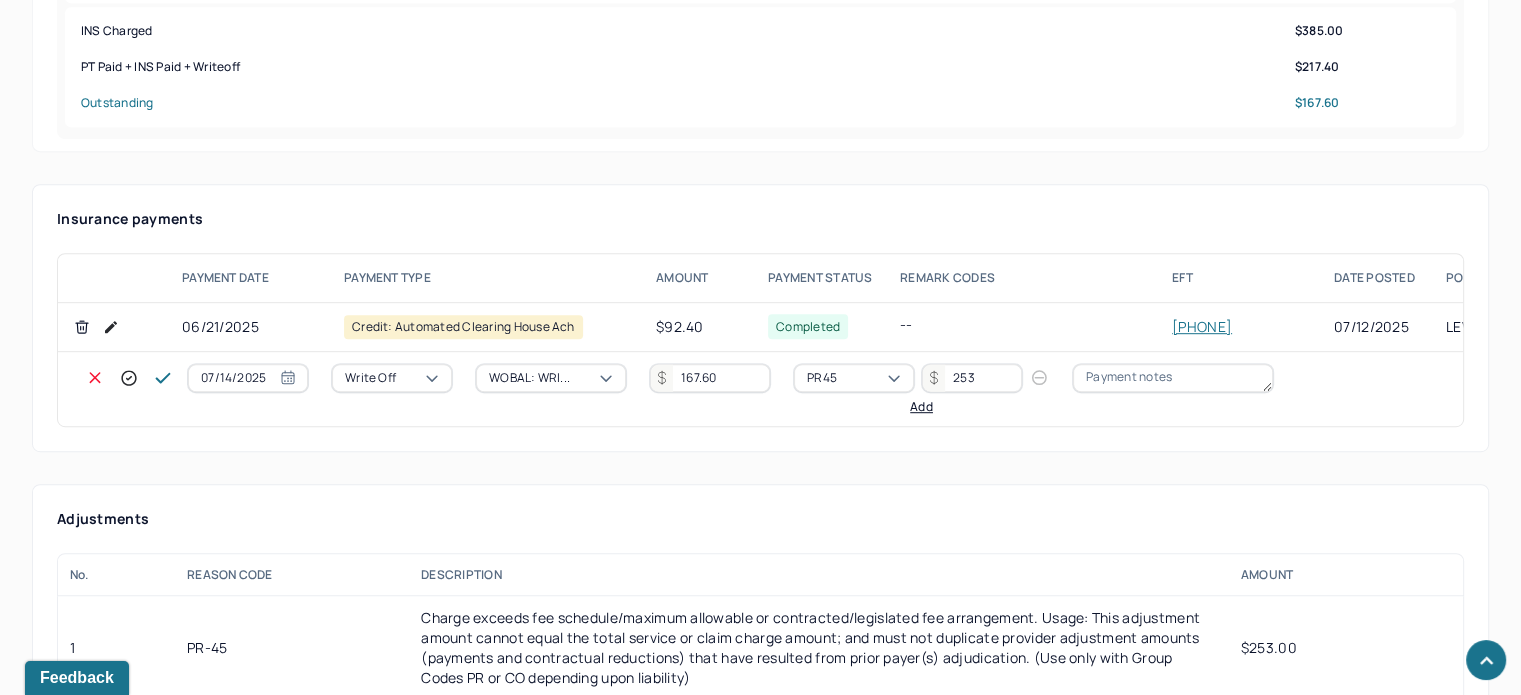 type on "253" 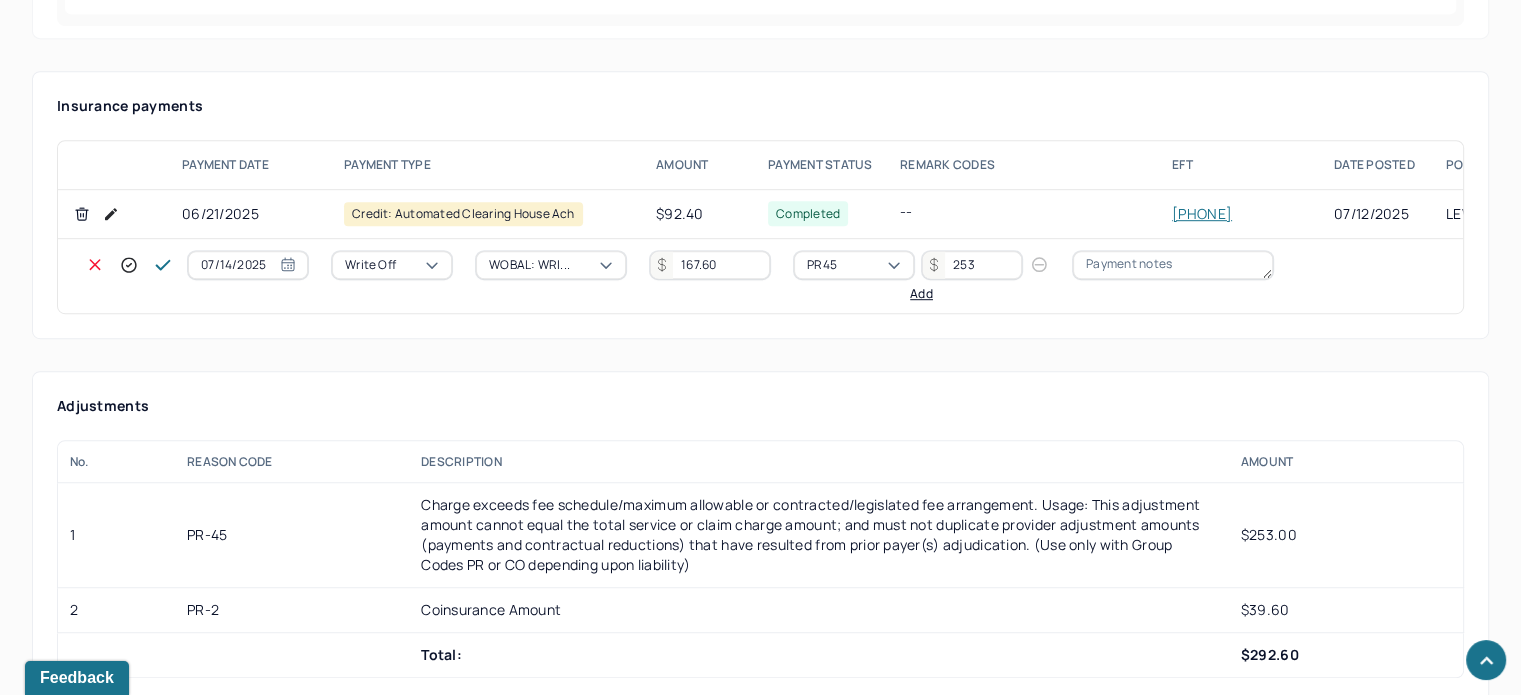 scroll, scrollTop: 1280, scrollLeft: 0, axis: vertical 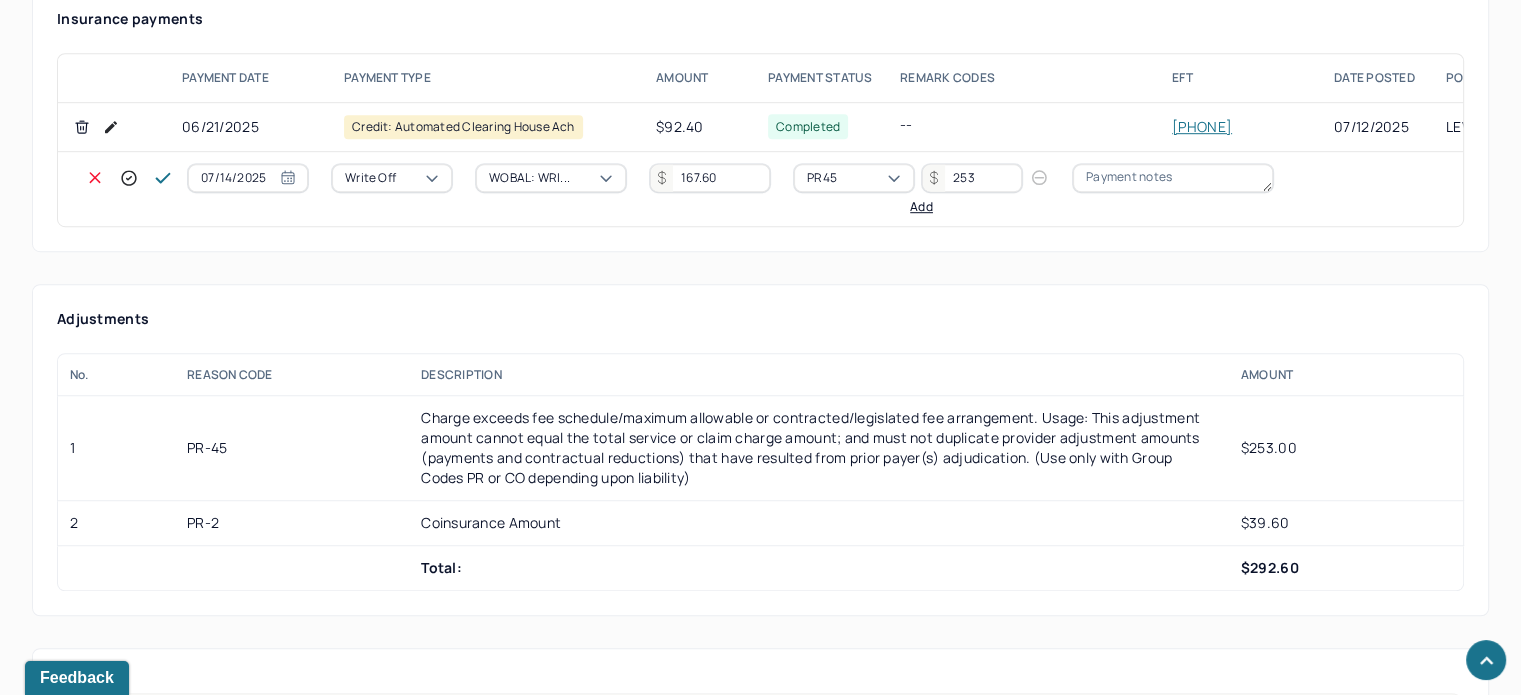 click on "Add" at bounding box center (921, 207) 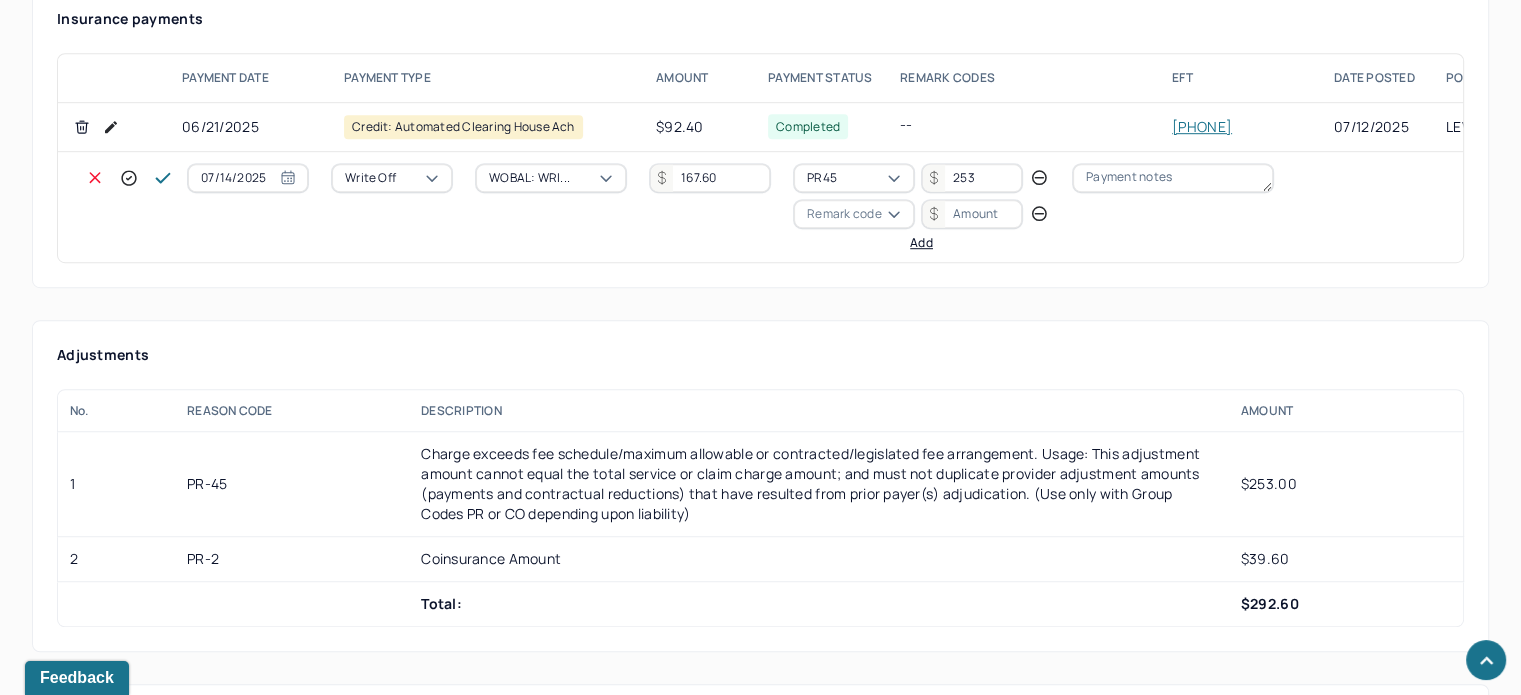 click on "PR45 253     Remark code       Add" at bounding box center (921, 207) 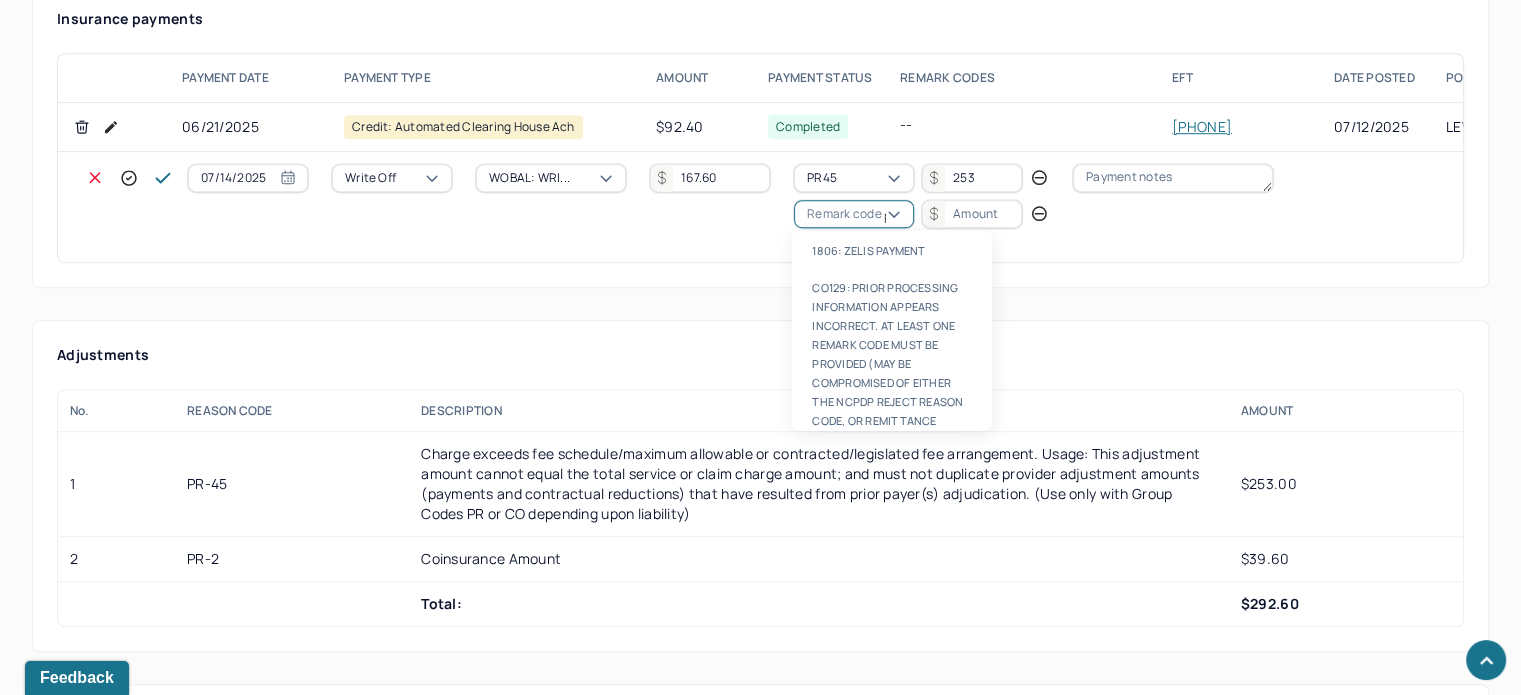 scroll, scrollTop: 124, scrollLeft: 0, axis: vertical 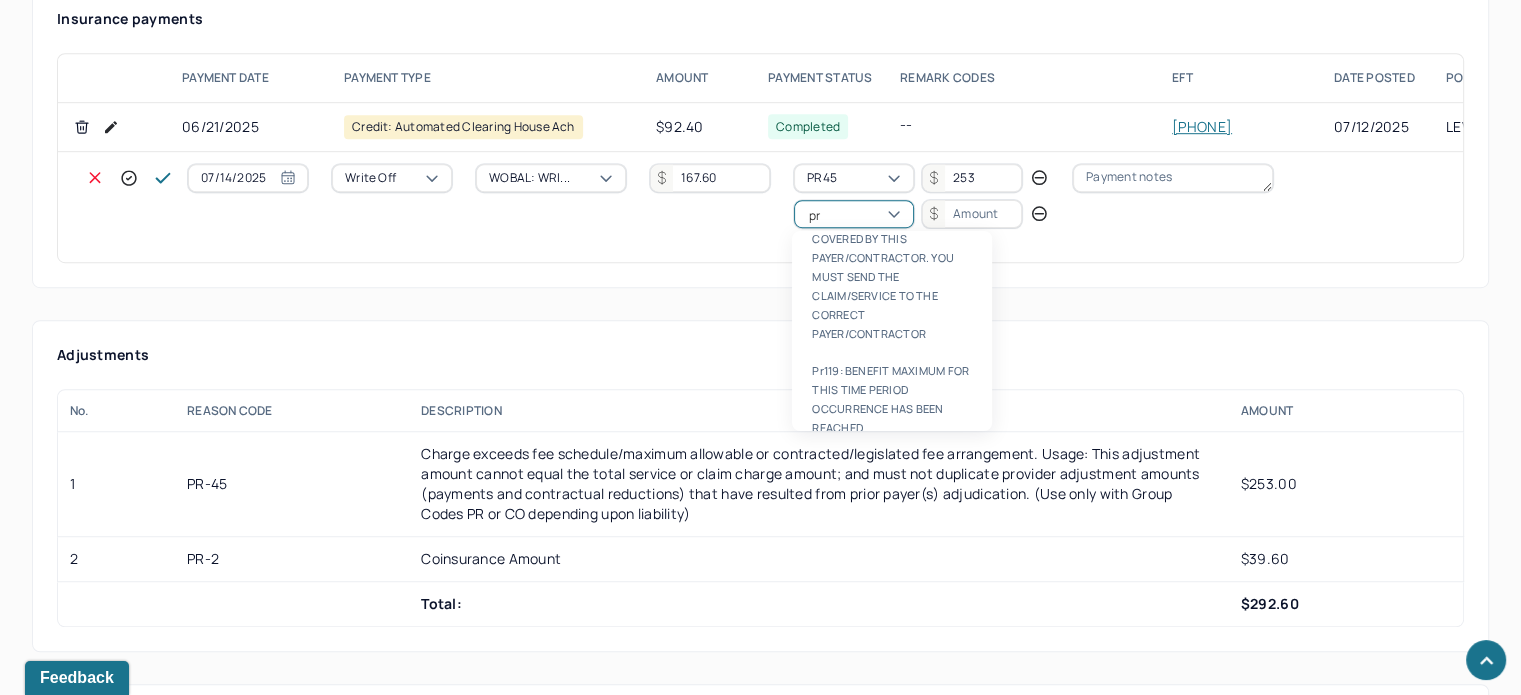type on "pr2" 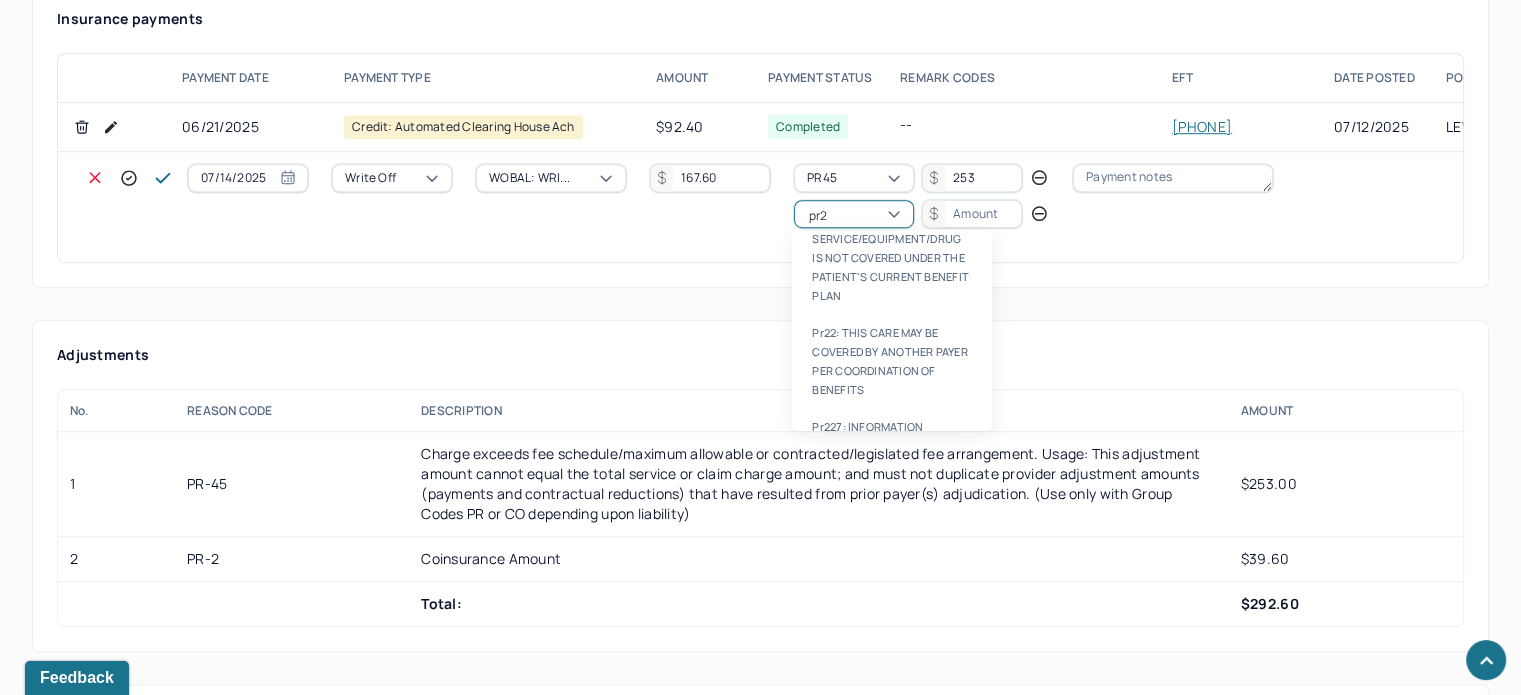 type 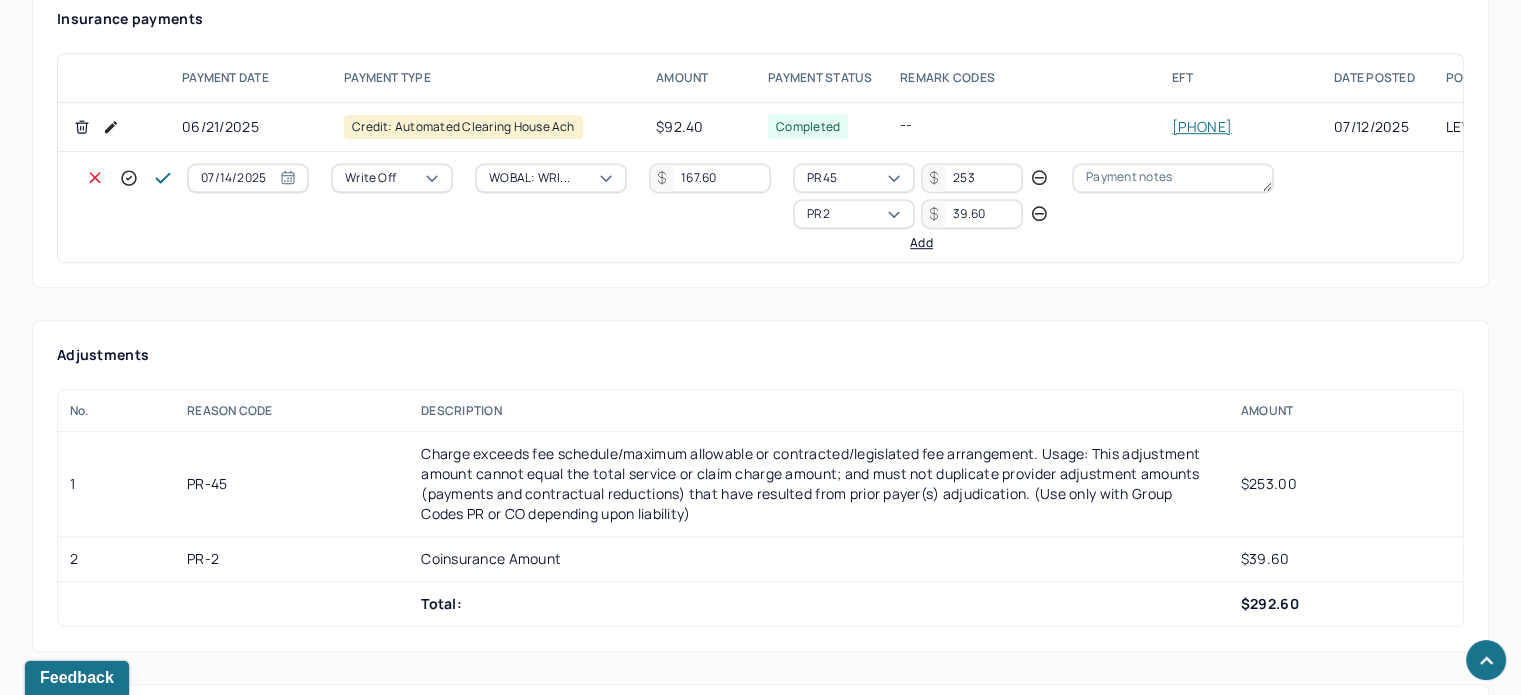 type on "39.60" 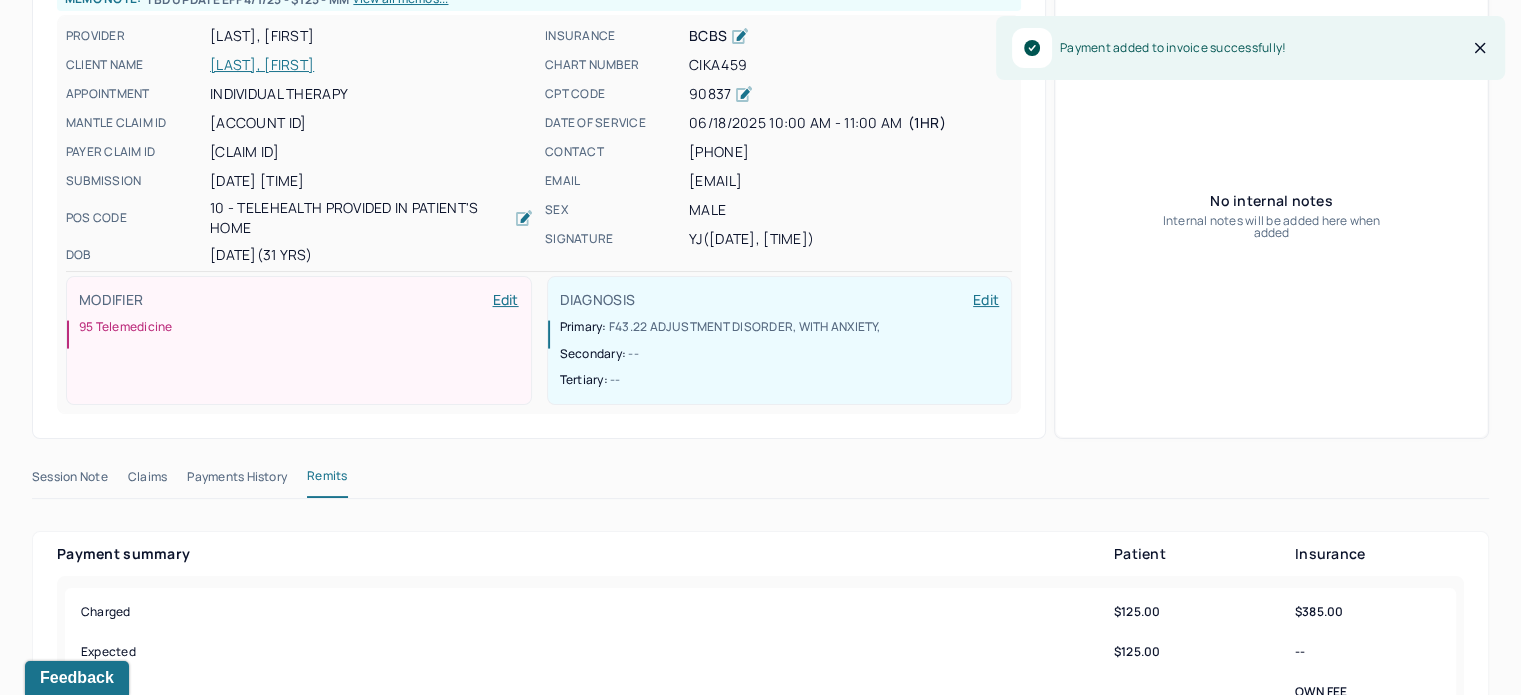scroll, scrollTop: 80, scrollLeft: 0, axis: vertical 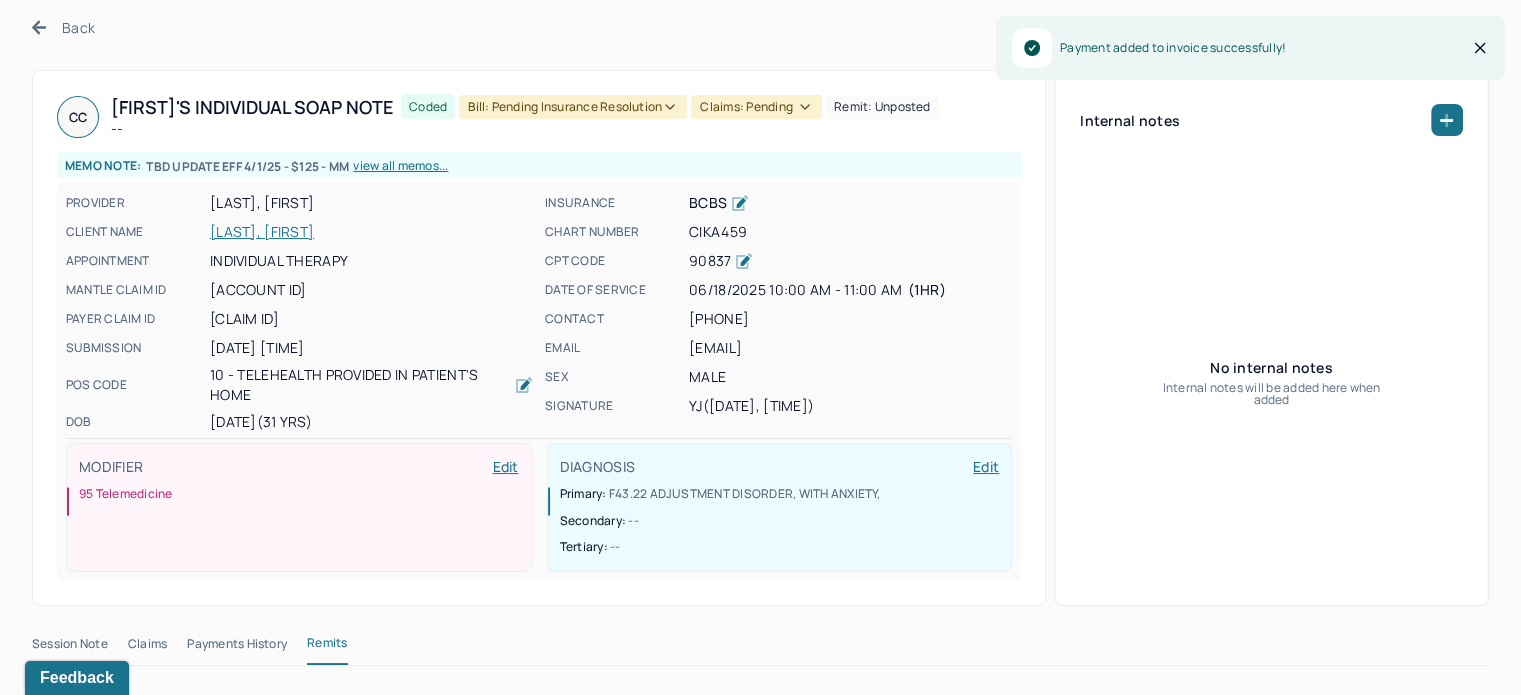 click on "Coded   Bill: Pending Insurance Resolution     Claims: pending   Remit: unposted" at bounding box center [670, 117] 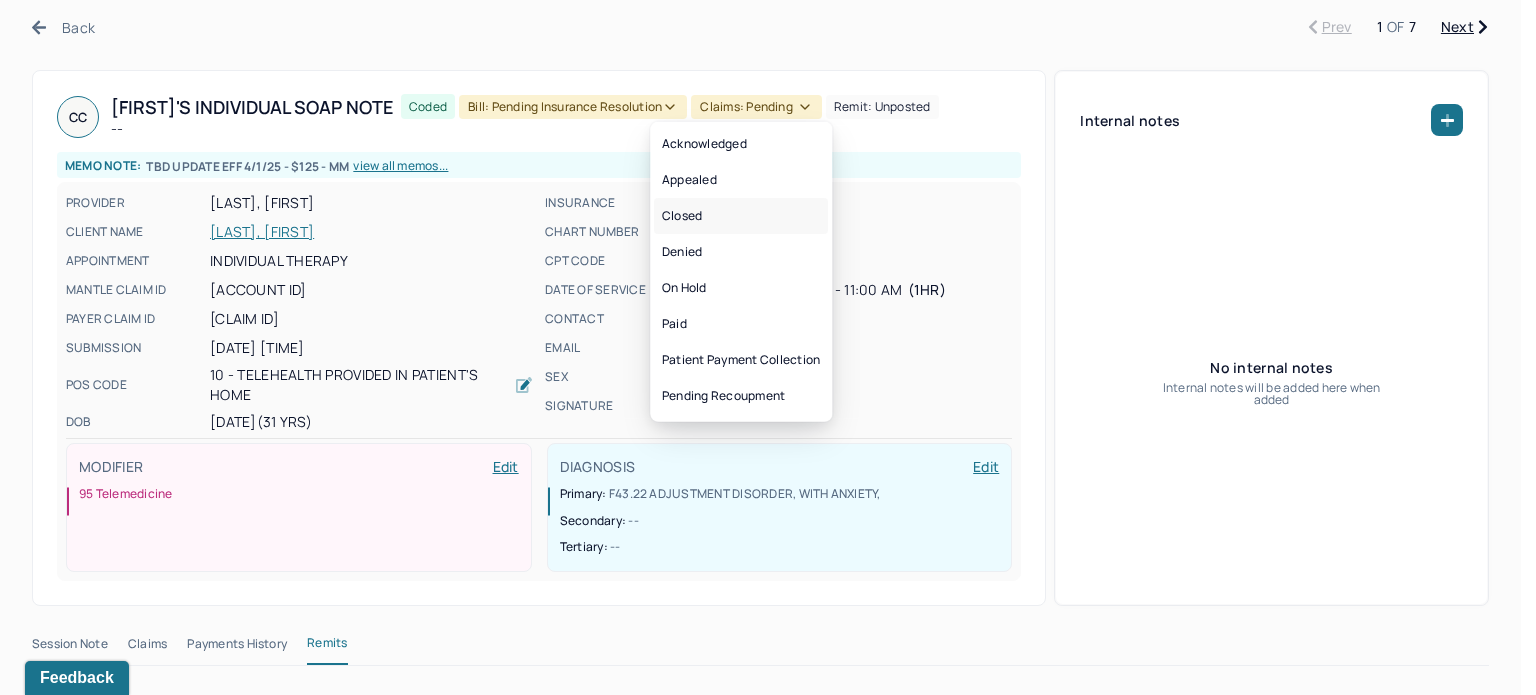 click on "Closed" at bounding box center [741, 216] 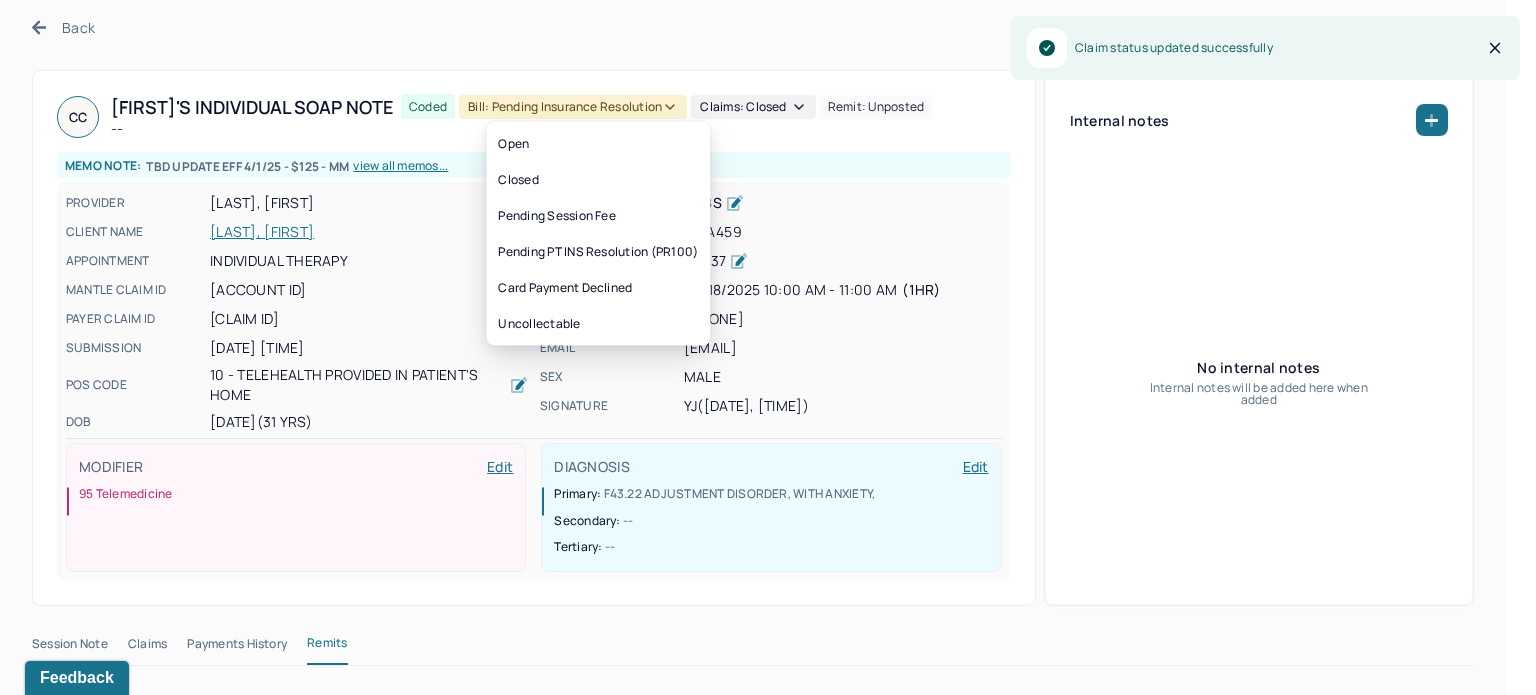click on "Bill: Pending Insurance Resolution" at bounding box center (573, 107) 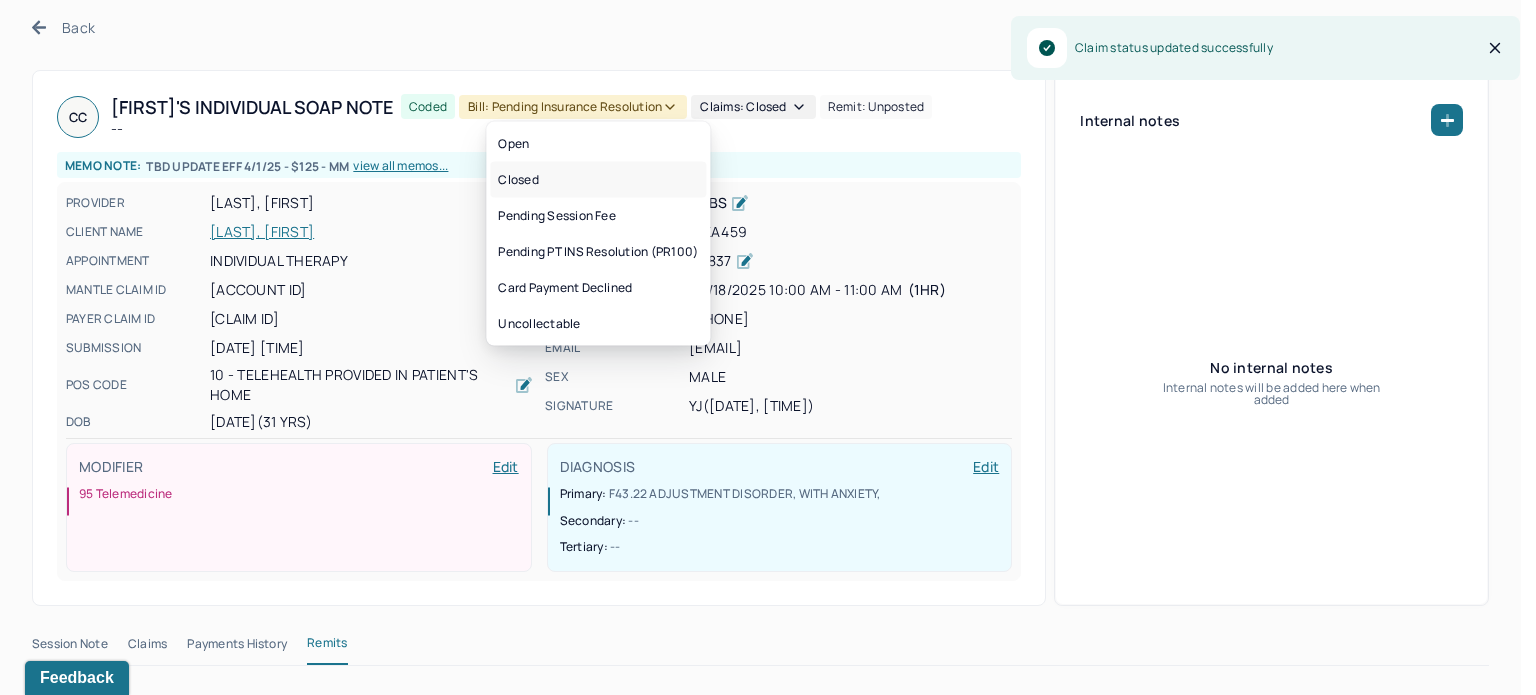 click on "Closed" at bounding box center (598, 180) 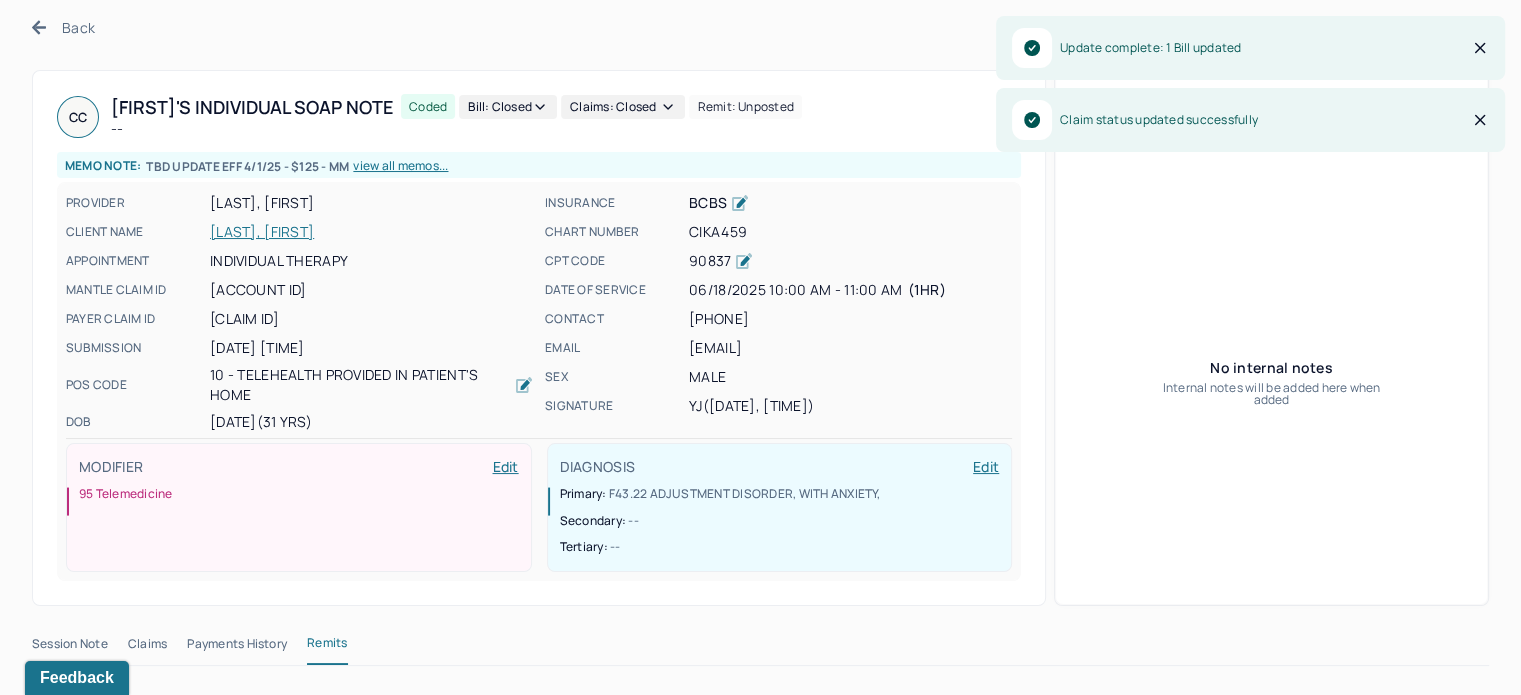 click on "Back" at bounding box center [63, 27] 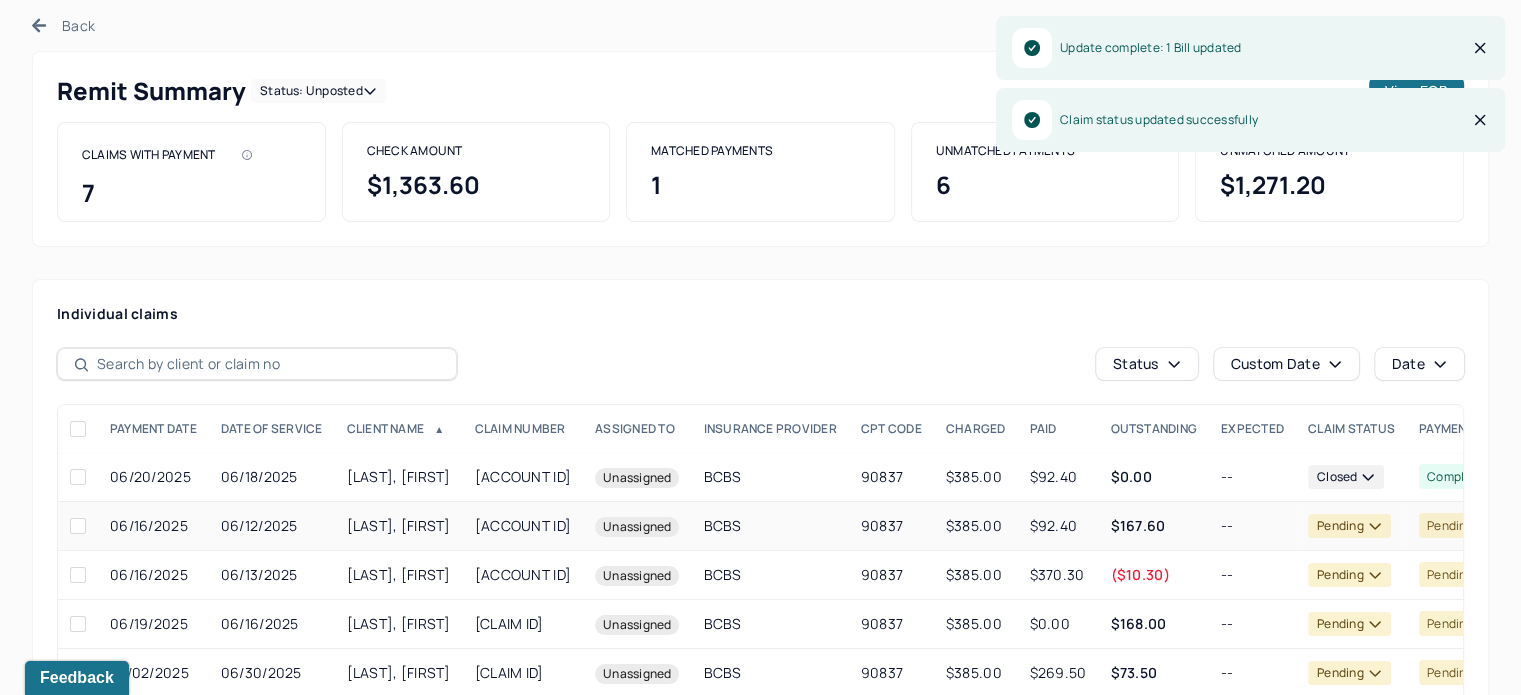 click on "$92.40" at bounding box center (1057, 526) 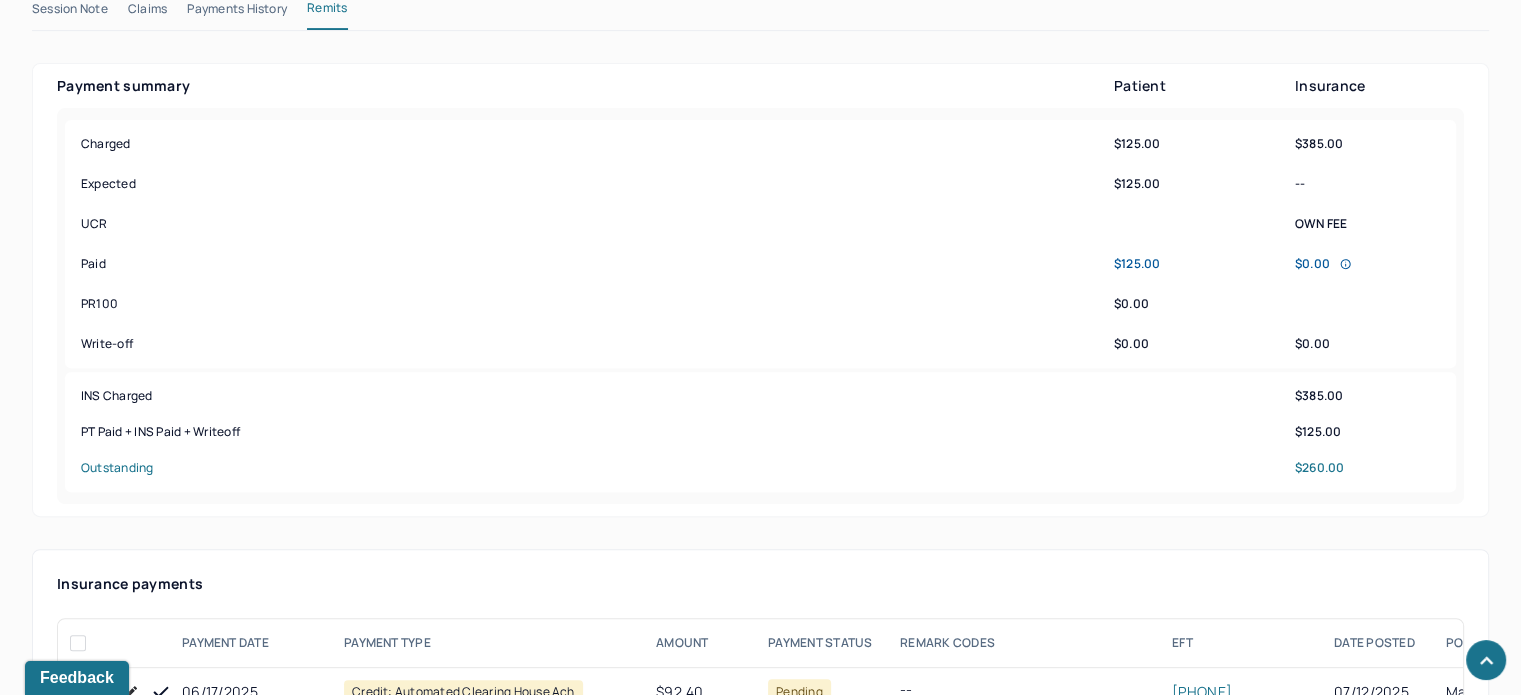 scroll, scrollTop: 1099, scrollLeft: 0, axis: vertical 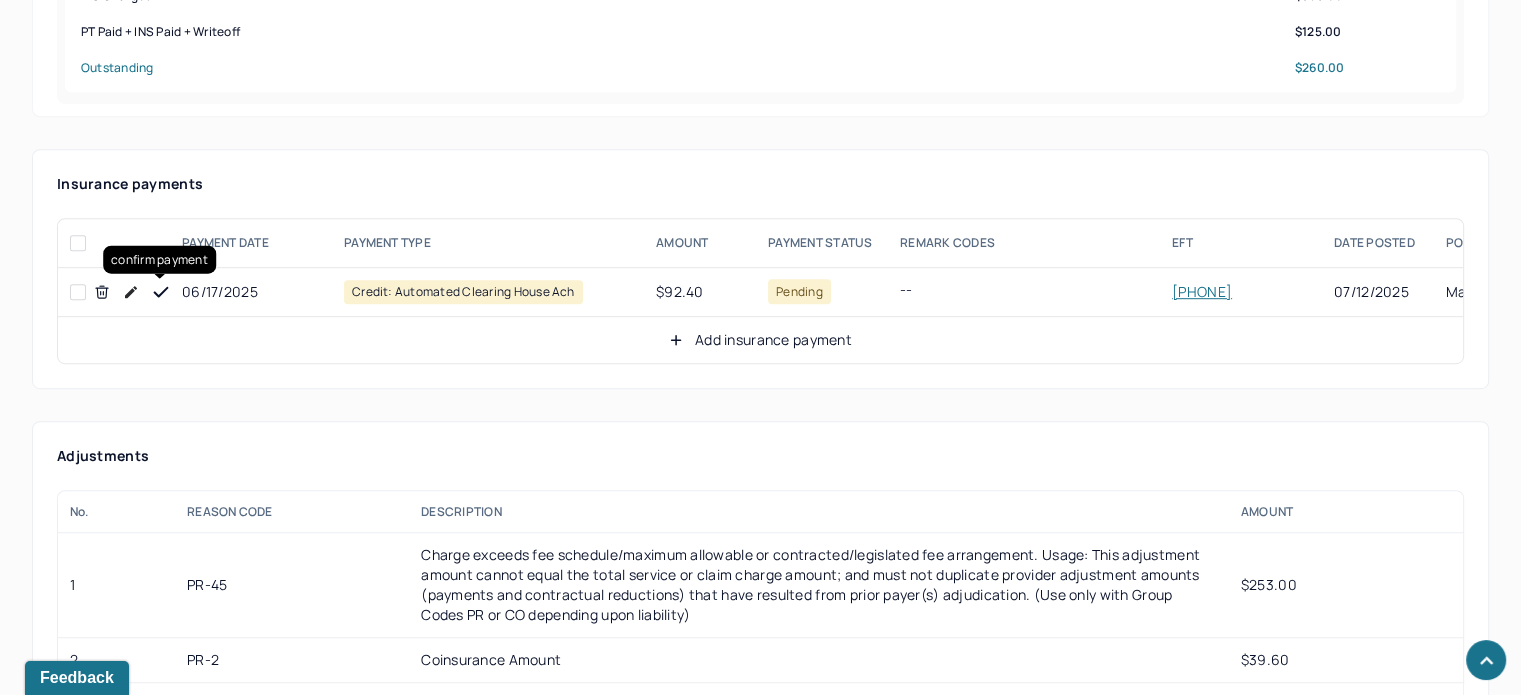 click 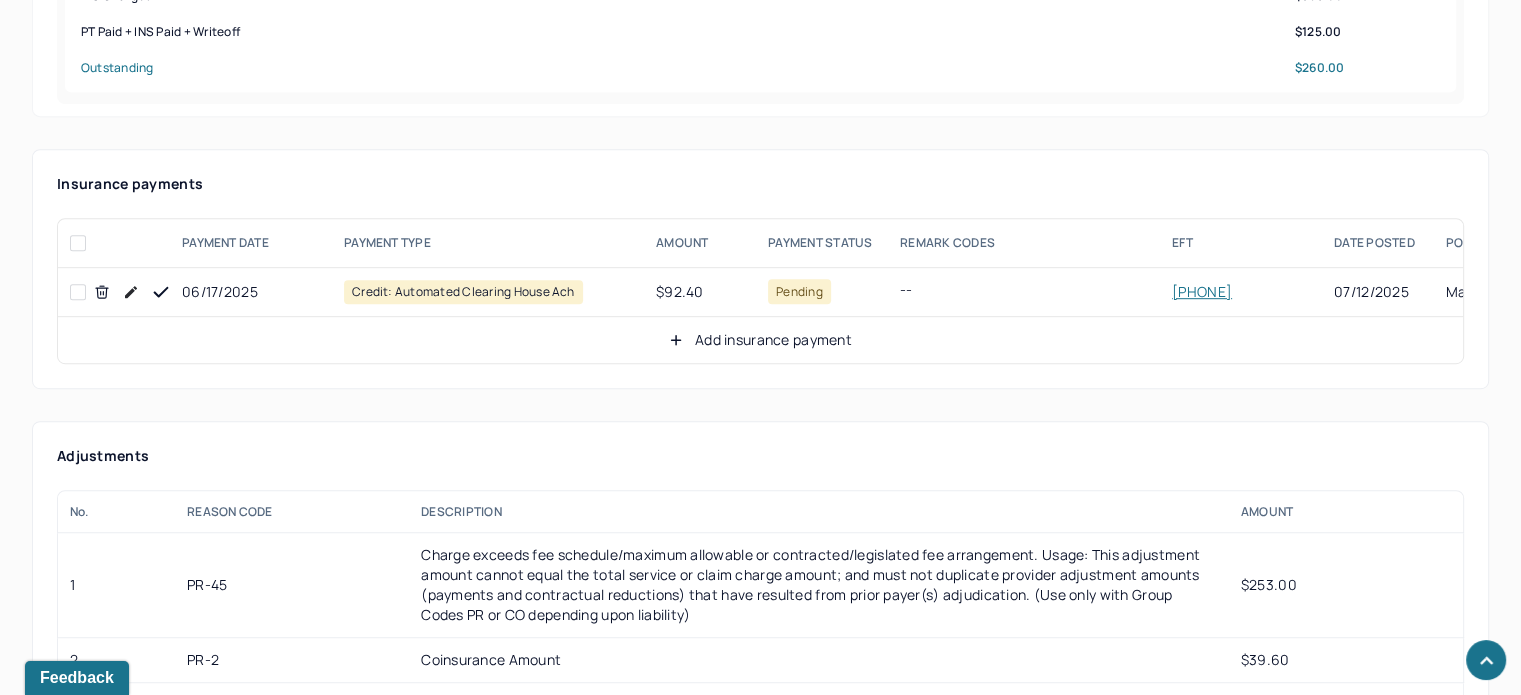 click on "Add insurance payment" at bounding box center (760, 340) 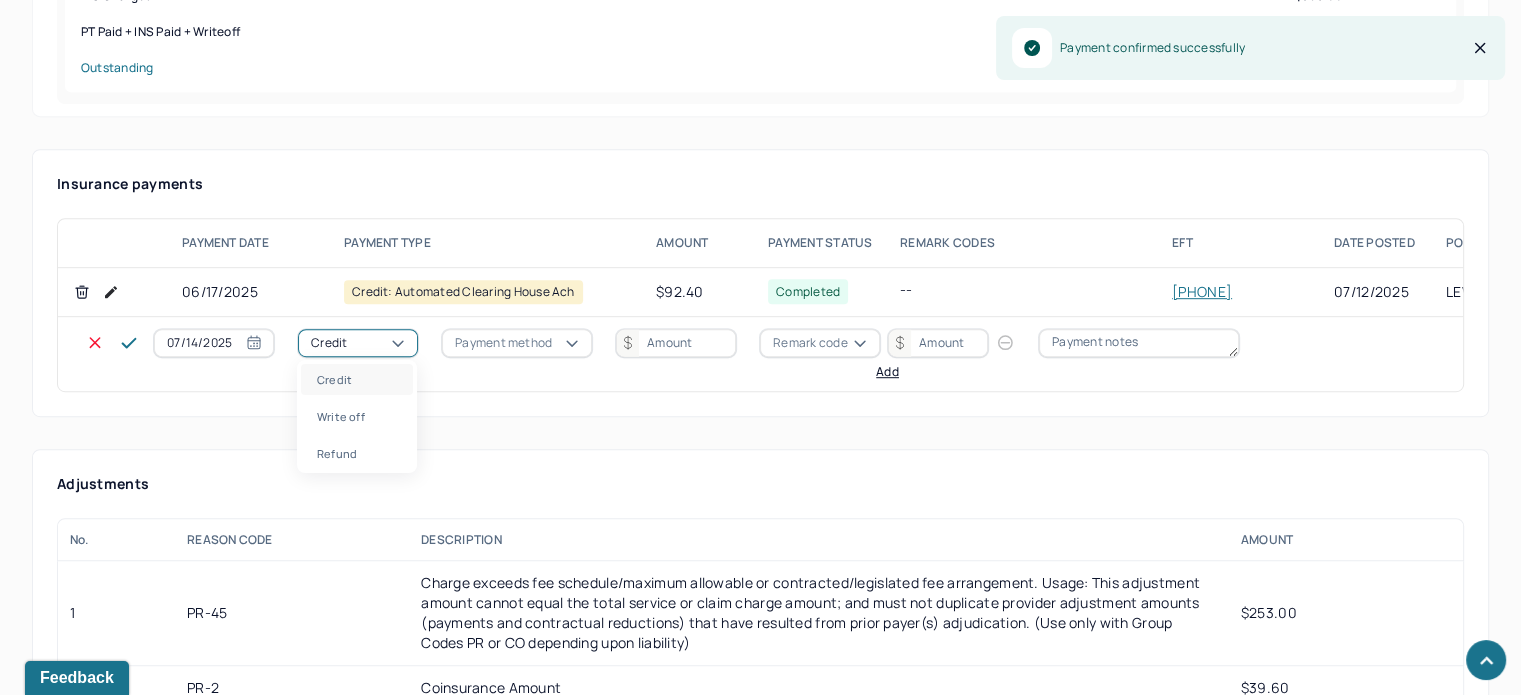 click on "Credit" at bounding box center [358, 343] 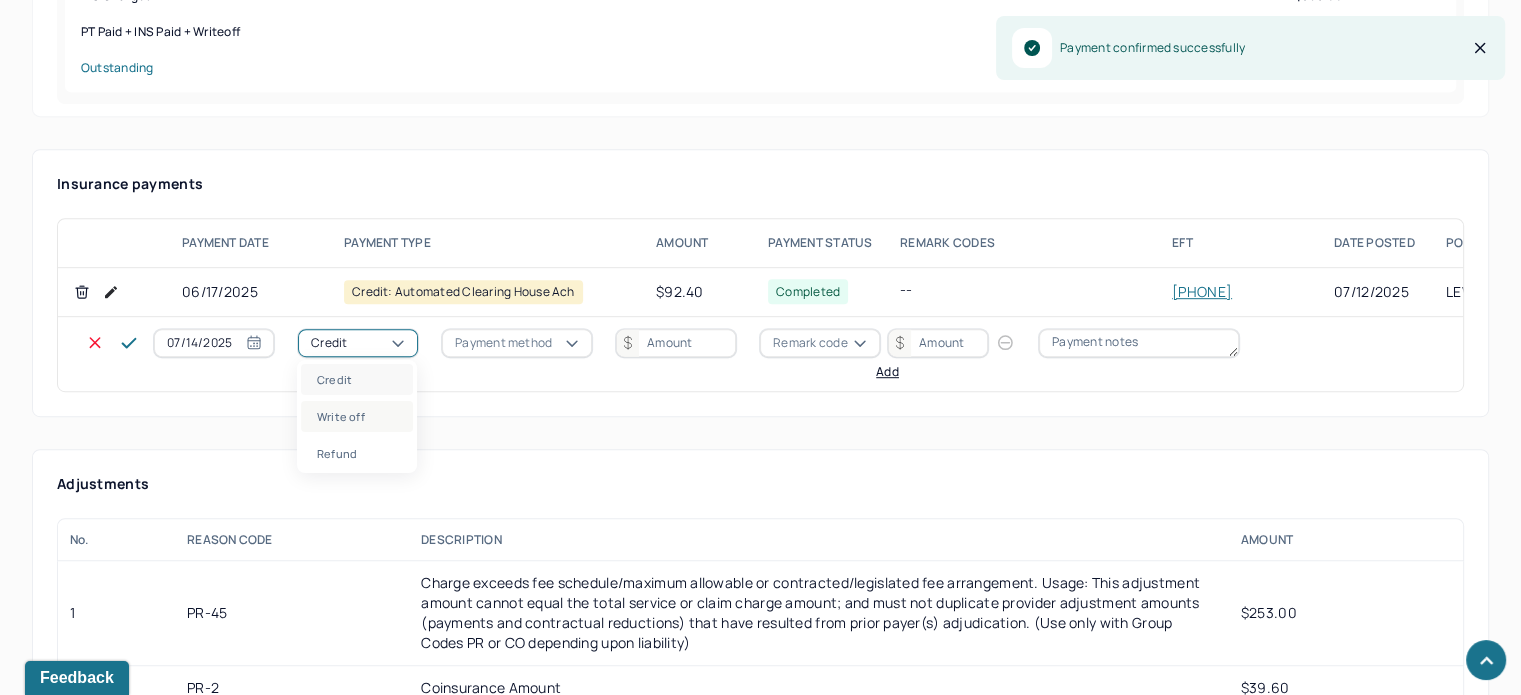 click on "Write off" at bounding box center [357, 416] 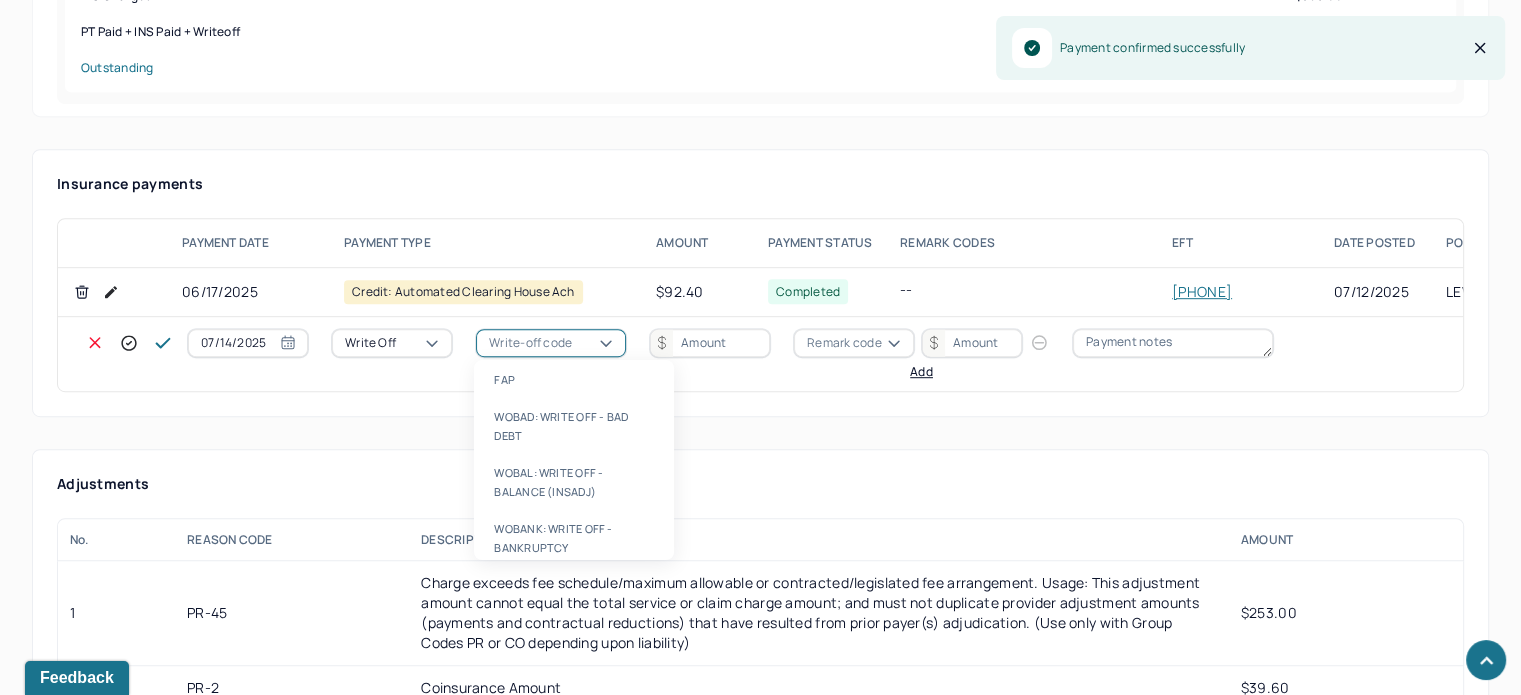 click on "Write-off code" at bounding box center (530, 343) 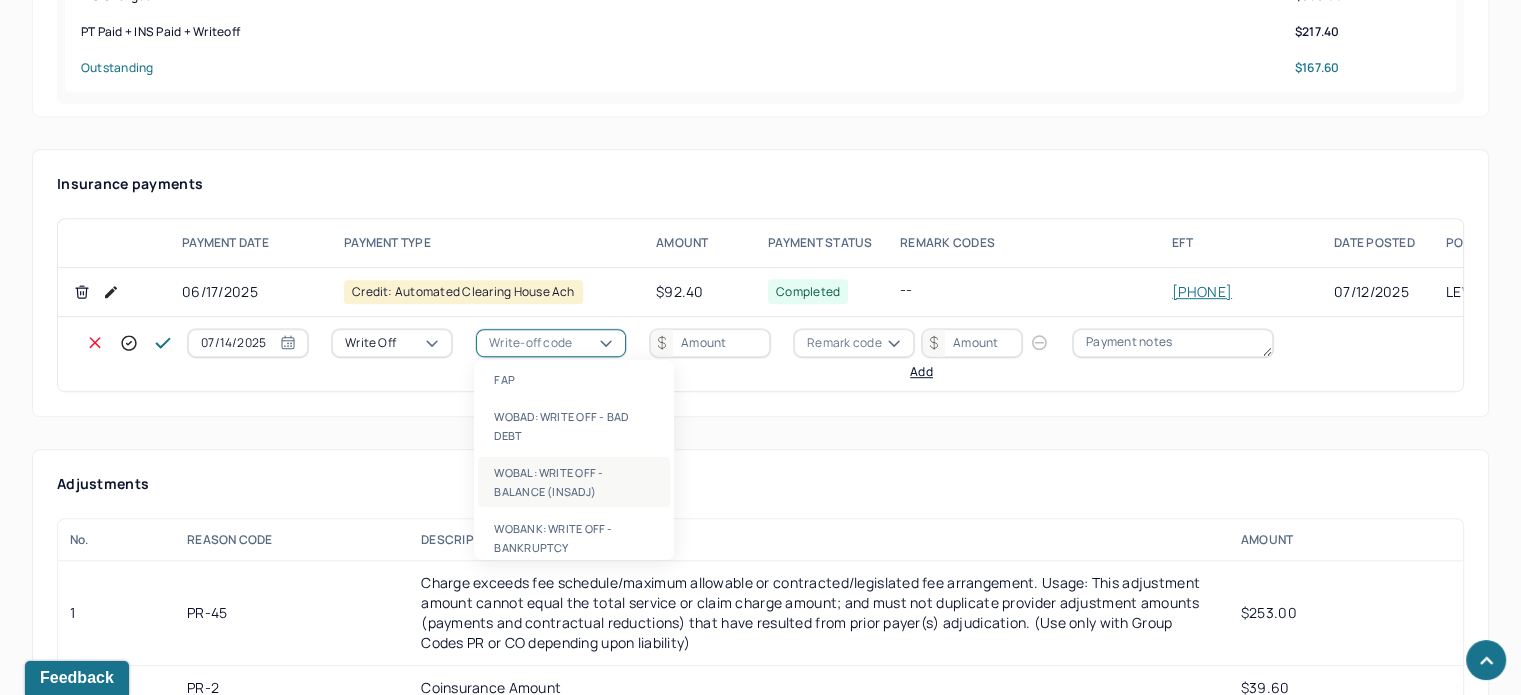 click on "WOBAL: WRITE OFF - BALANCE (INSADJ)" at bounding box center [574, 482] 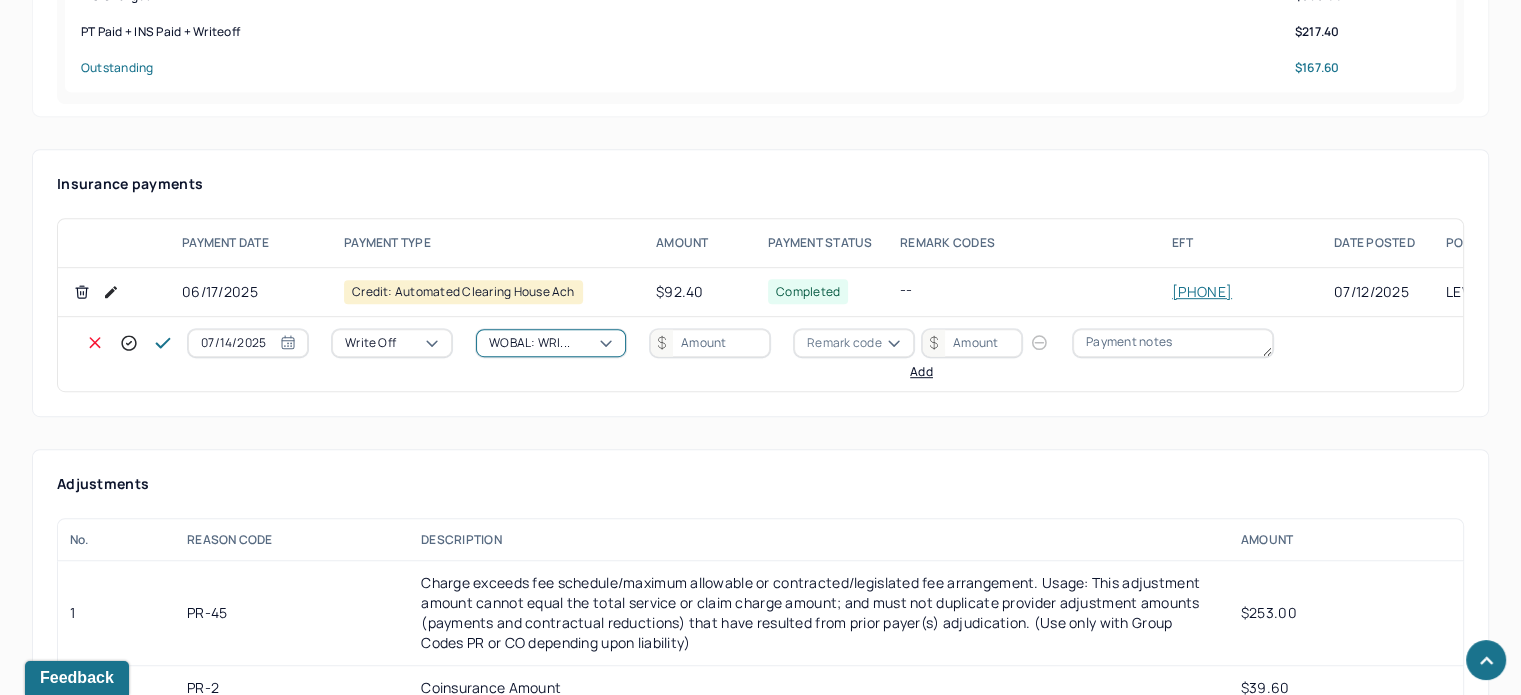click at bounding box center [710, 343] 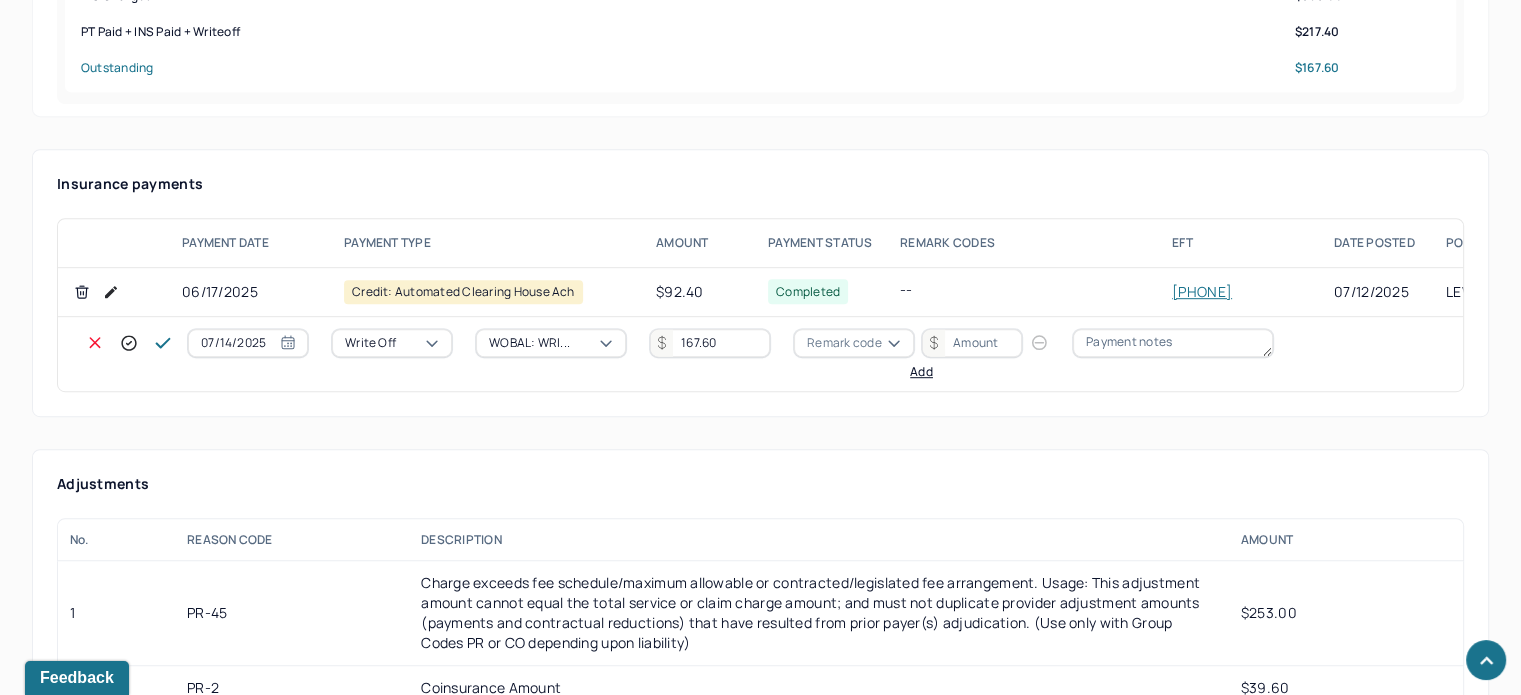 type on "167.60" 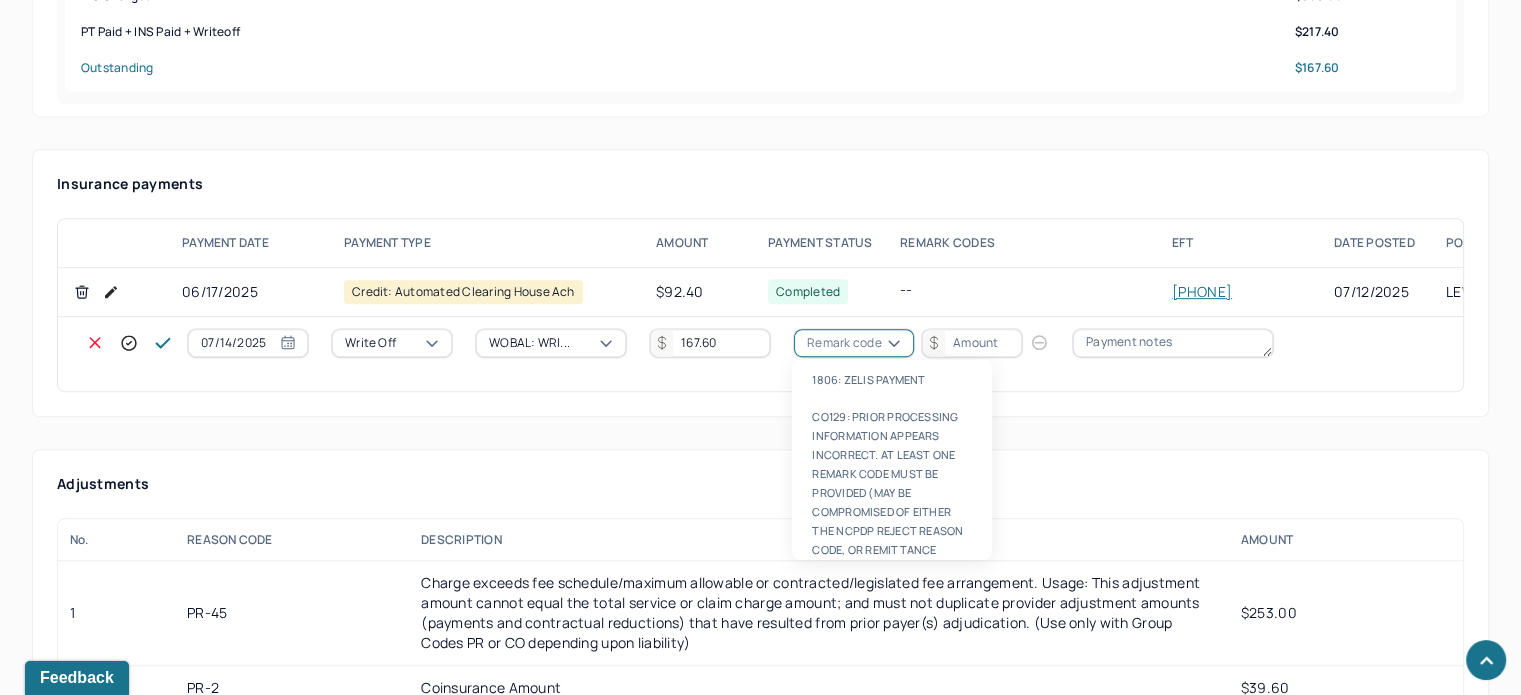 click on "Remark code" at bounding box center [844, 343] 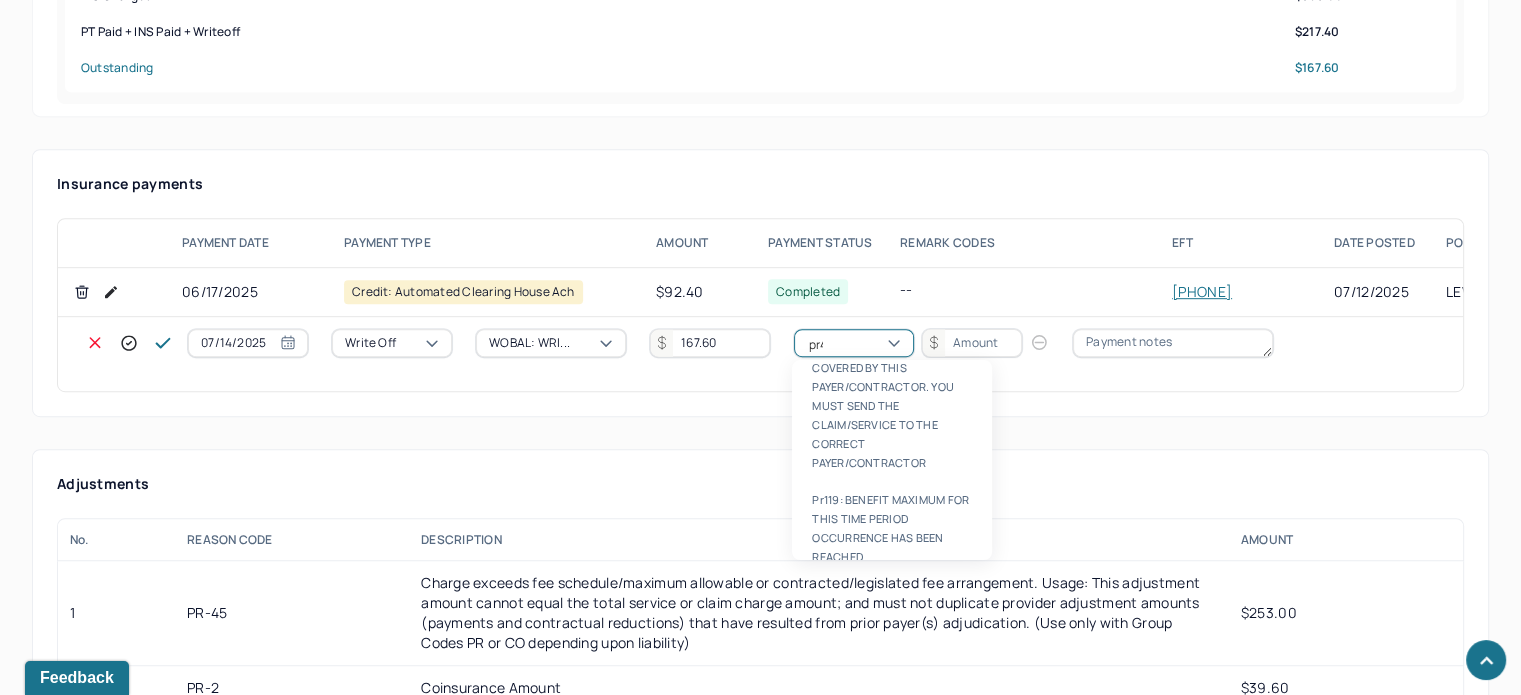 scroll, scrollTop: 0, scrollLeft: 0, axis: both 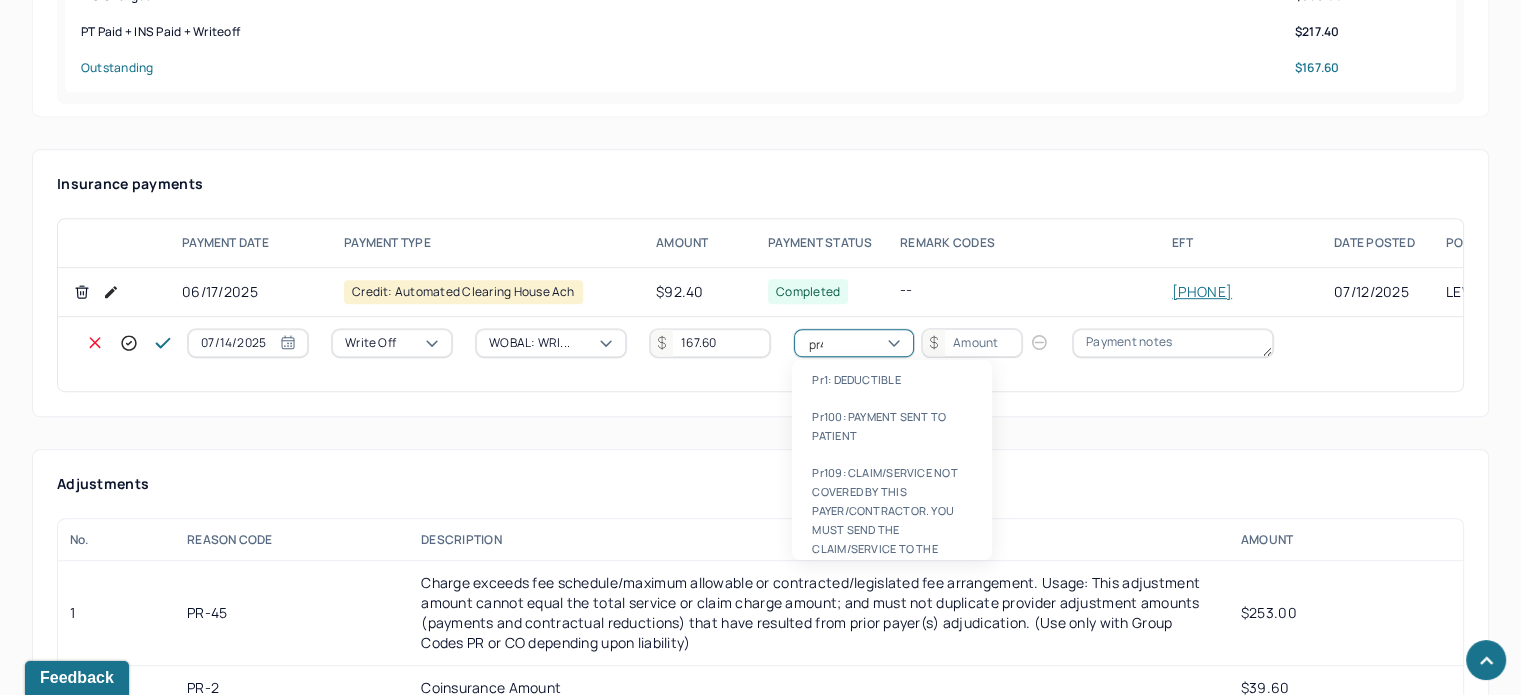 type on "pr45" 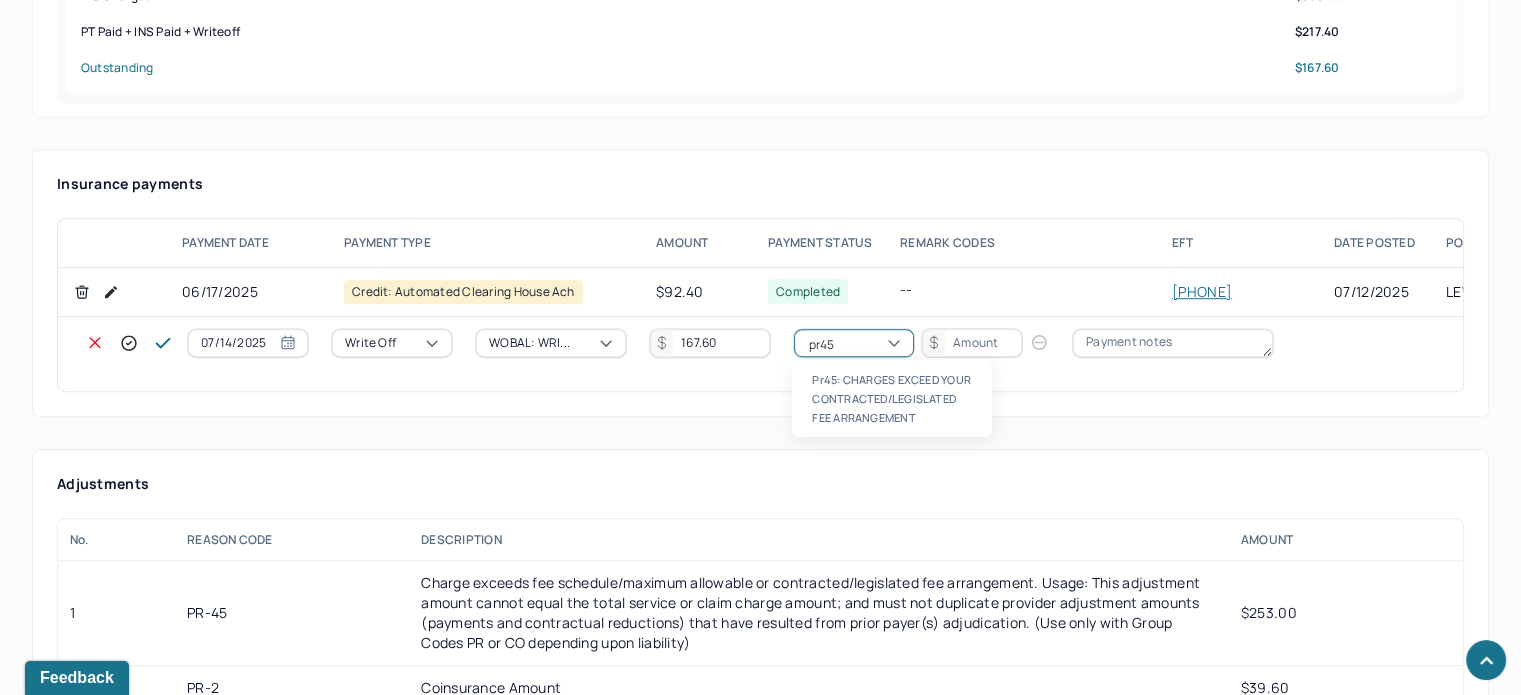 type 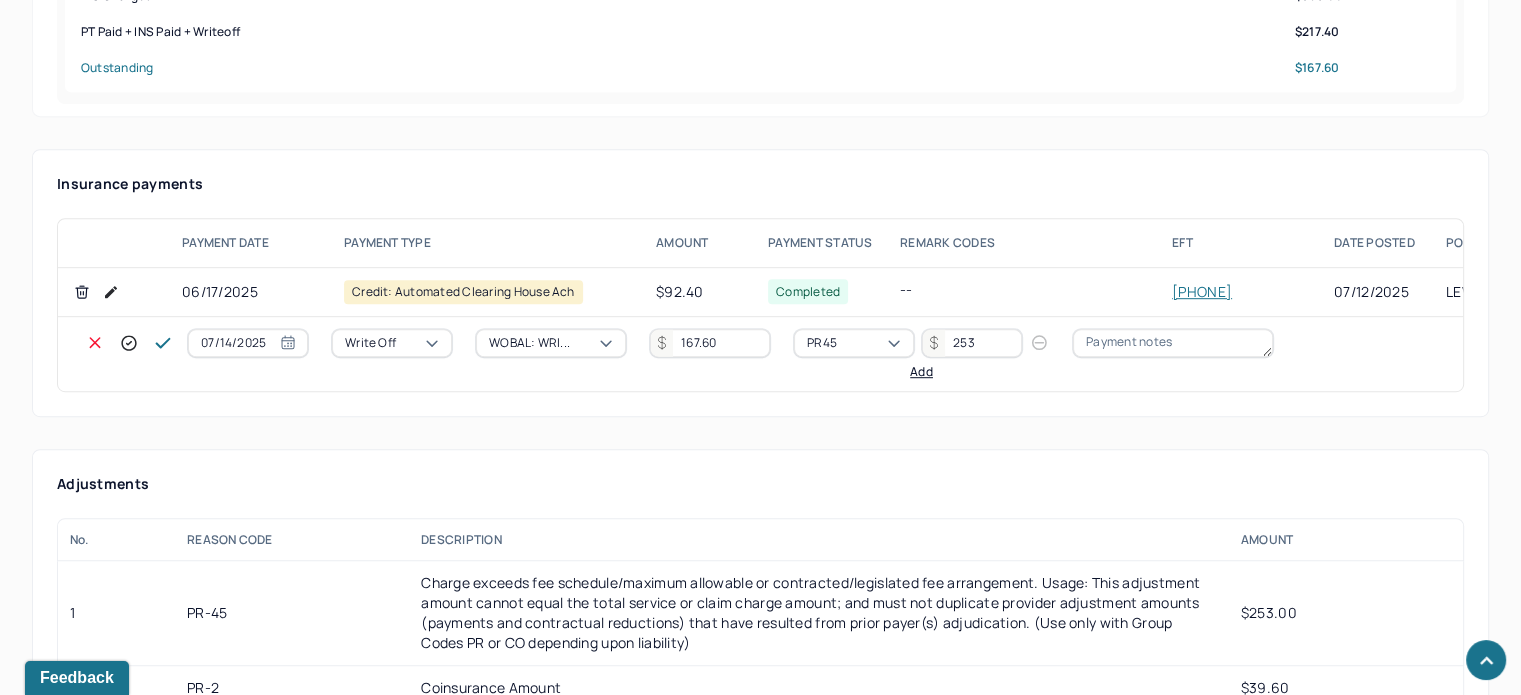 type on "253" 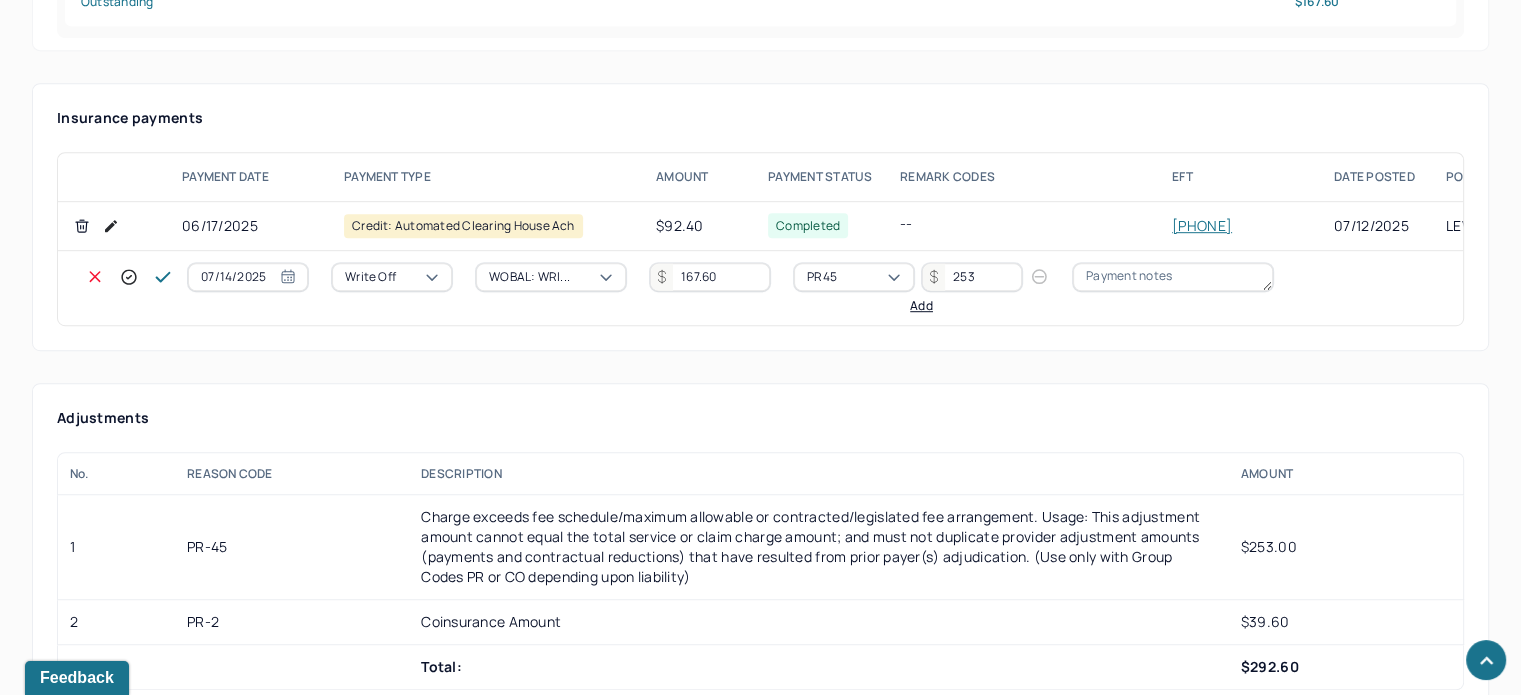 scroll, scrollTop: 1199, scrollLeft: 0, axis: vertical 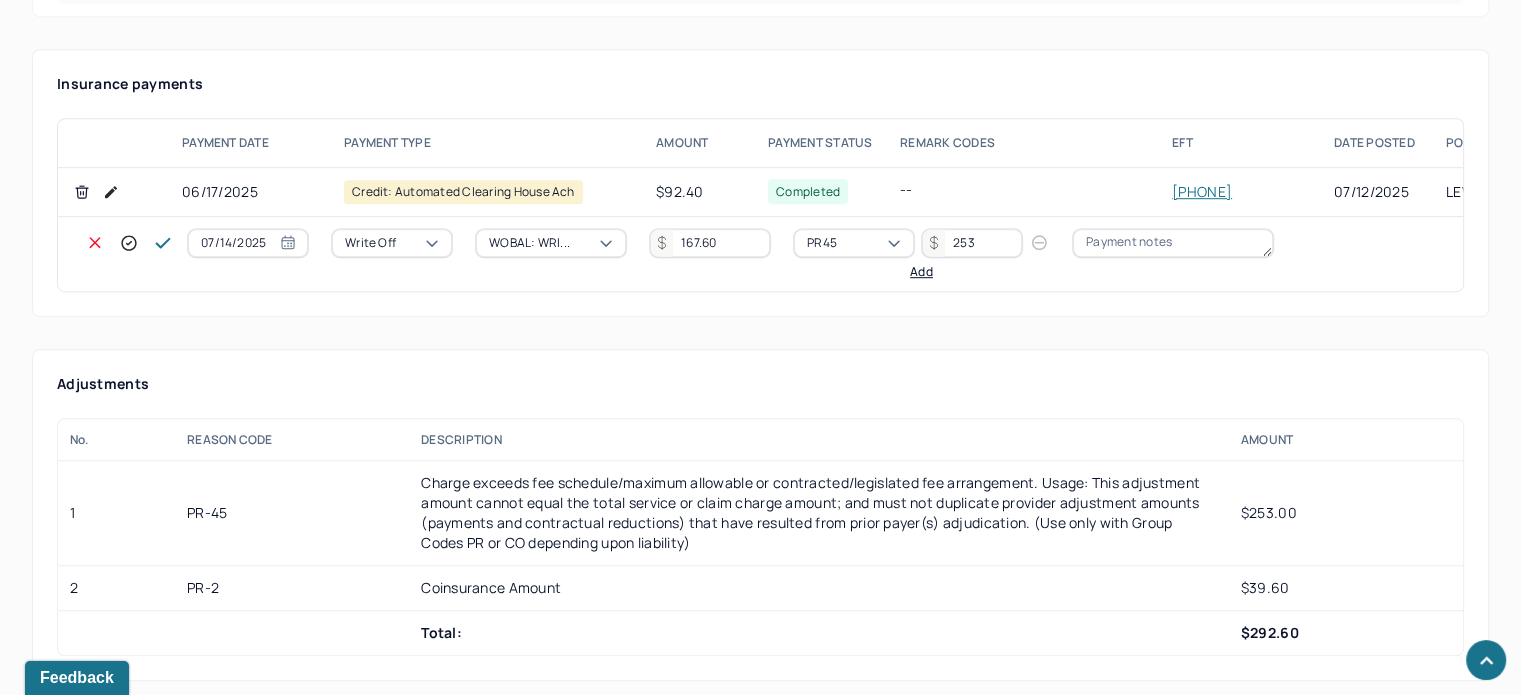 click on "[DATE] Write off WOBAL: WRI... 167.60 PR45 253       Add" at bounding box center (760, 254) 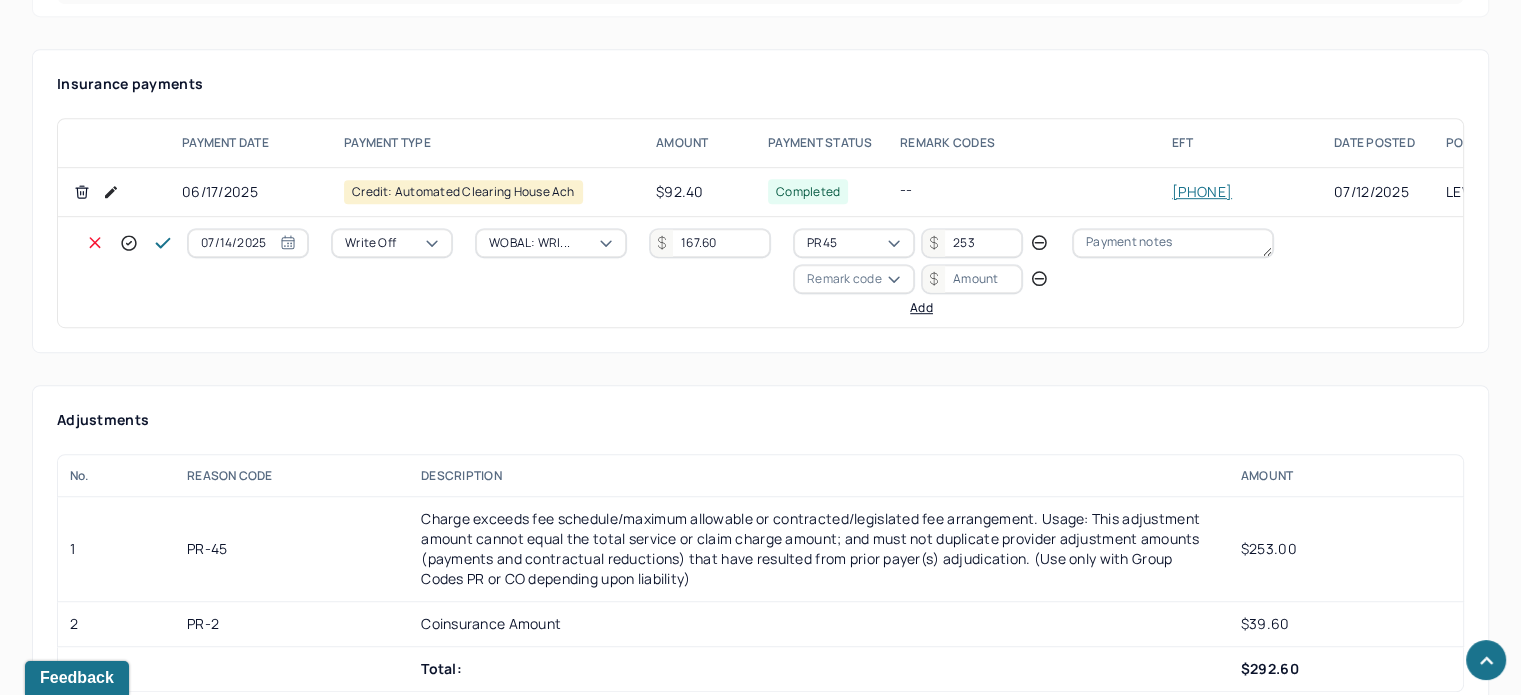 click on "Remark code" at bounding box center (844, 279) 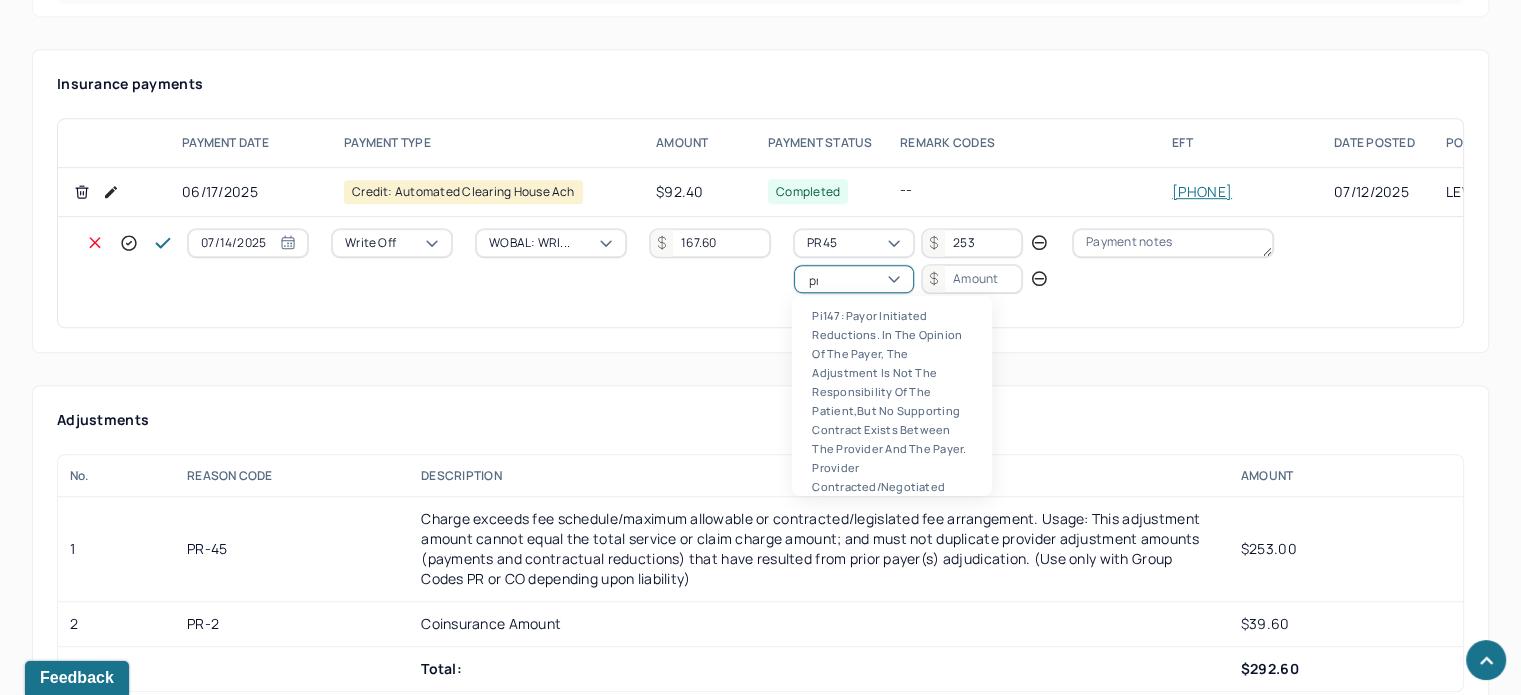 scroll, scrollTop: 124, scrollLeft: 0, axis: vertical 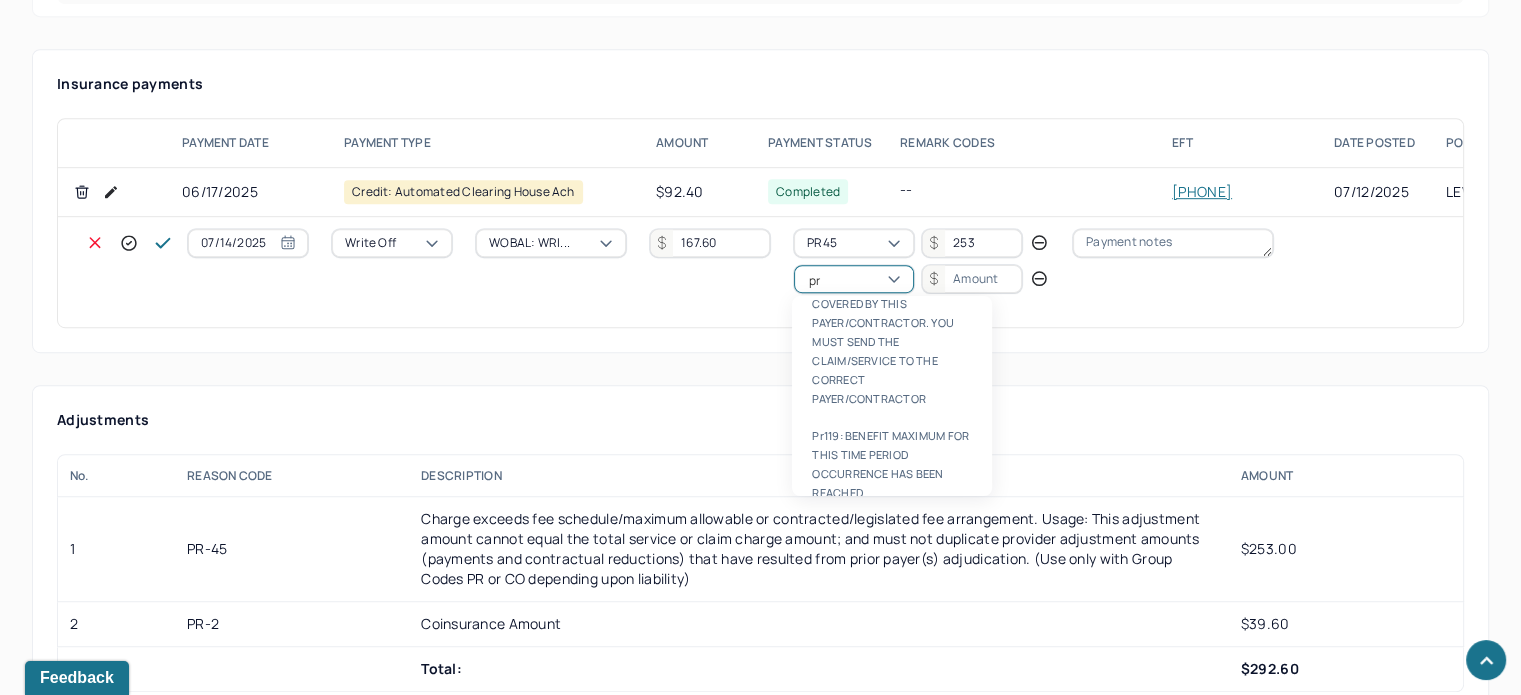 type on "pr2" 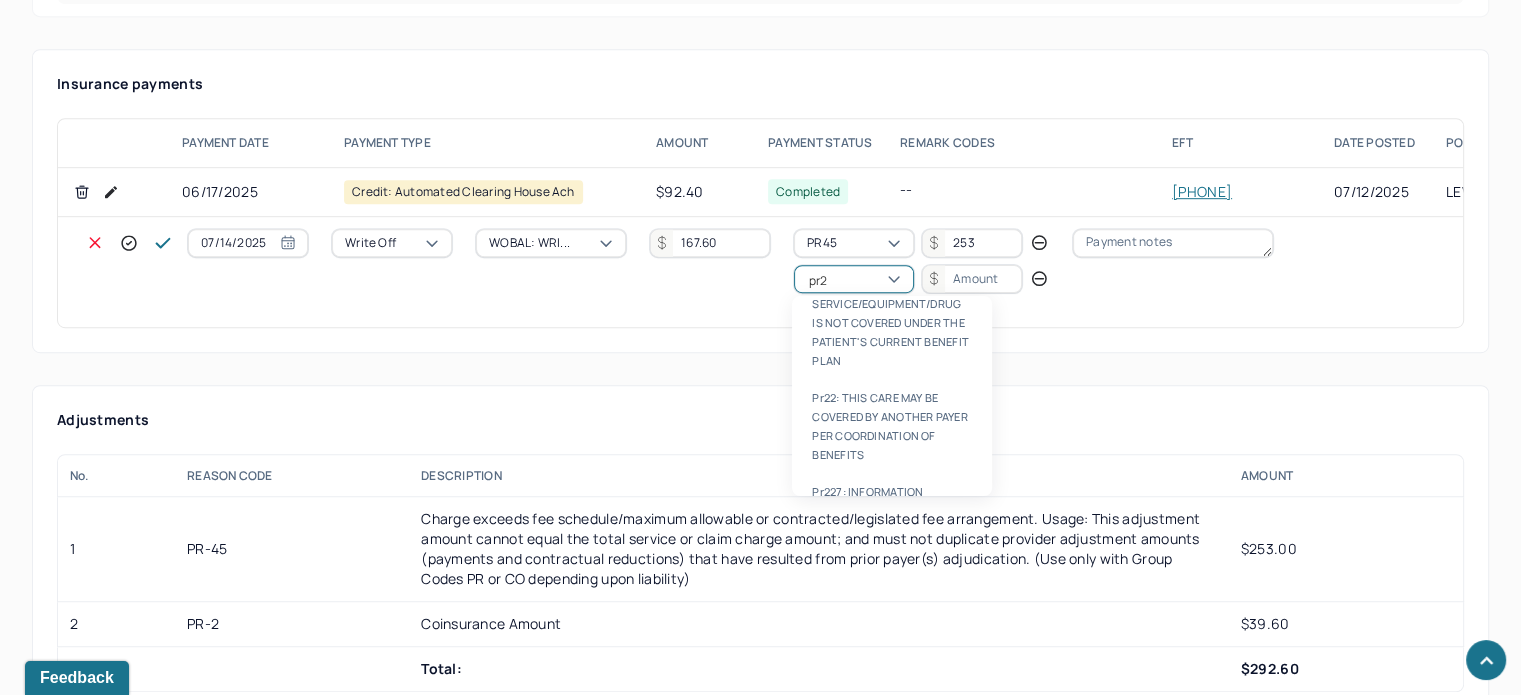 type 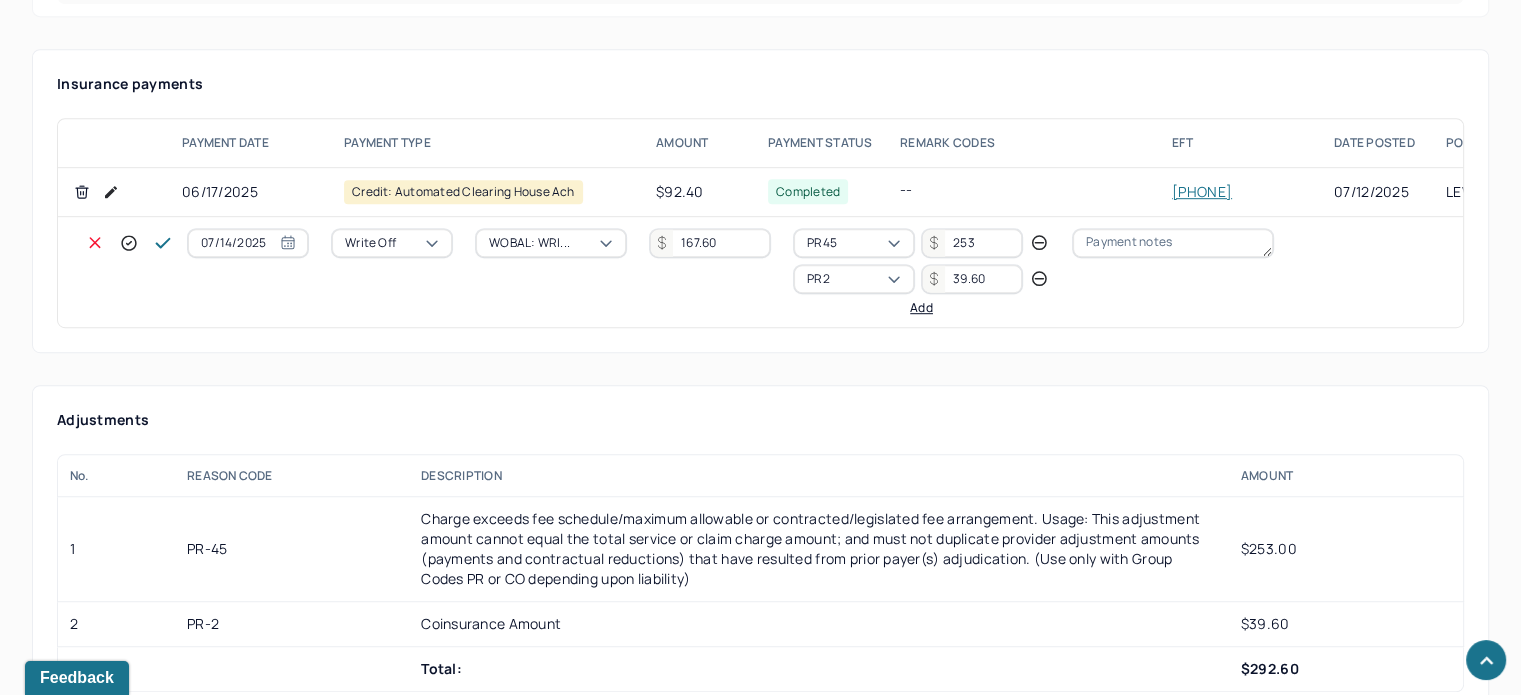 type on "39.60" 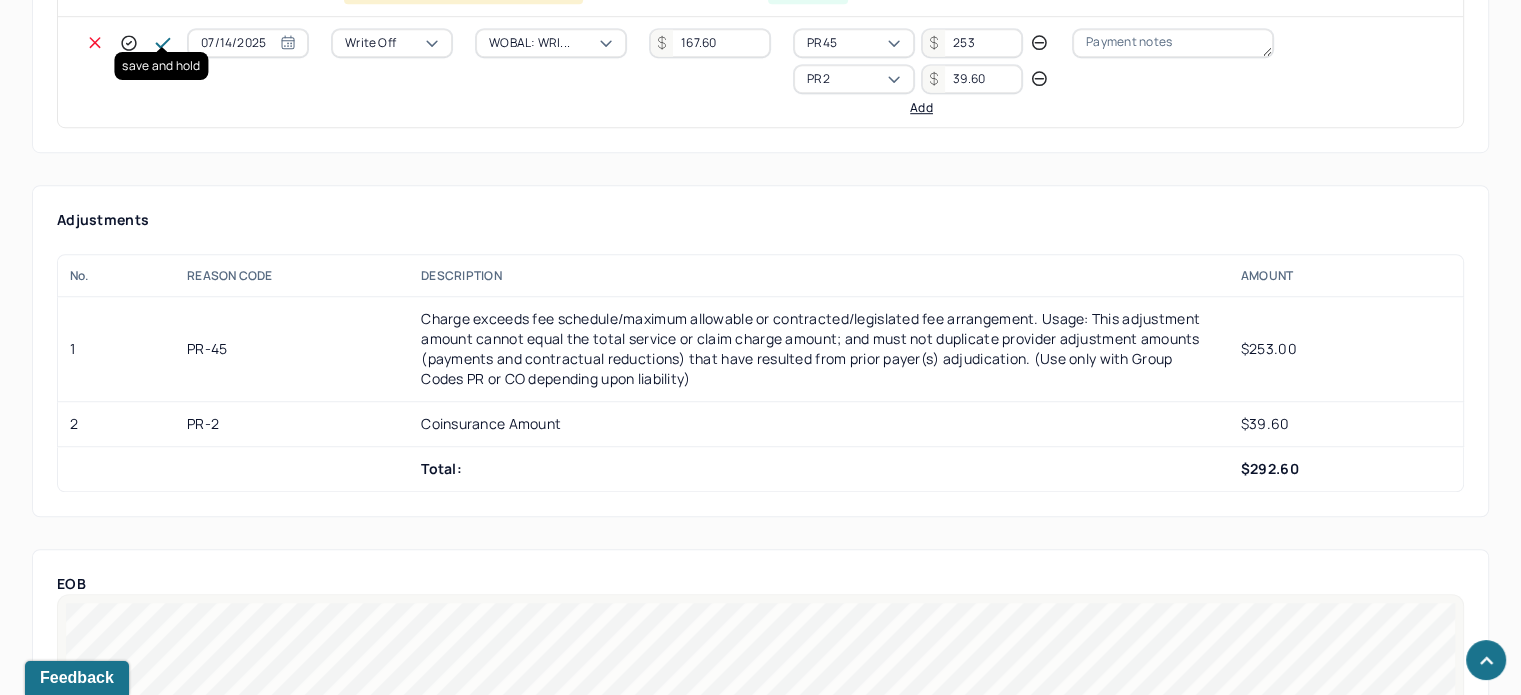click 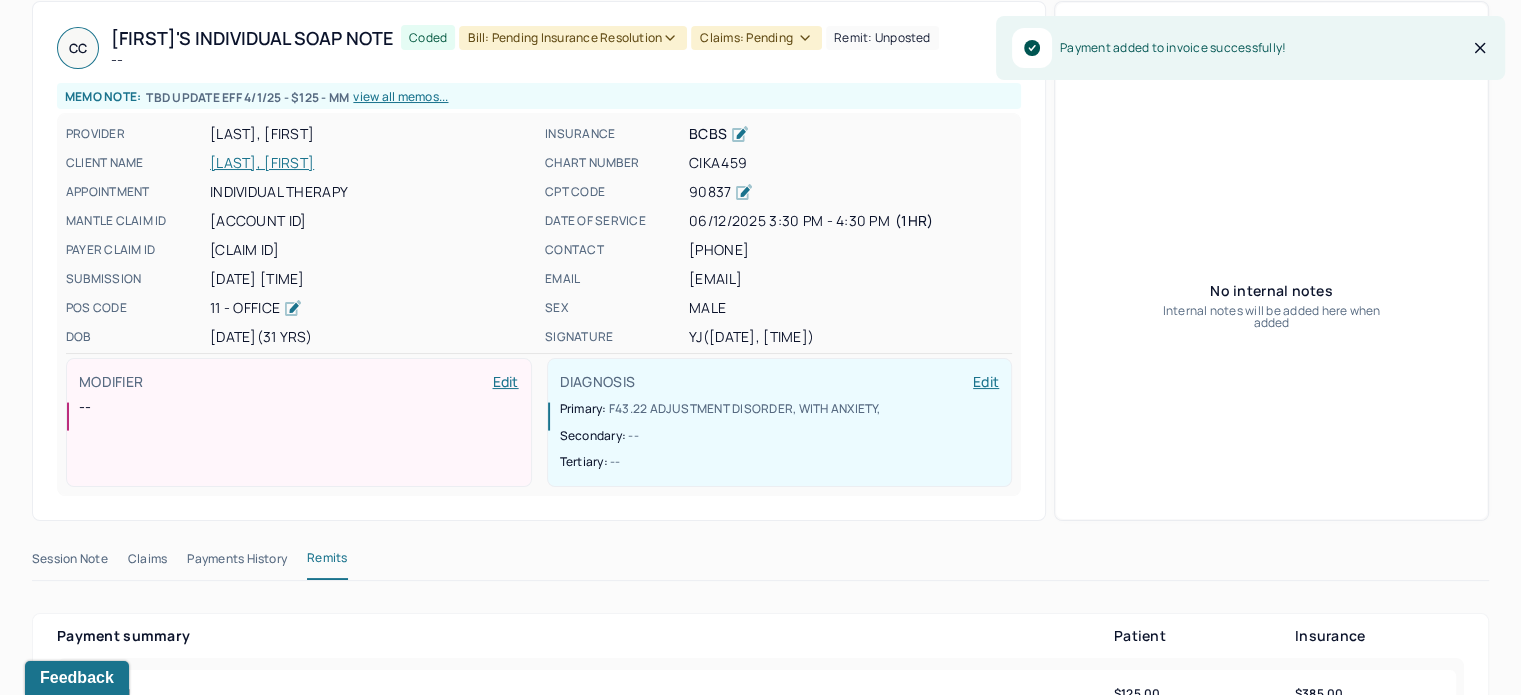 scroll, scrollTop: 0, scrollLeft: 0, axis: both 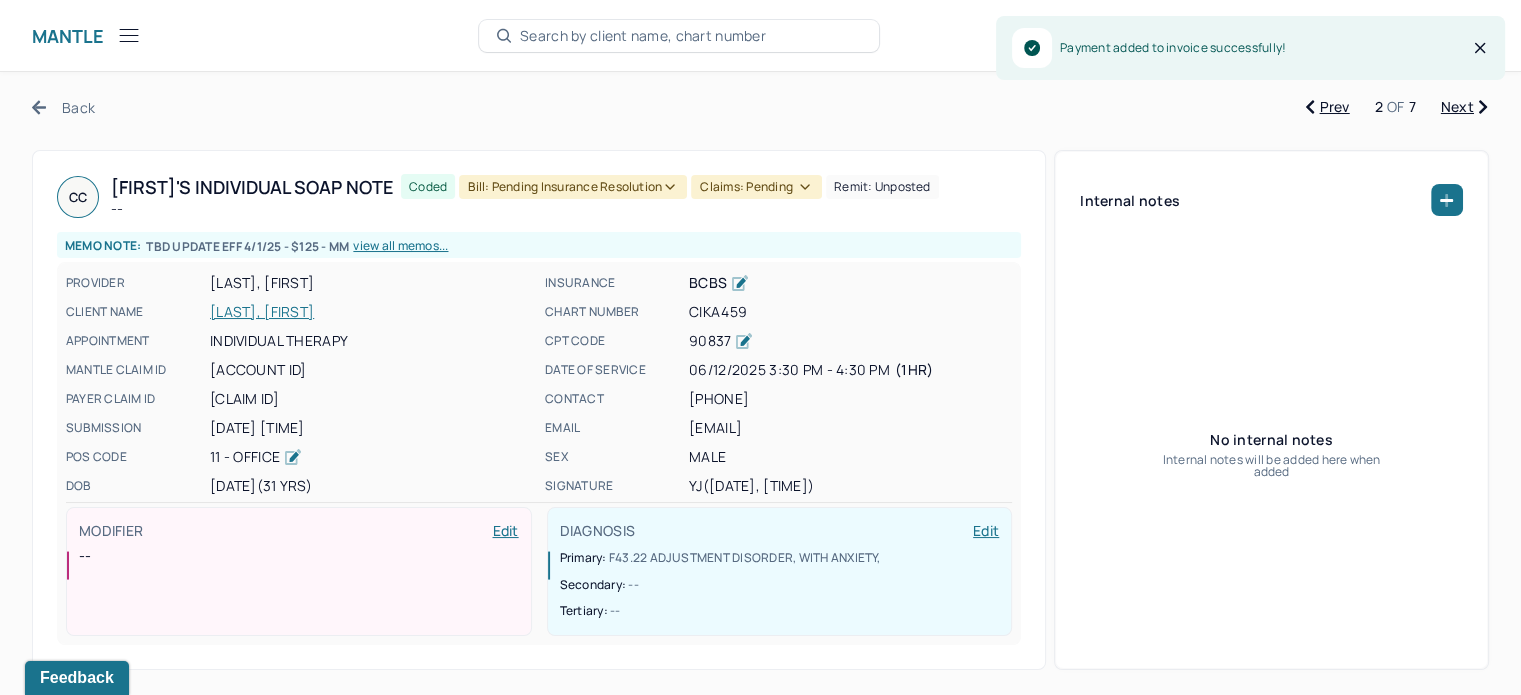 click on "Claims: pending" at bounding box center [756, 187] 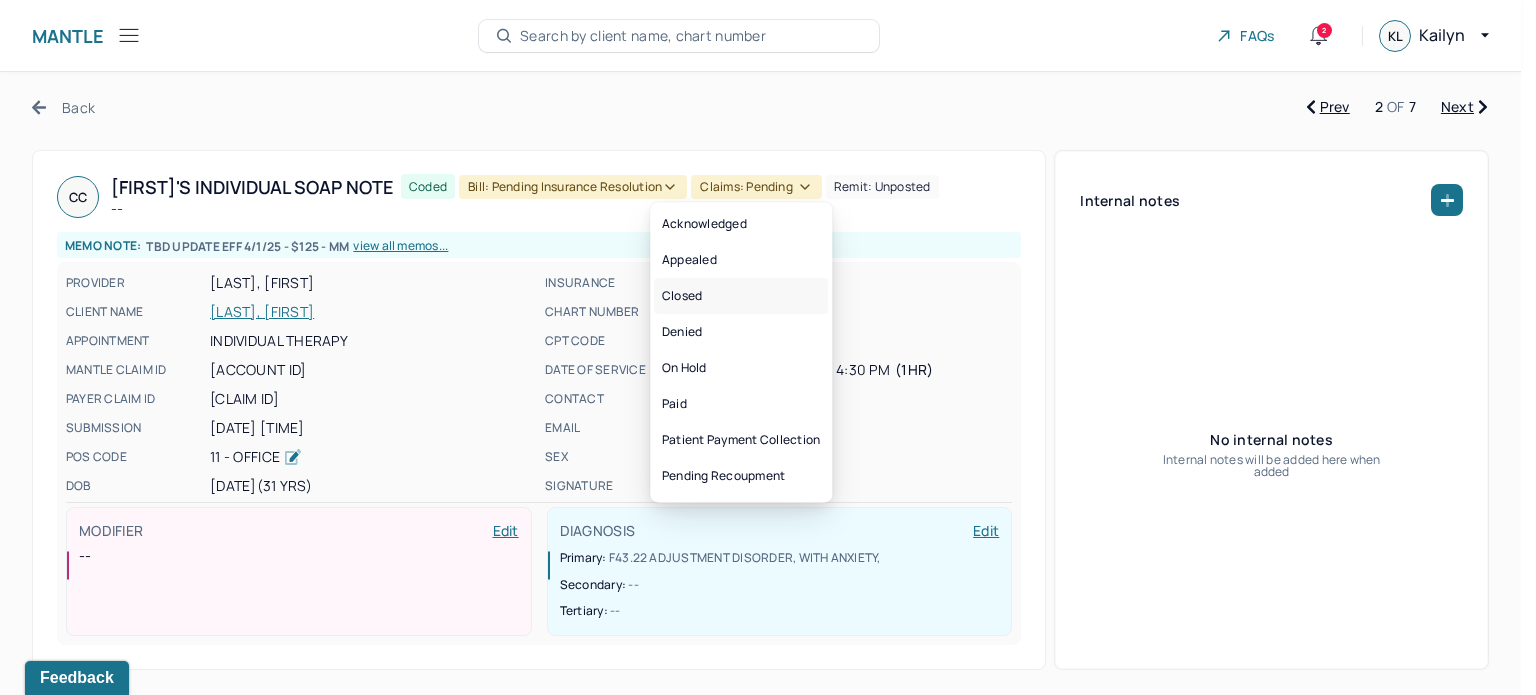 drag, startPoint x: 725, startPoint y: 295, endPoint x: 704, endPoint y: 243, distance: 56.0803 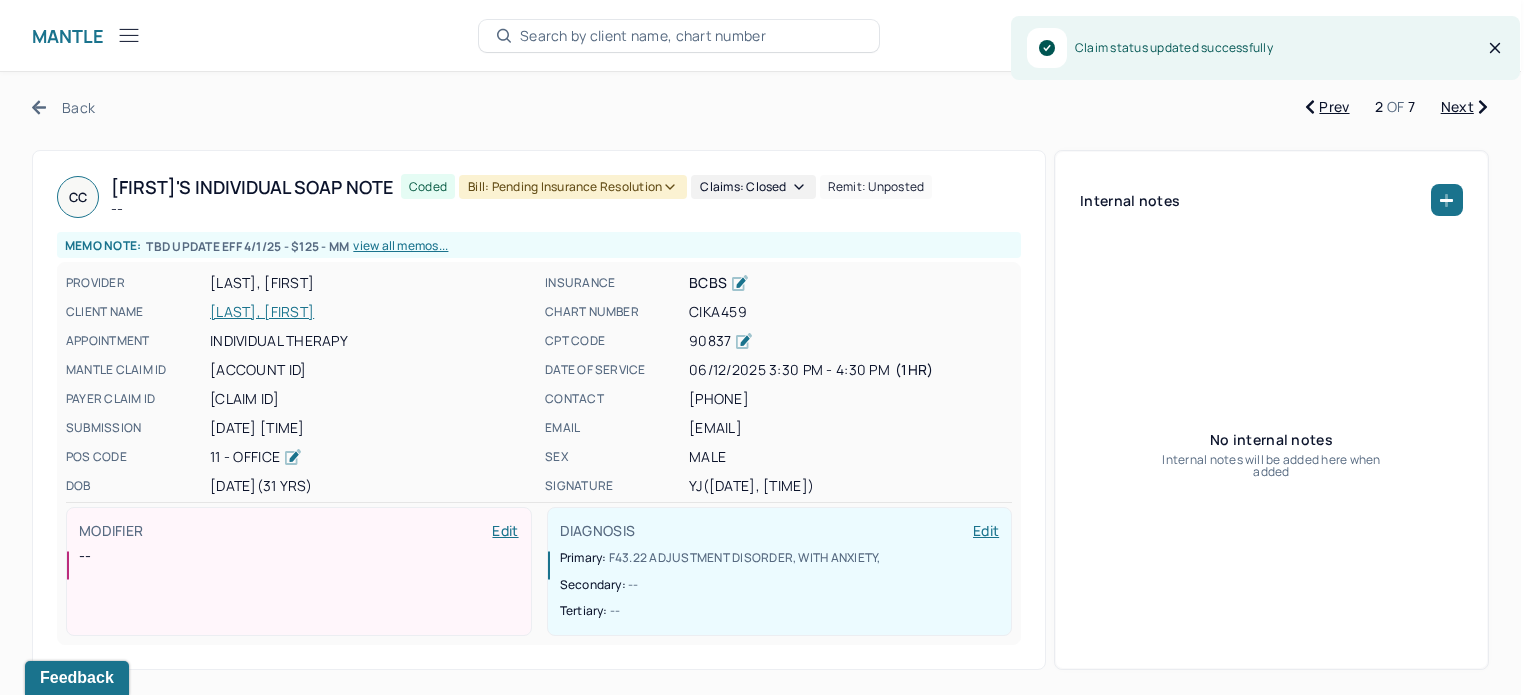 click on "Bill: Pending Insurance Resolution" at bounding box center [573, 187] 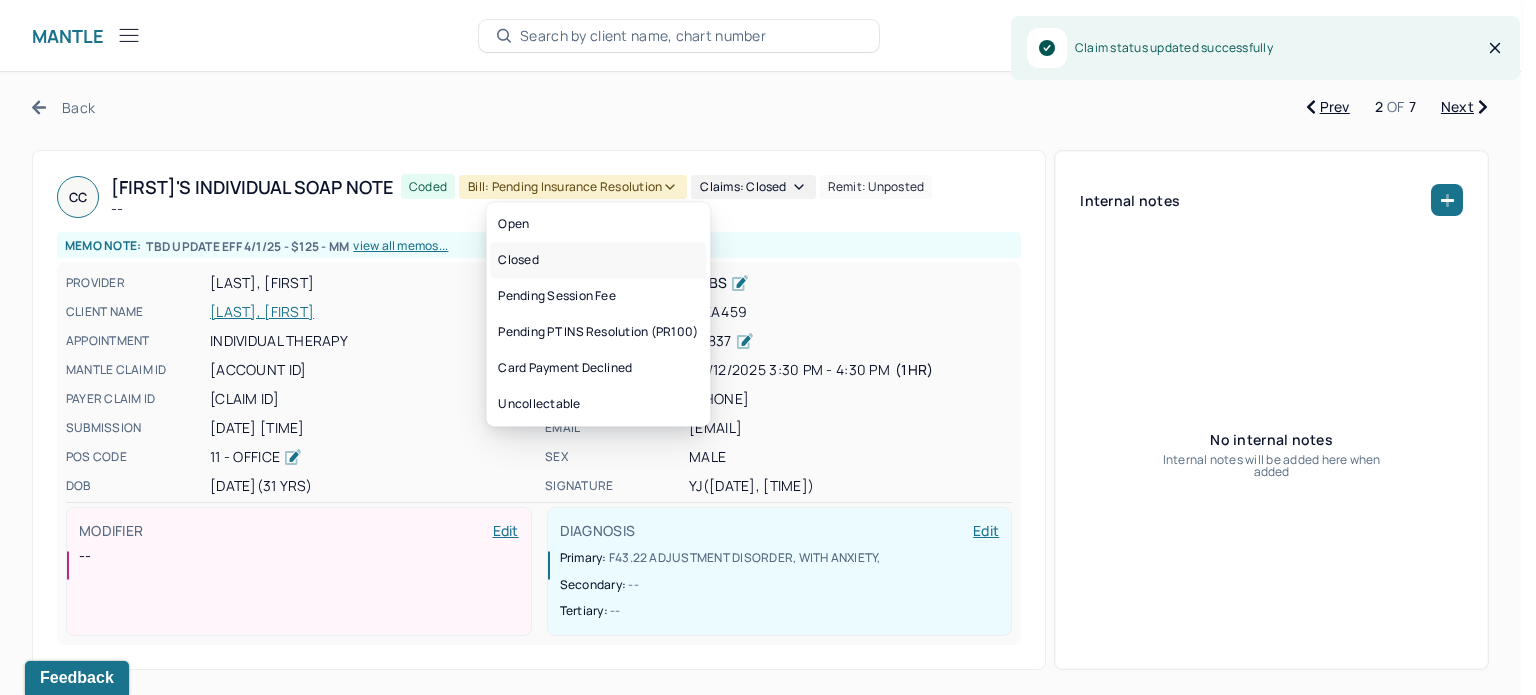 click on "Closed" at bounding box center (598, 260) 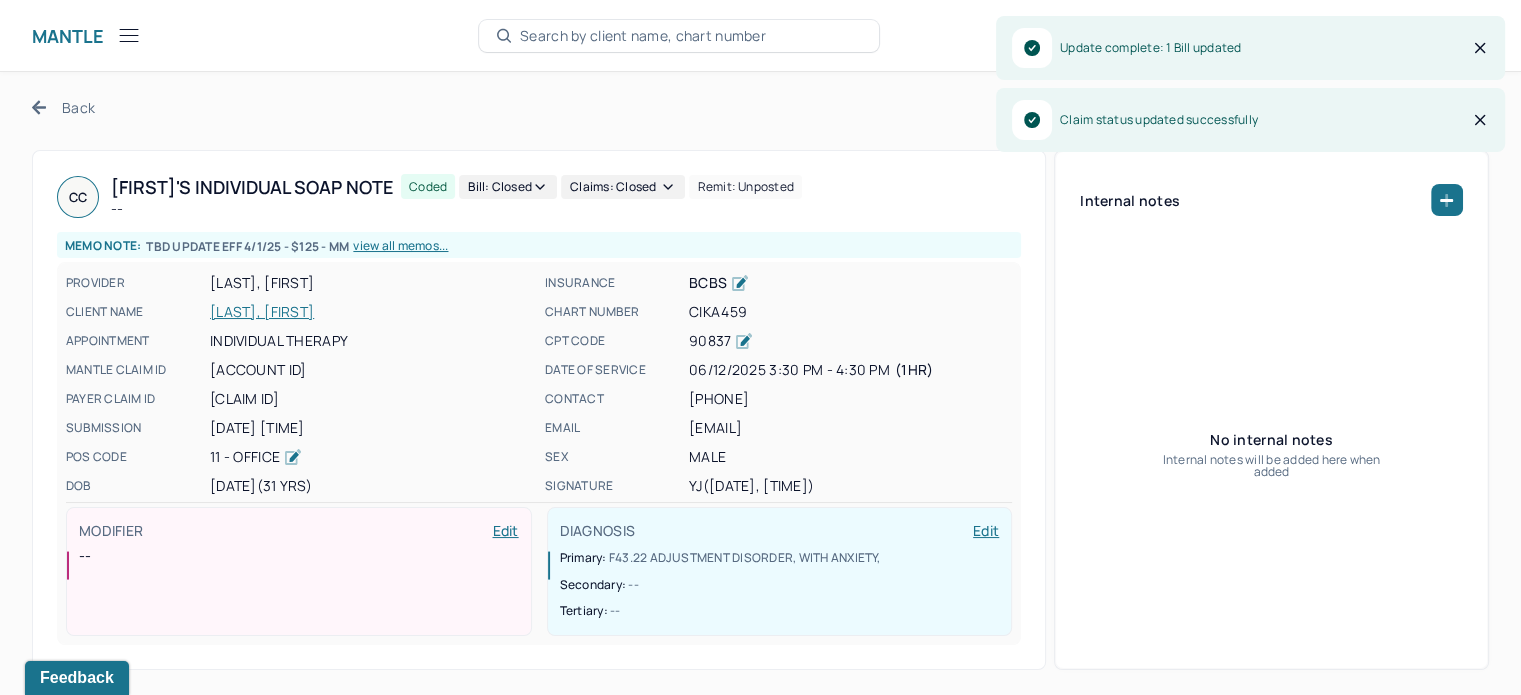 click on "Back" at bounding box center (63, 107) 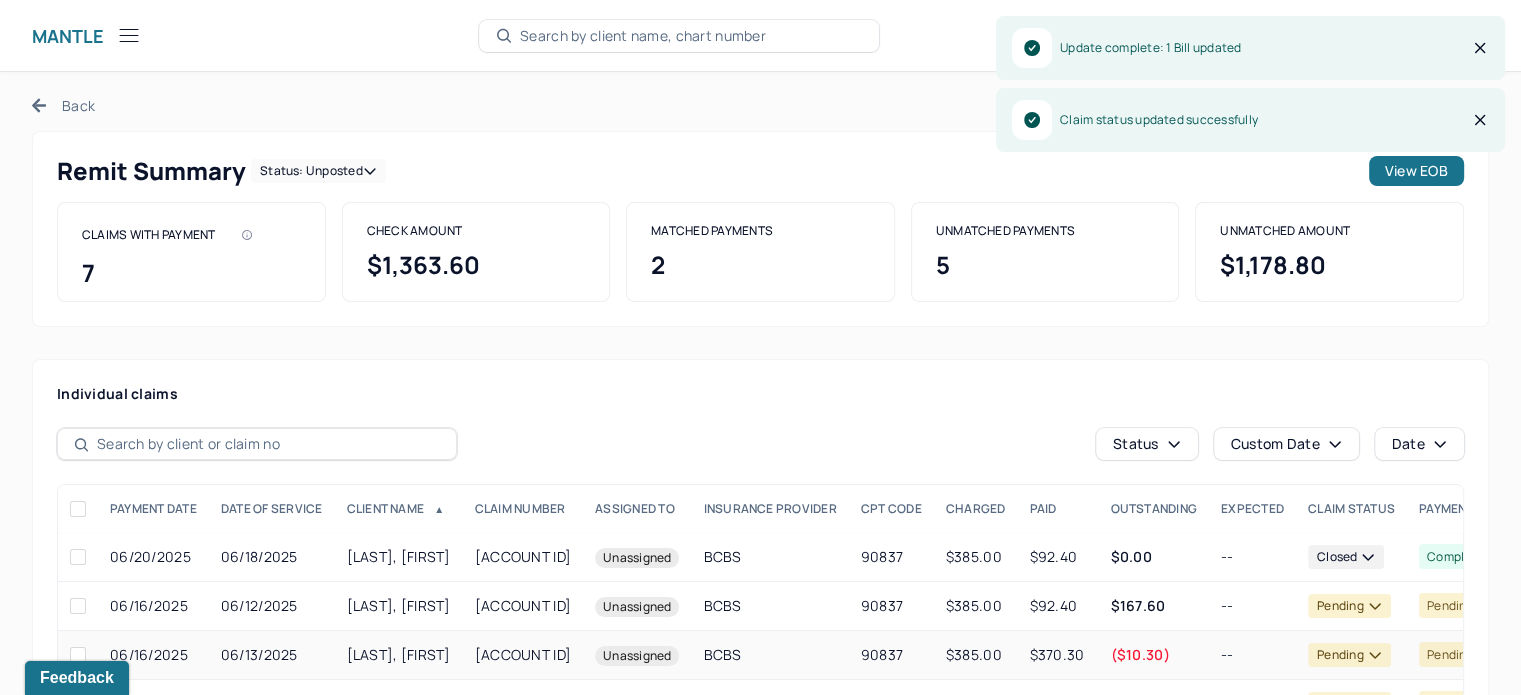 click on "--" at bounding box center (1252, 655) 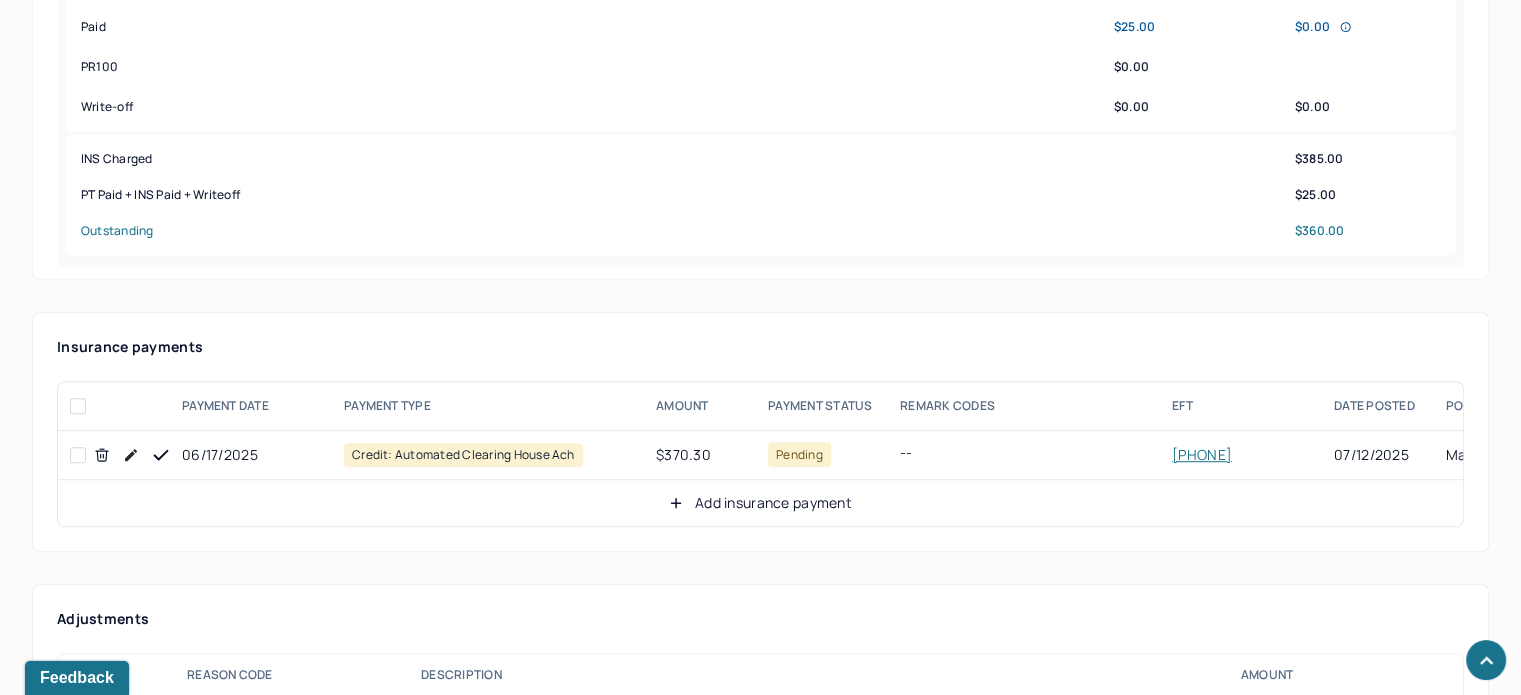 scroll, scrollTop: 1100, scrollLeft: 0, axis: vertical 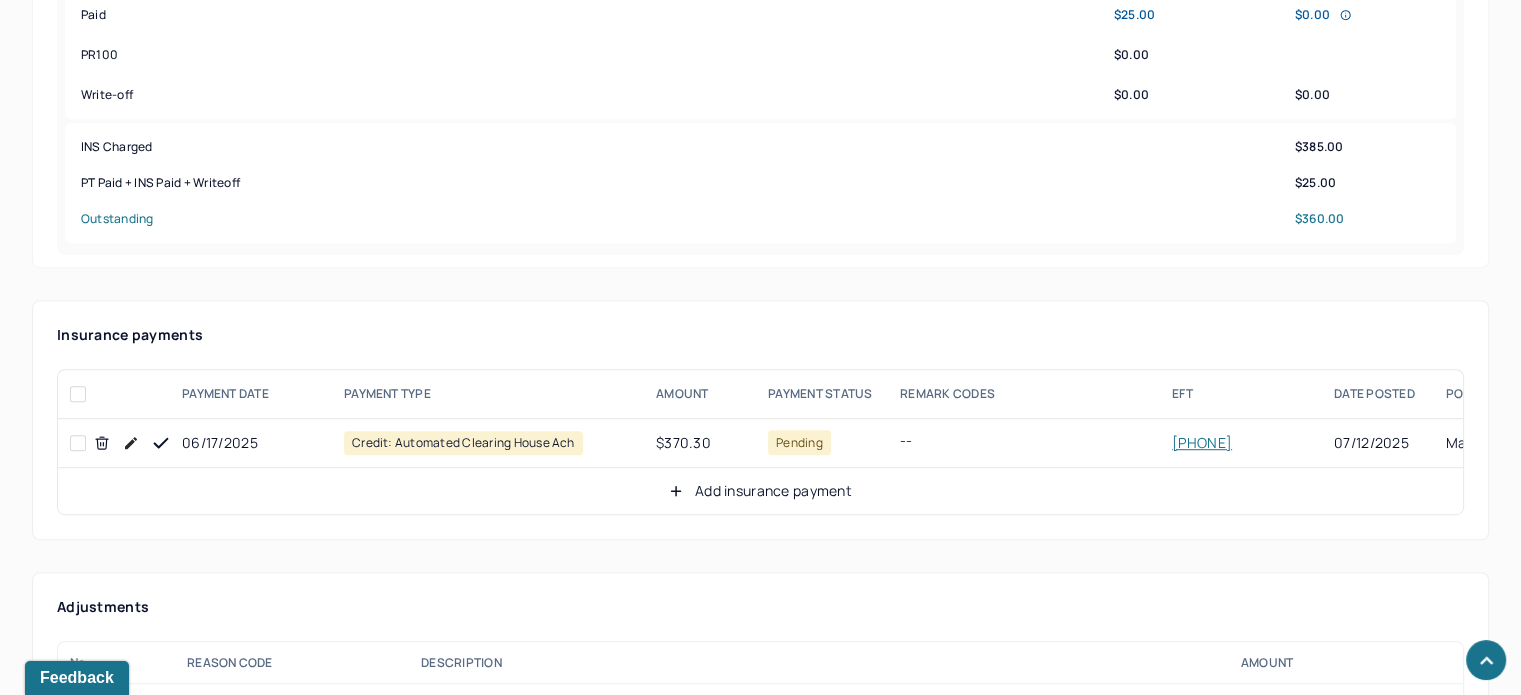 click at bounding box center (161, 443) 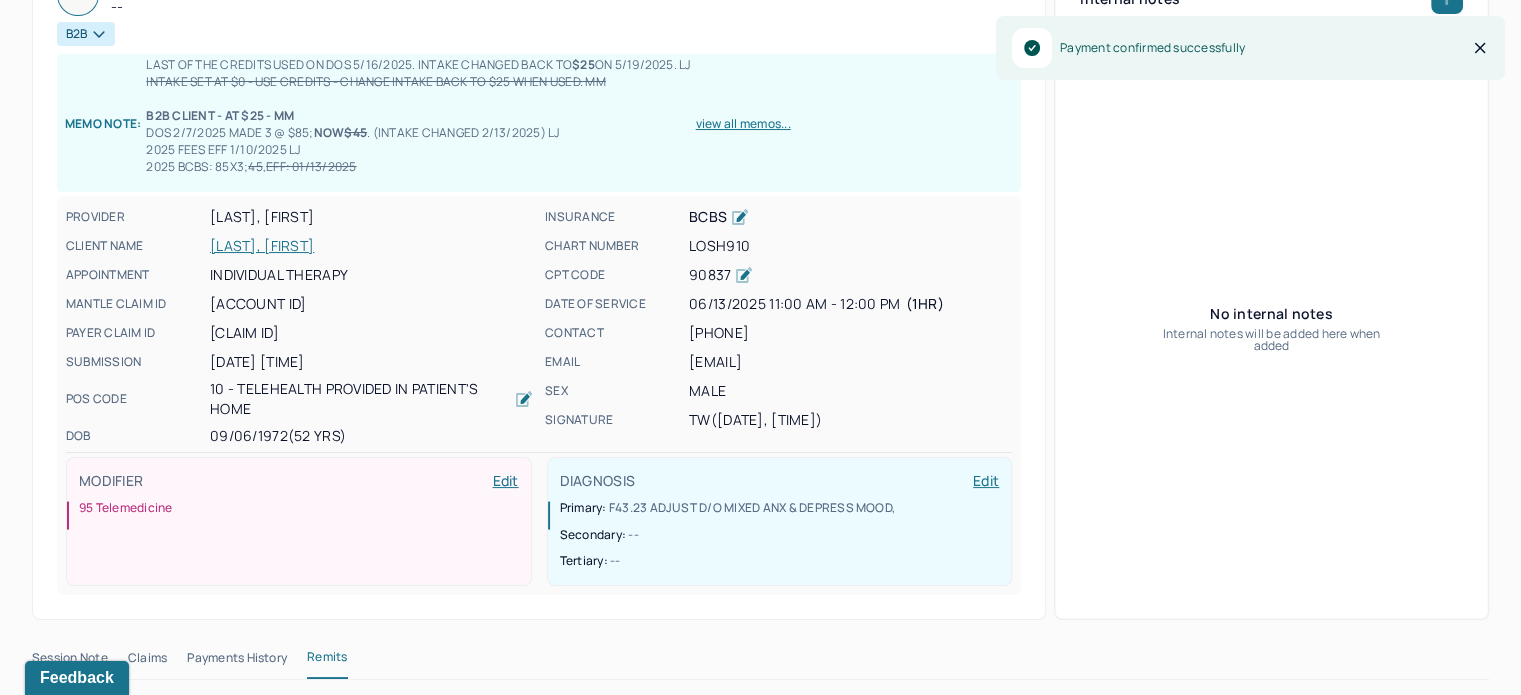 scroll, scrollTop: 200, scrollLeft: 0, axis: vertical 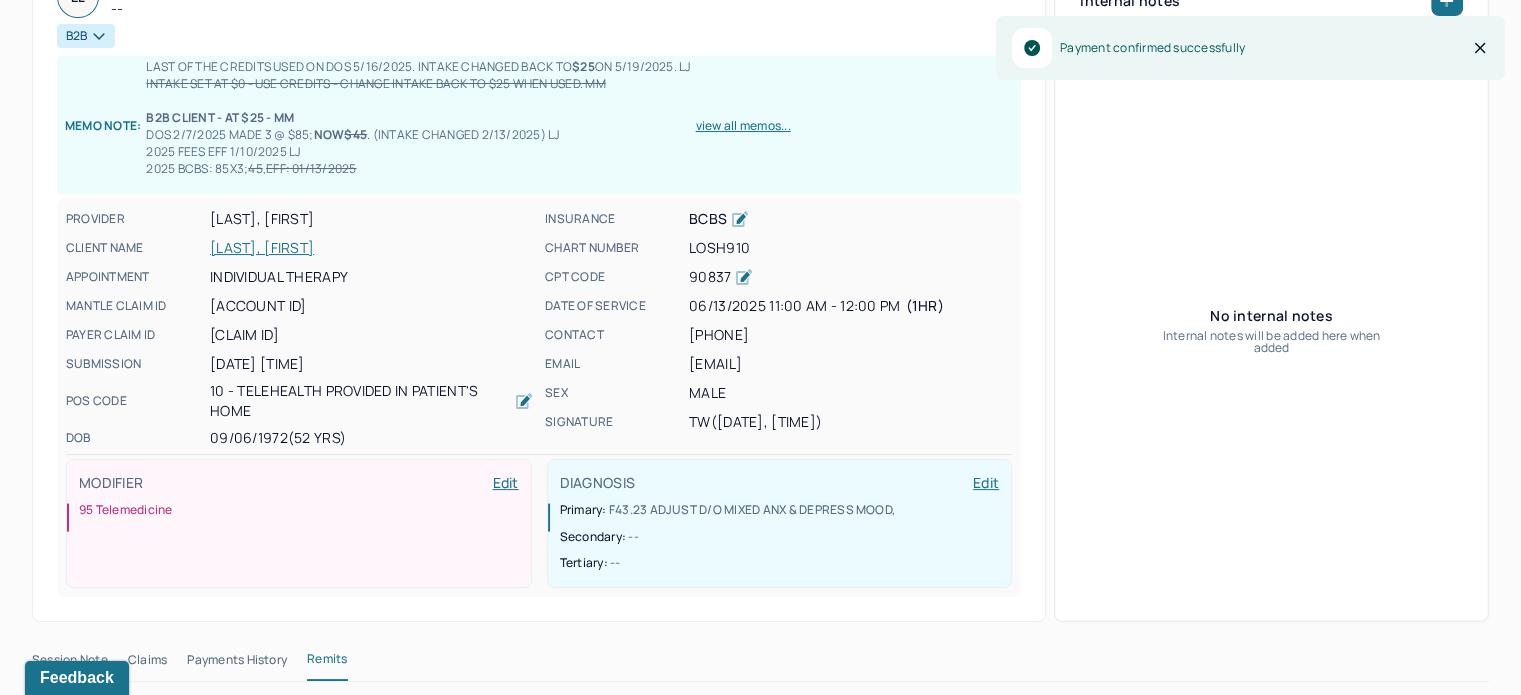 click on "[LAST], [FIRST]" at bounding box center [371, 248] 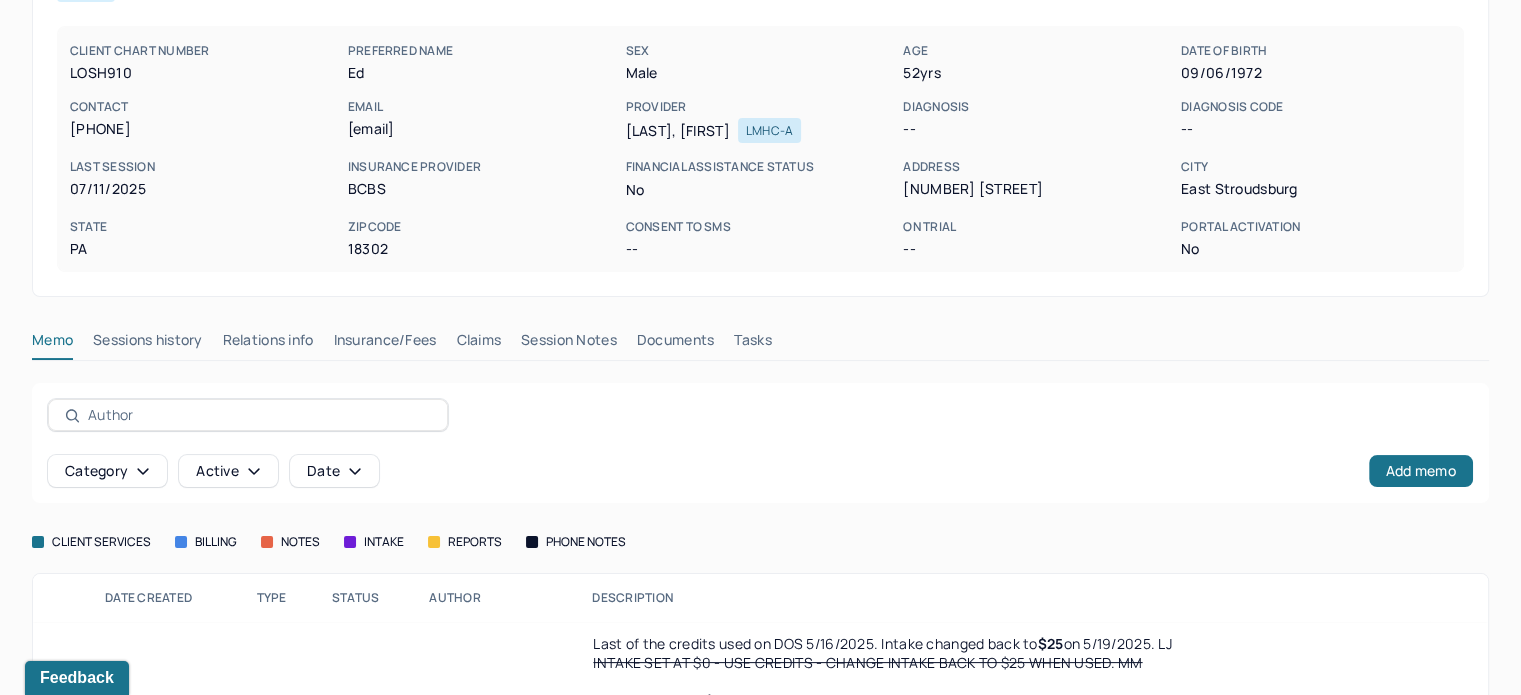 click on "Claims" at bounding box center [478, 344] 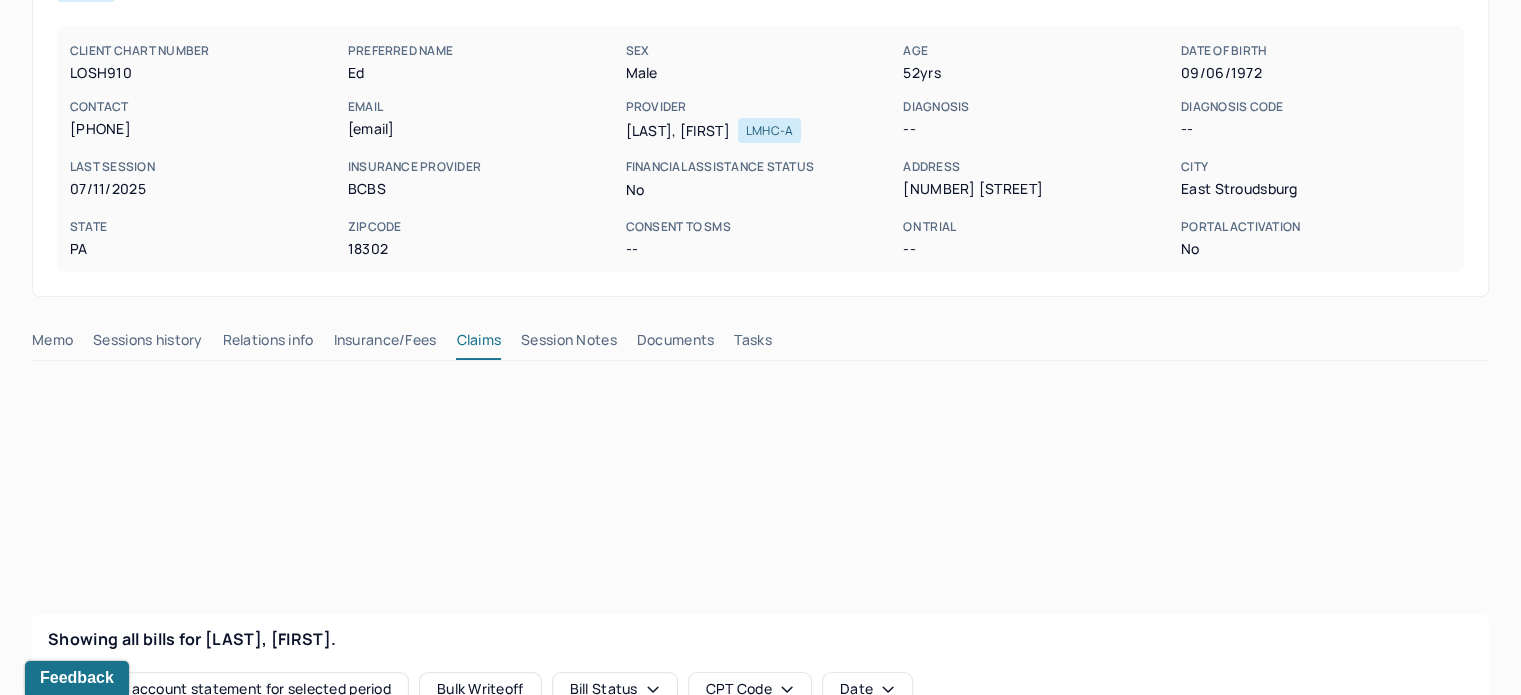 click on "Insurance/Fees" at bounding box center (385, 344) 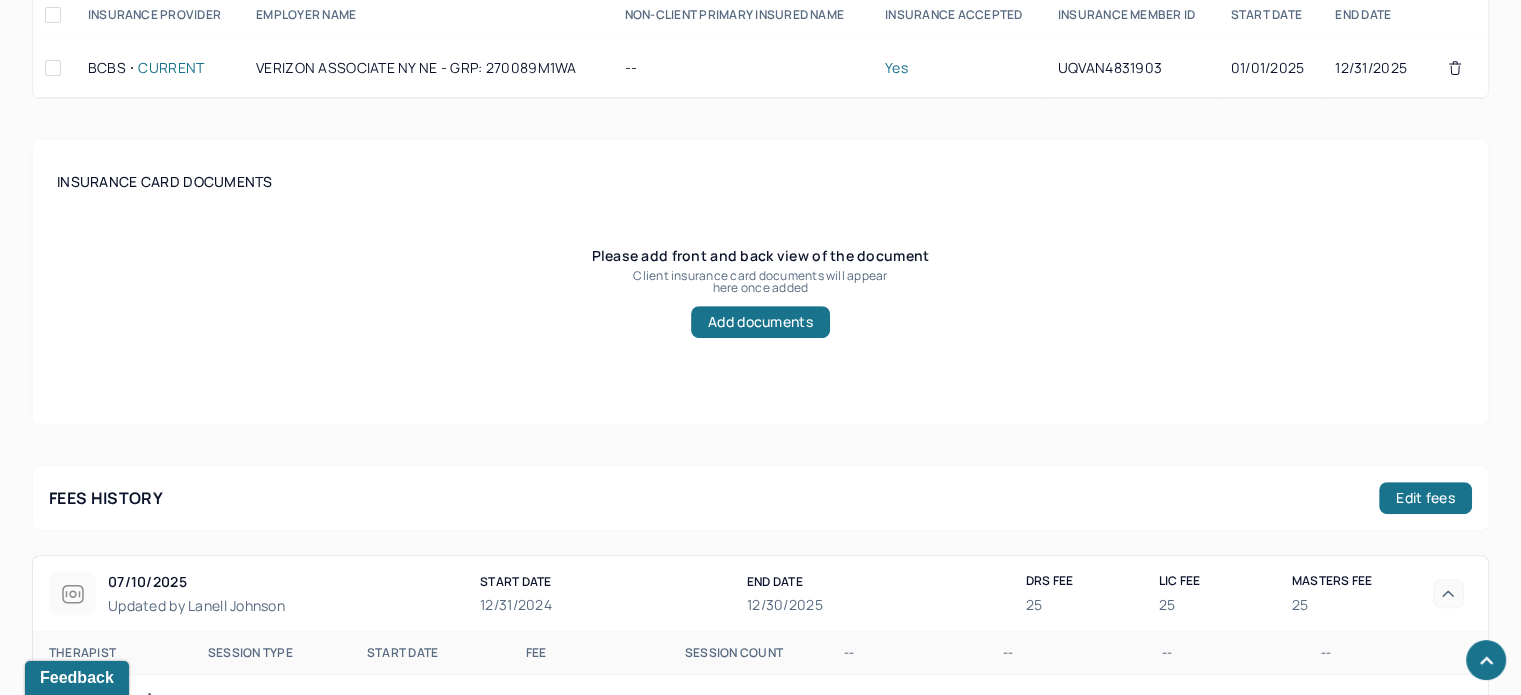 scroll, scrollTop: 800, scrollLeft: 0, axis: vertical 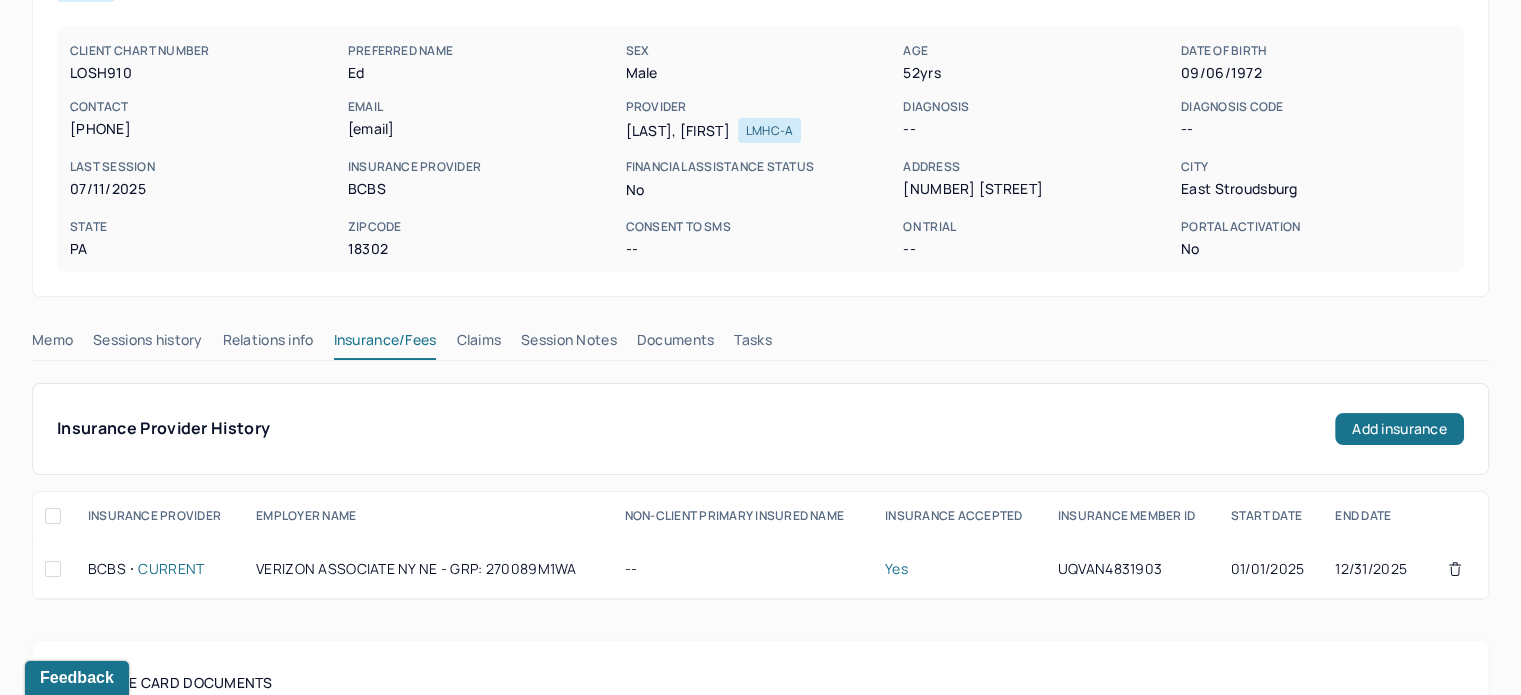 click on "Claims" at bounding box center [478, 344] 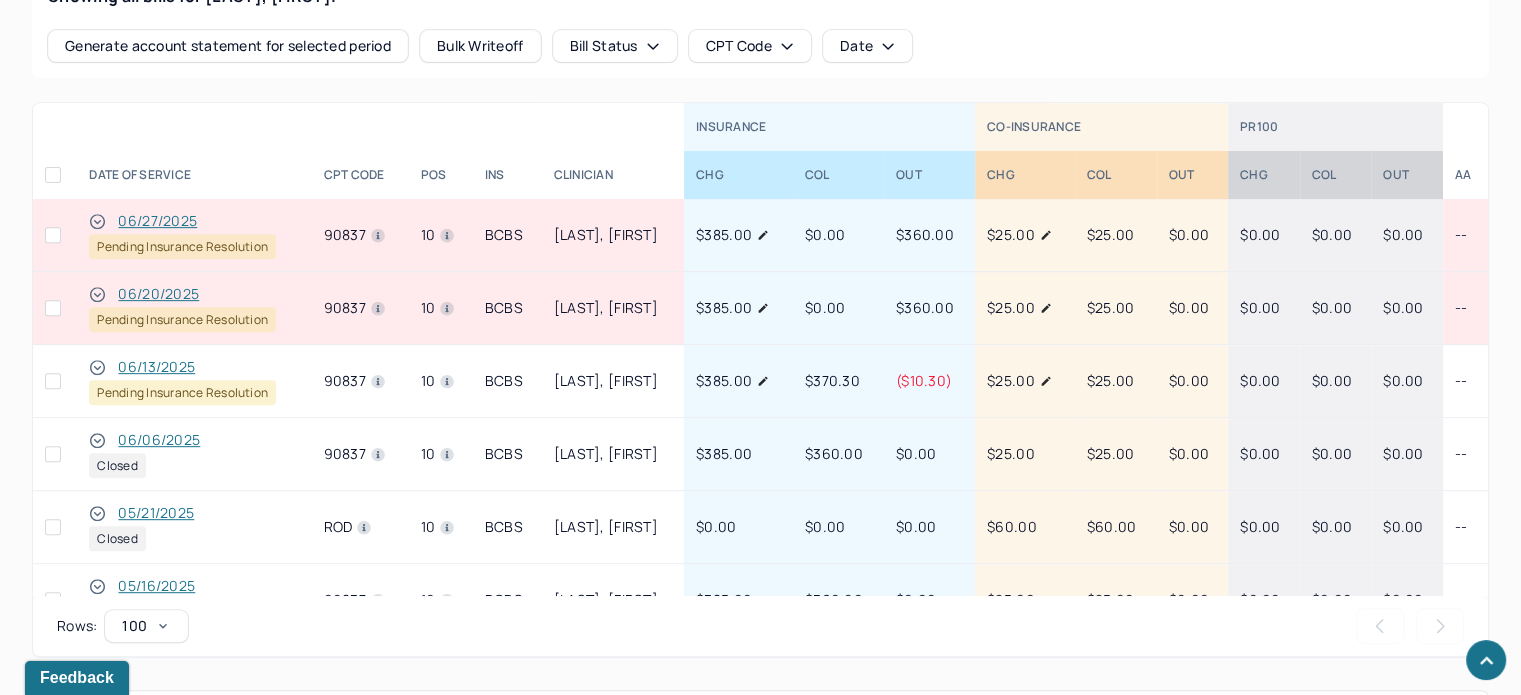 scroll, scrollTop: 900, scrollLeft: 0, axis: vertical 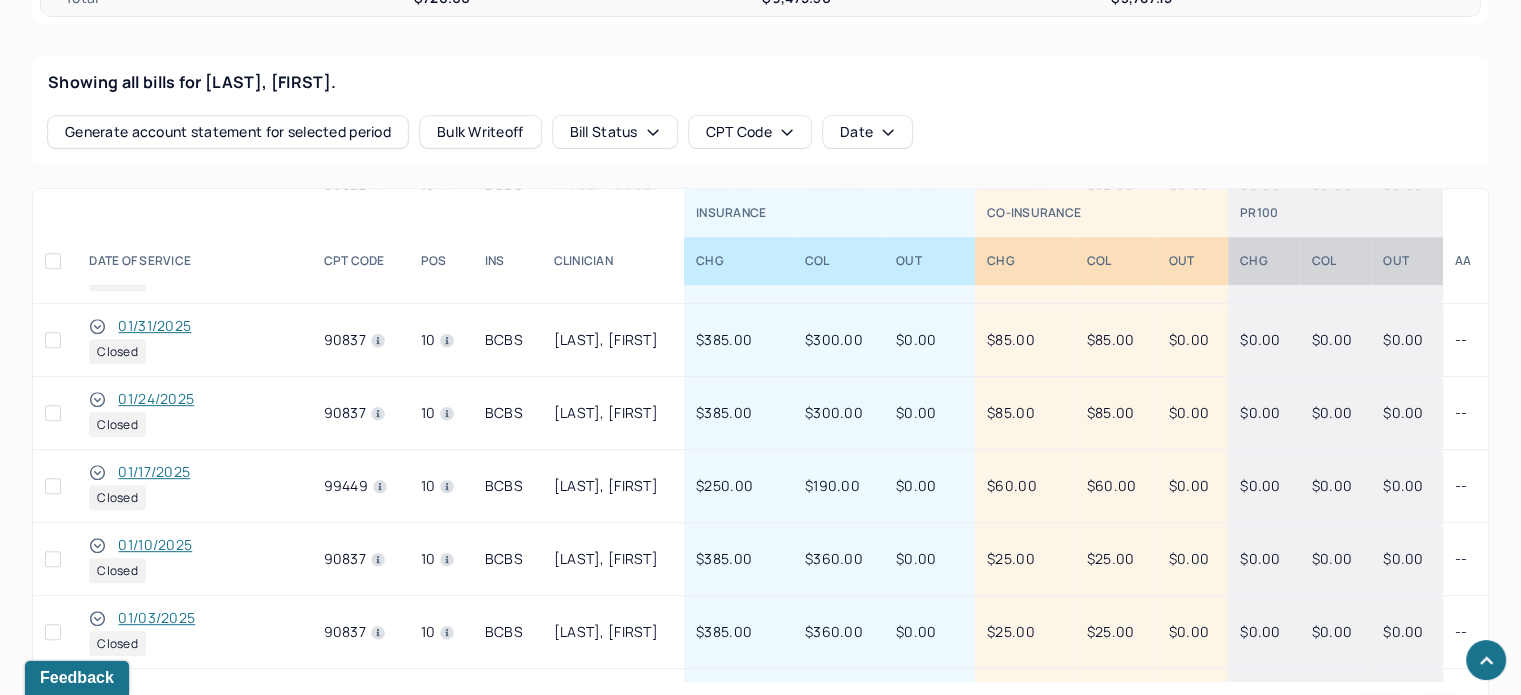 click 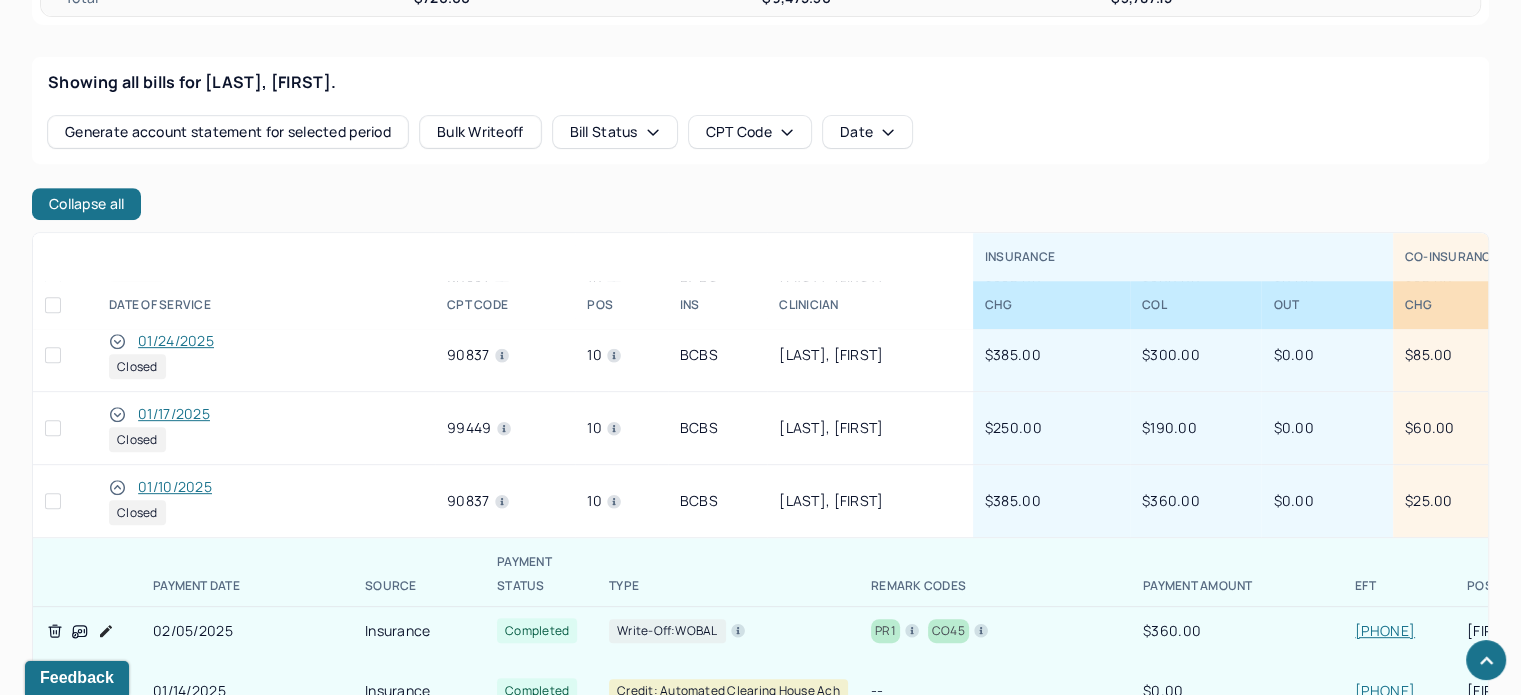 scroll, scrollTop: 1568, scrollLeft: 0, axis: vertical 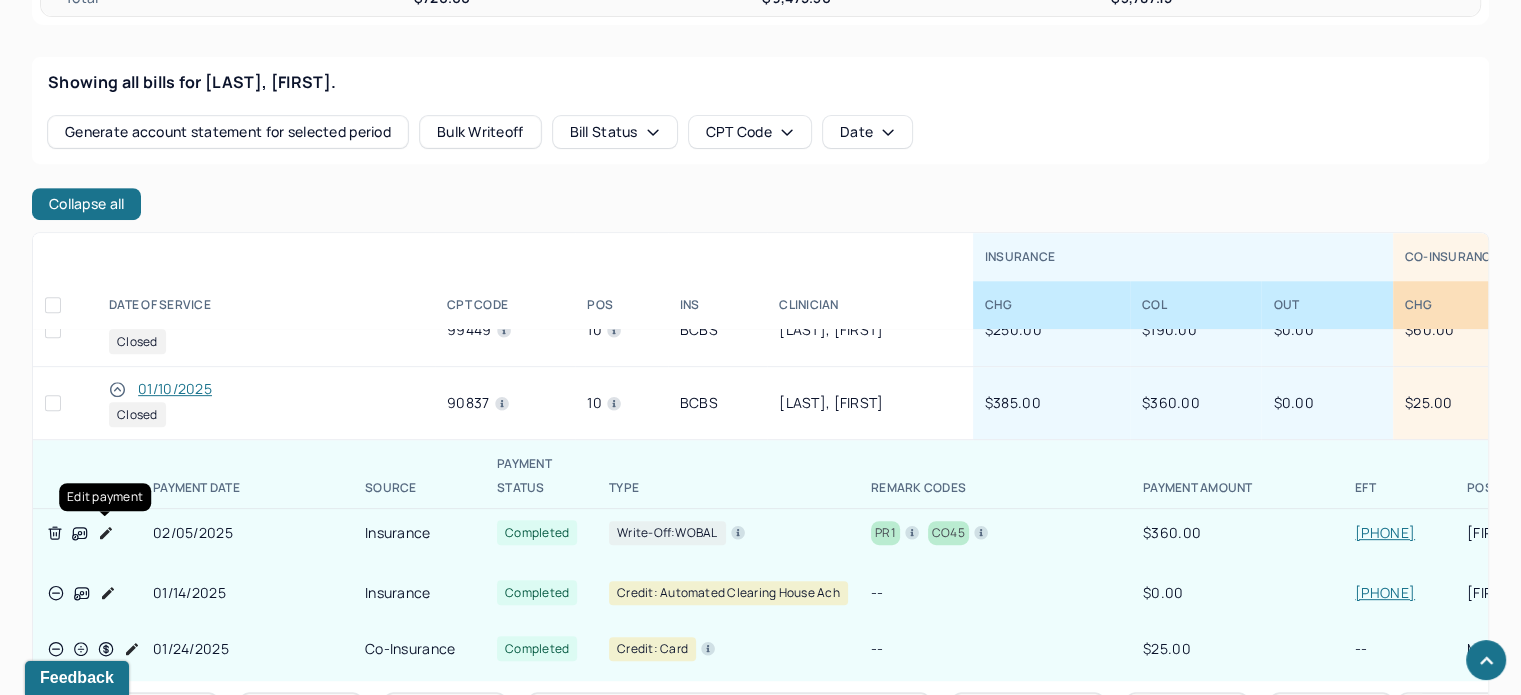 drag, startPoint x: 96, startPoint y: 520, endPoint x: 201, endPoint y: 525, distance: 105.11898 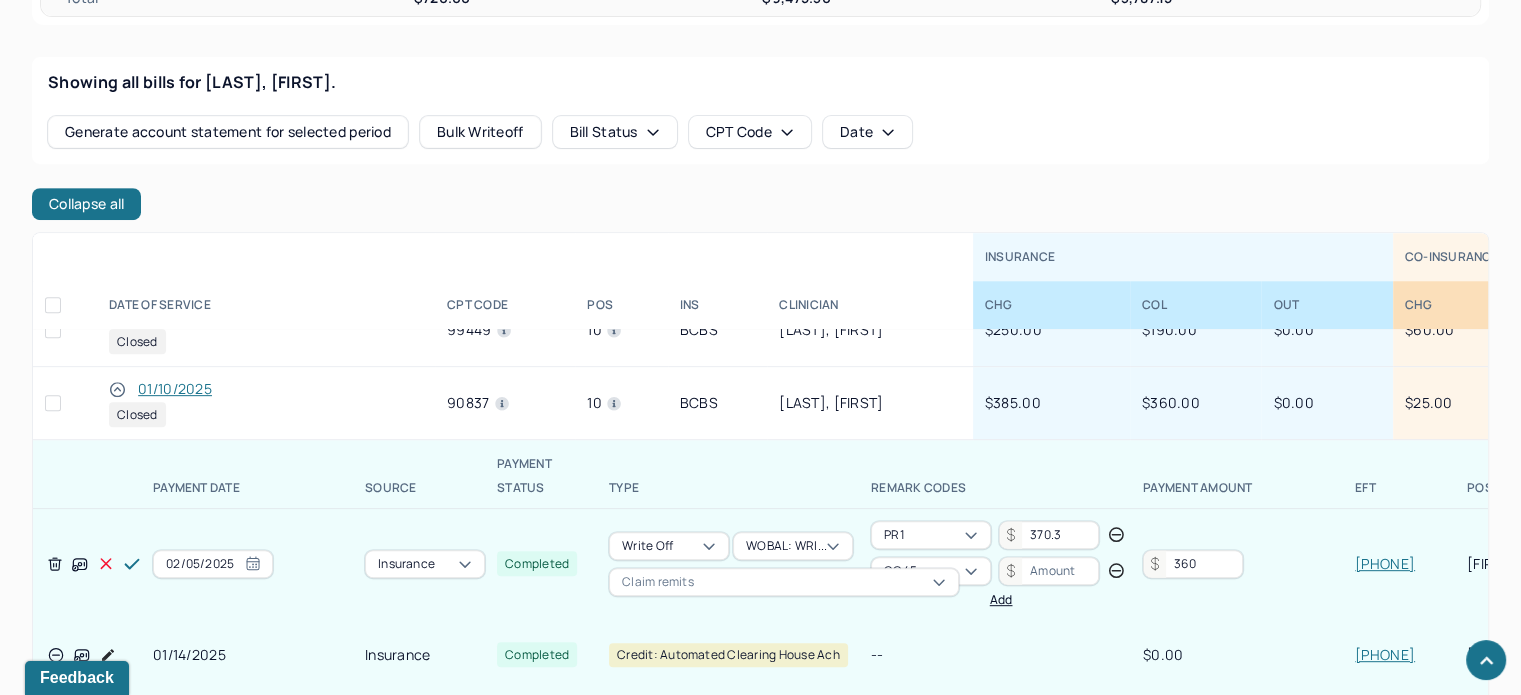 click on "360" at bounding box center [1193, 564] 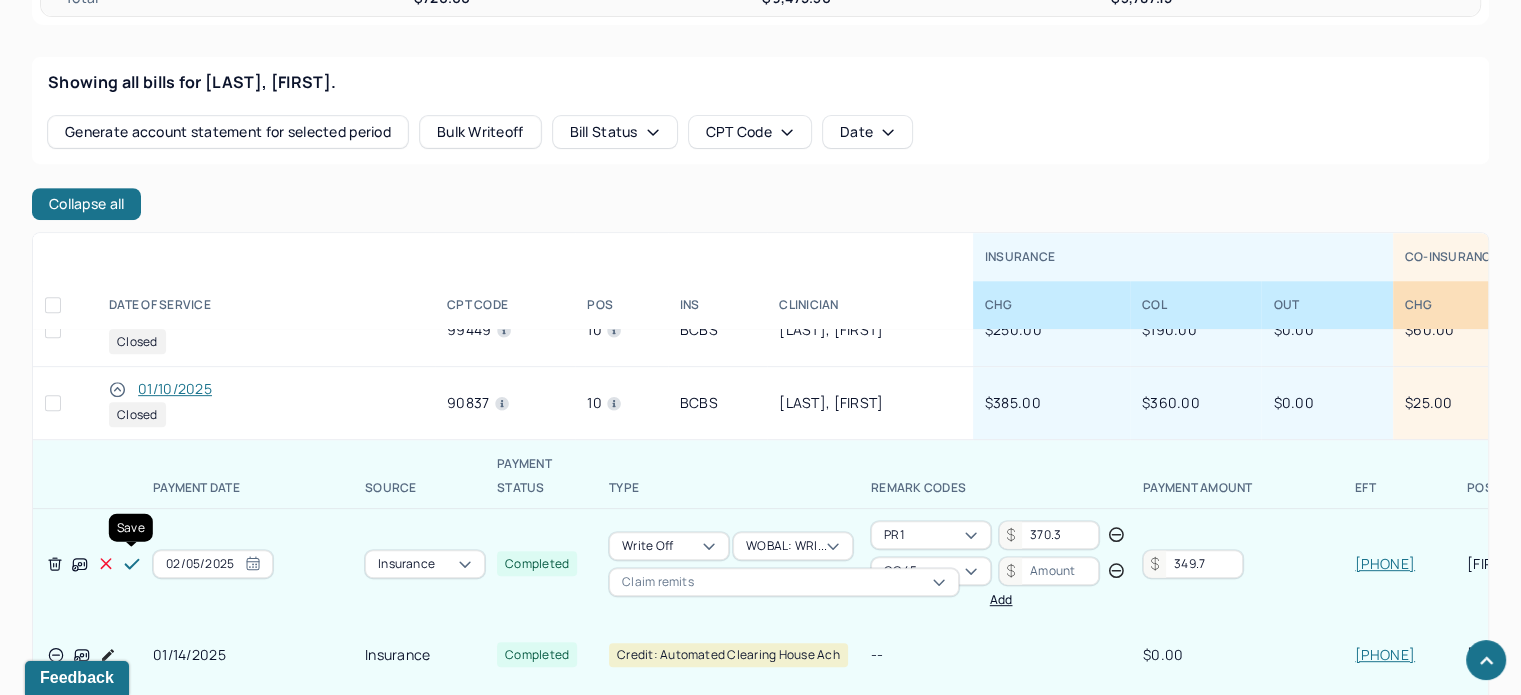 type on "349.7" 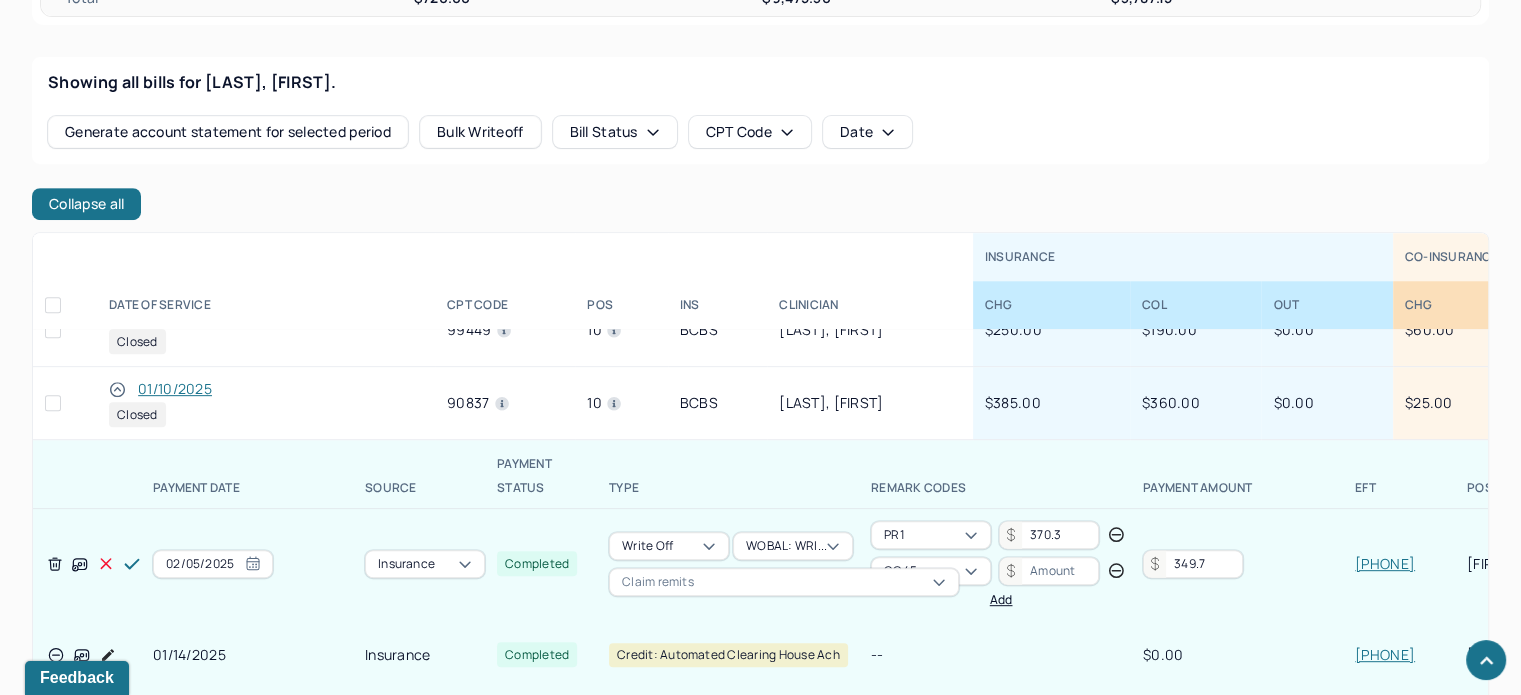 click 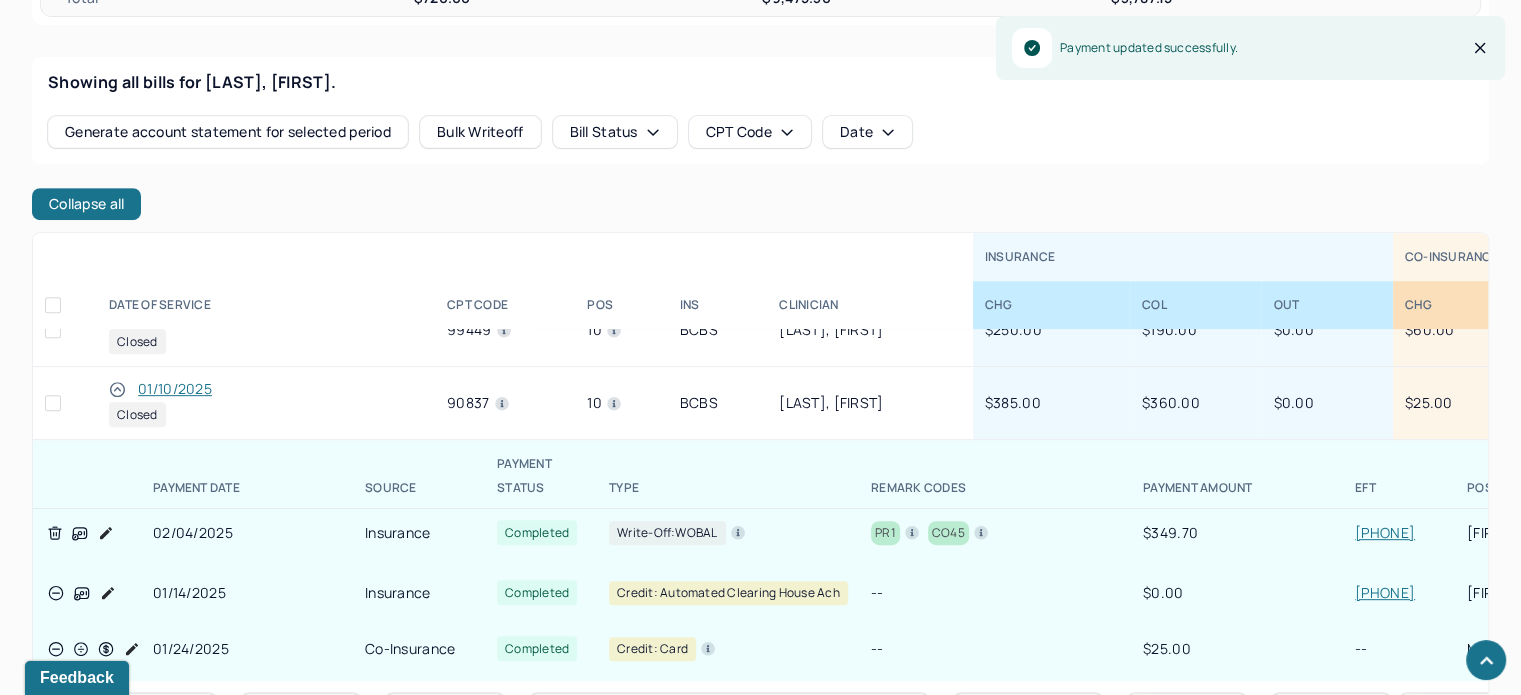 click on "01/10/2025" at bounding box center (175, 389) 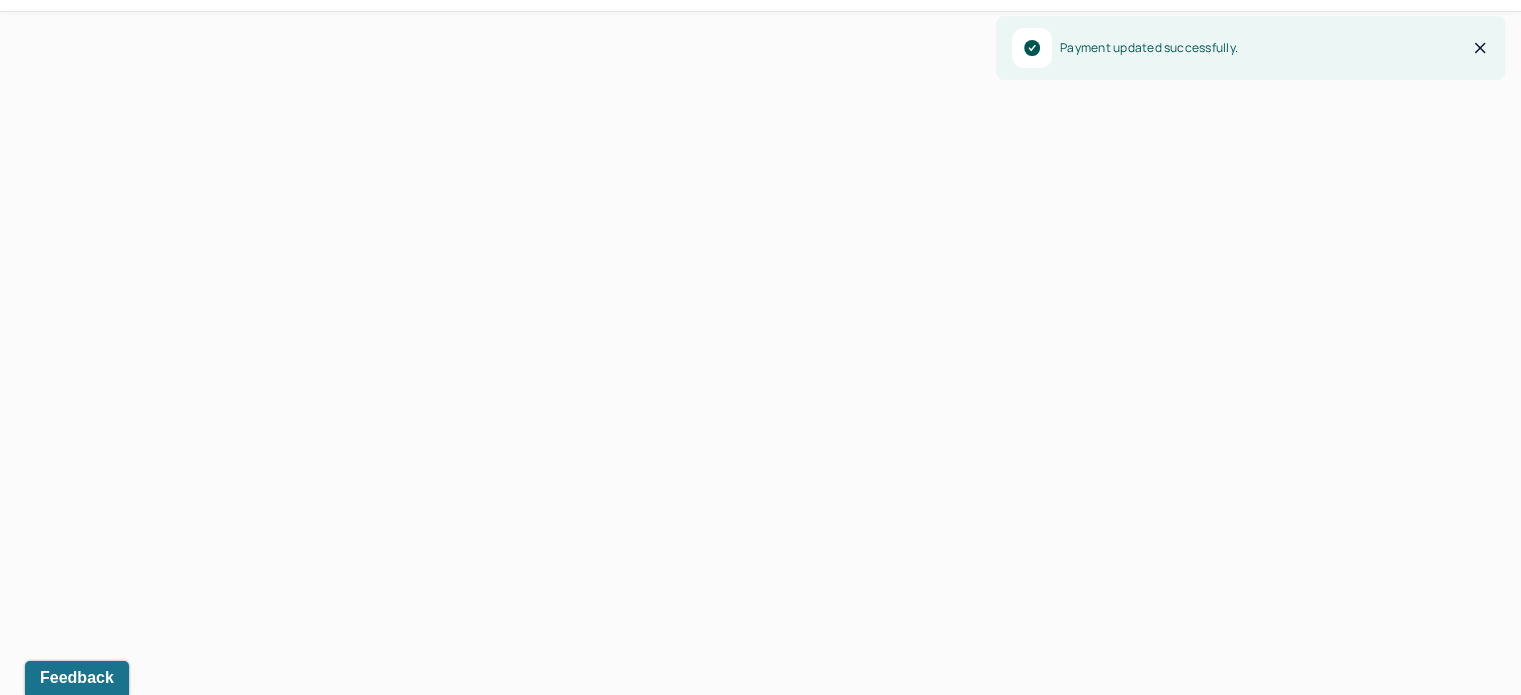 scroll, scrollTop: 0, scrollLeft: 0, axis: both 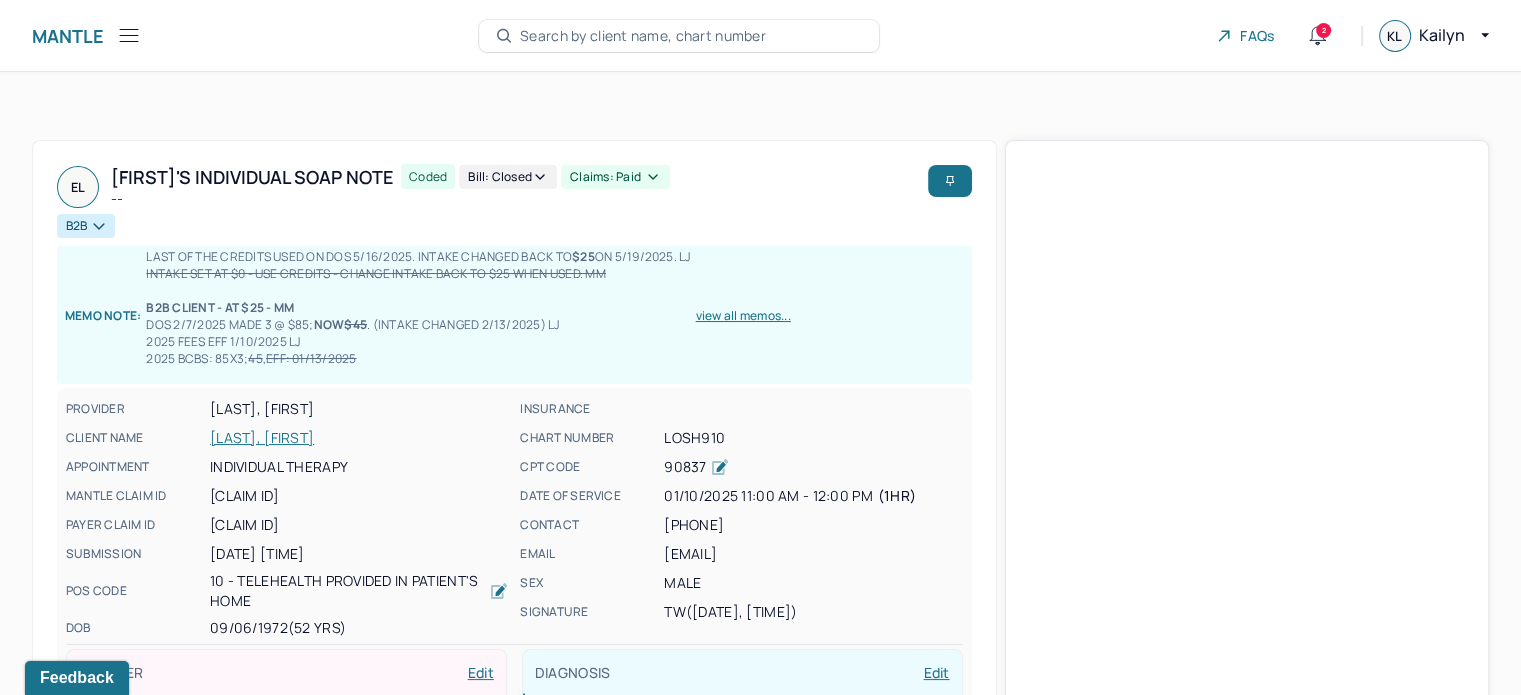 click 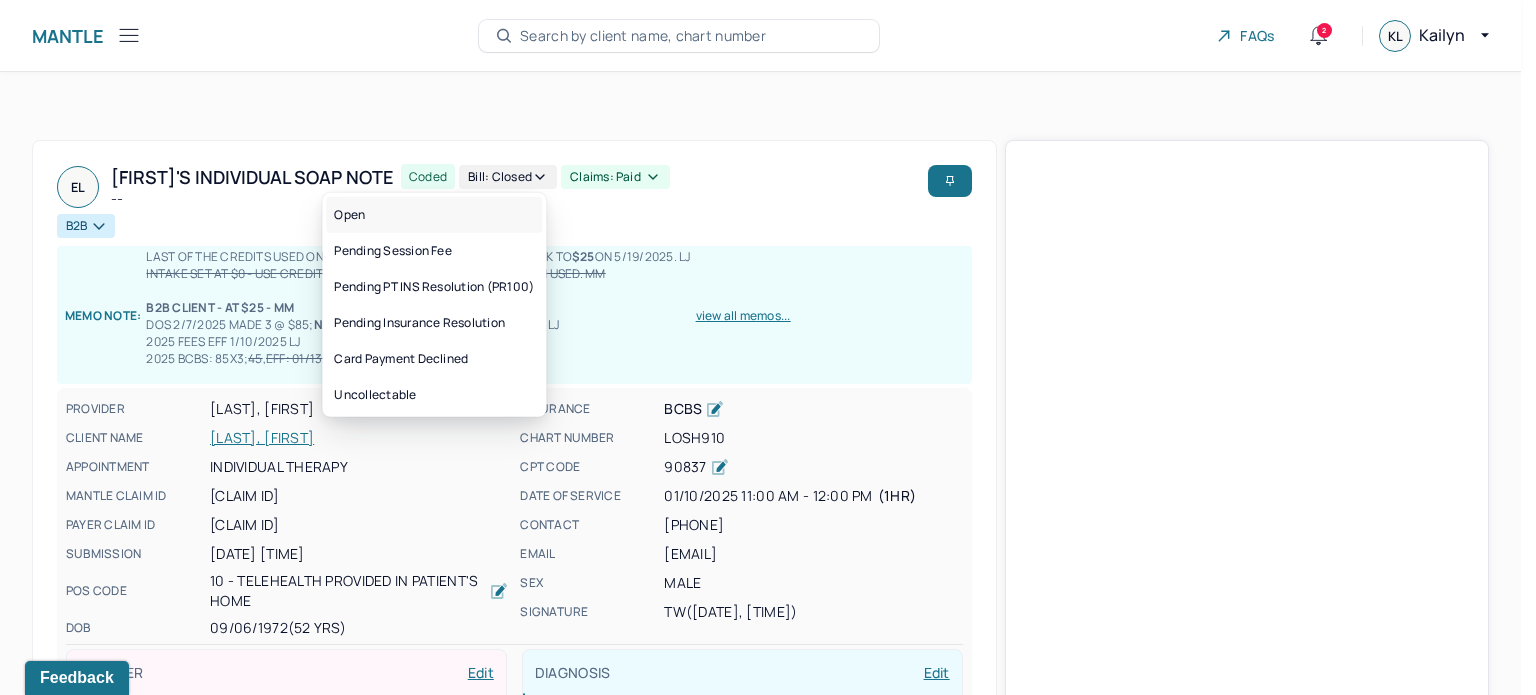 click on "Open" at bounding box center (434, 215) 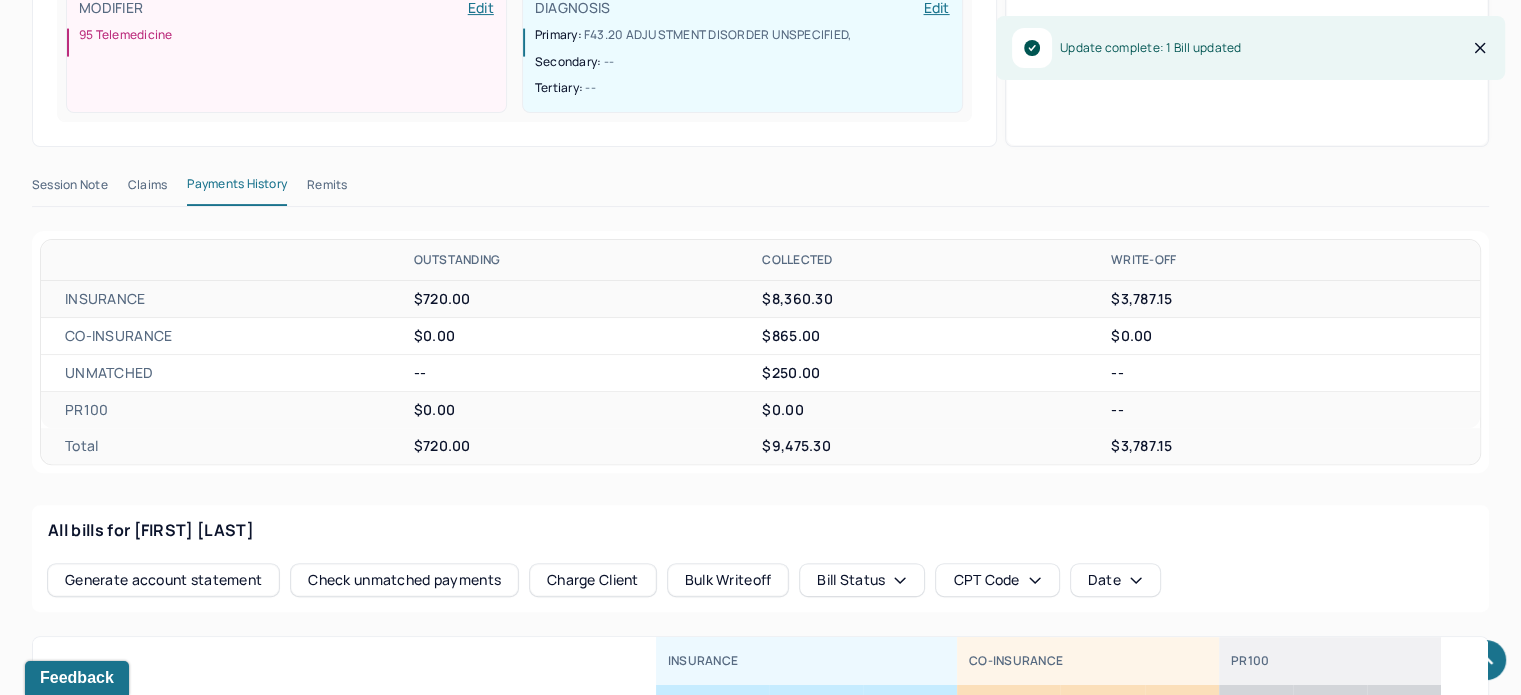 scroll, scrollTop: 1000, scrollLeft: 0, axis: vertical 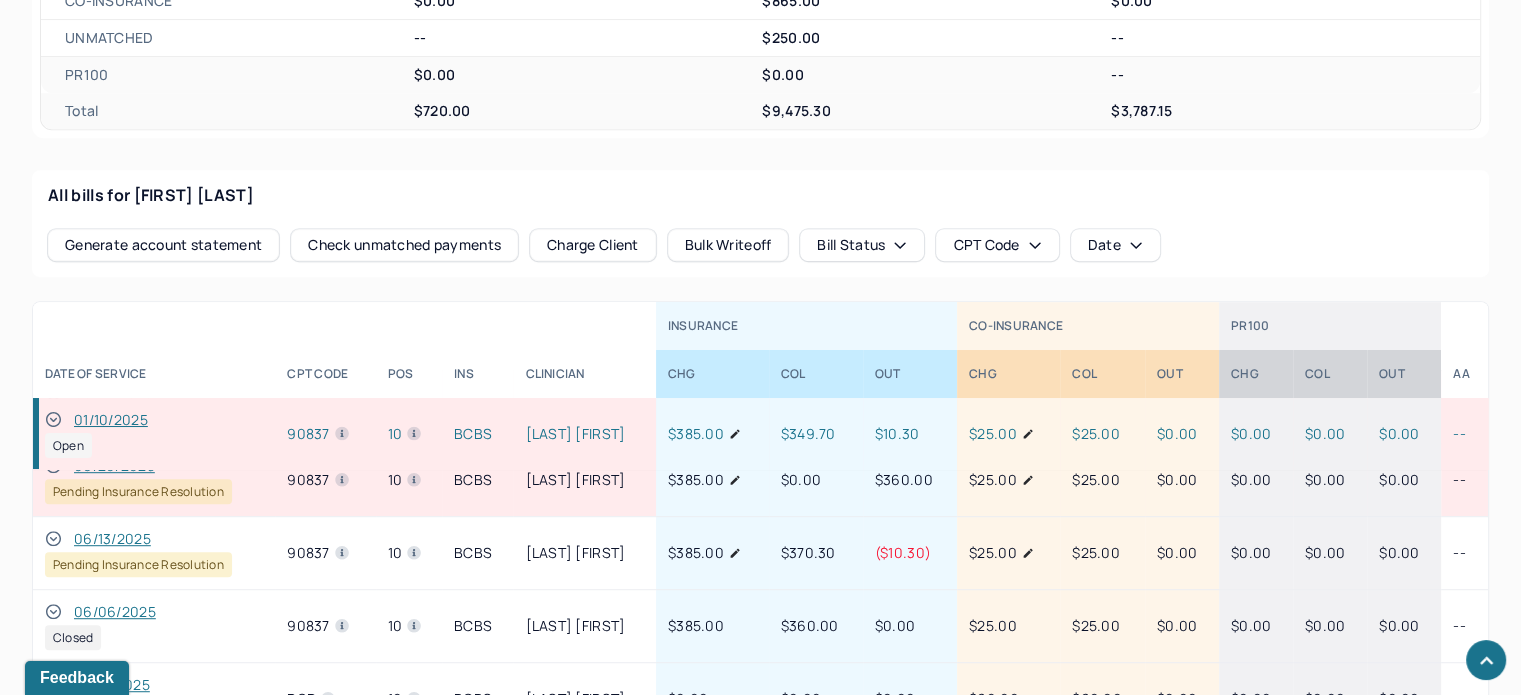 click 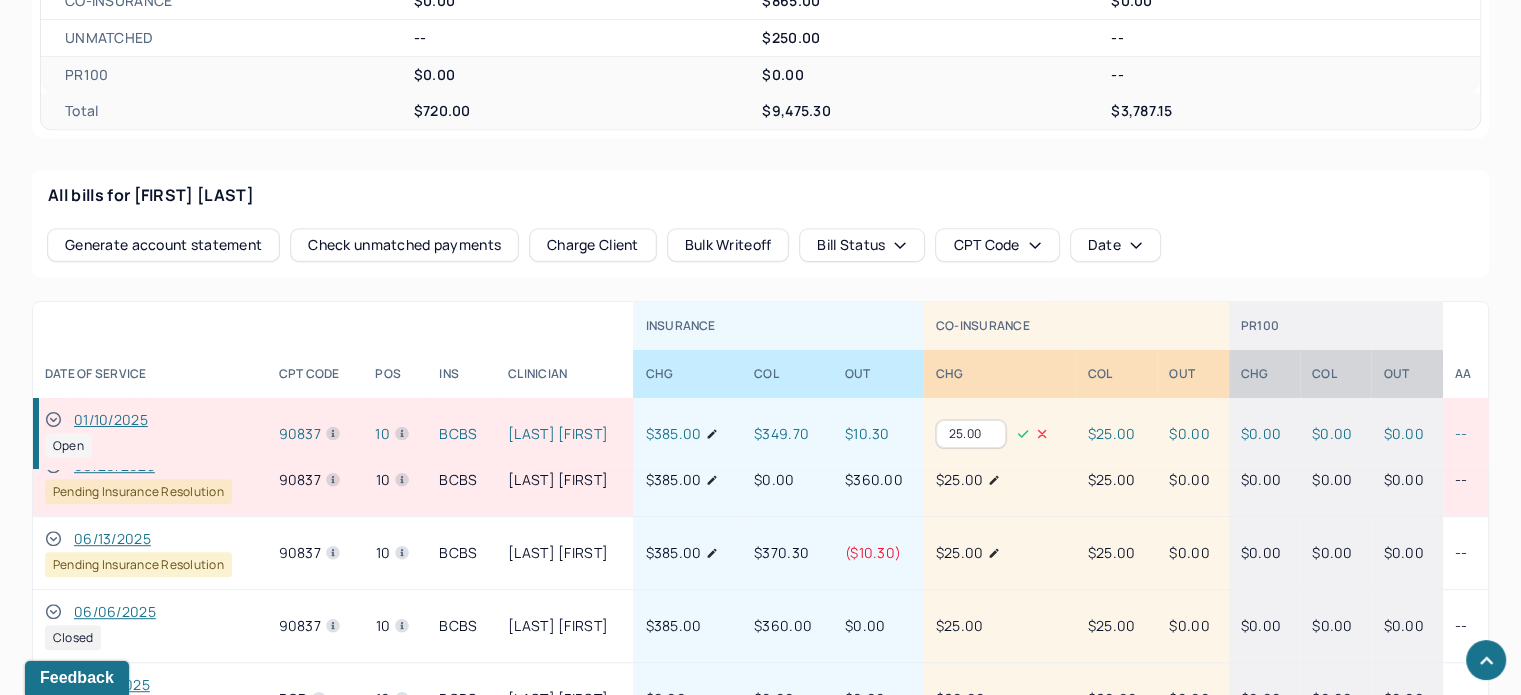 click on "25.00" at bounding box center [971, 434] 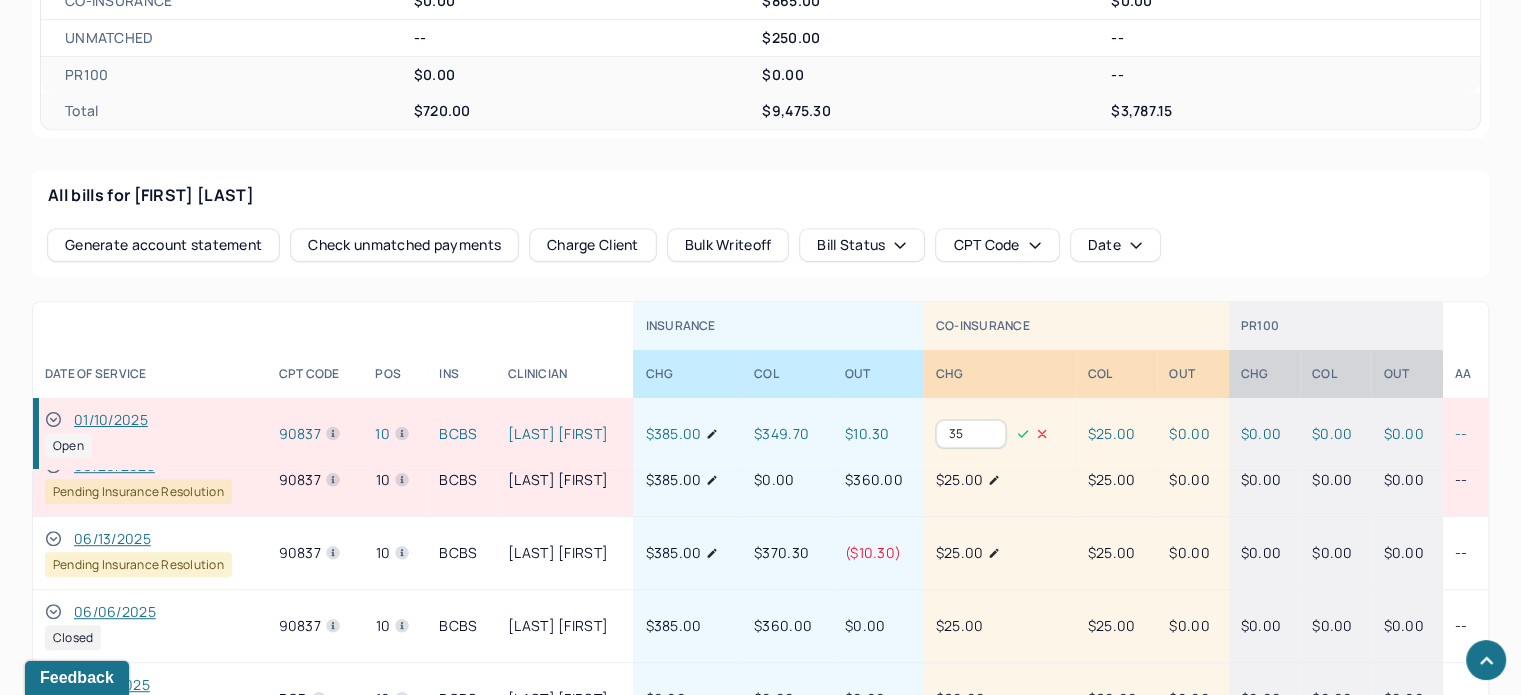 type on "35." 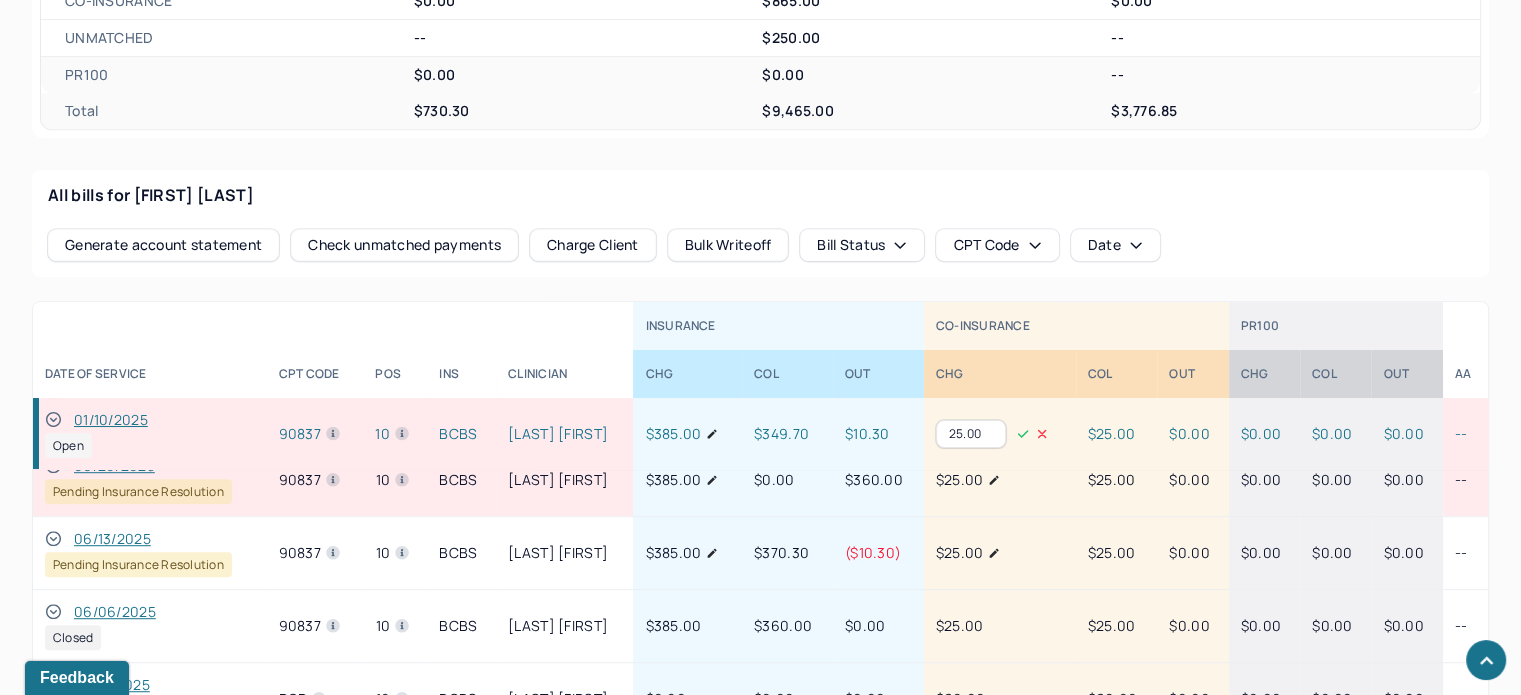 click on "25.00" at bounding box center [971, 434] 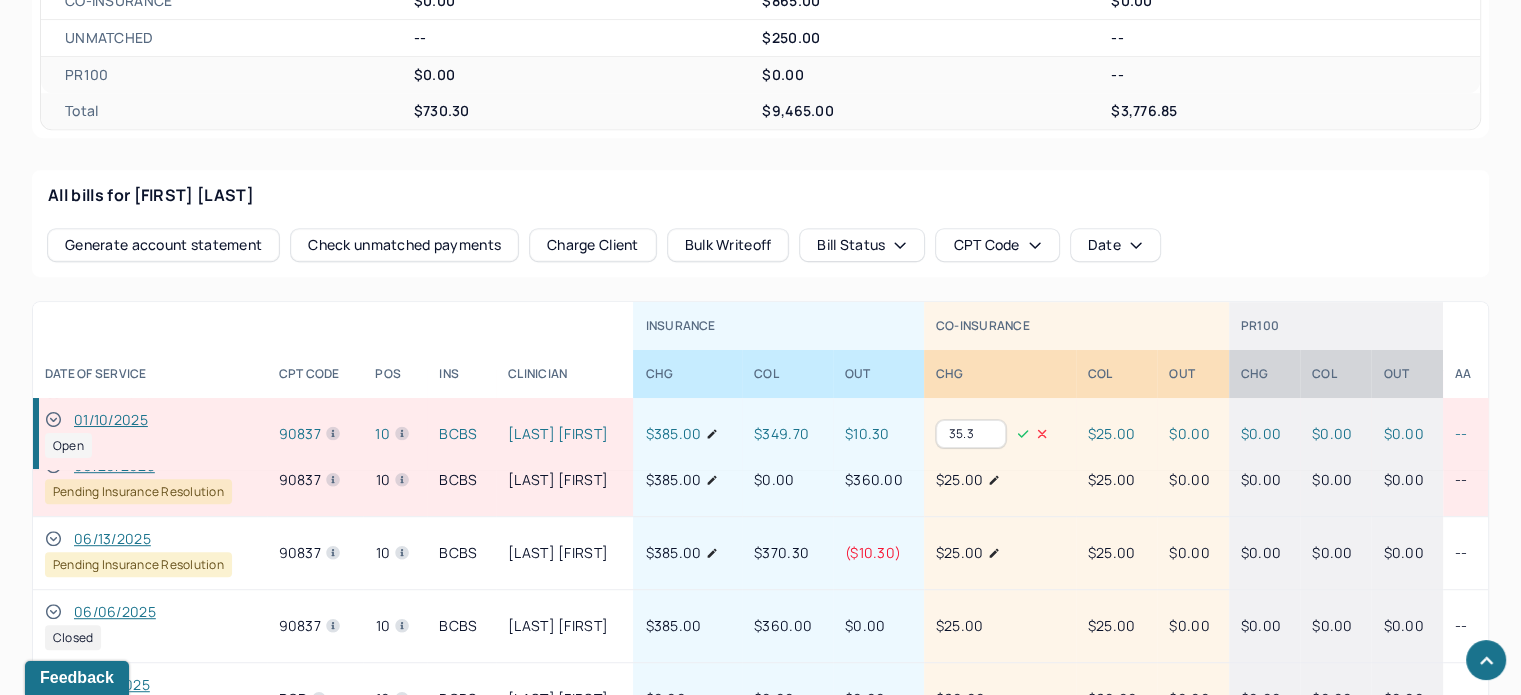 type on "35.3" 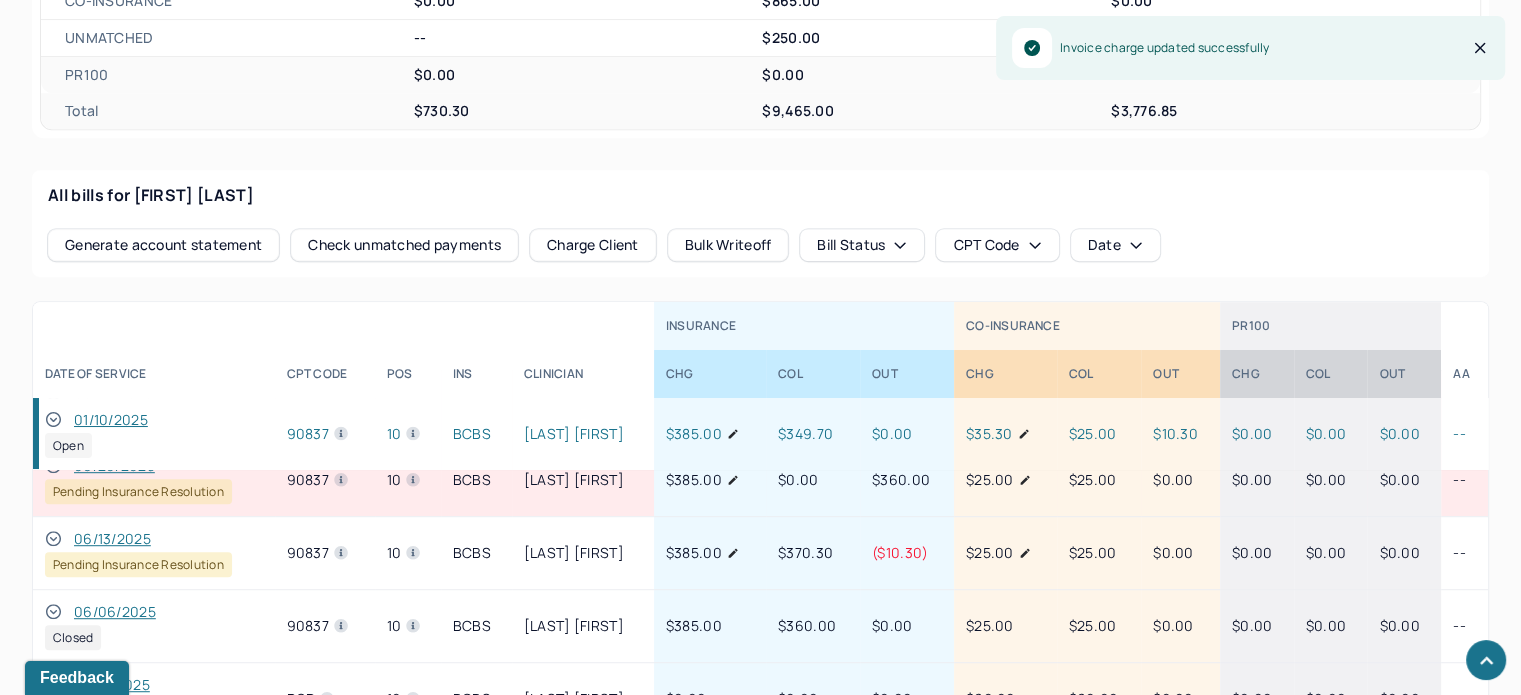 click 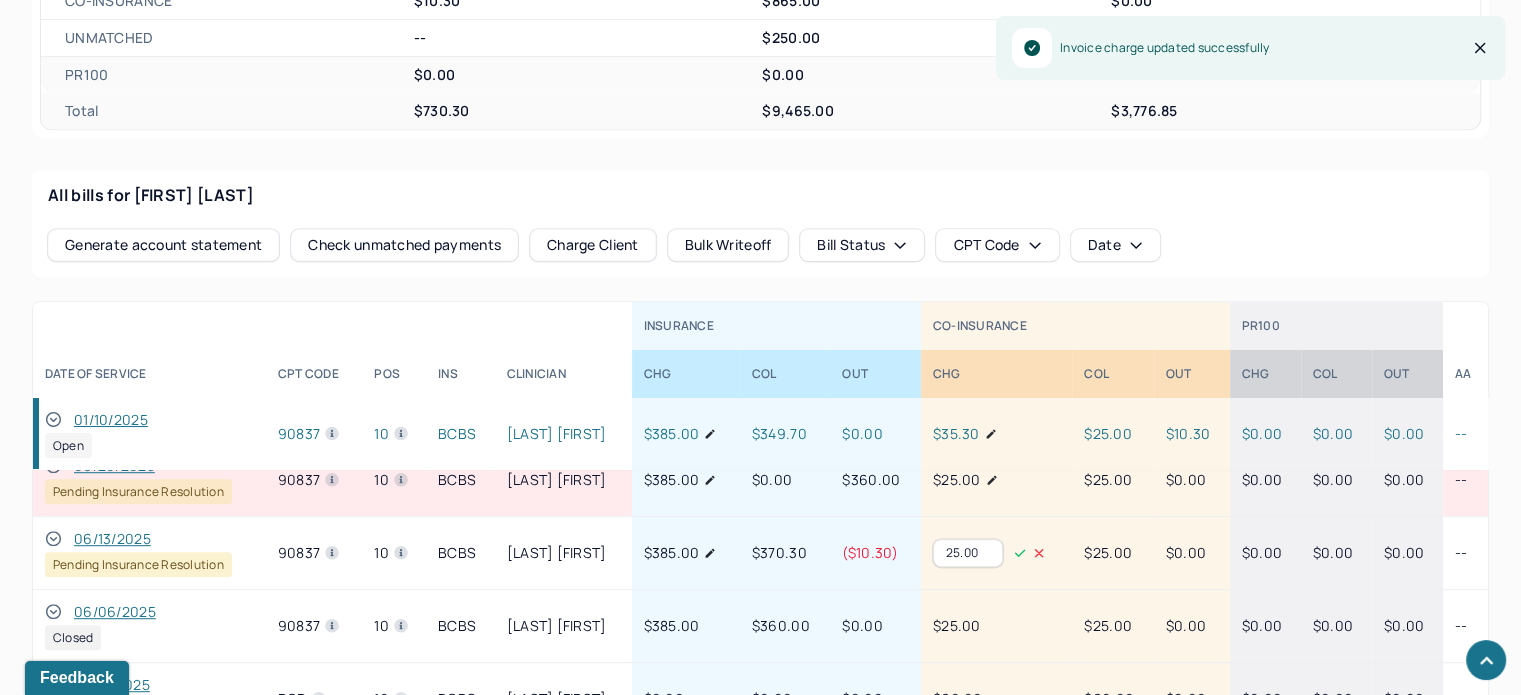 click on "25.00" at bounding box center [968, 553] 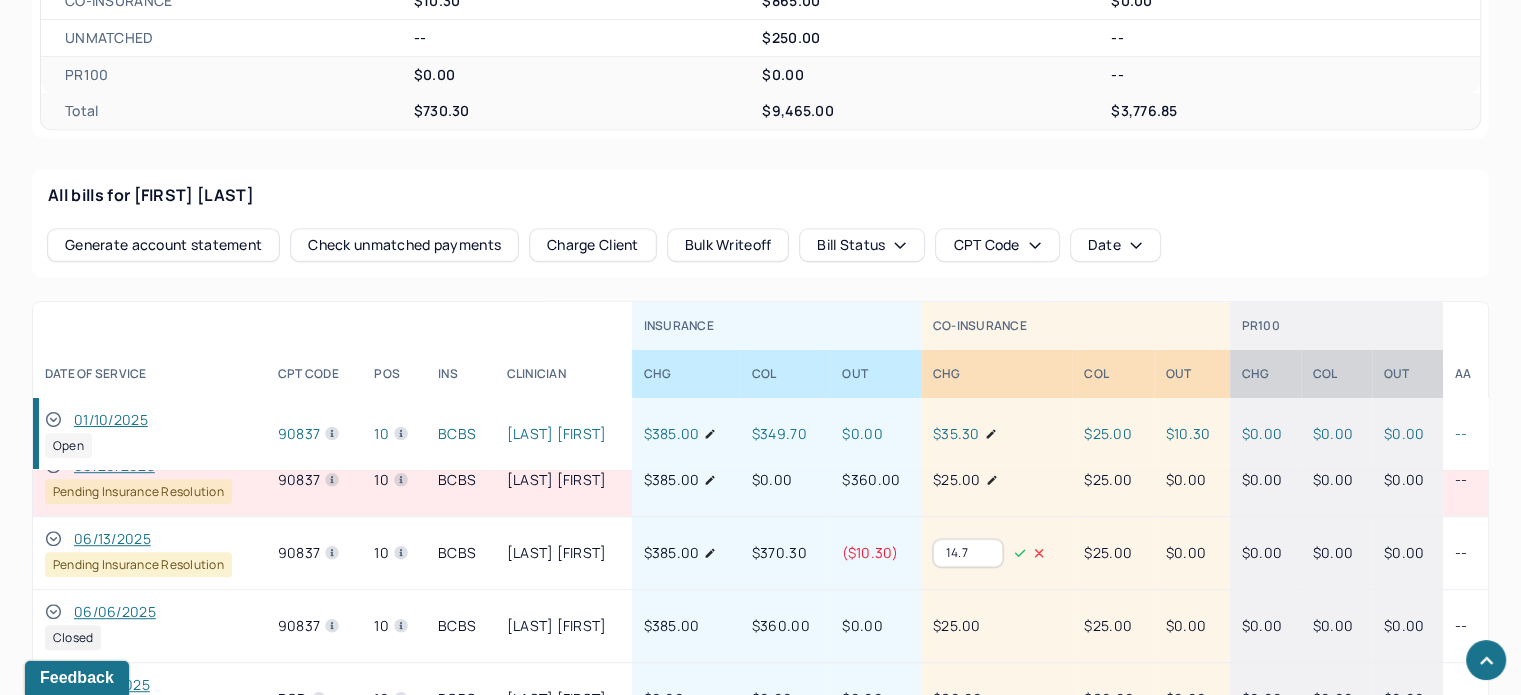 type on "14.7" 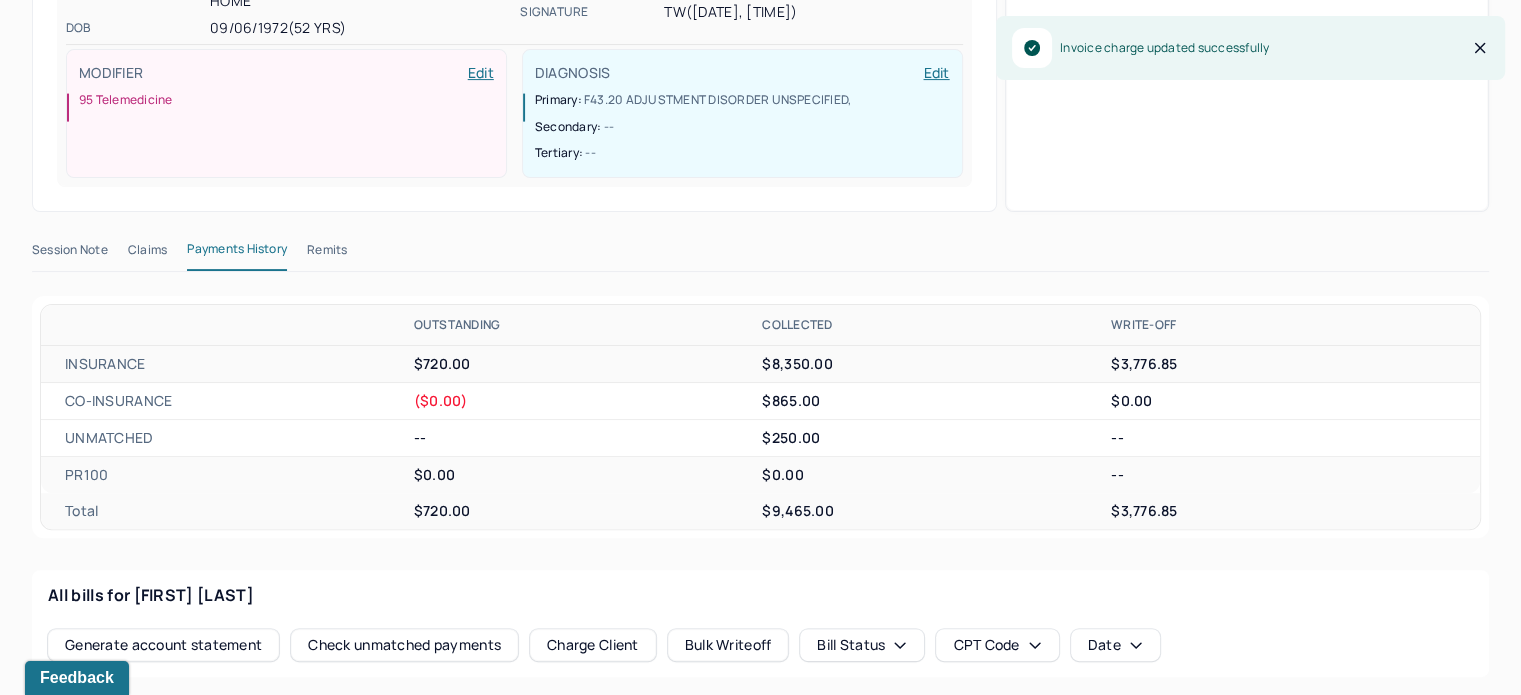 scroll, scrollTop: 102, scrollLeft: 0, axis: vertical 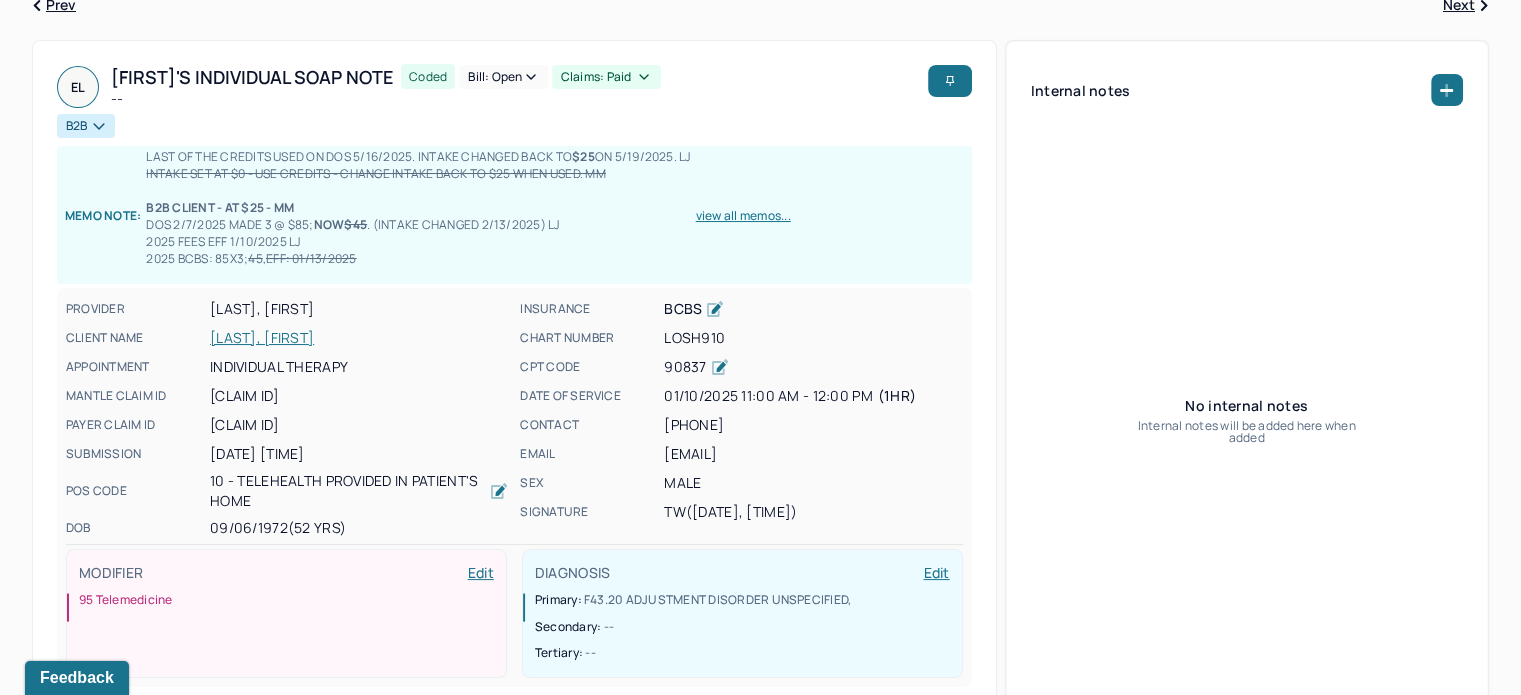 click on "LOSH910" at bounding box center [813, 338] 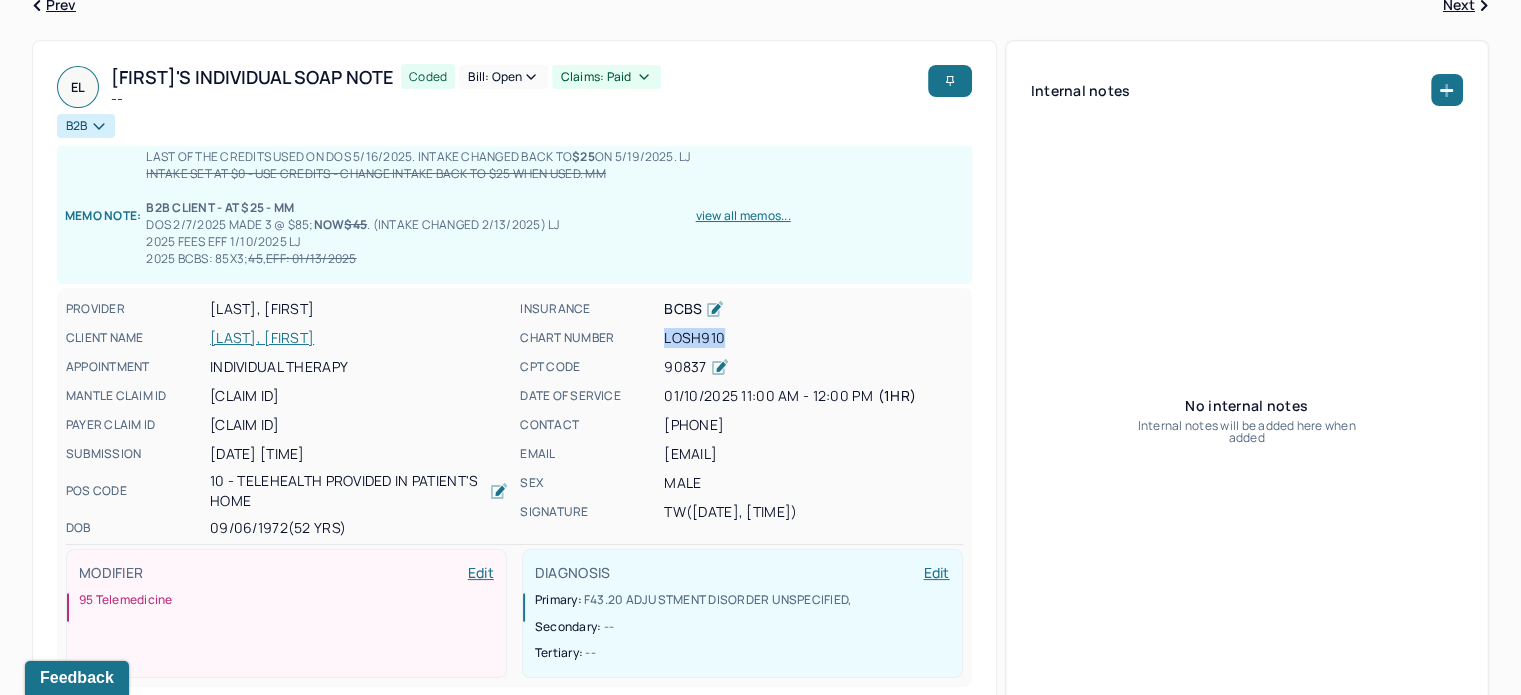 click on "LOSH910" at bounding box center [813, 338] 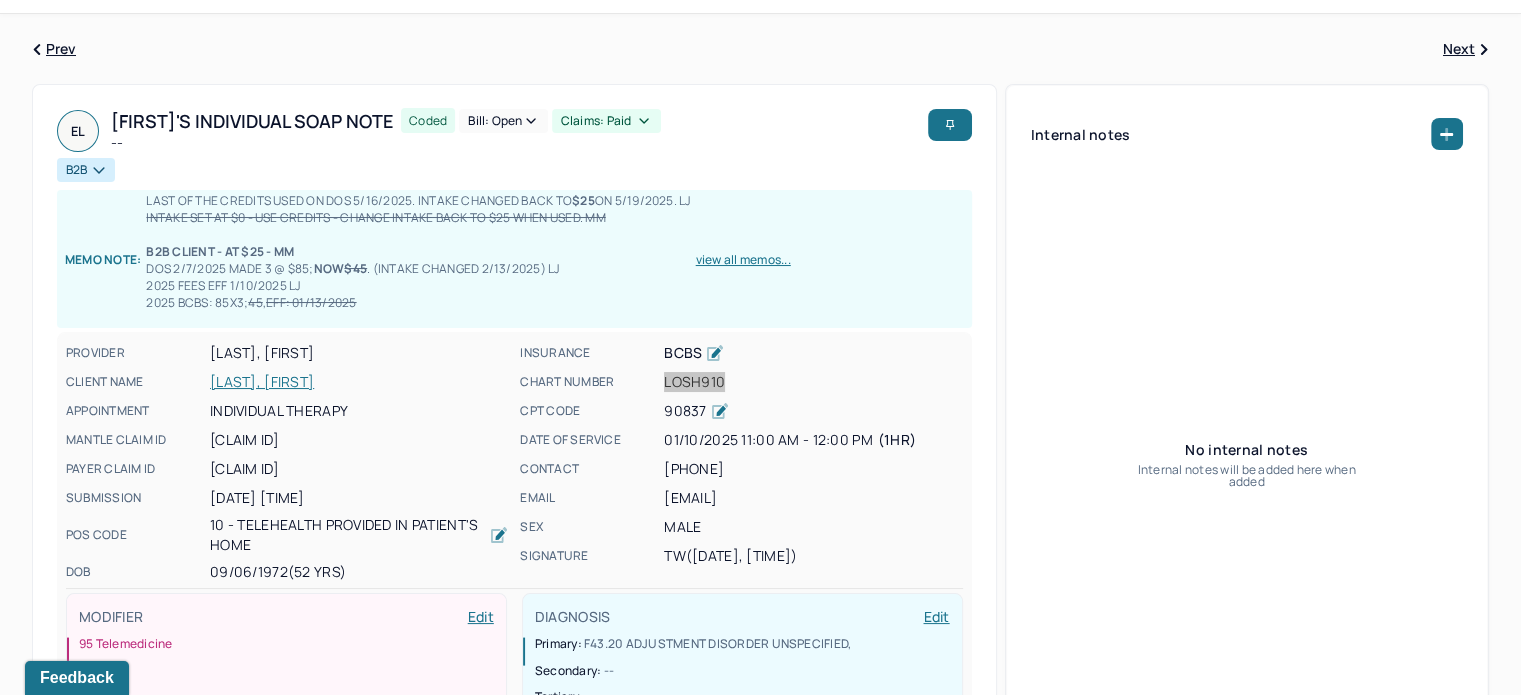 scroll, scrollTop: 0, scrollLeft: 0, axis: both 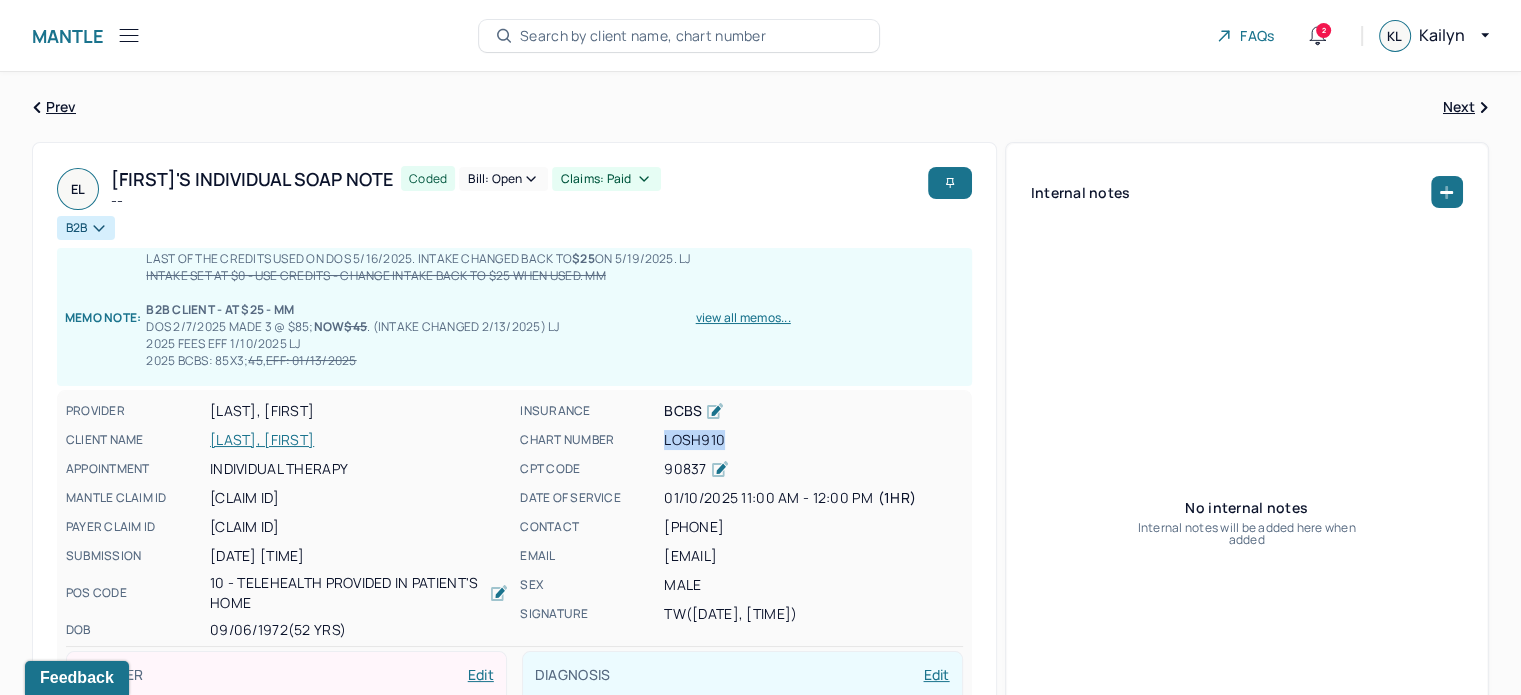 click on "Prev" at bounding box center (54, 107) 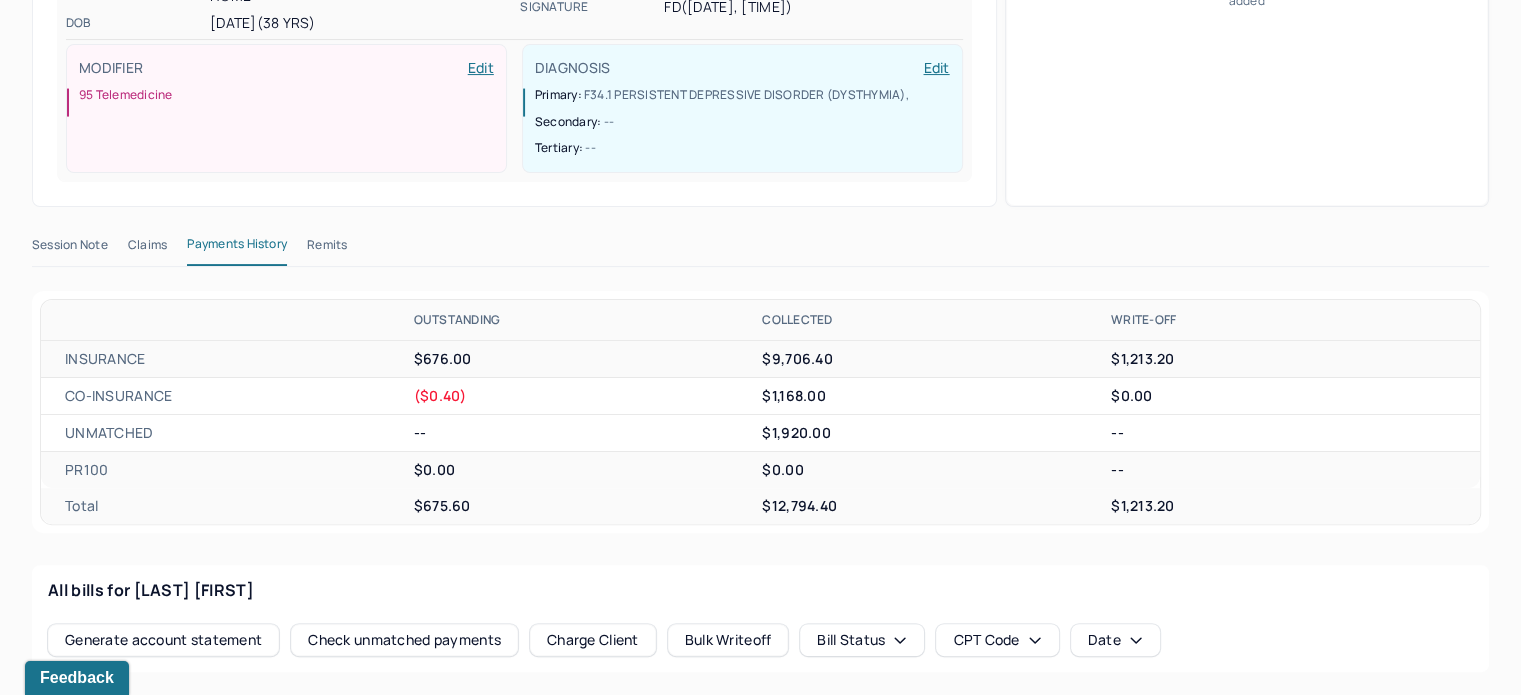 scroll, scrollTop: 436, scrollLeft: 0, axis: vertical 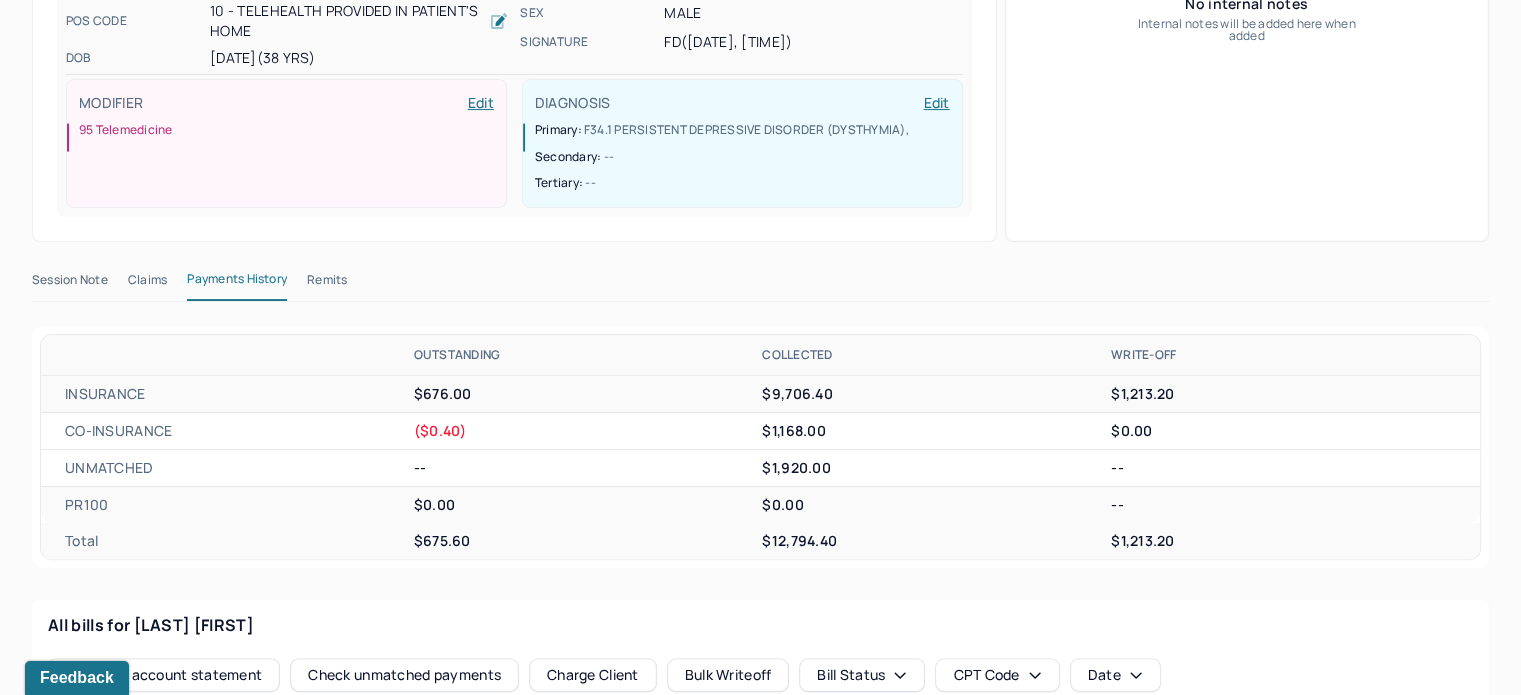 click on "Remits" at bounding box center (327, 284) 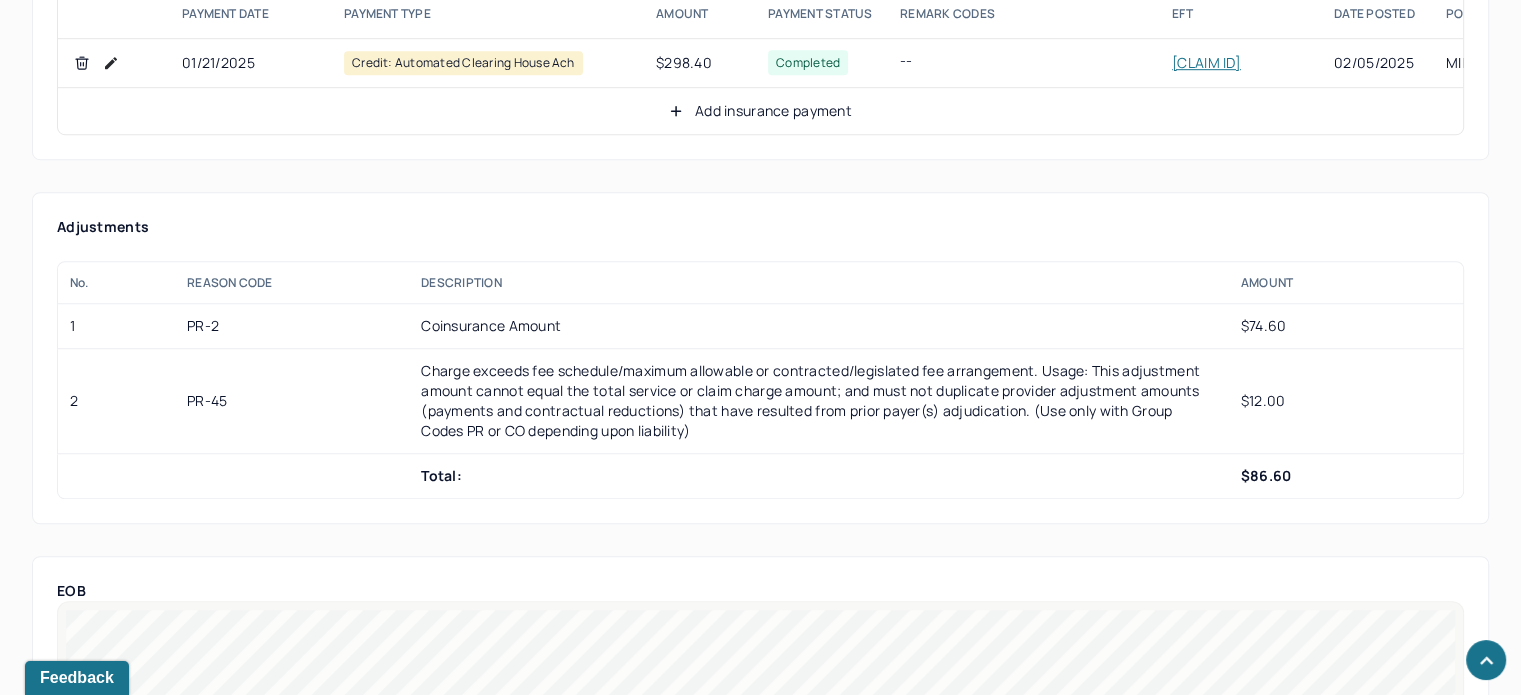 scroll, scrollTop: 1336, scrollLeft: 0, axis: vertical 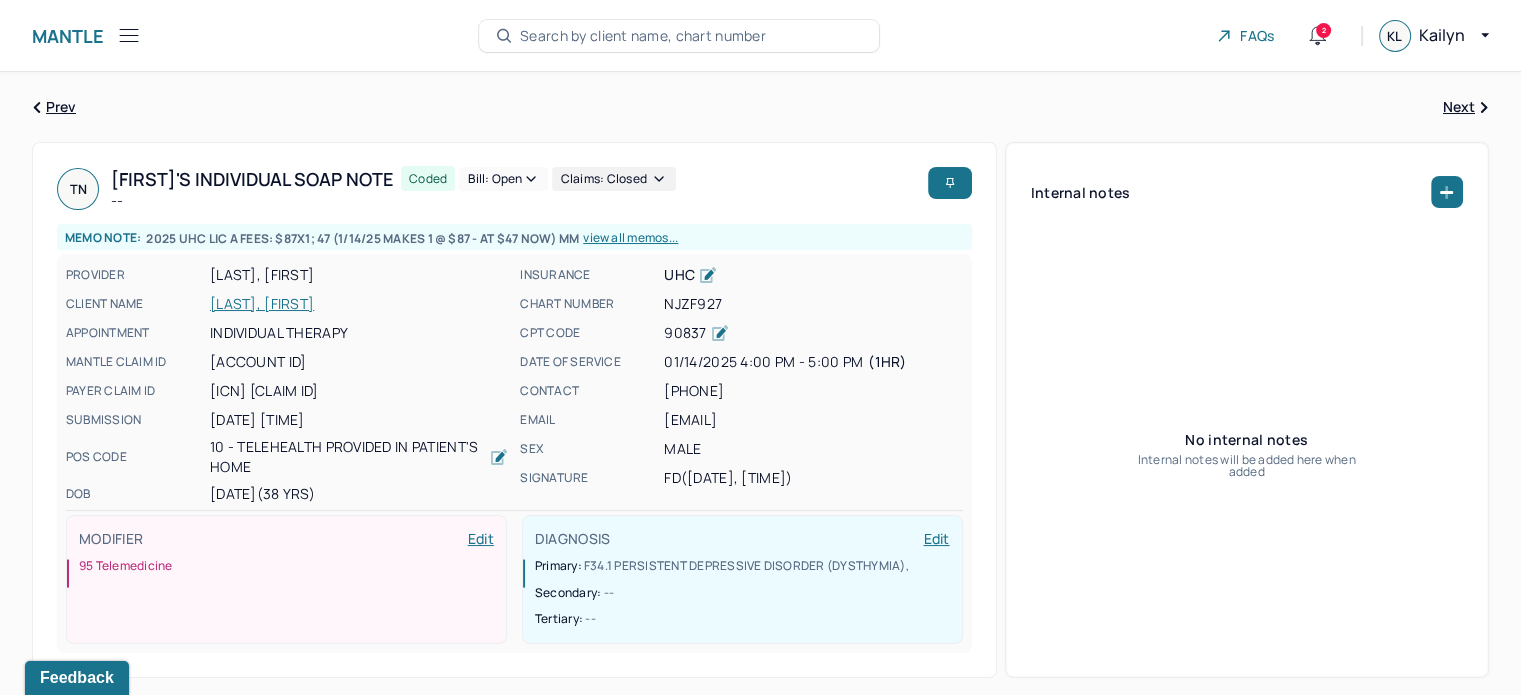 click 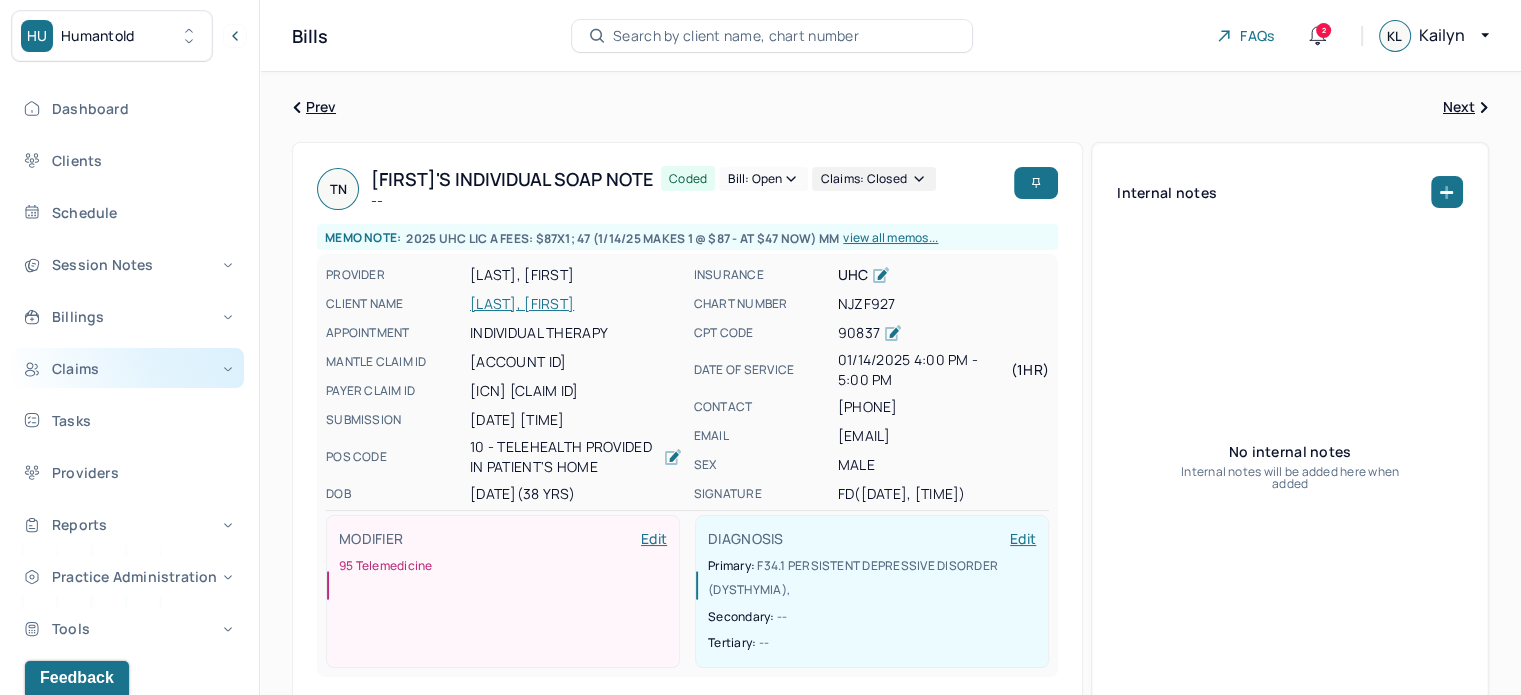 click on "Claims" at bounding box center (128, 368) 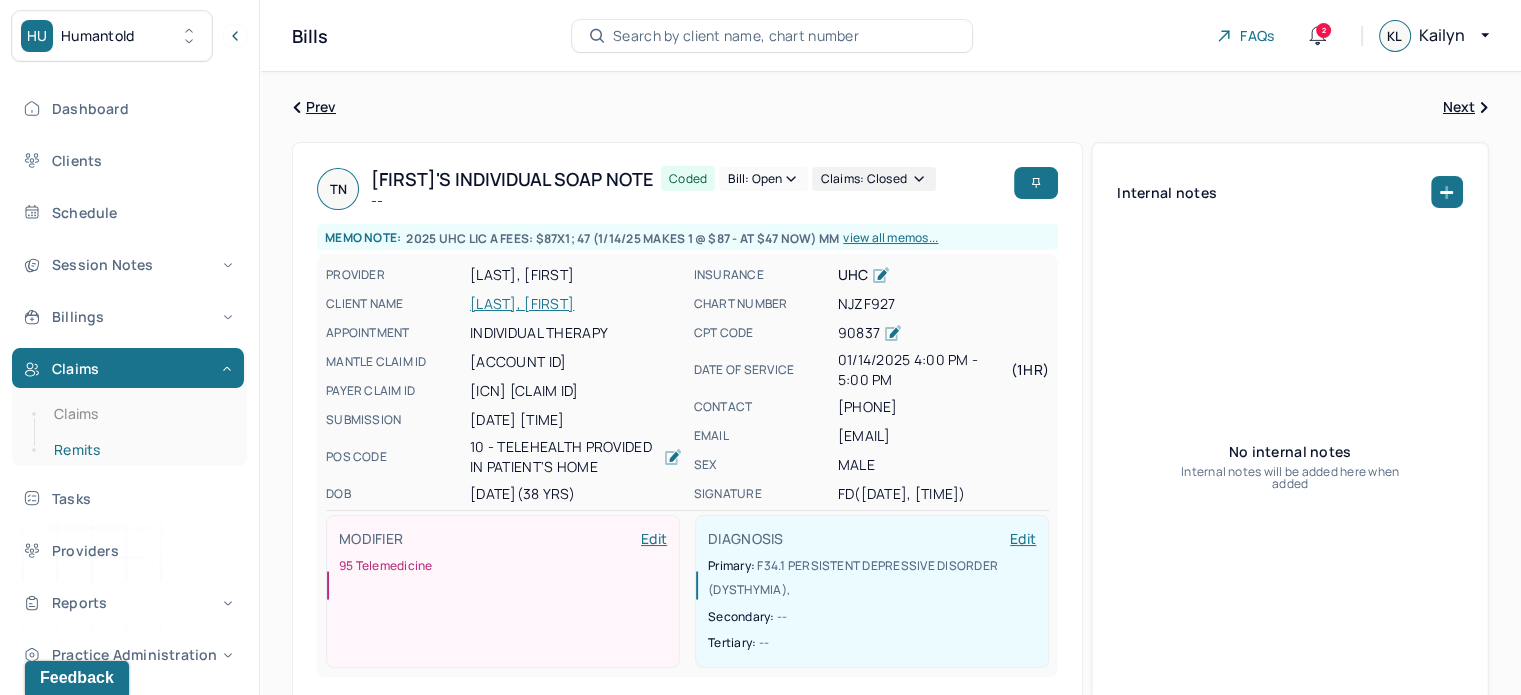 click on "Remits" at bounding box center (139, 450) 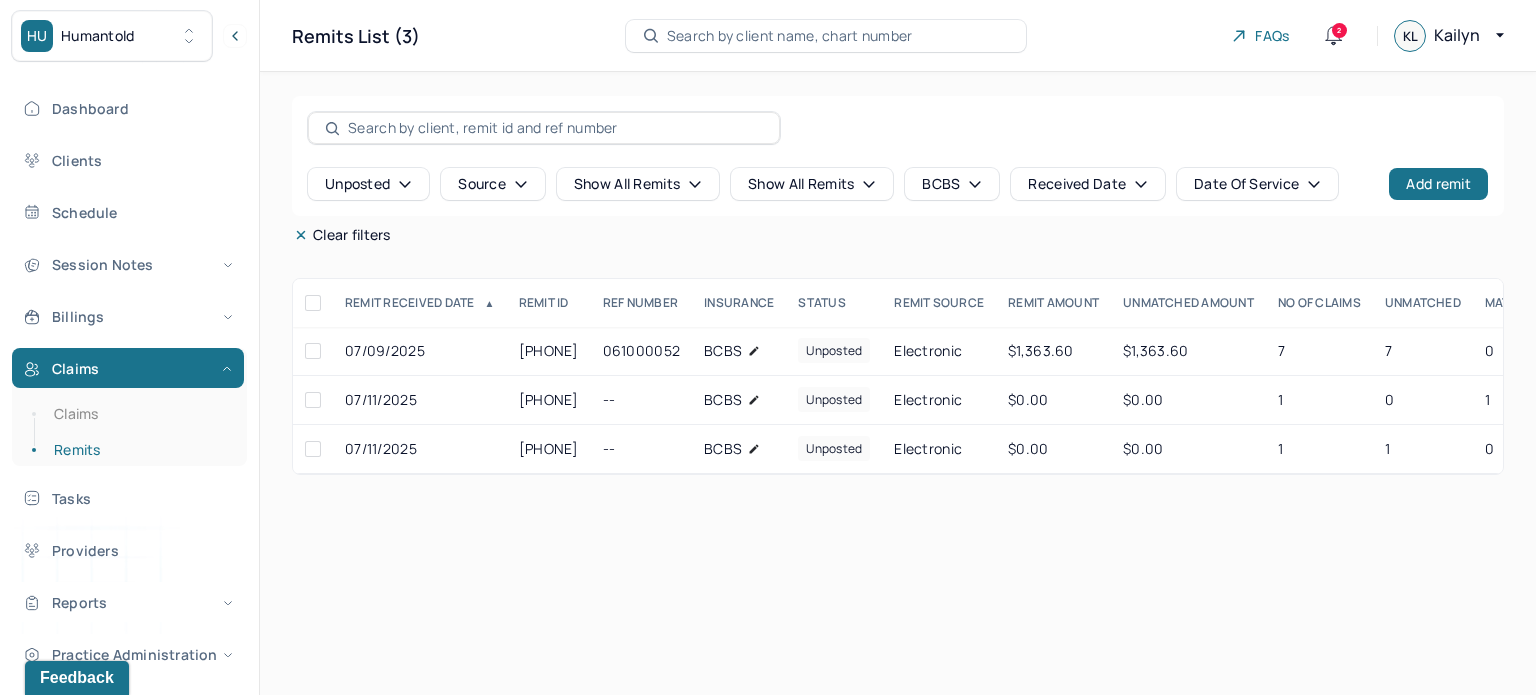 click on "HU Humantold" at bounding box center [129, 36] 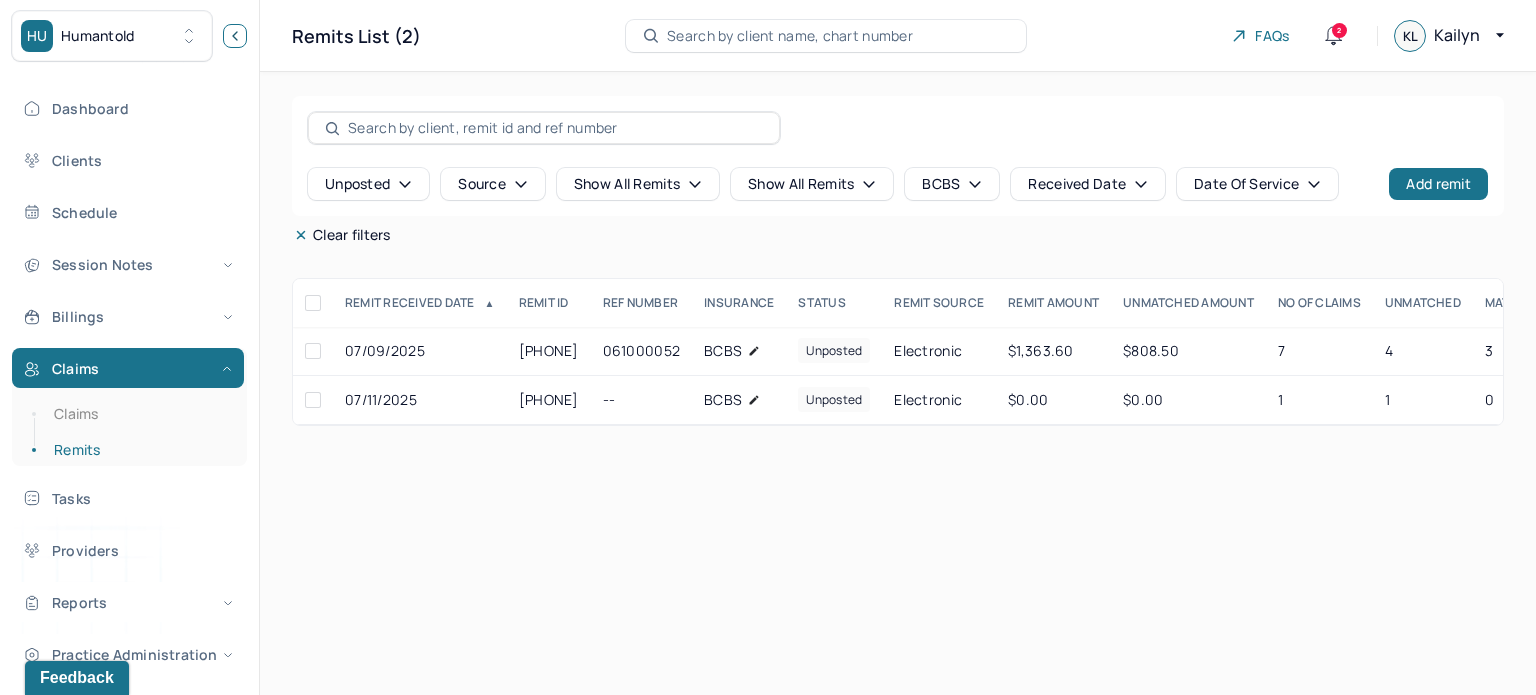 click at bounding box center (235, 36) 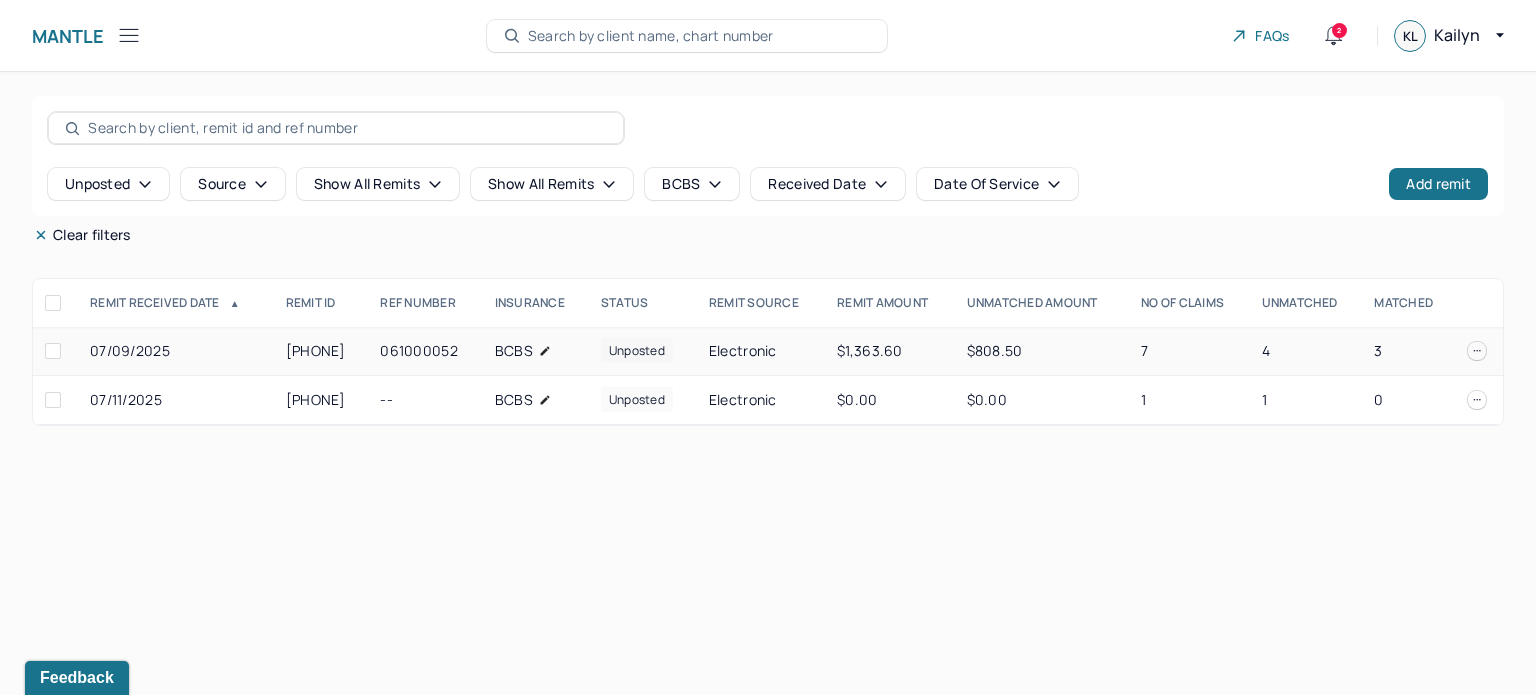 click on "4" at bounding box center (1306, 351) 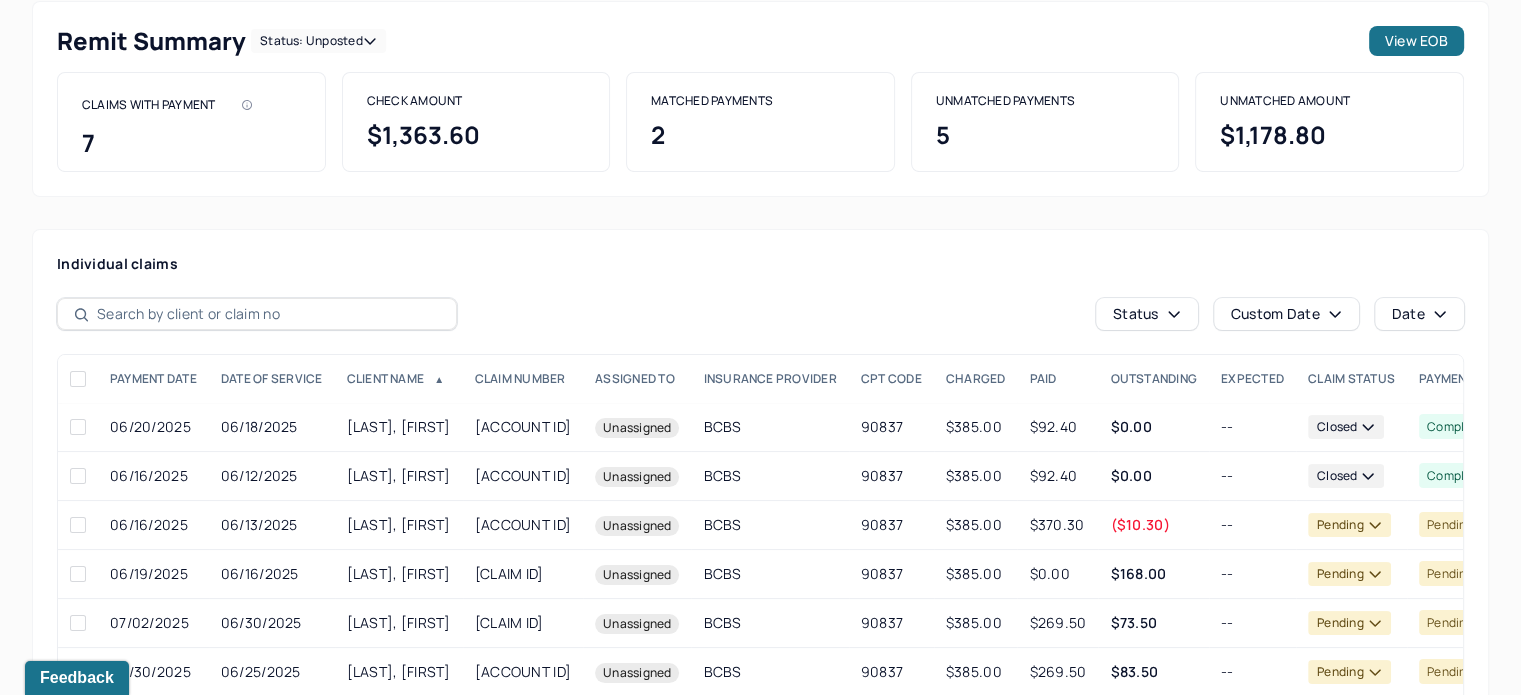 scroll, scrollTop: 244, scrollLeft: 0, axis: vertical 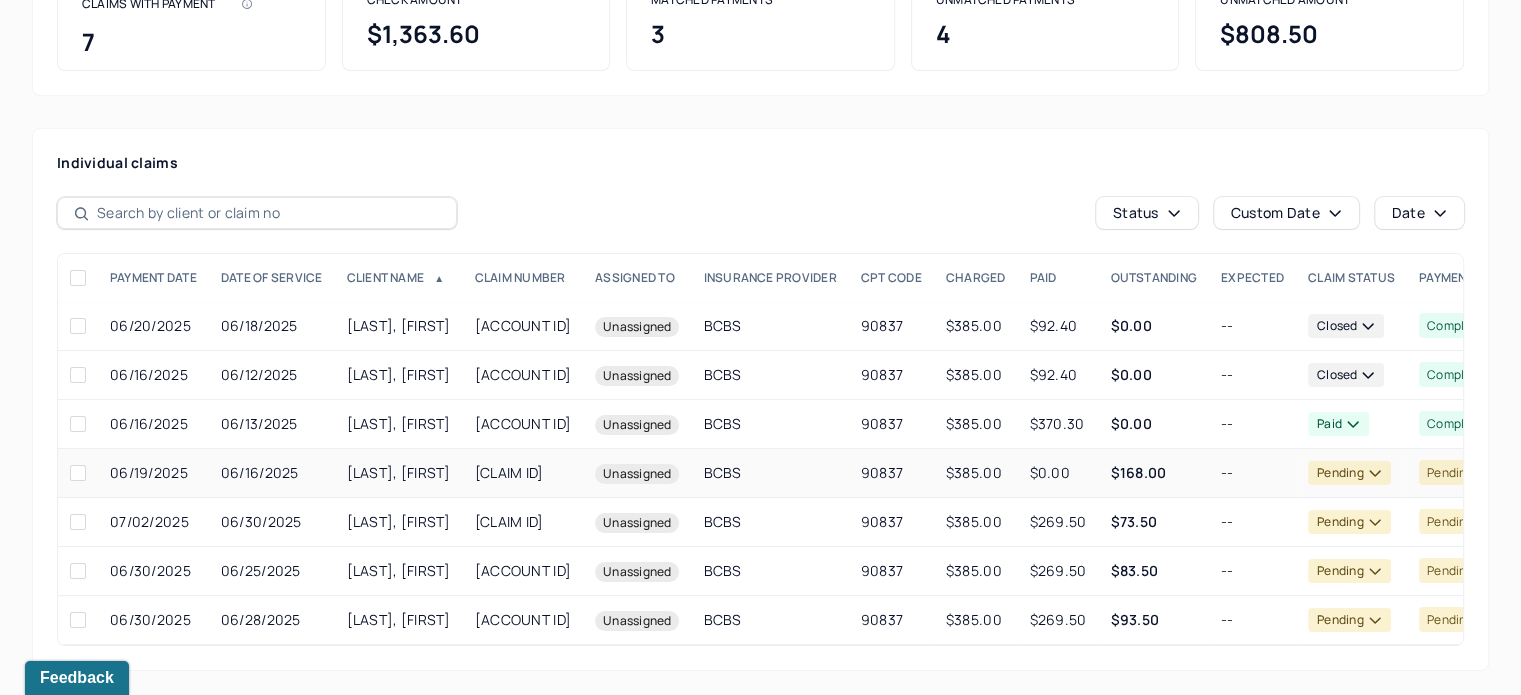 click on "$168.00" at bounding box center (1153, 473) 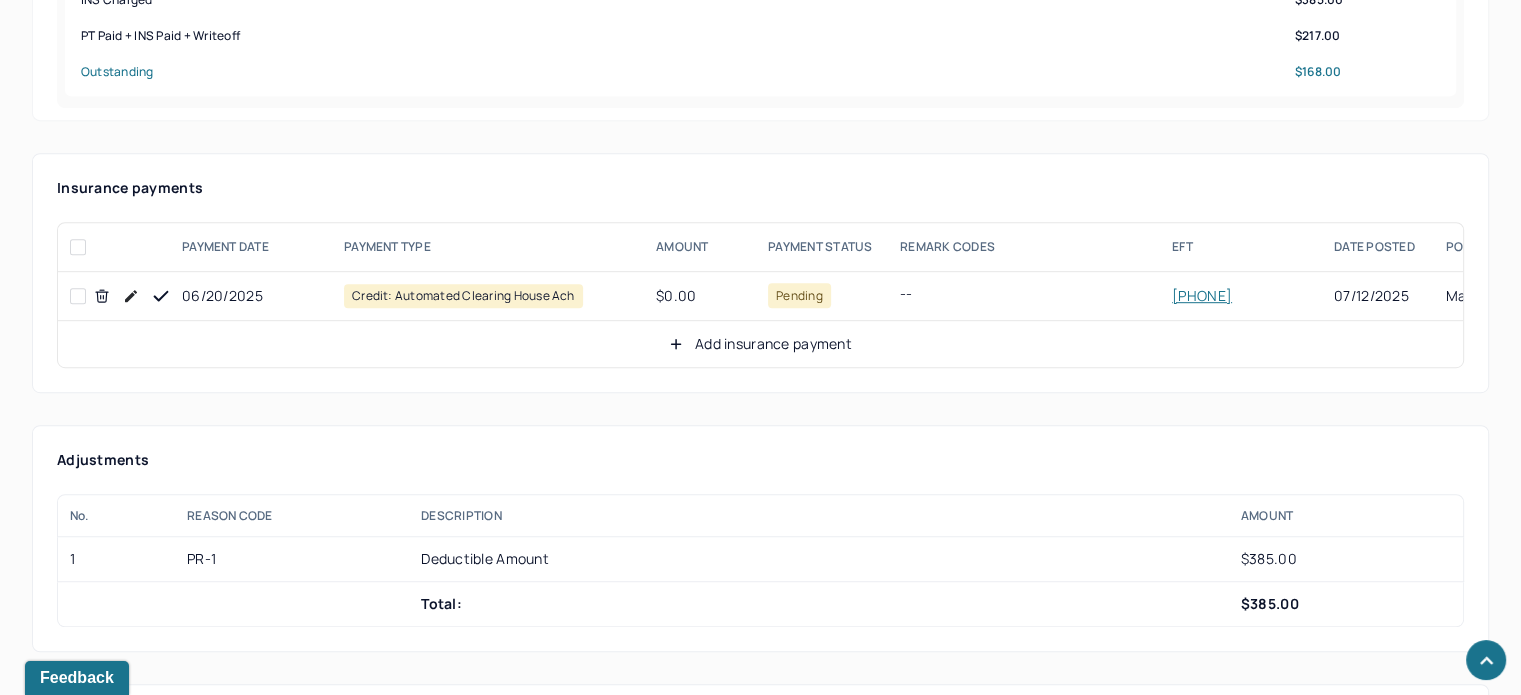 scroll, scrollTop: 1244, scrollLeft: 0, axis: vertical 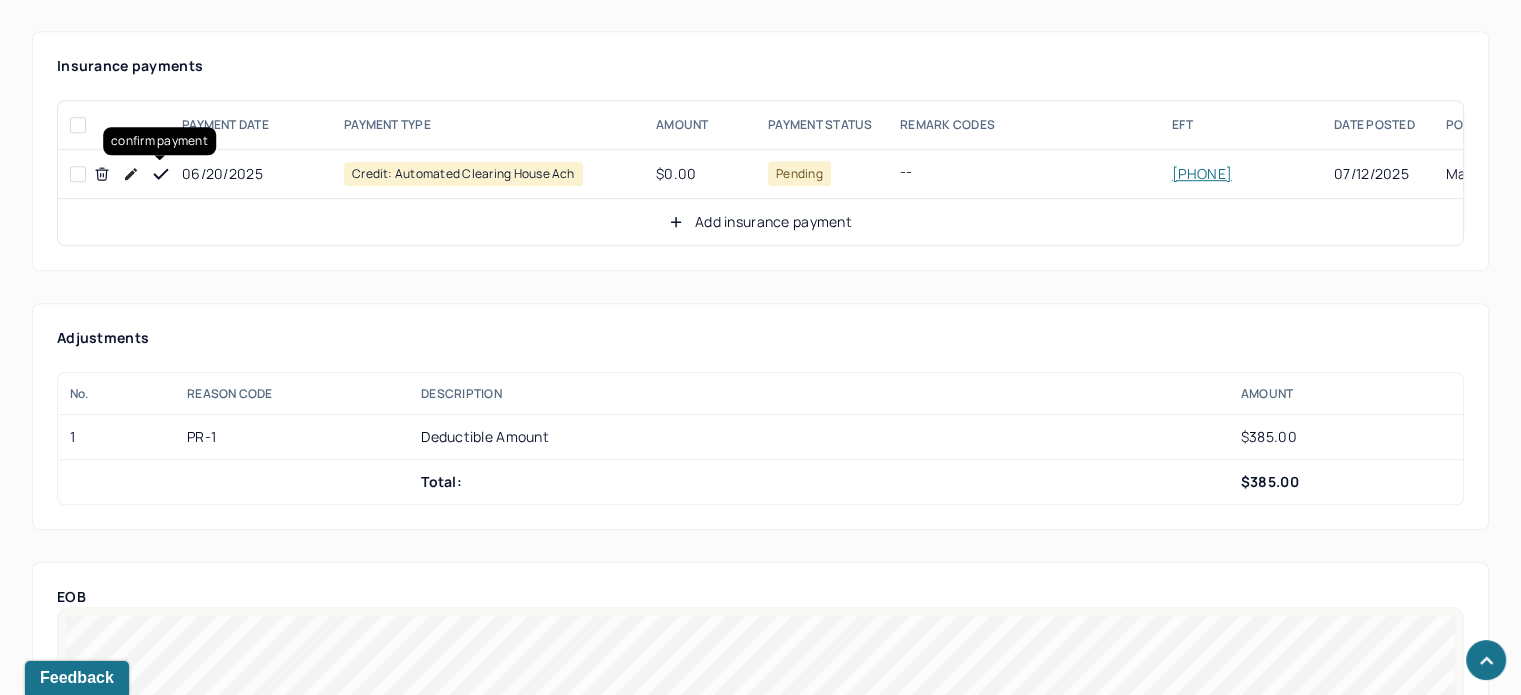 click 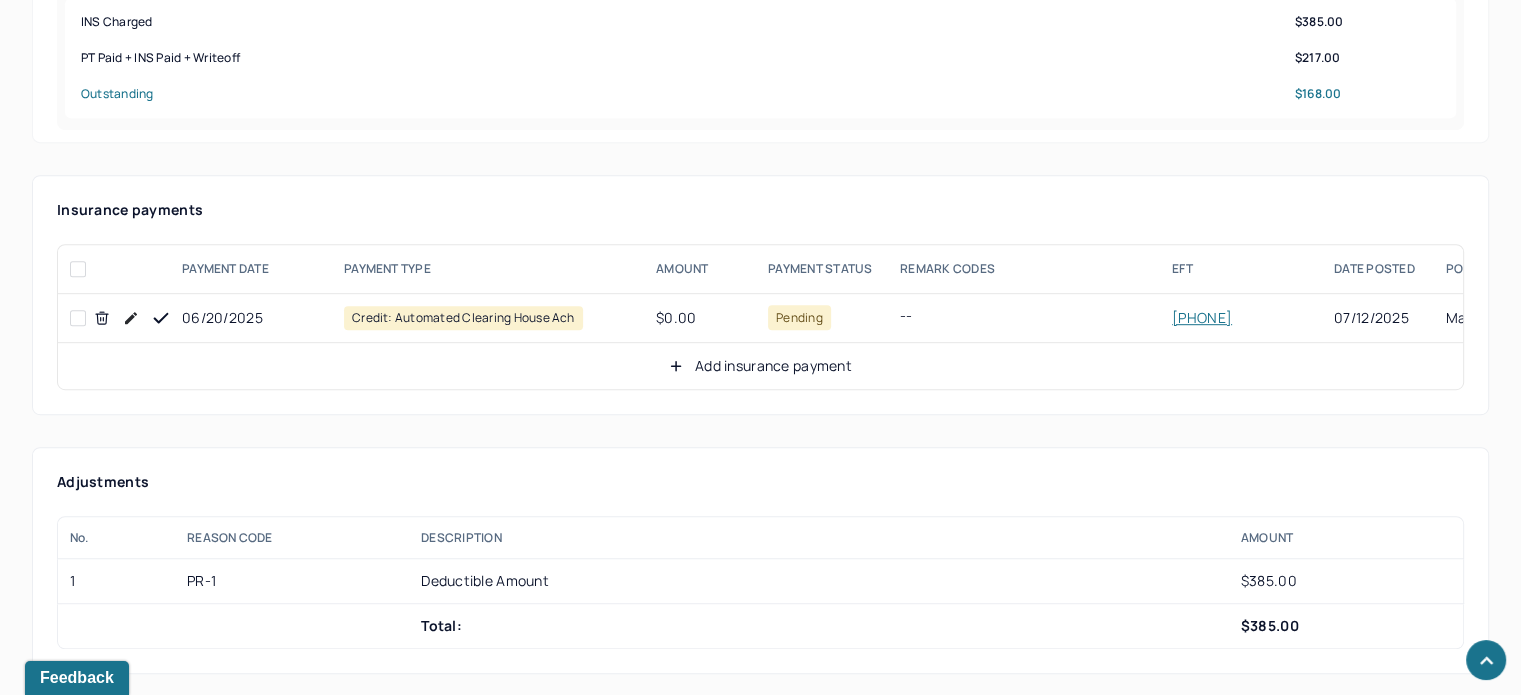 scroll, scrollTop: 1044, scrollLeft: 0, axis: vertical 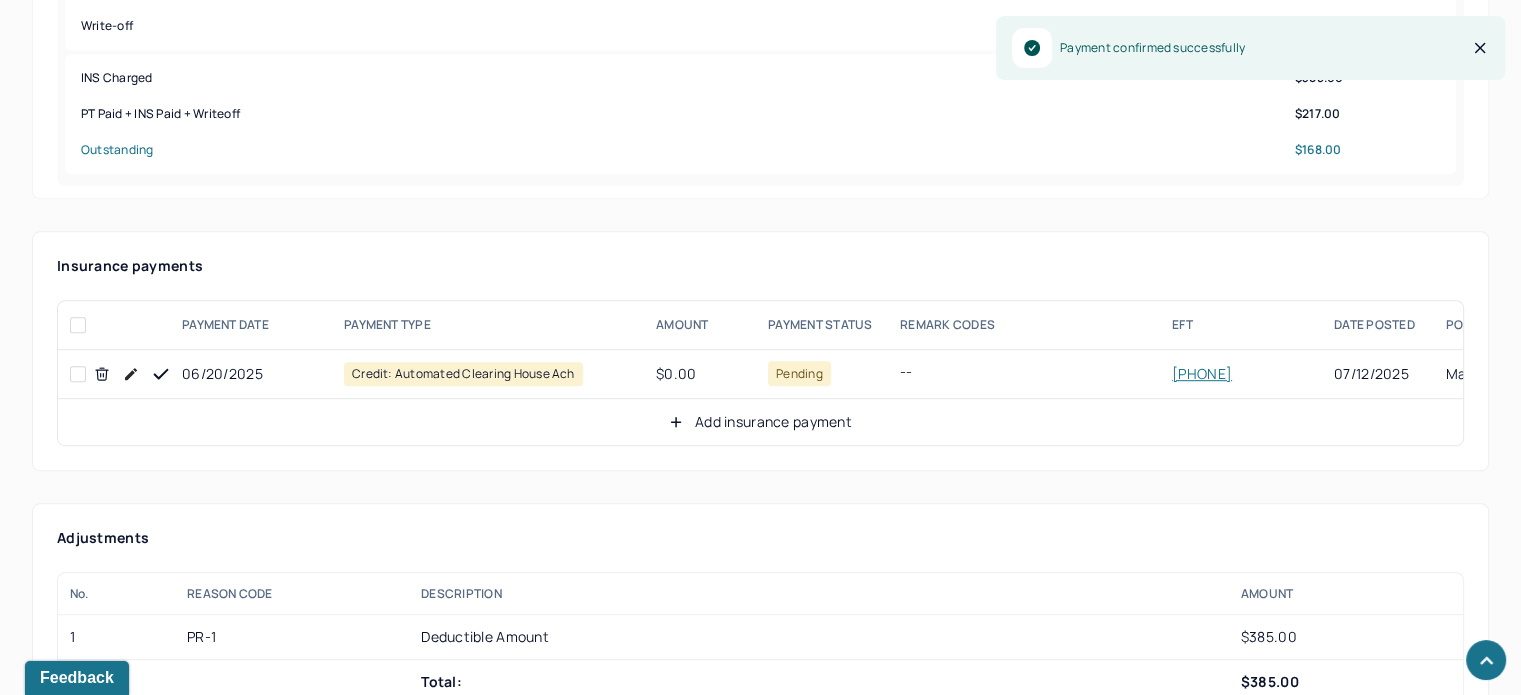 click on "Add insurance payment" at bounding box center (760, 422) 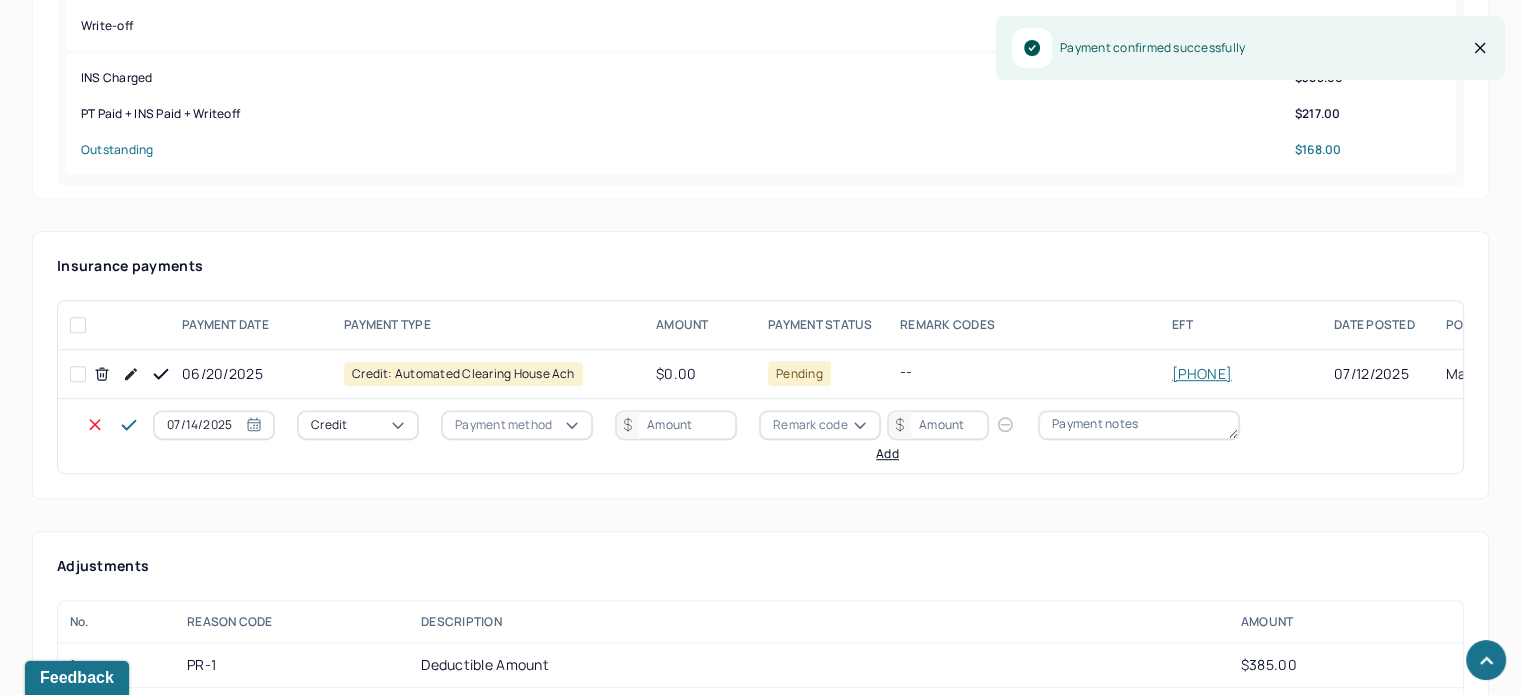 drag, startPoint x: 337, startPoint y: 407, endPoint x: 337, endPoint y: 420, distance: 13 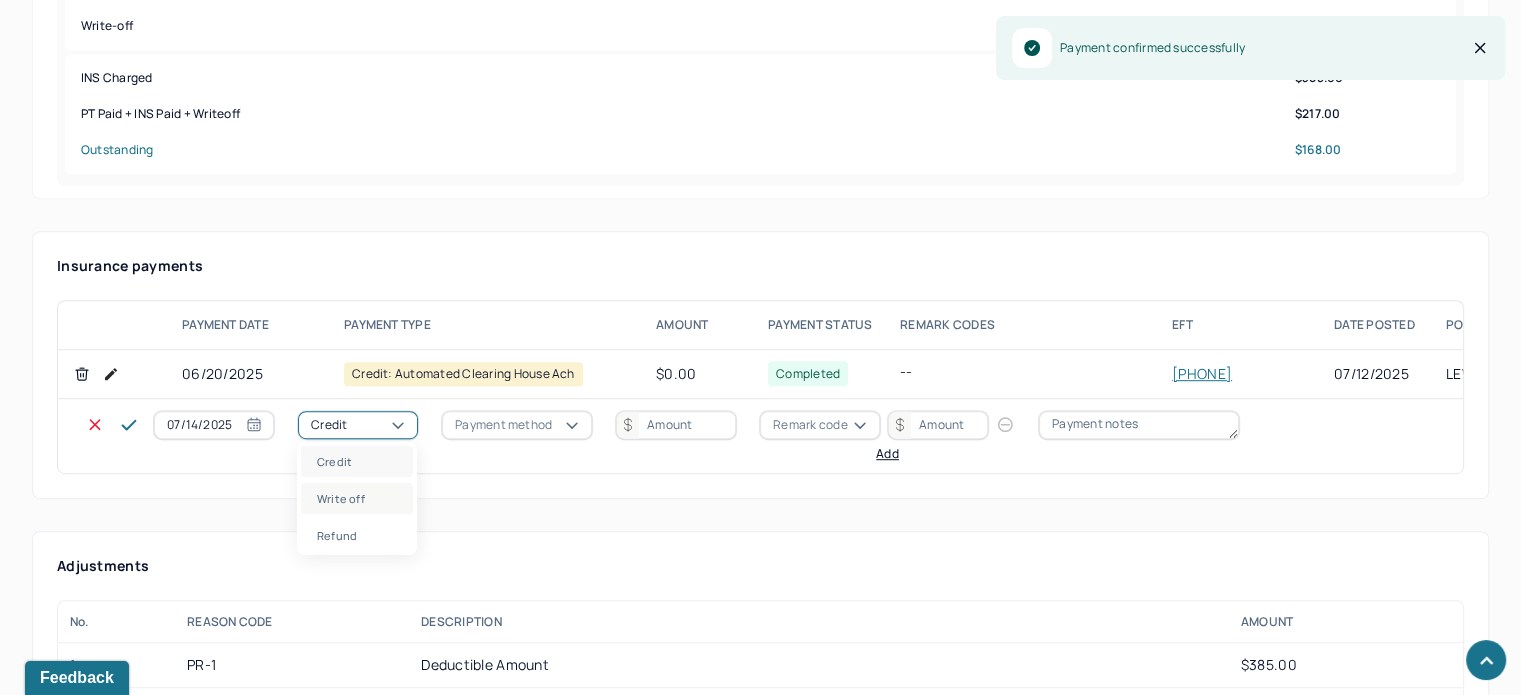 click on "Write off" at bounding box center (357, 498) 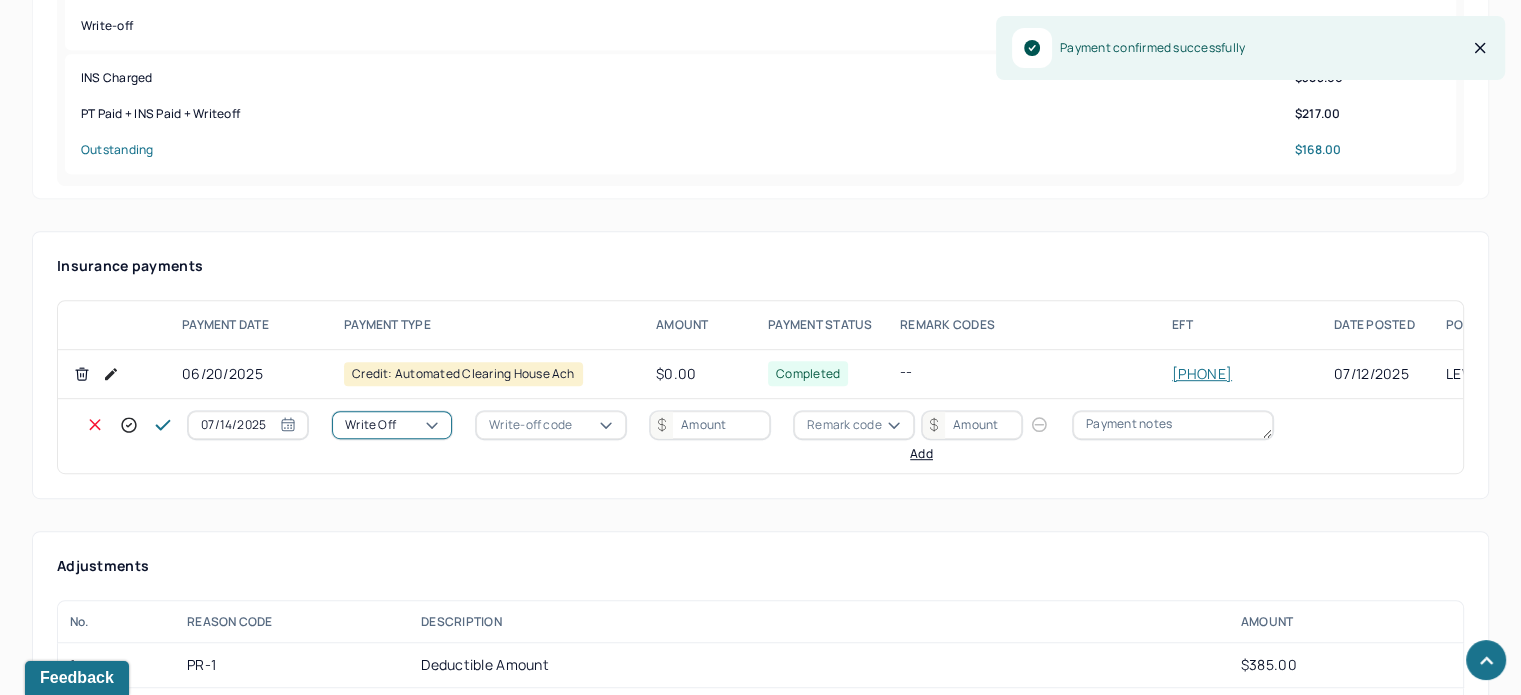 click on "Write-off code" at bounding box center [530, 425] 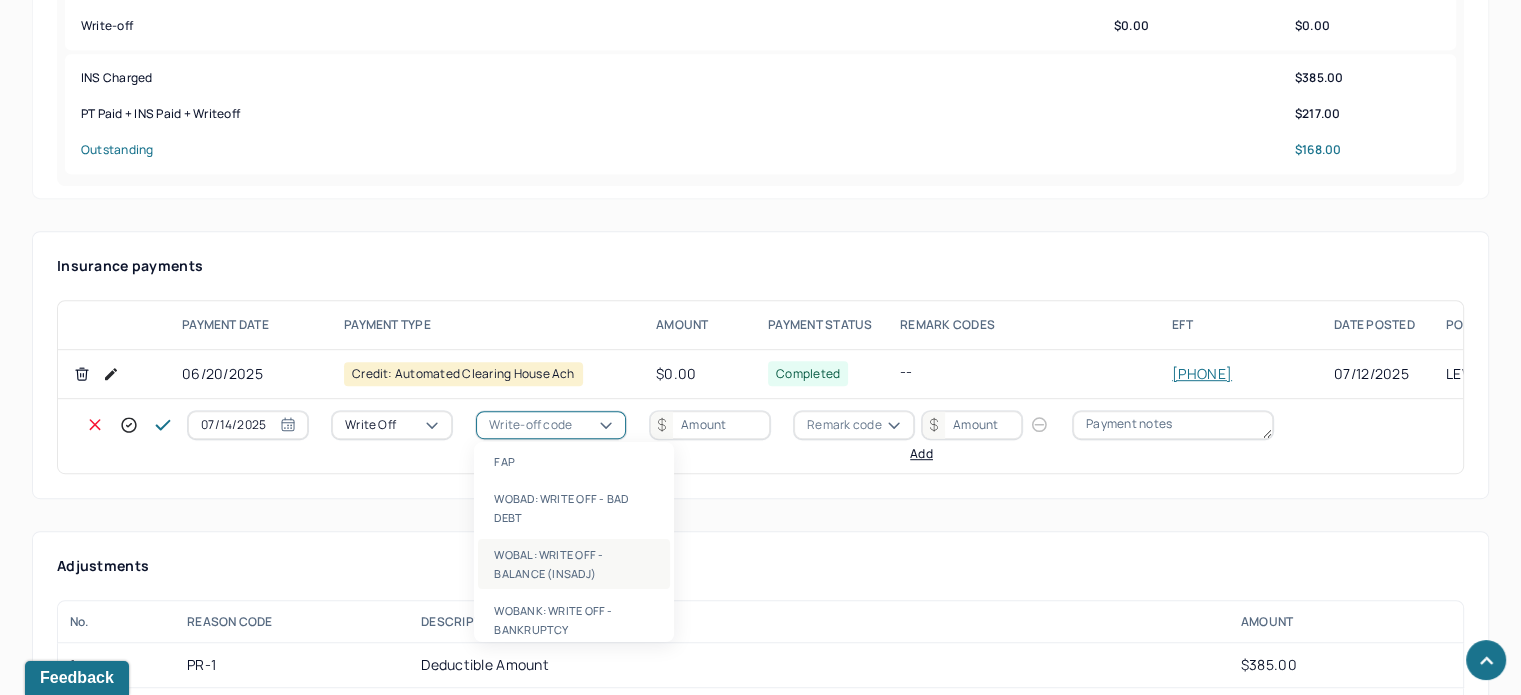 click on "WOBAL: WRITE OFF - BALANCE (INSADJ)" at bounding box center [574, 564] 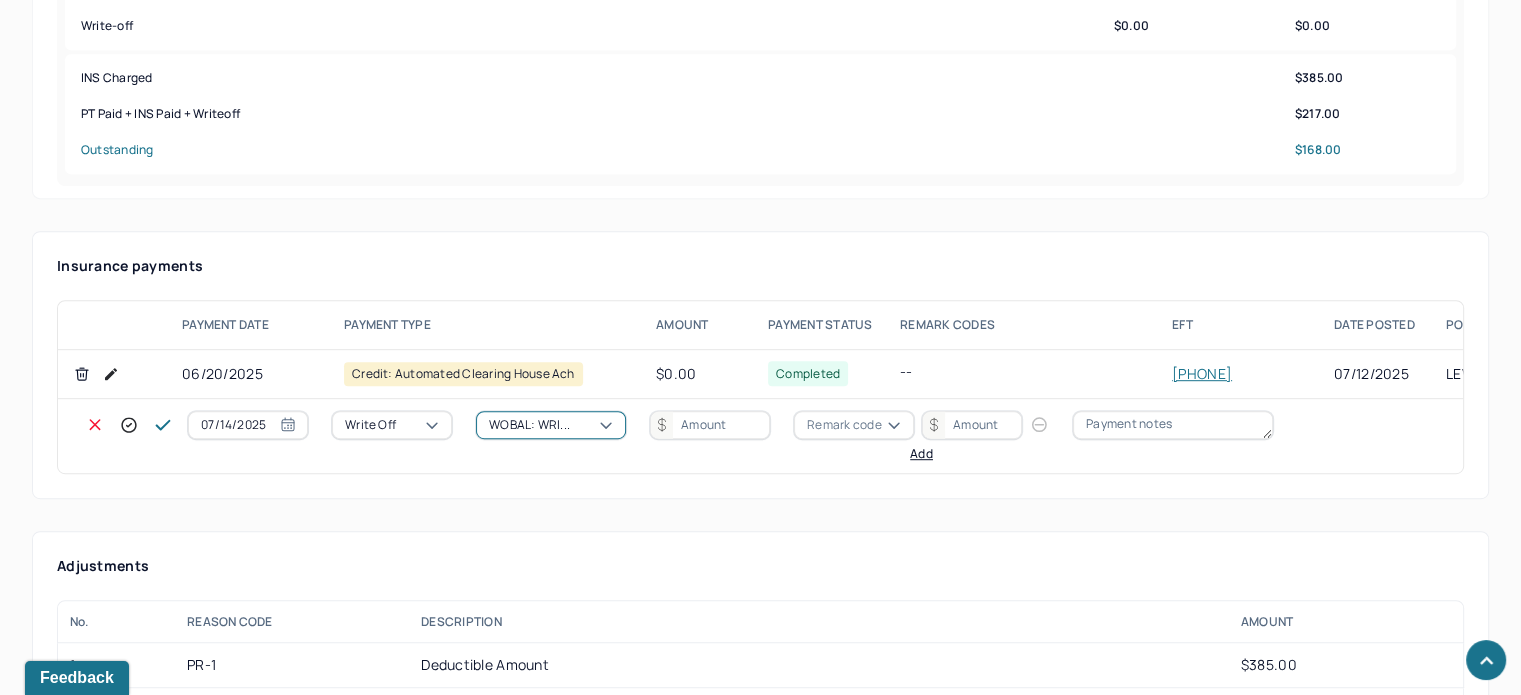 click at bounding box center (710, 425) 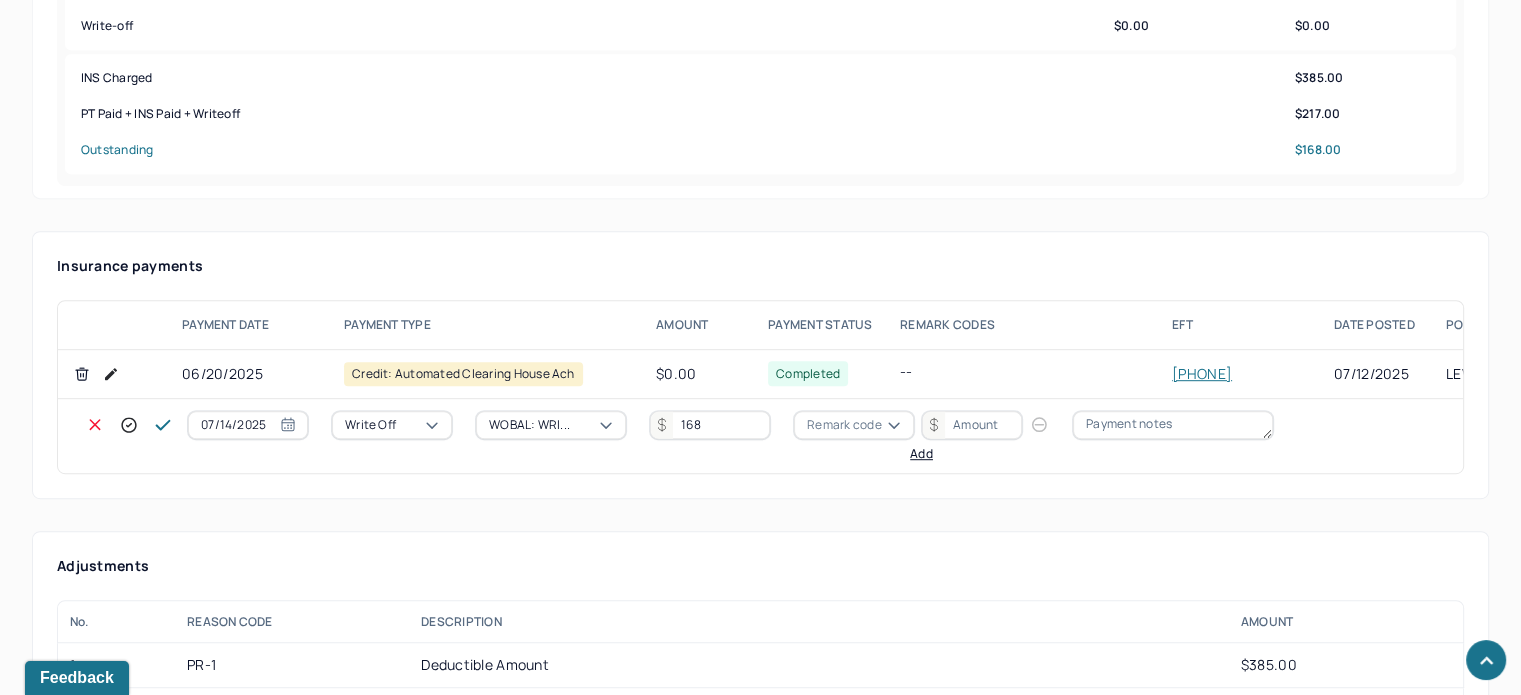 type on "168" 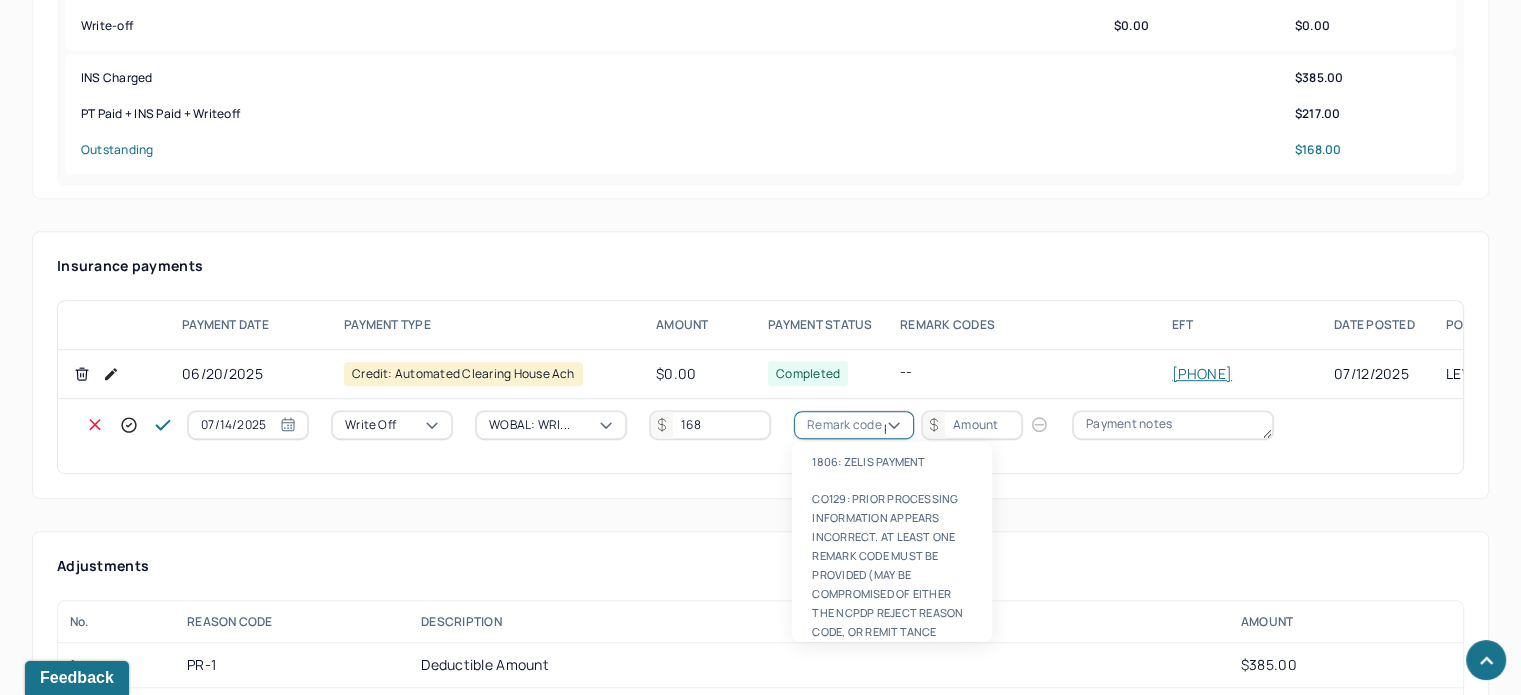 scroll, scrollTop: 124, scrollLeft: 0, axis: vertical 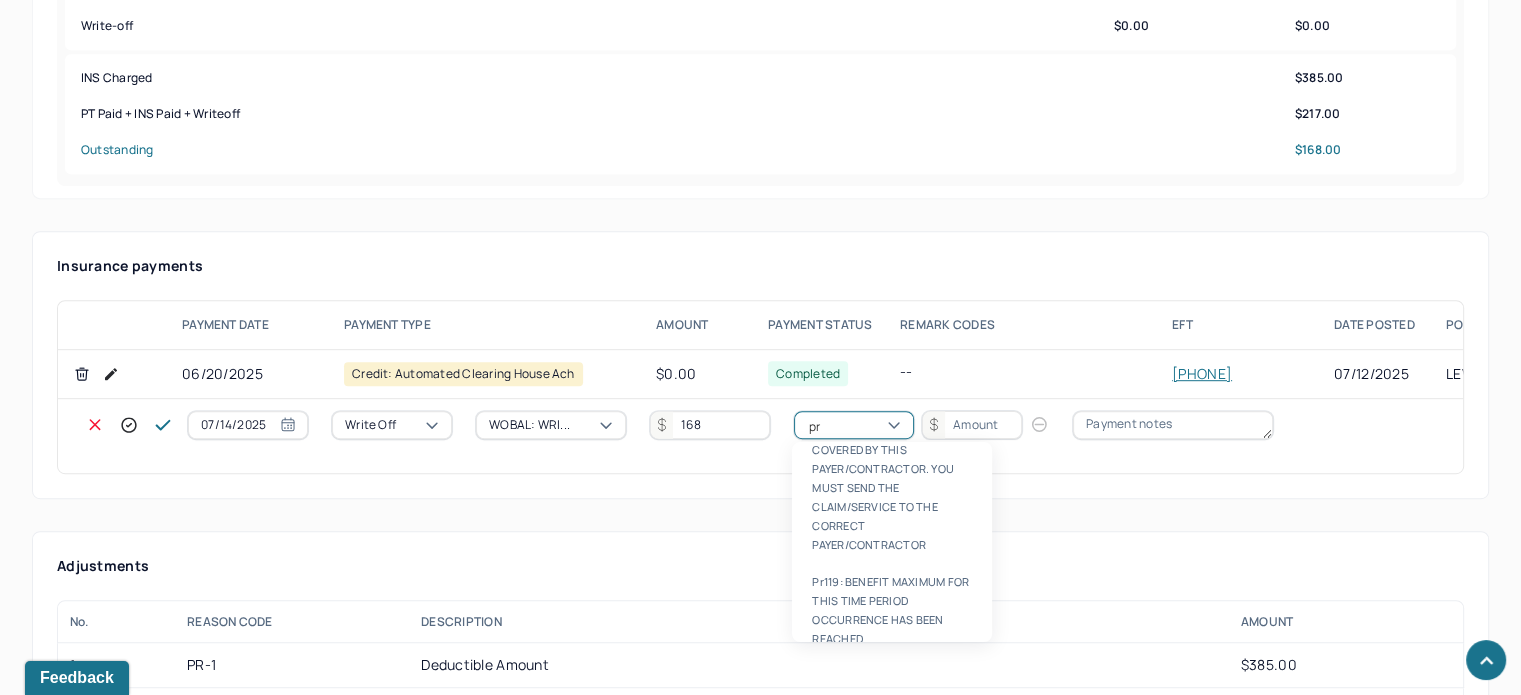 type on "pr1" 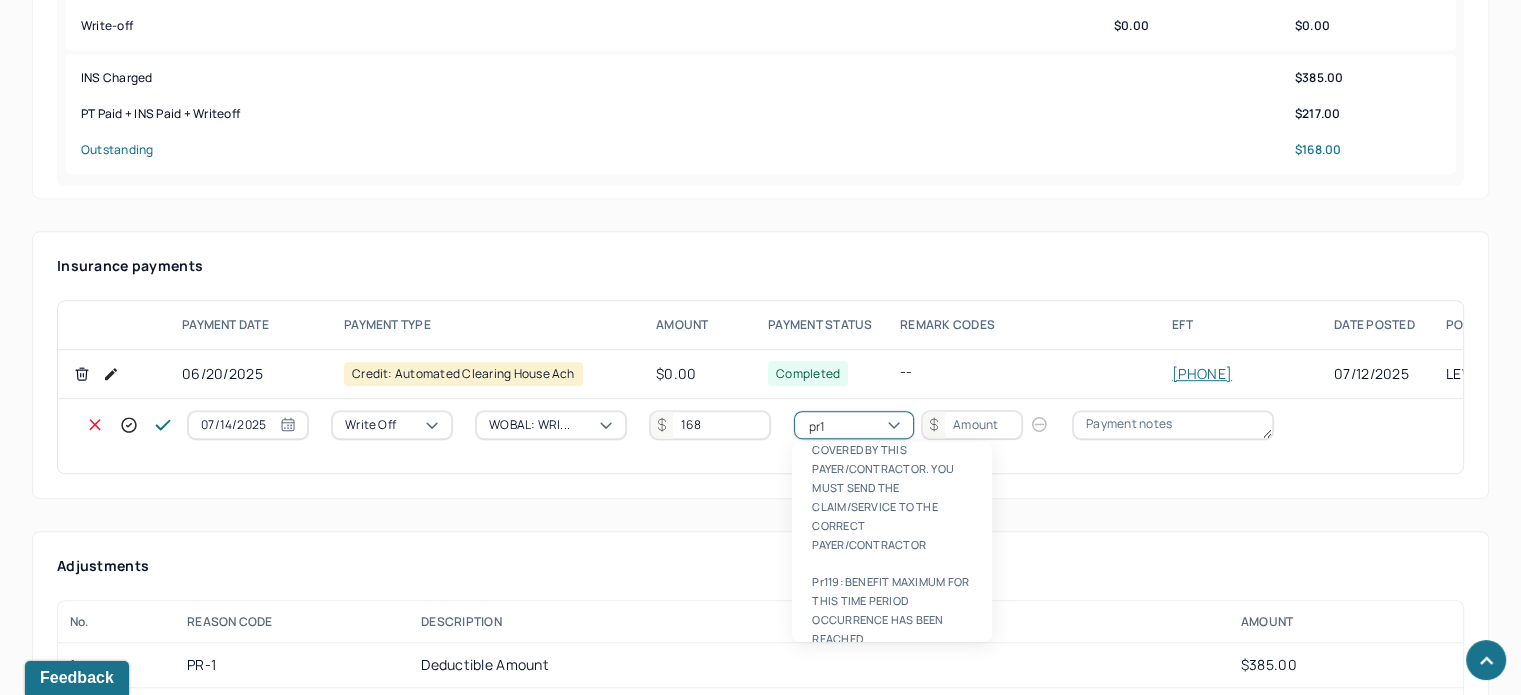 type 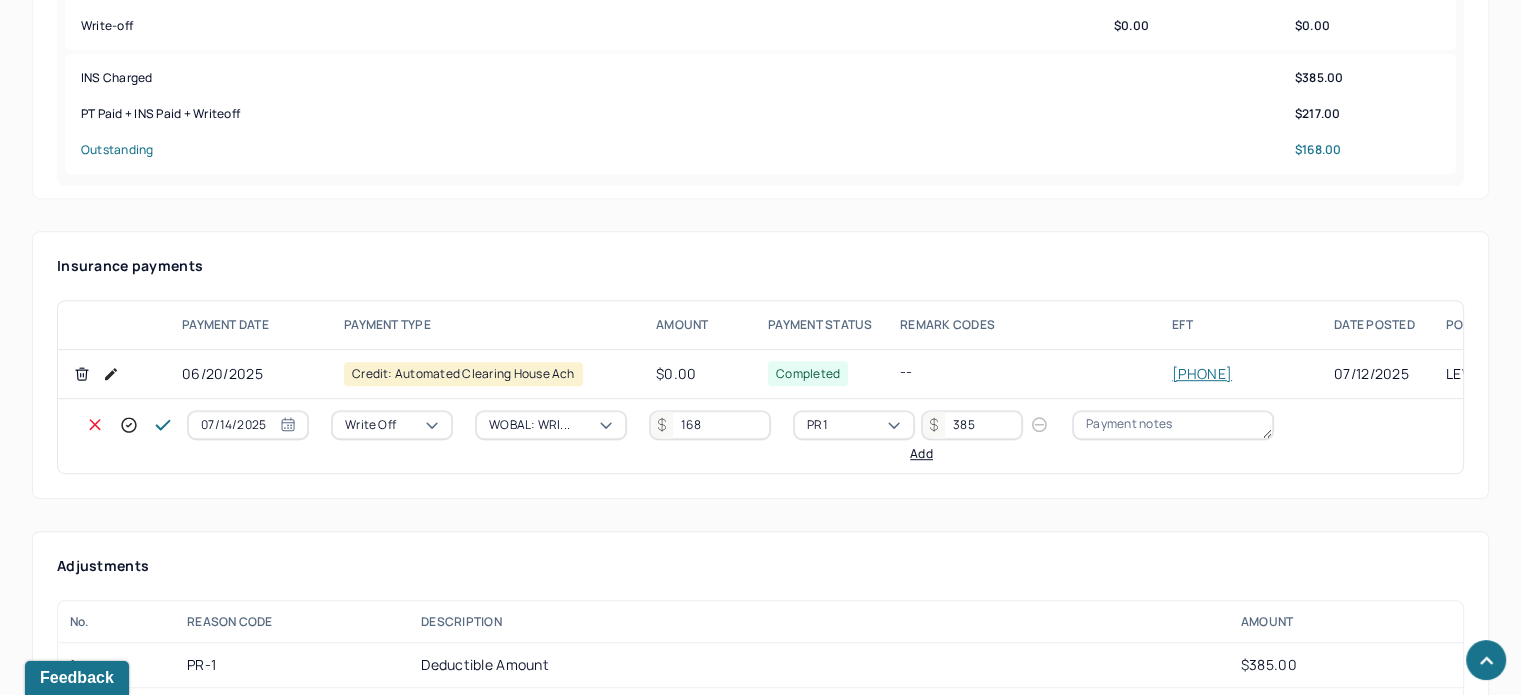 type on "385" 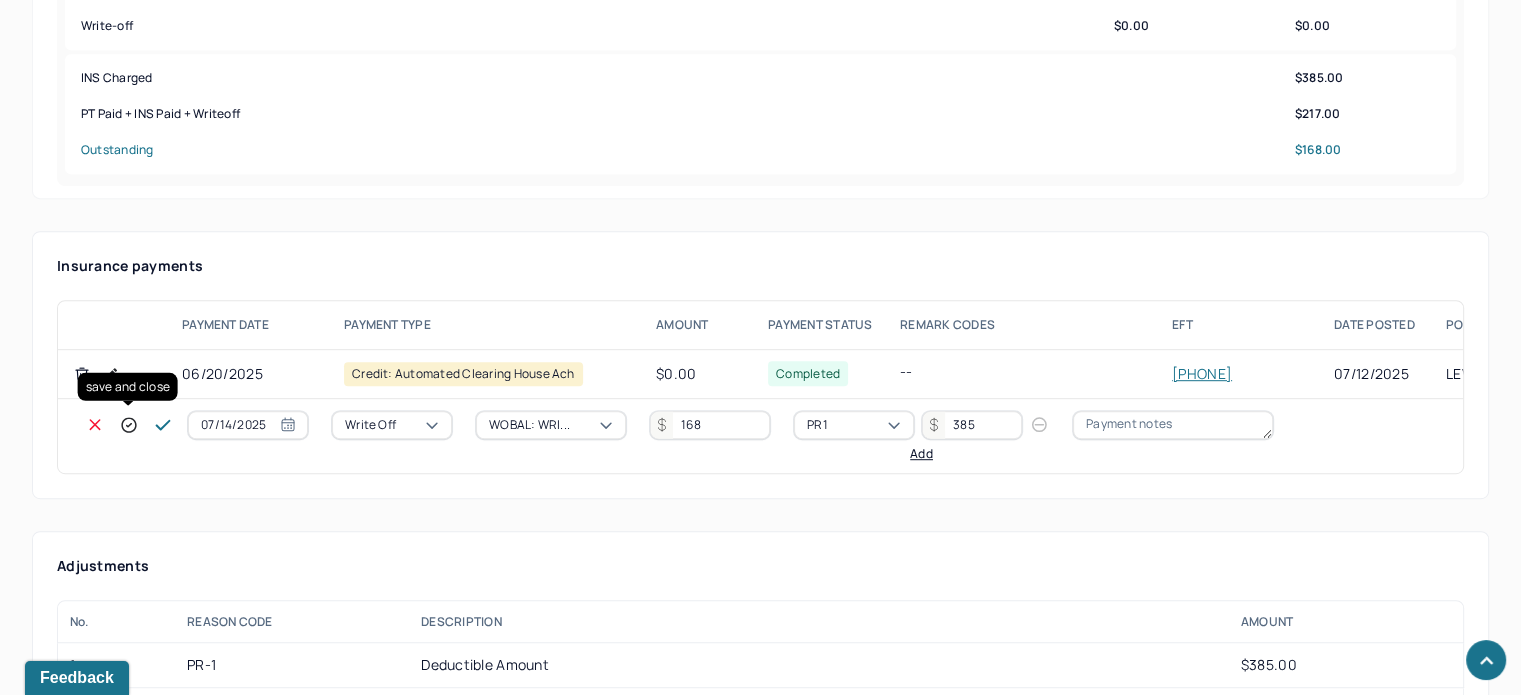 click 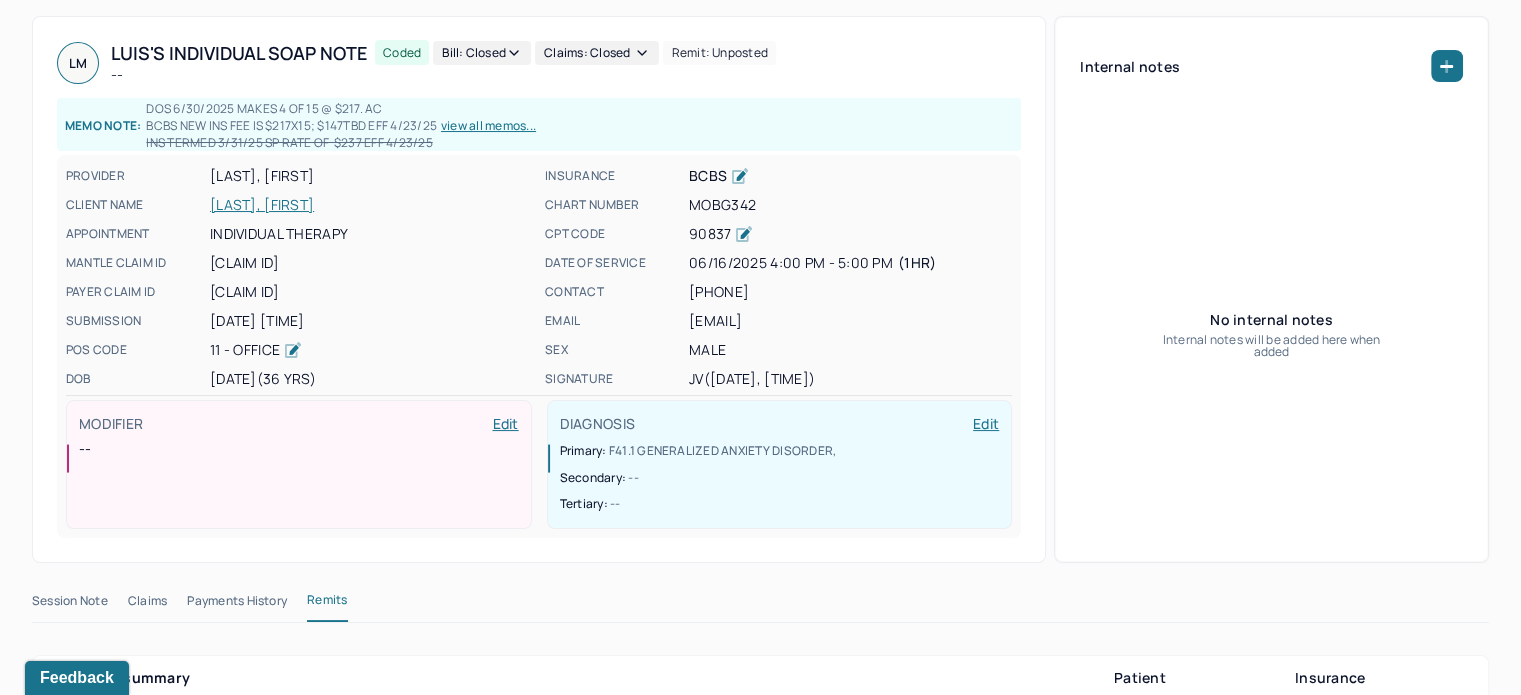 scroll, scrollTop: 0, scrollLeft: 0, axis: both 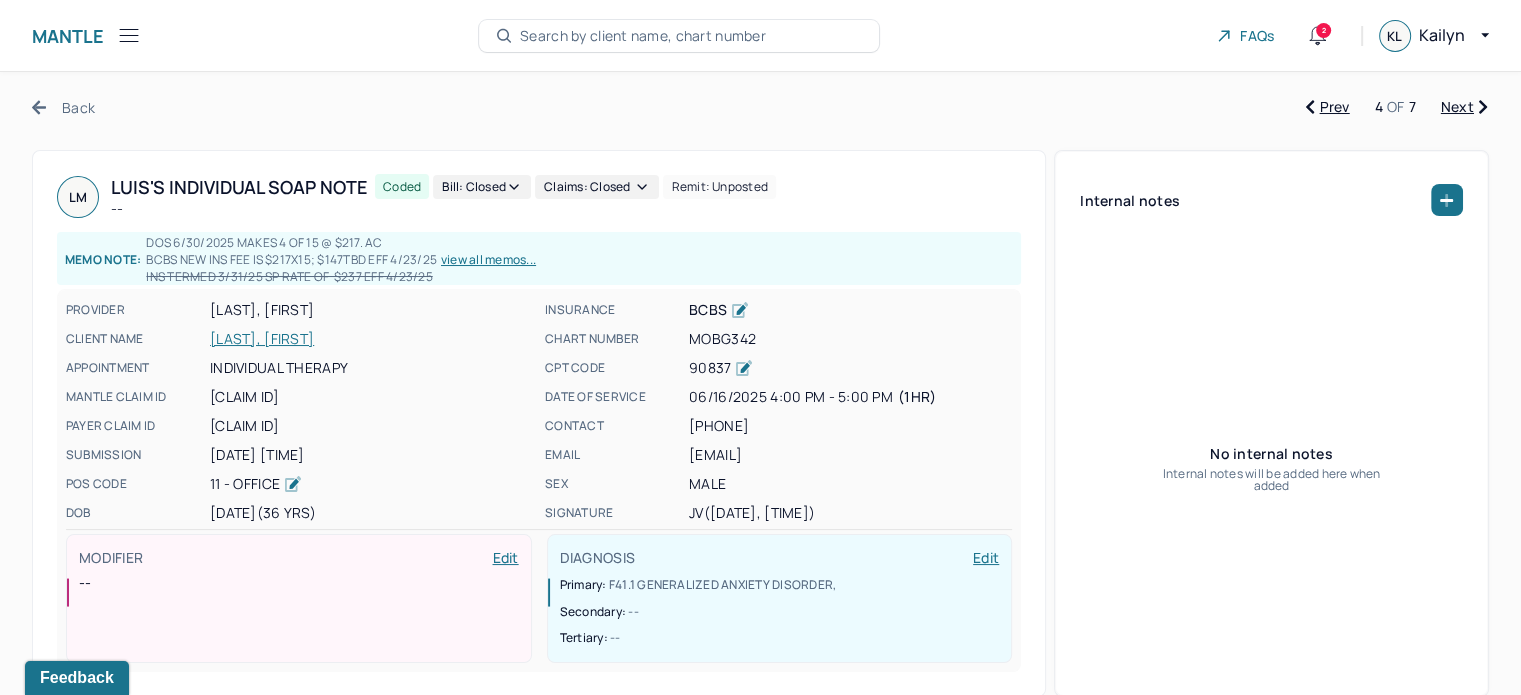 click on "Next" at bounding box center [1464, 107] 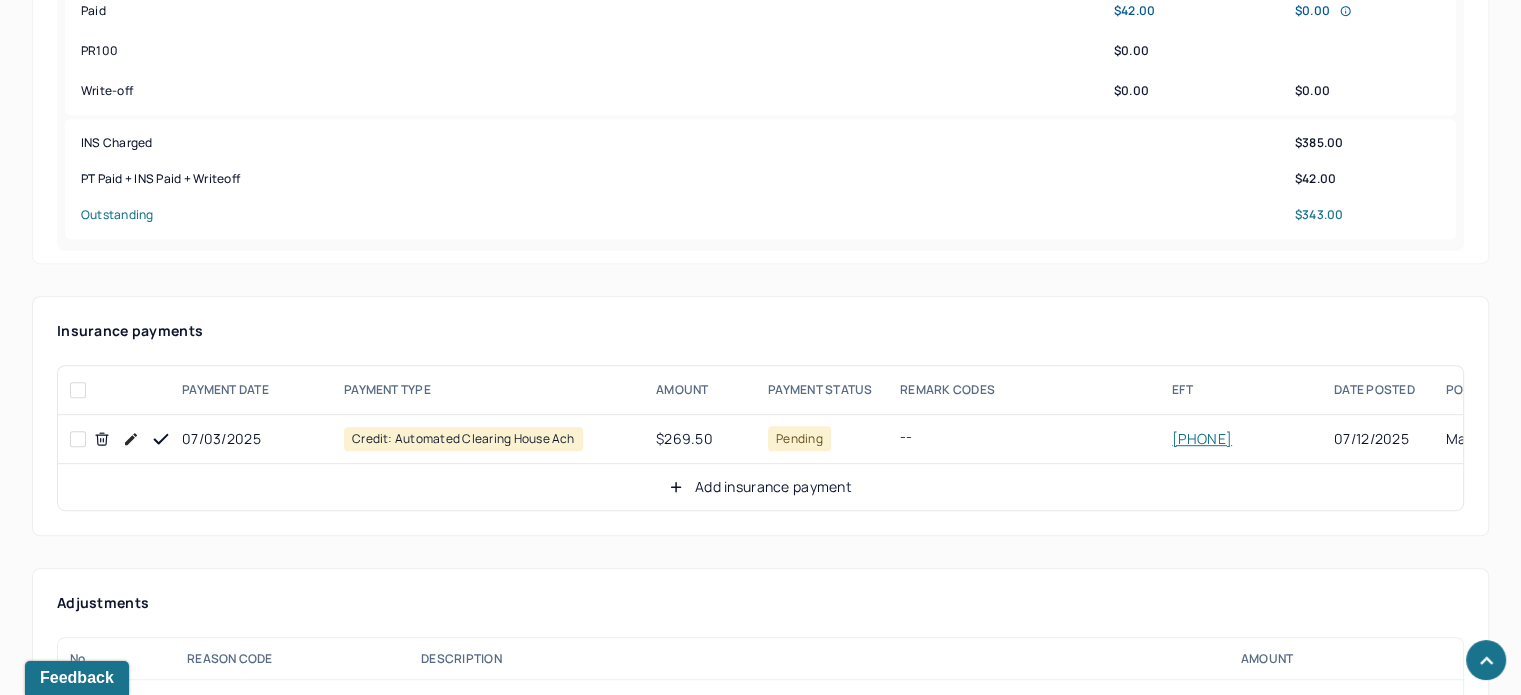 scroll, scrollTop: 1000, scrollLeft: 0, axis: vertical 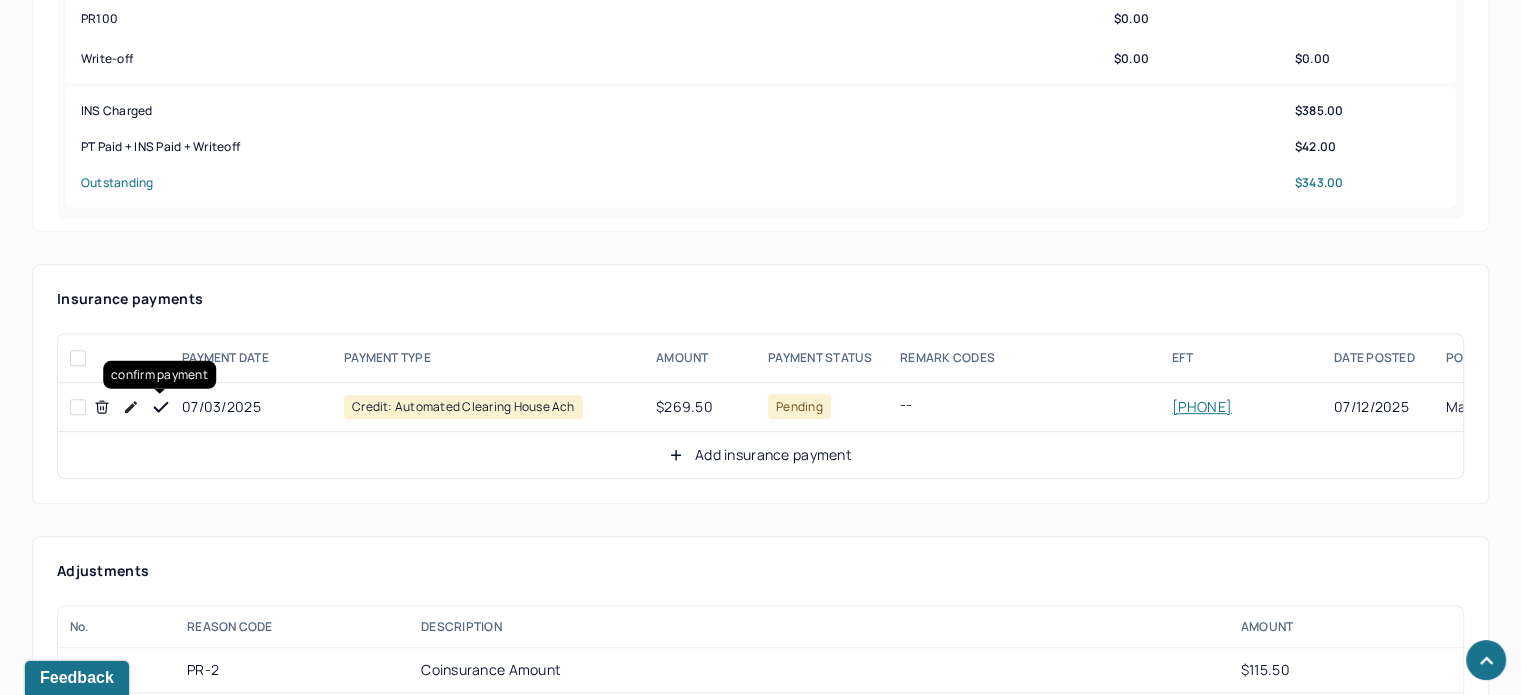 click 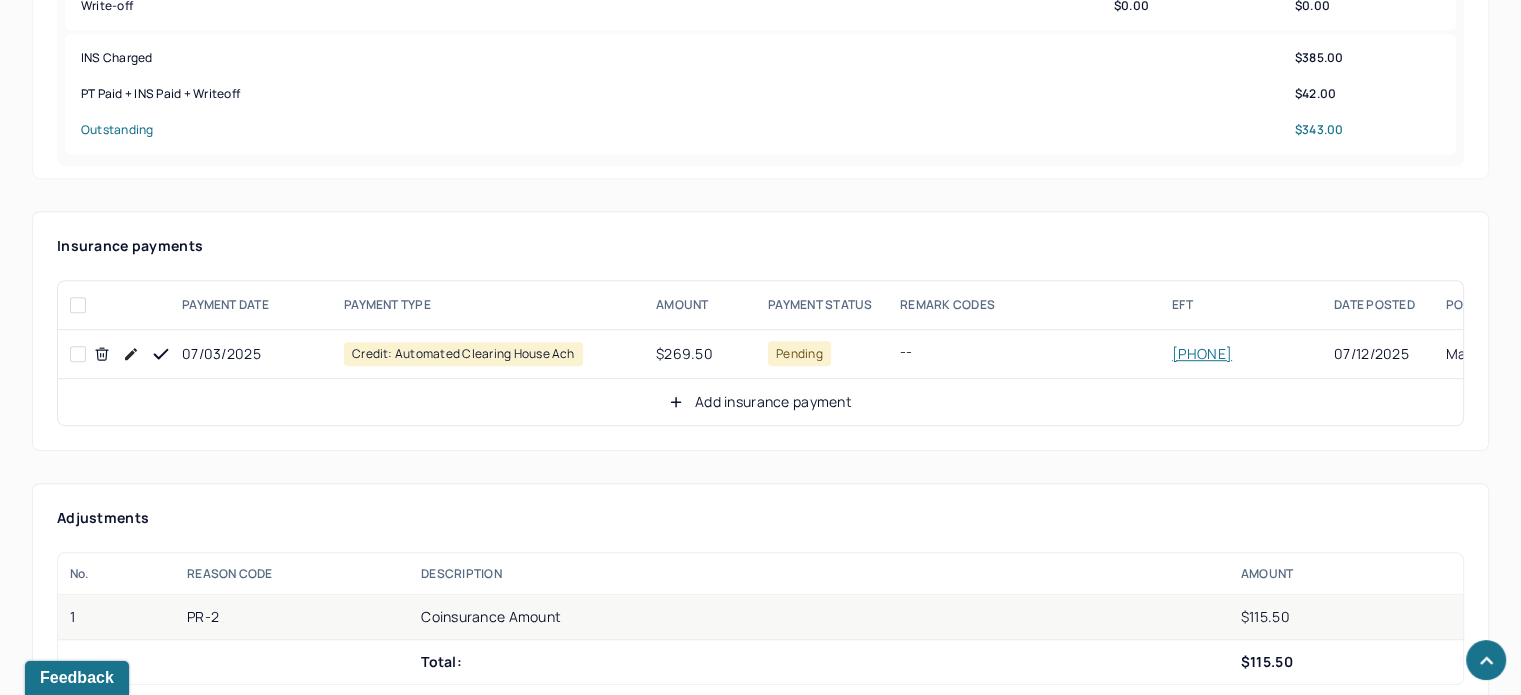 scroll, scrollTop: 1200, scrollLeft: 0, axis: vertical 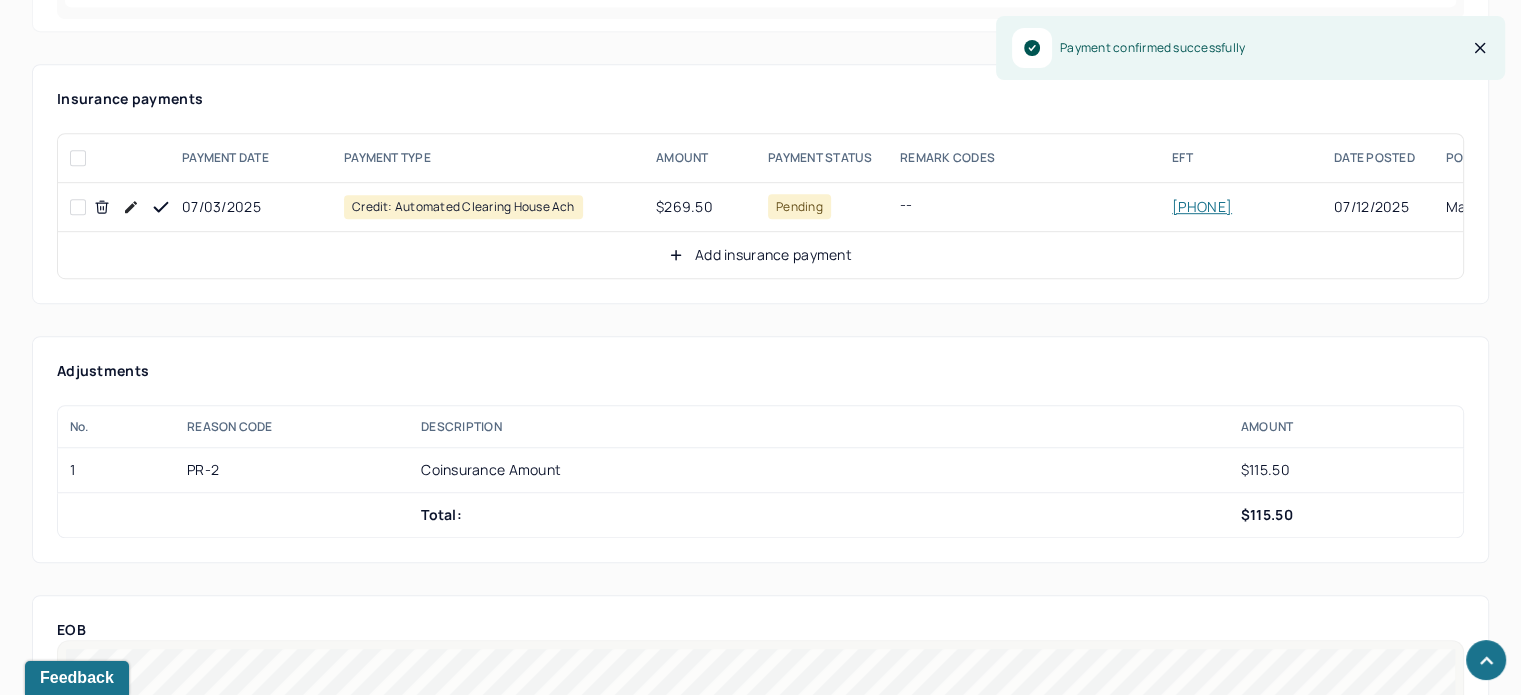 click on "Add insurance payment" at bounding box center [760, 255] 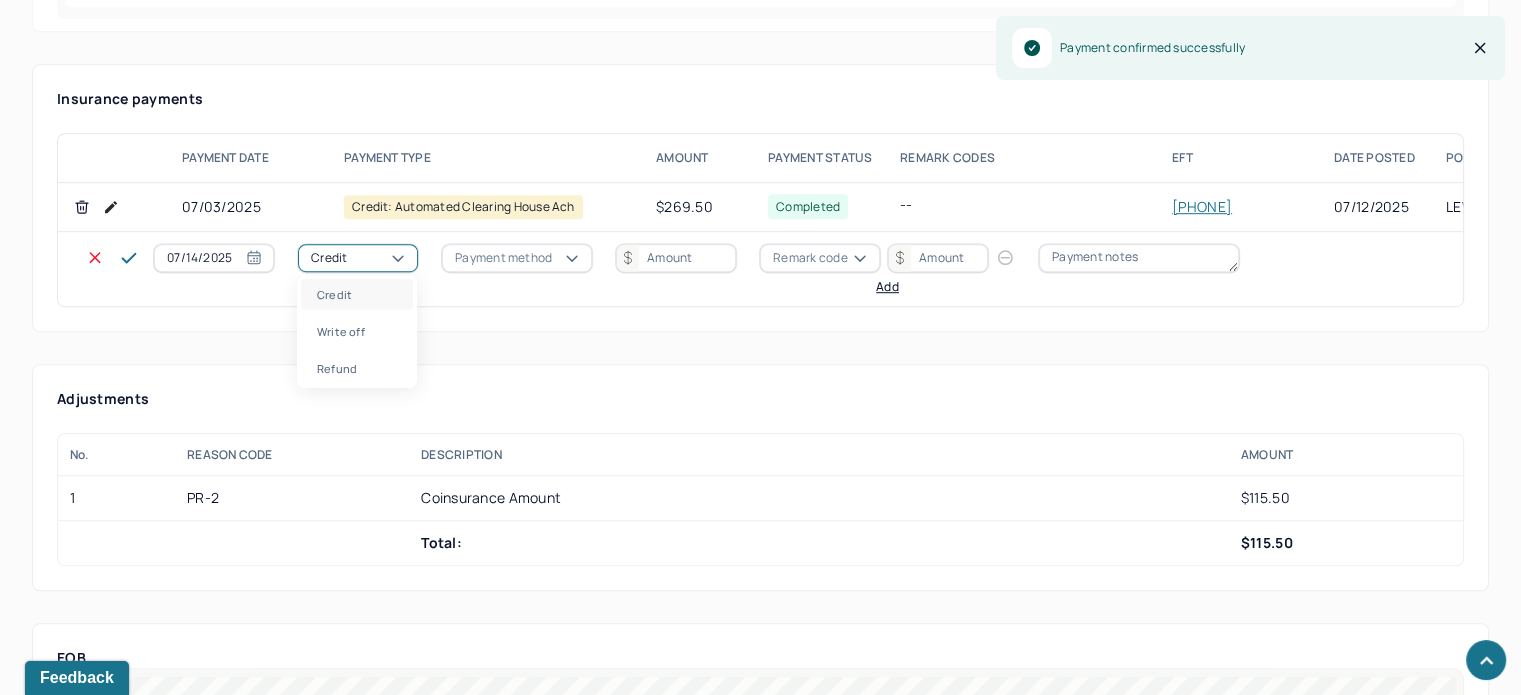 click 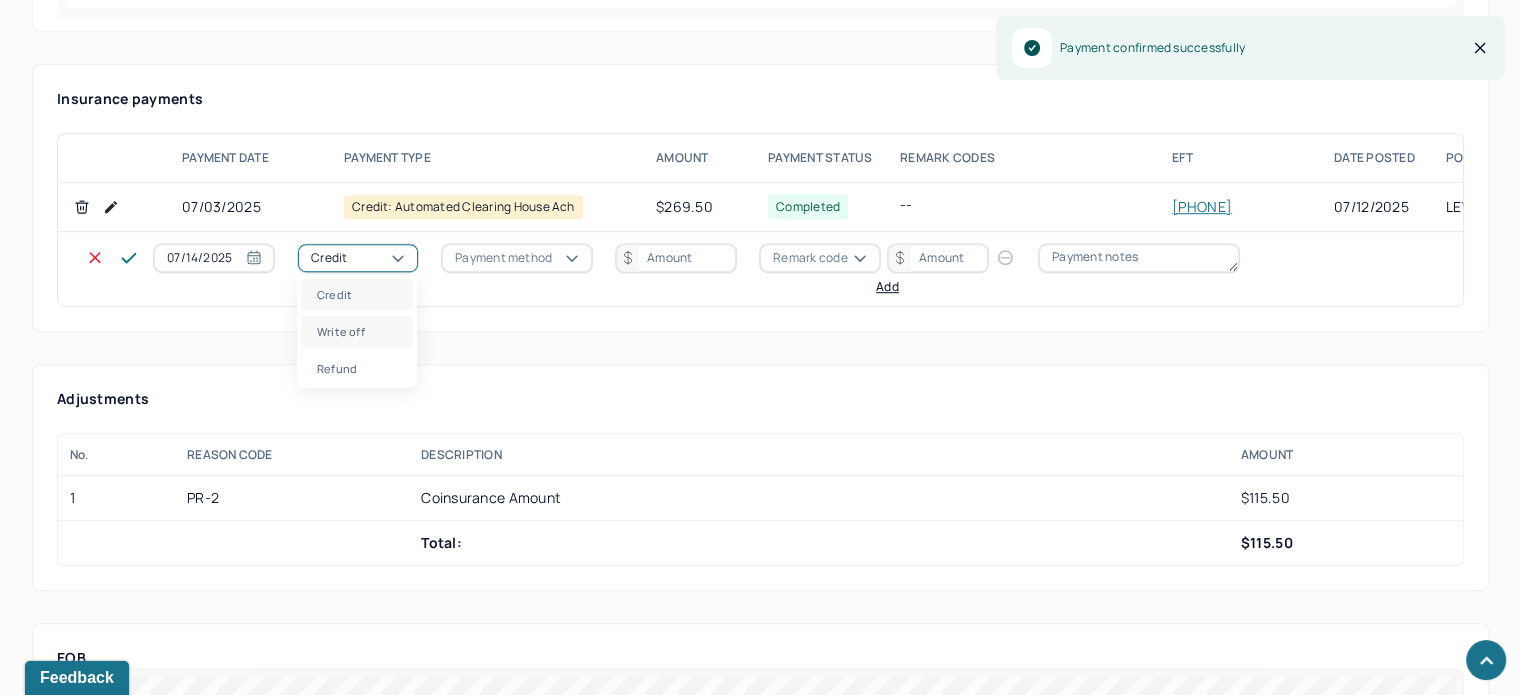 click on "Write off" at bounding box center (357, 331) 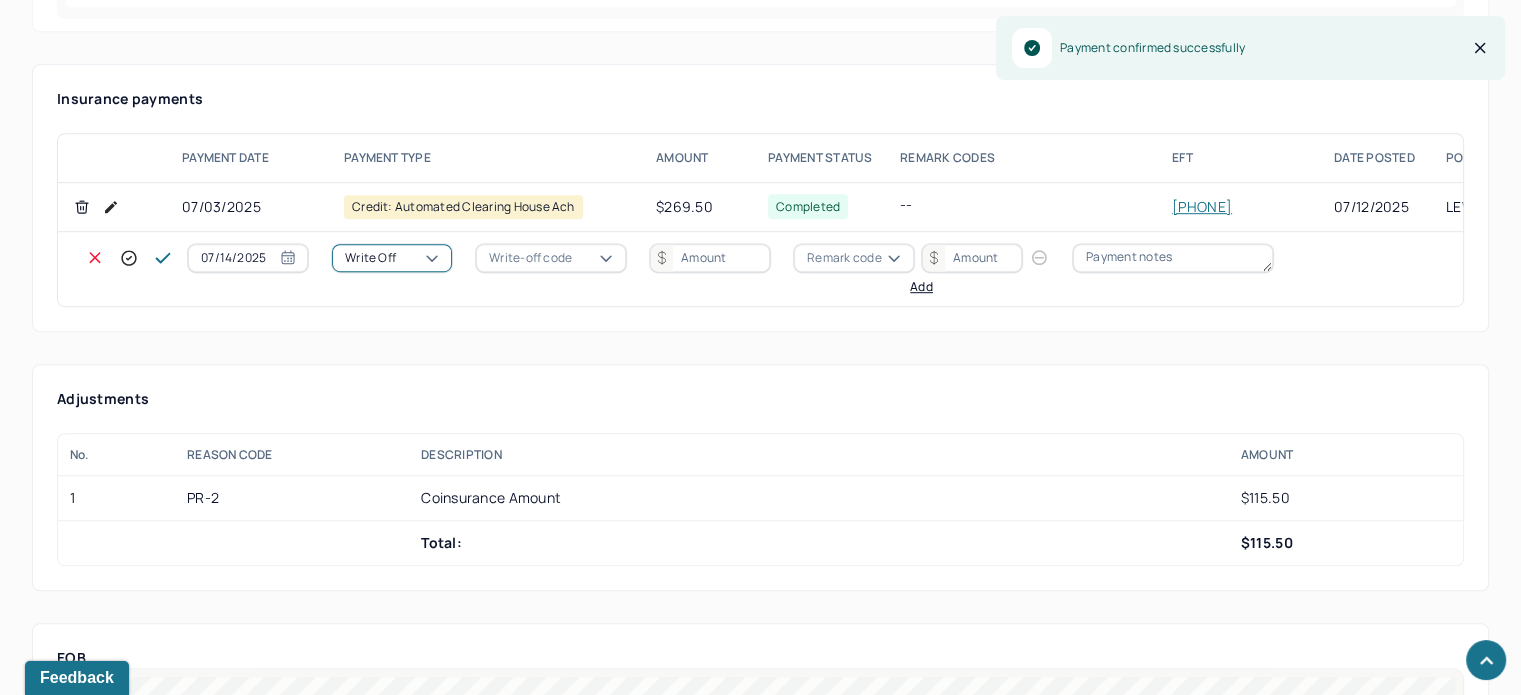click on "Write-off code" at bounding box center [530, 258] 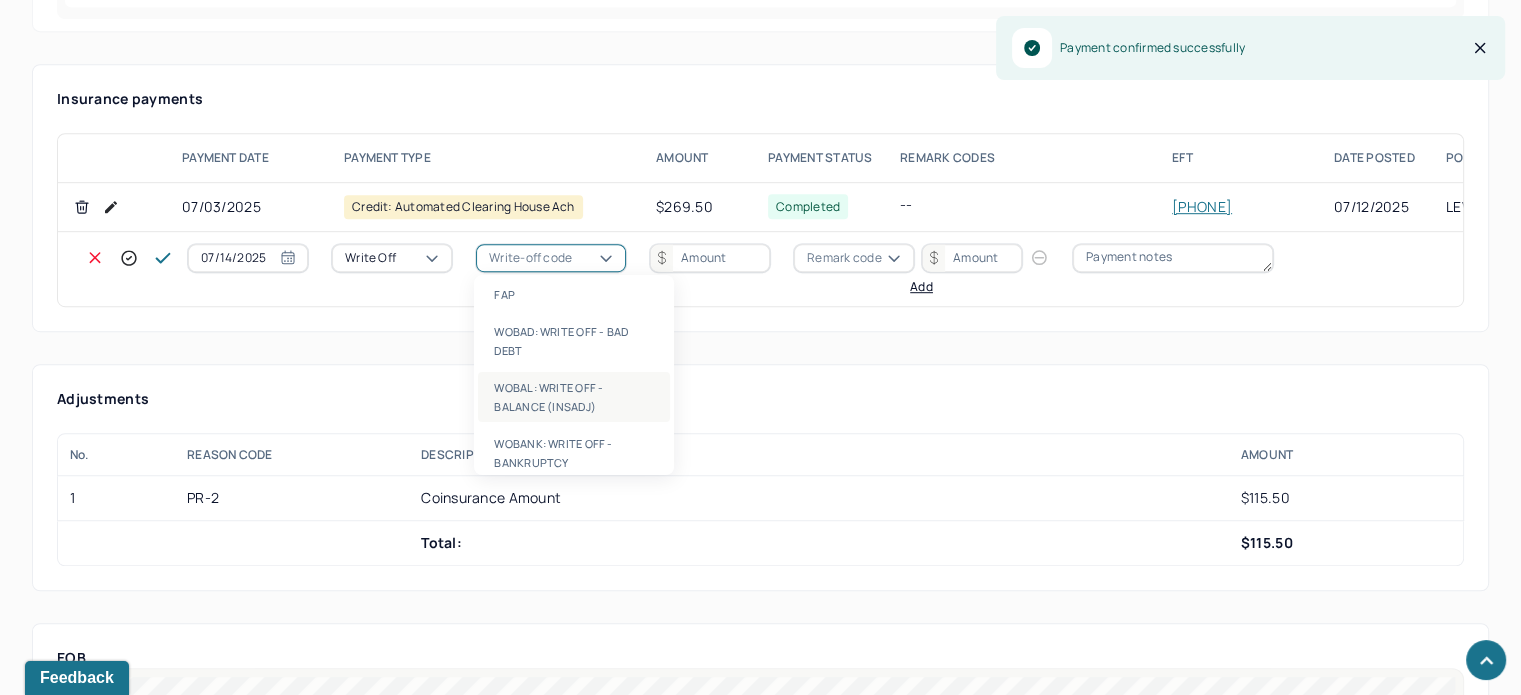 click on "WOBAL: WRITE OFF - BALANCE (INSADJ)" at bounding box center [574, 397] 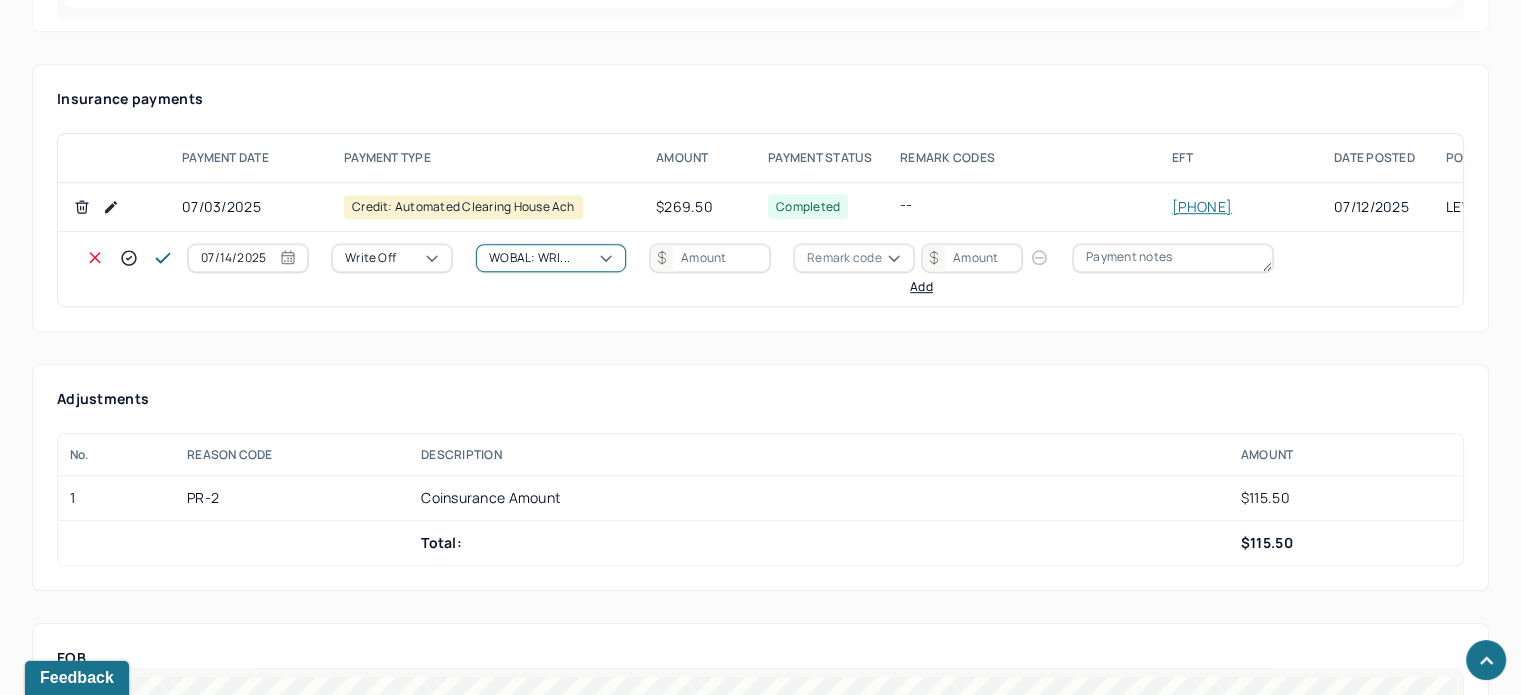 click at bounding box center (710, 258) 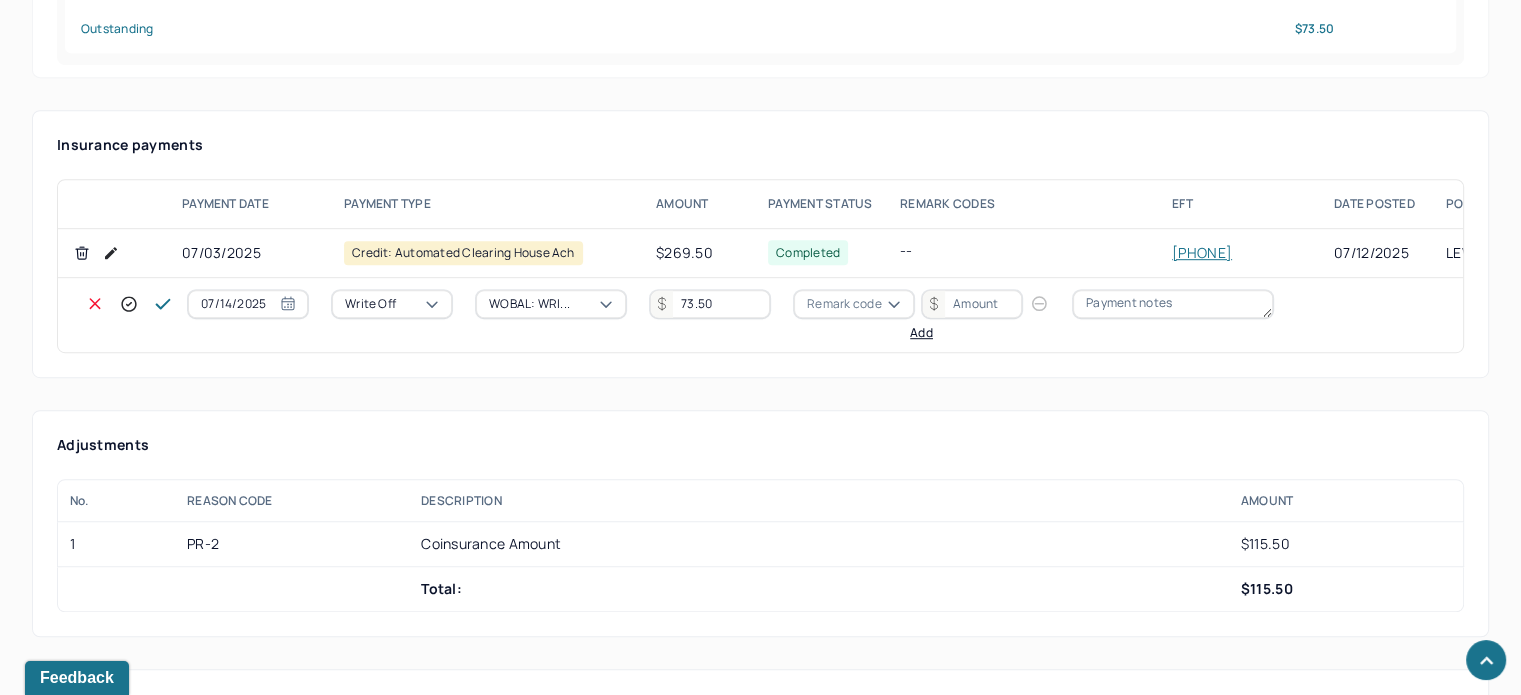 scroll, scrollTop: 1200, scrollLeft: 0, axis: vertical 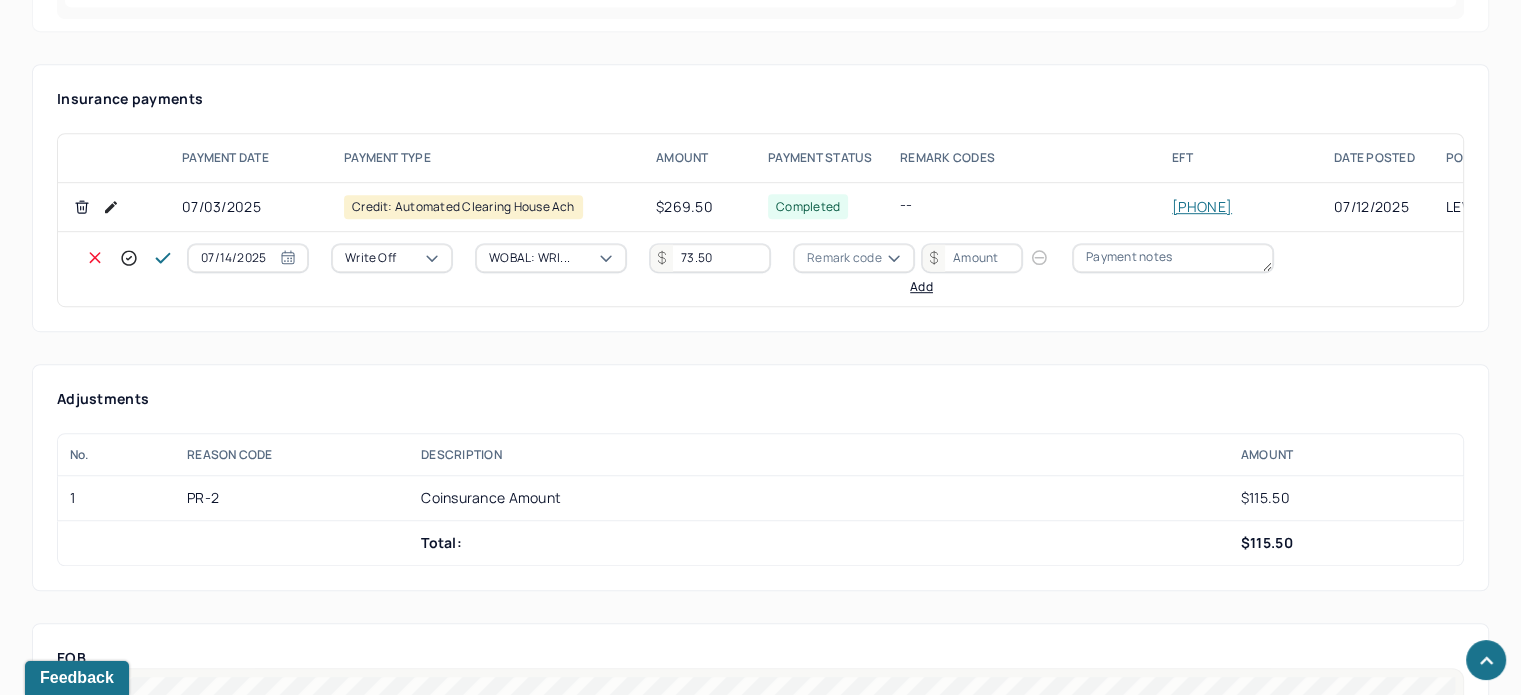 type on "73.50" 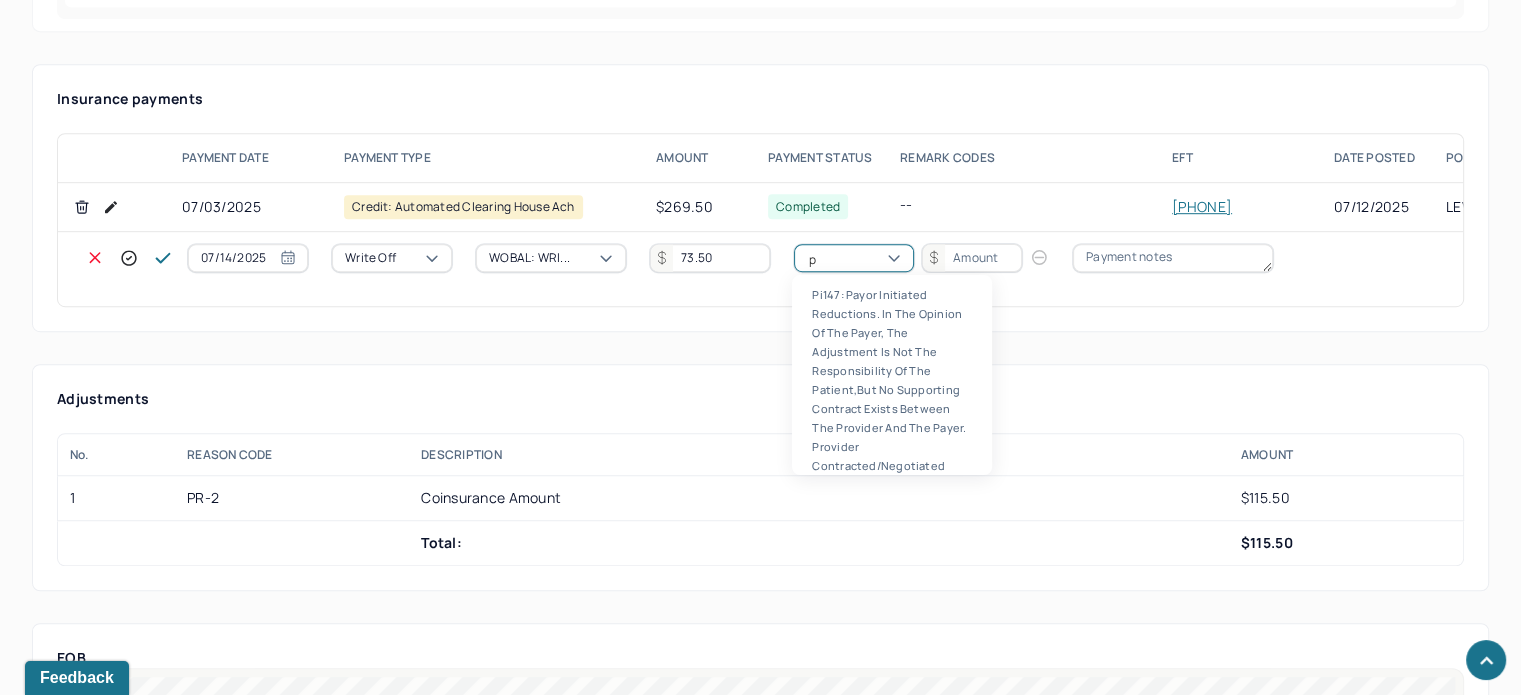 scroll, scrollTop: 124, scrollLeft: 0, axis: vertical 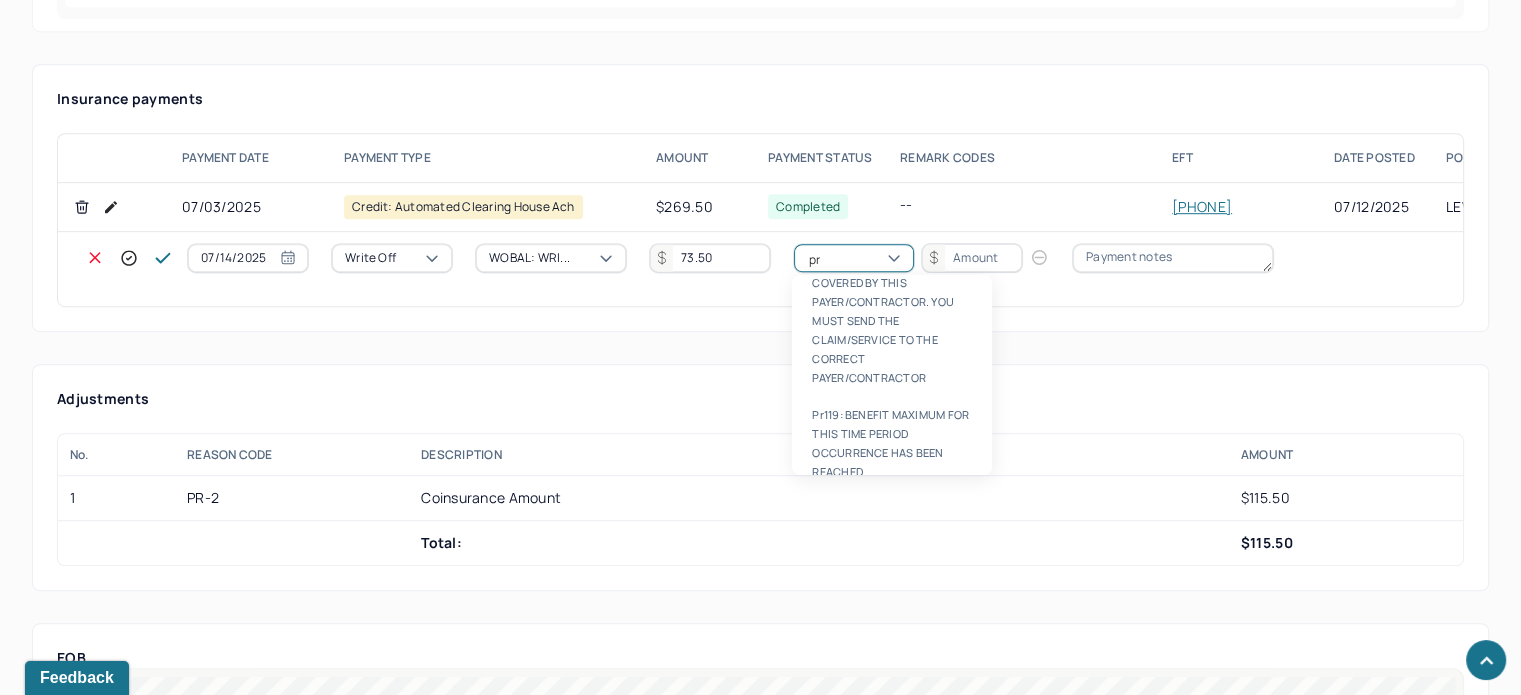 type on "pr2" 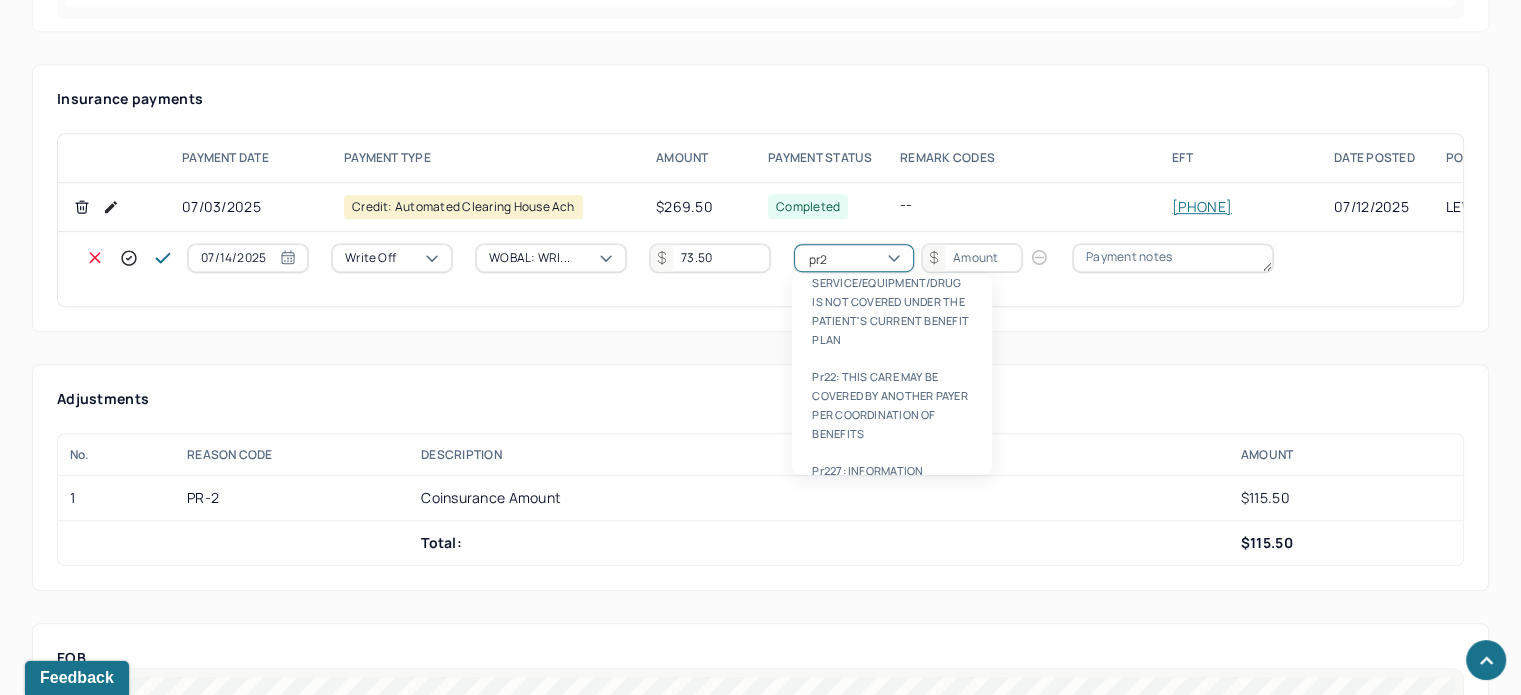type 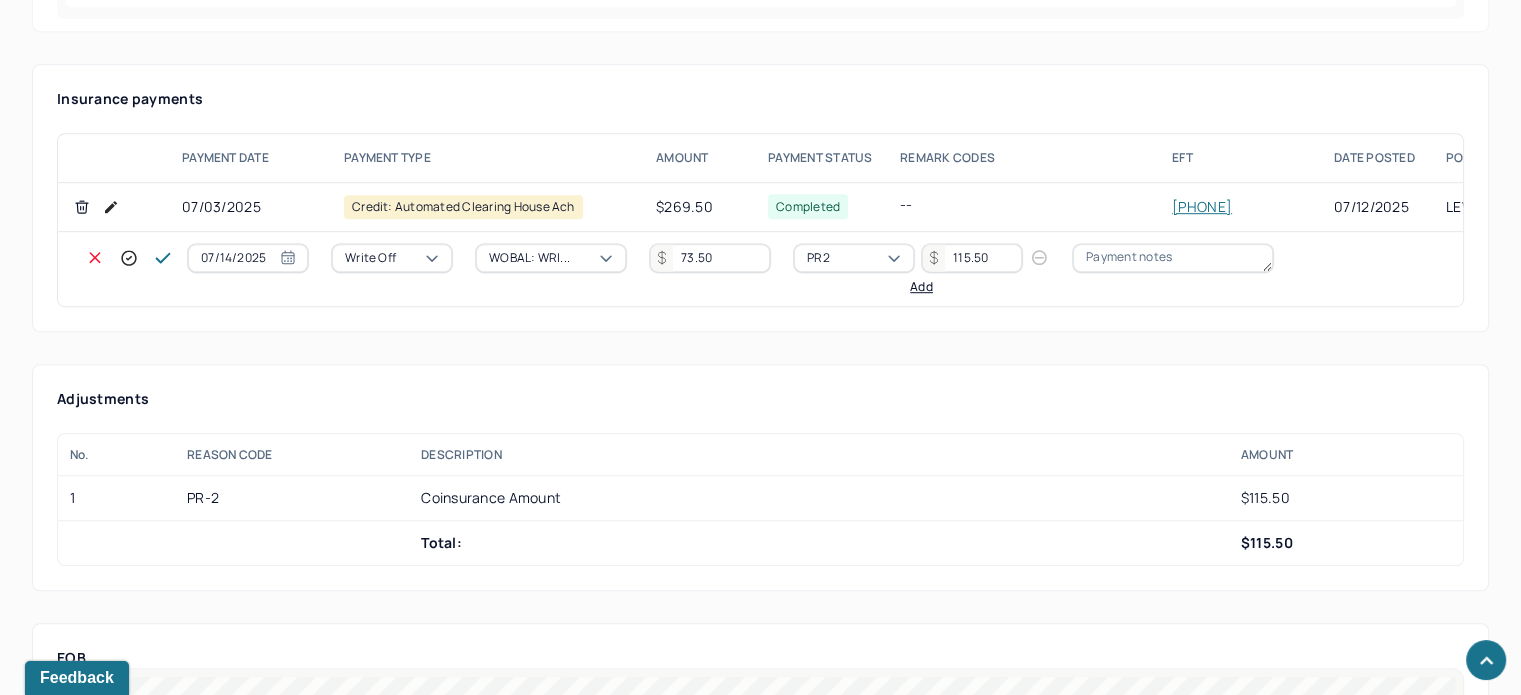 type on "115.50" 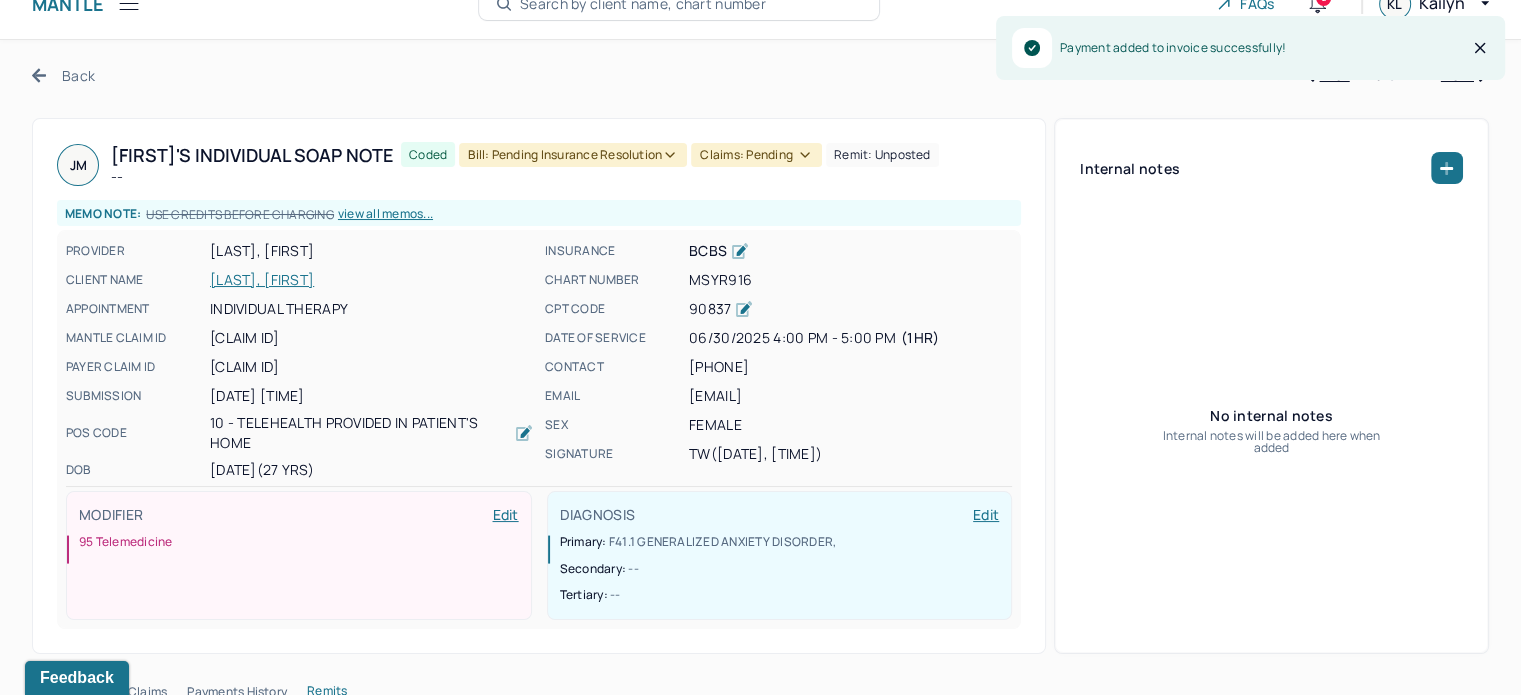 scroll, scrollTop: 0, scrollLeft: 0, axis: both 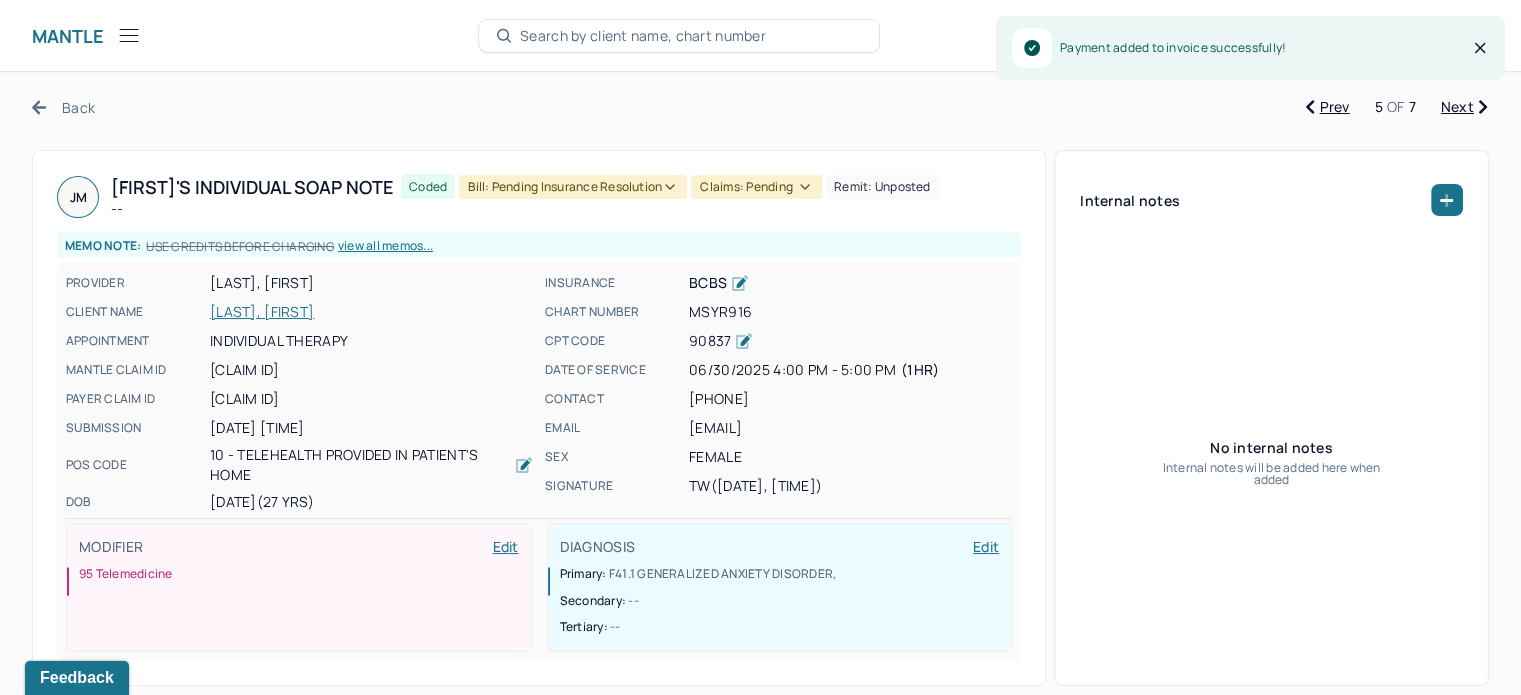 click on "Claims: pending" at bounding box center [756, 187] 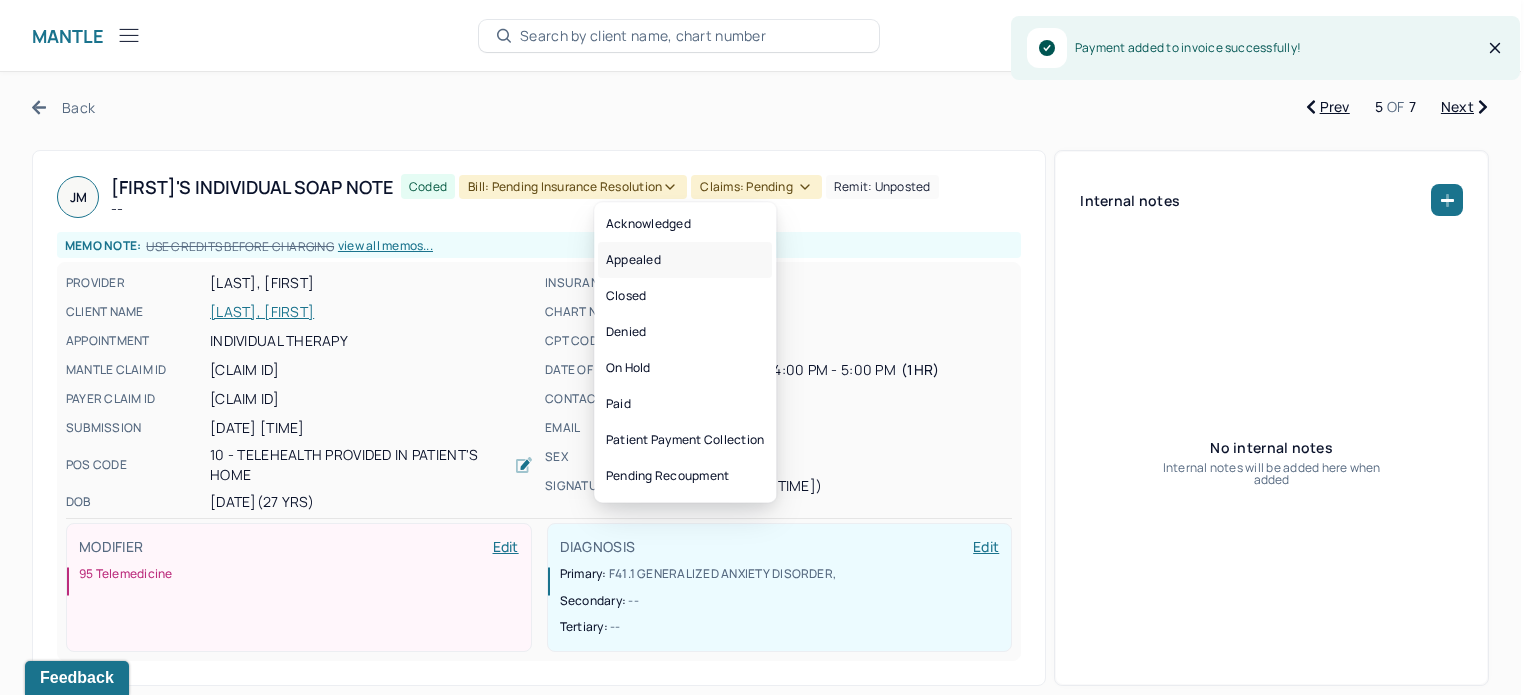 click on "Appealed" at bounding box center [685, 260] 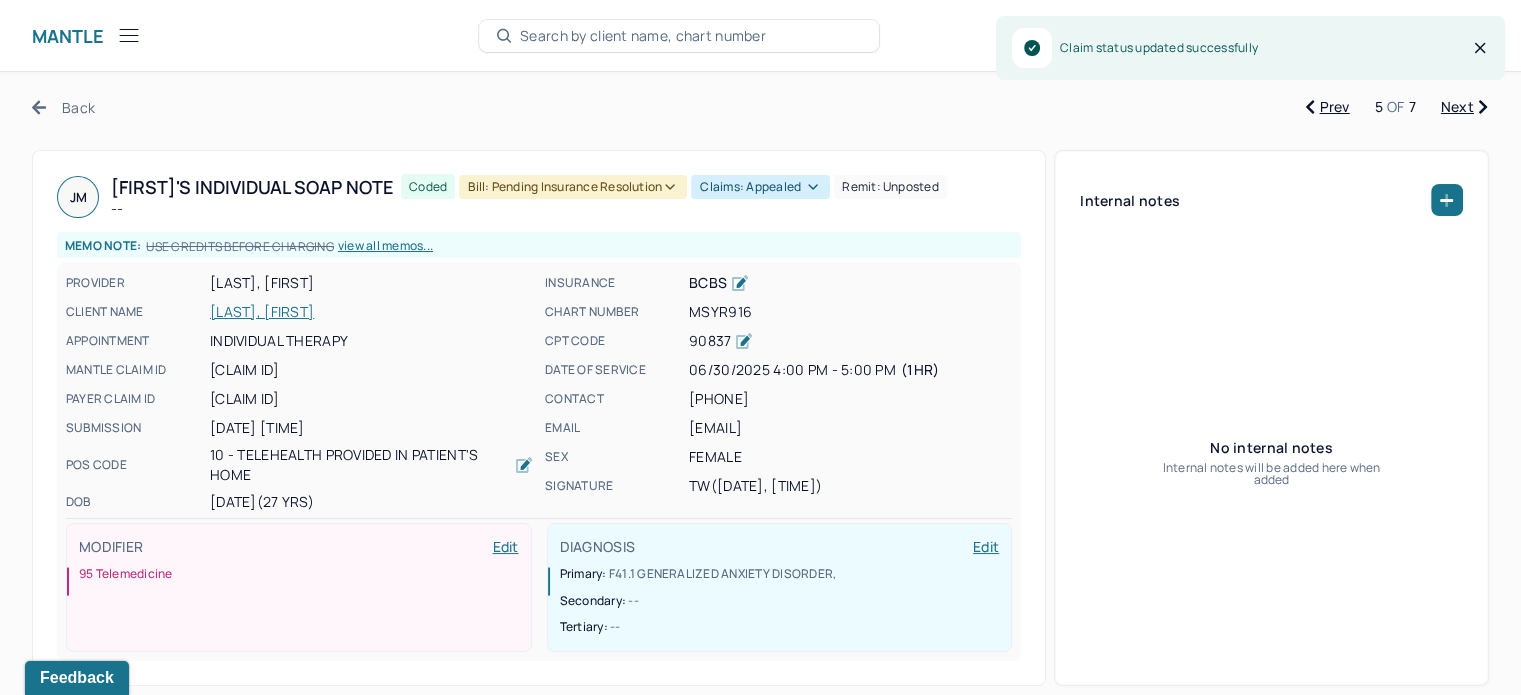 click on "Claims: appealed" at bounding box center [760, 187] 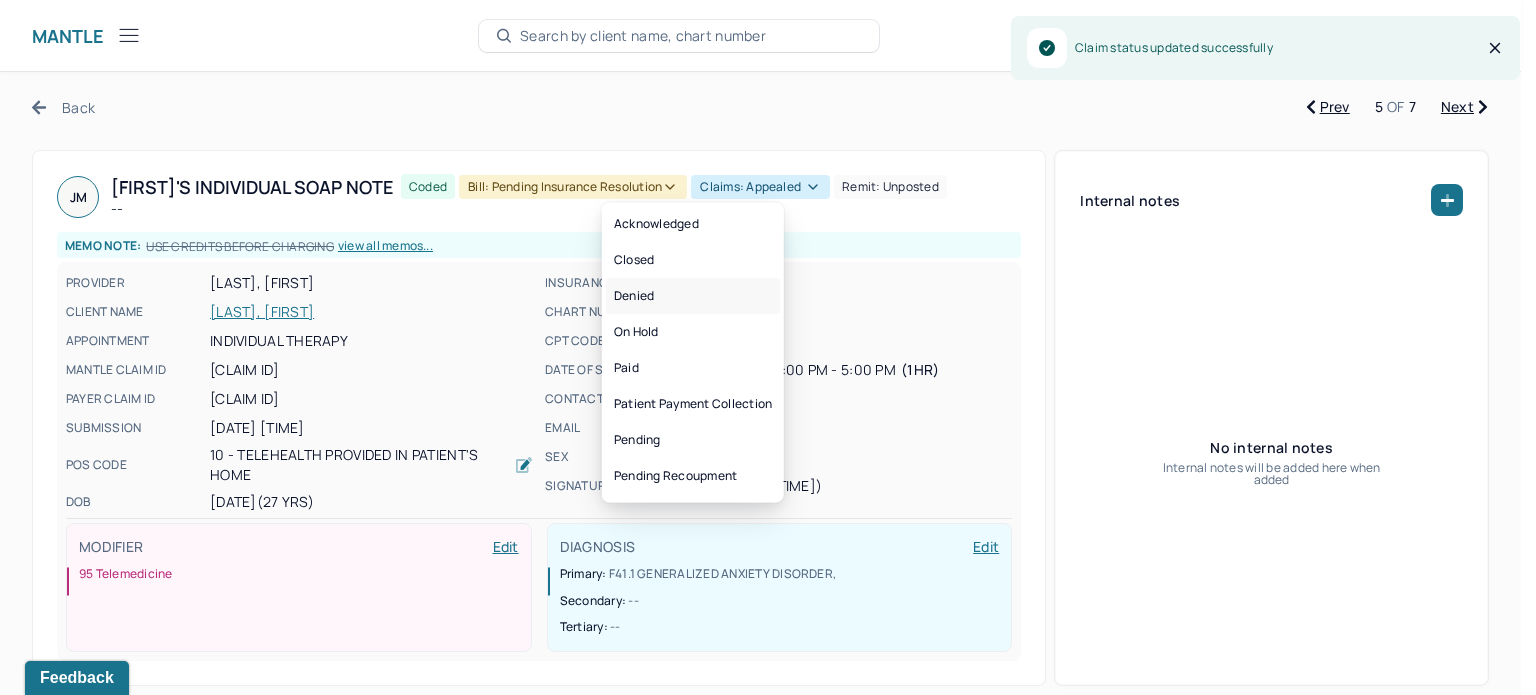 click on "Denied" at bounding box center [693, 296] 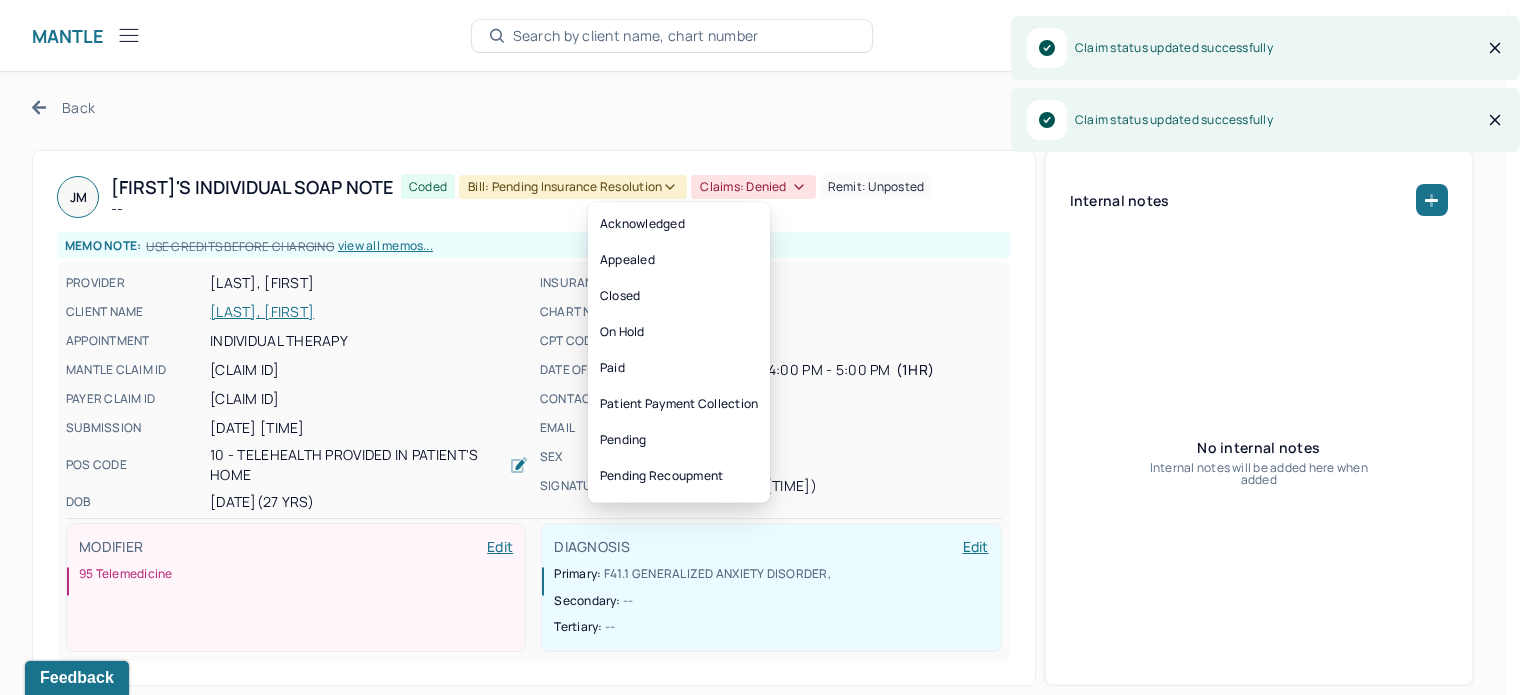 click on "Claims: denied" at bounding box center (753, 187) 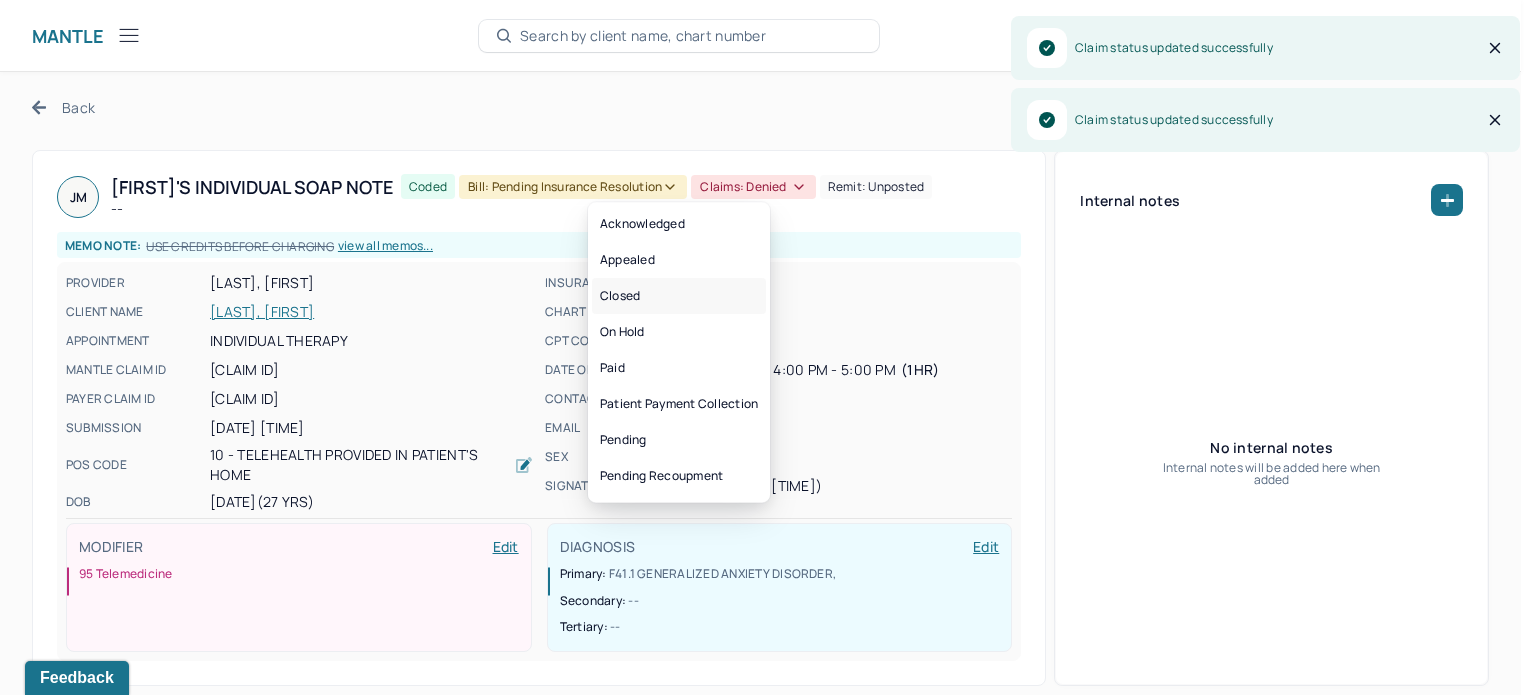 drag, startPoint x: 664, startPoint y: 293, endPoint x: 653, endPoint y: 243, distance: 51.1957 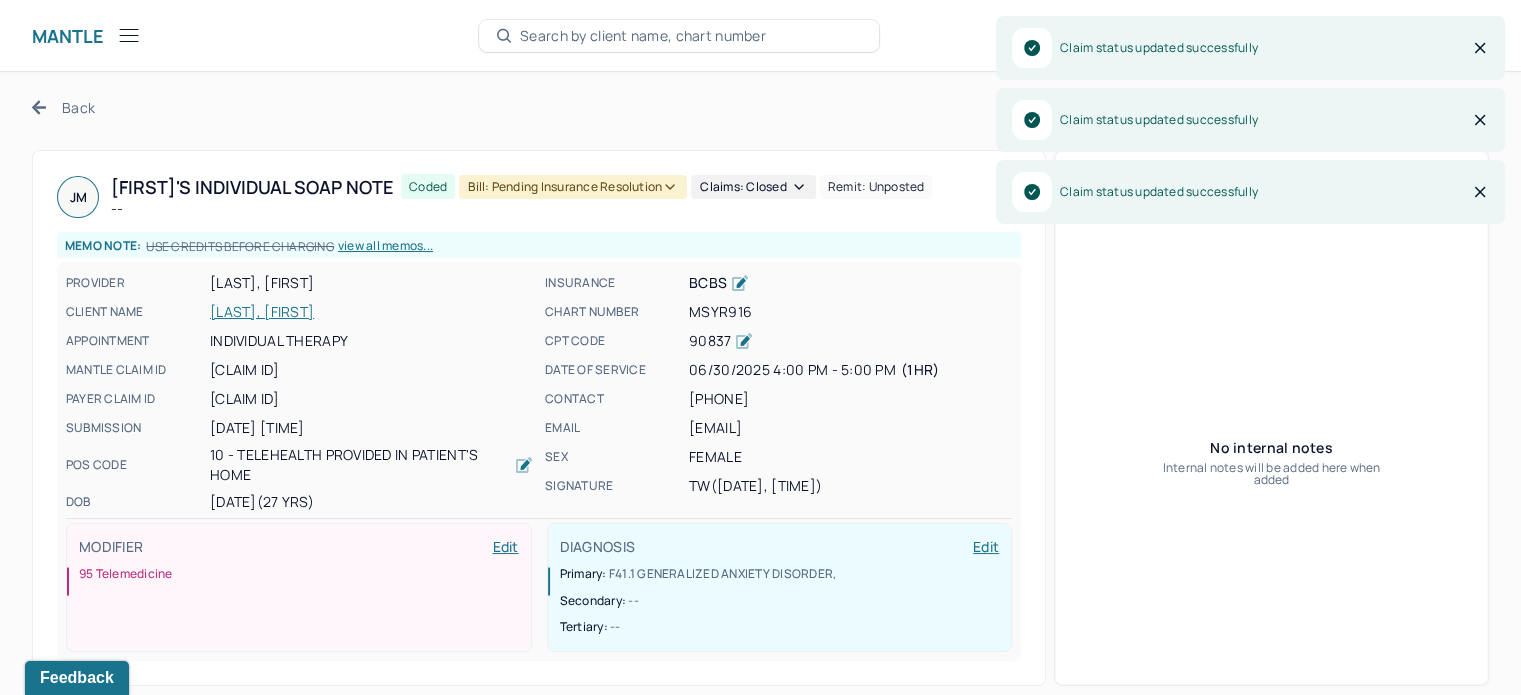 click on "Bill: Pending Insurance Resolution" at bounding box center [573, 187] 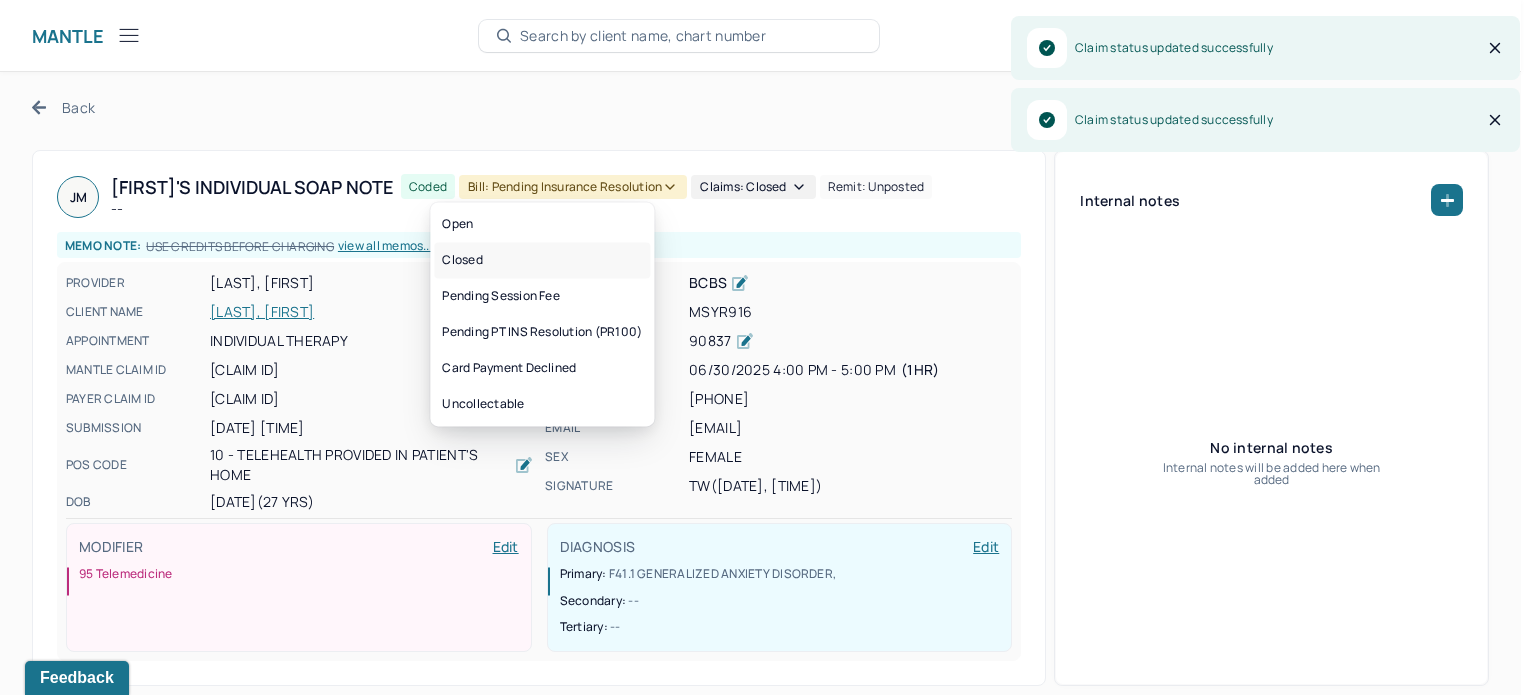 click on "Closed" at bounding box center (542, 260) 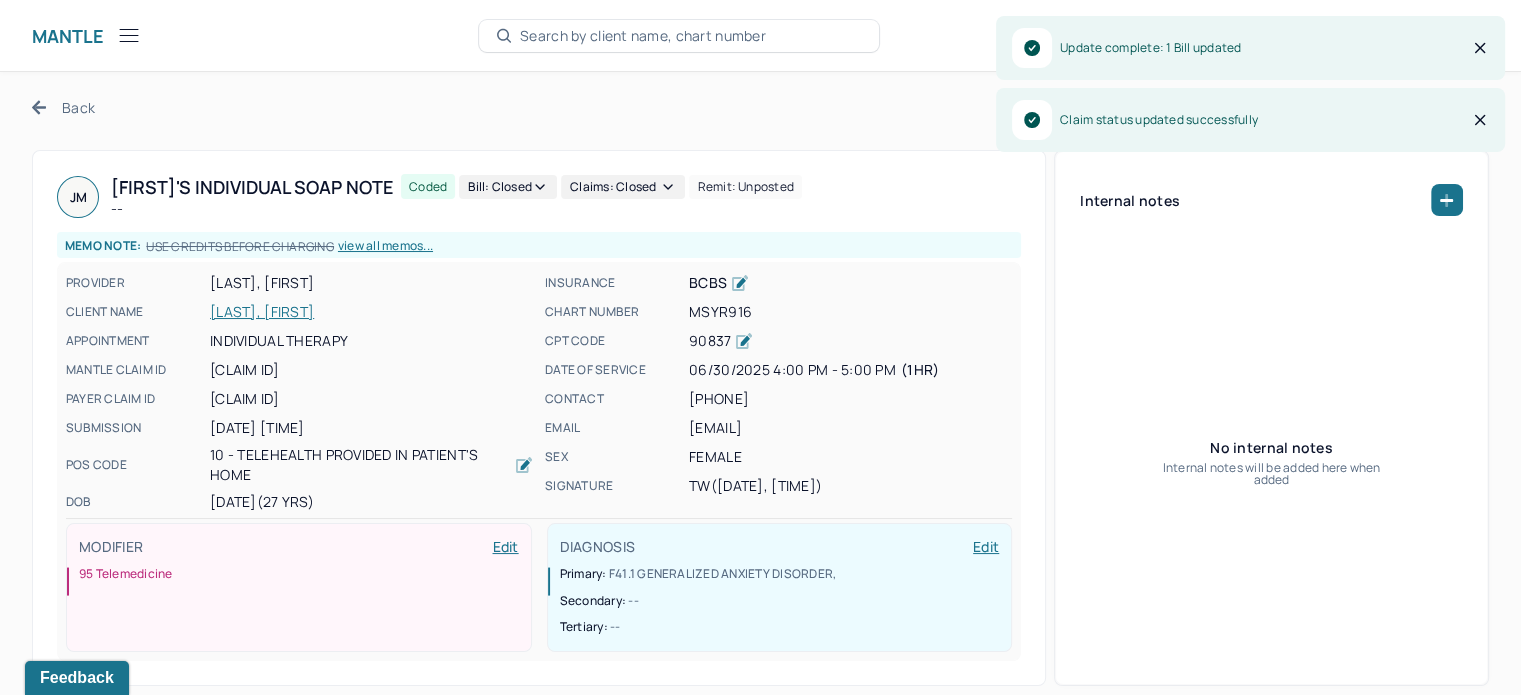 click on "Back    Prev   5 OF 7   Next   JM [FIRST]'s   Individual soap note -- Coded   Bill: Closed     Claims: closed   Remit: unposted Memo note: USE CREDITS BEFORE CHARGING view all memos... PROVIDER [LAST], [FIRST] CLIENT NAME [LAST], [FIRST] APPOINTMENT Individual therapy   MANTLE CLAIM ID [CLAIM ID] PAYER CLAIM ID [CLAIM ID] SUBMISSION [DATE] [TIME] POS CODE 10 - Telehealth Provided in Patient's Home     DOB [DATE]  (27 Yrs) INSURANCE BCBS     CHART NUMBER [CHART NUMBER] CPT CODE 90837     DATE OF SERVICE [DATE]   4:00 PM   -   5:00 PM ( 1hr ) CONTACT [PHONE] EMAIL [EMAIL] SEX female SIGNATURE TW  ([DATE], [TIME]) MODIFIER   Edit   95 Telemedicine DIAGNOSIS   Edit   Primary:   F41.1 GENERALIZED ANXIETY DISORDER ,  Secondary:   -- Tertiary:   -- Internal notes     No internal notes Internal notes will be added here when added   Session Note     Claims     Payments History     Remits   Payment summary Patient Insurance Charged $42.00 $385.00 Expected $42.00 -- UCR 250 (UNAVAIL)" at bounding box center (760, 2215) 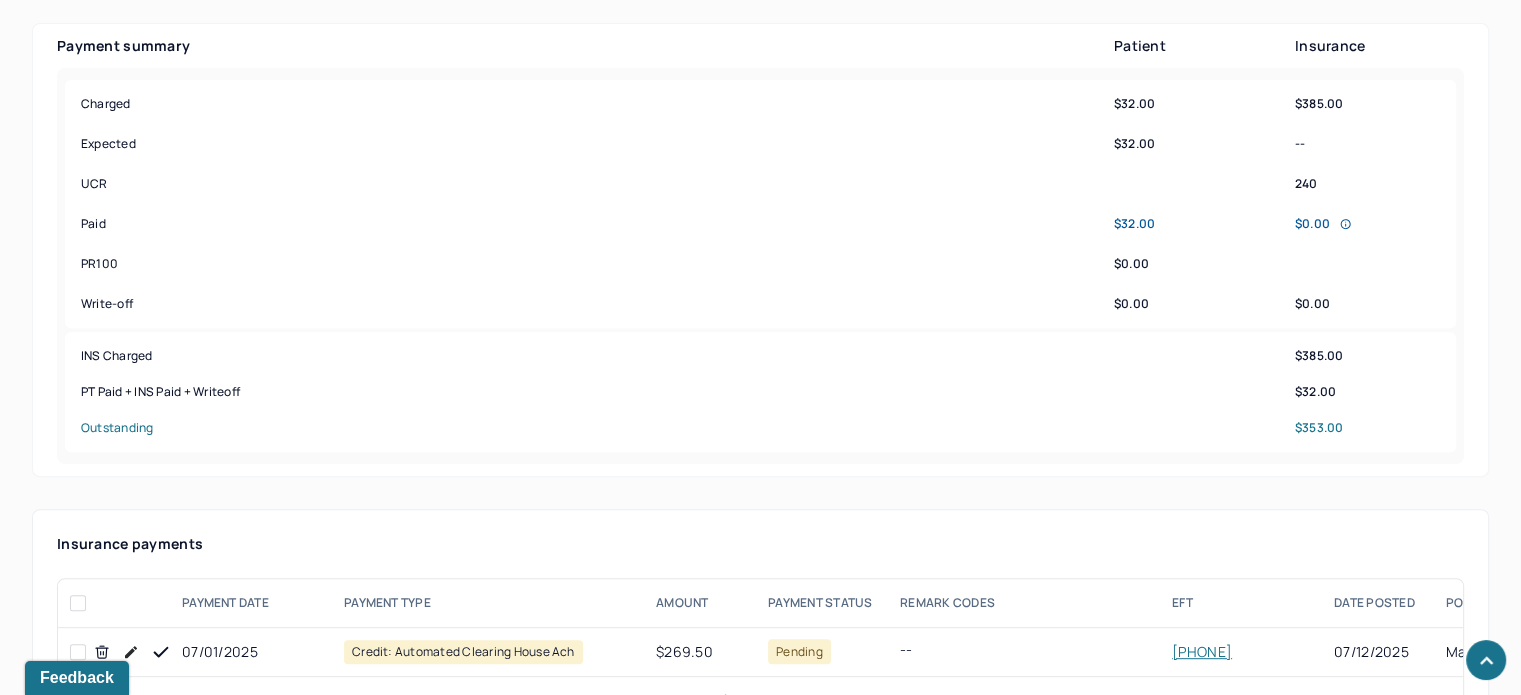scroll, scrollTop: 1100, scrollLeft: 0, axis: vertical 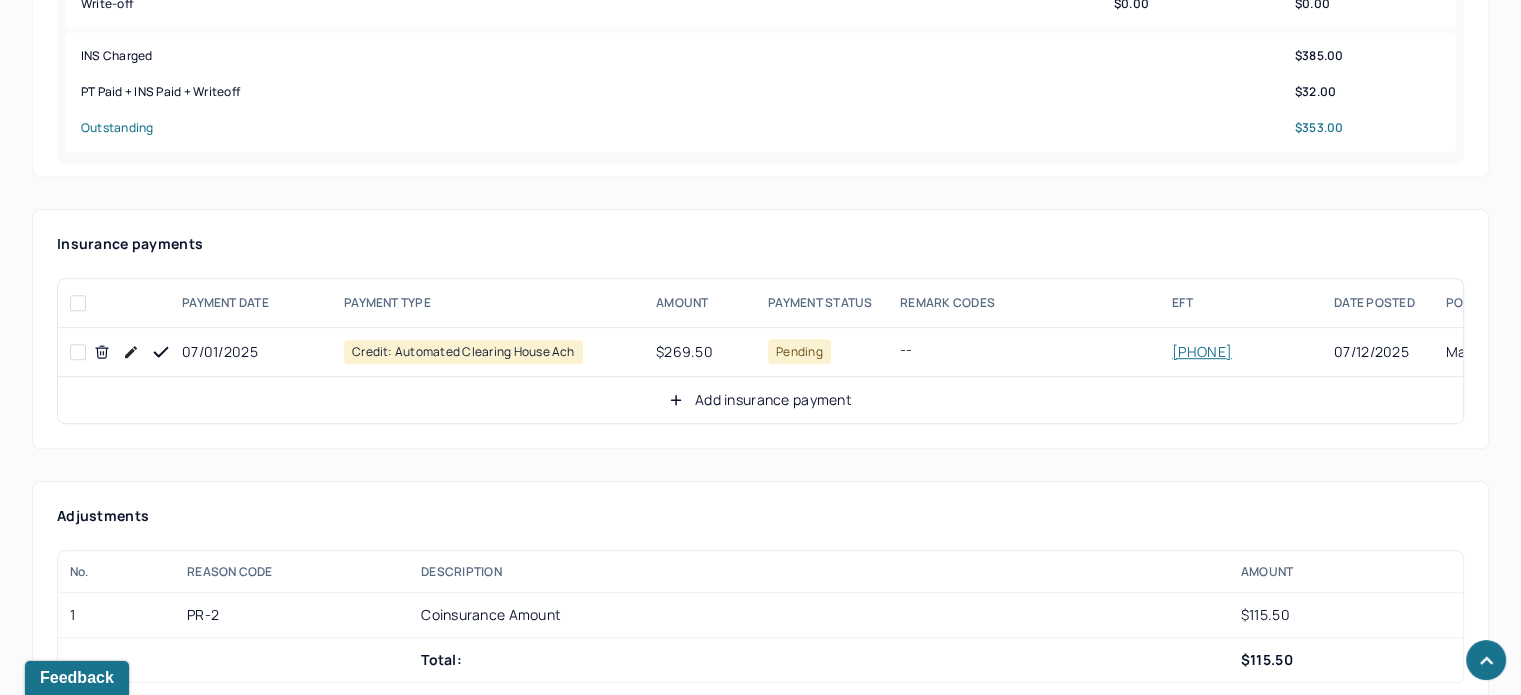 click 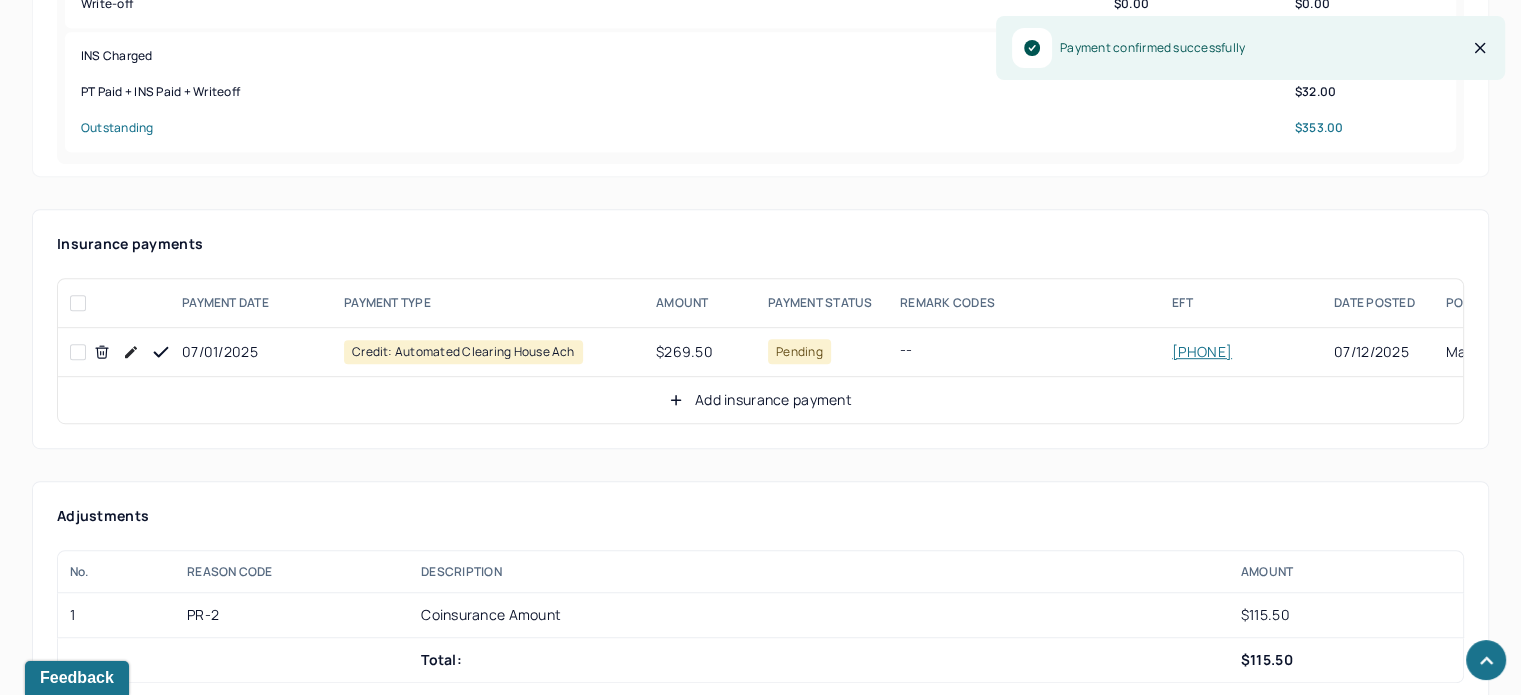 click on "Add insurance payment" at bounding box center (760, 400) 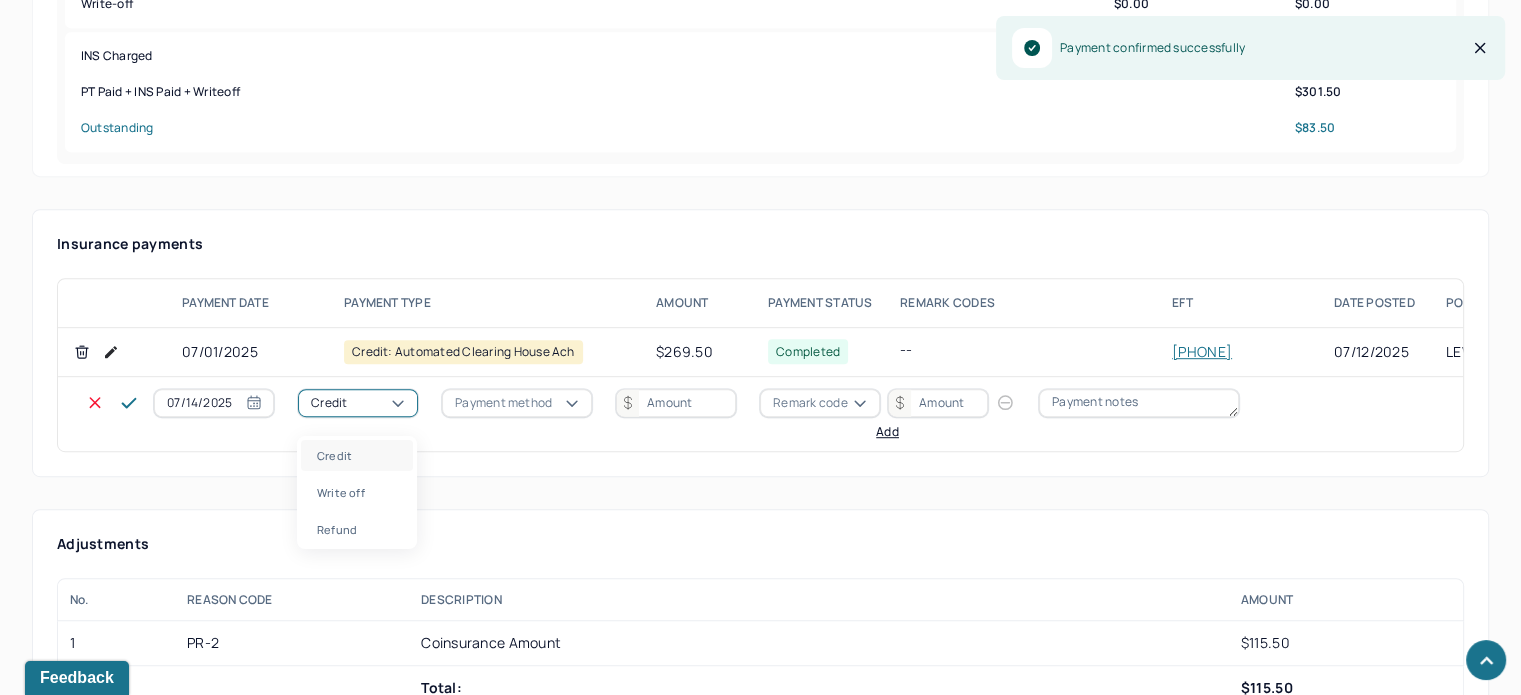 click on "Credit" at bounding box center (358, 403) 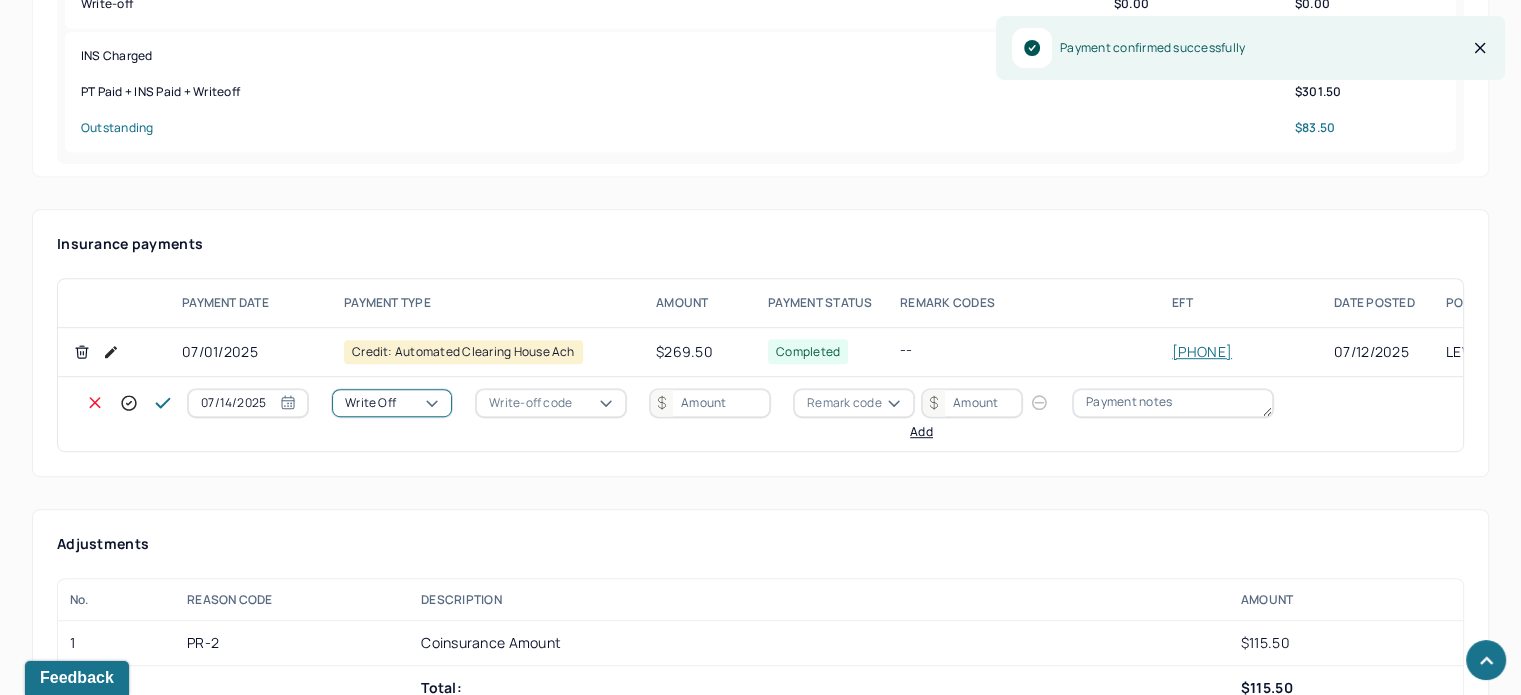 drag, startPoint x: 536, startPoint y: 408, endPoint x: 540, endPoint y: 435, distance: 27.294687 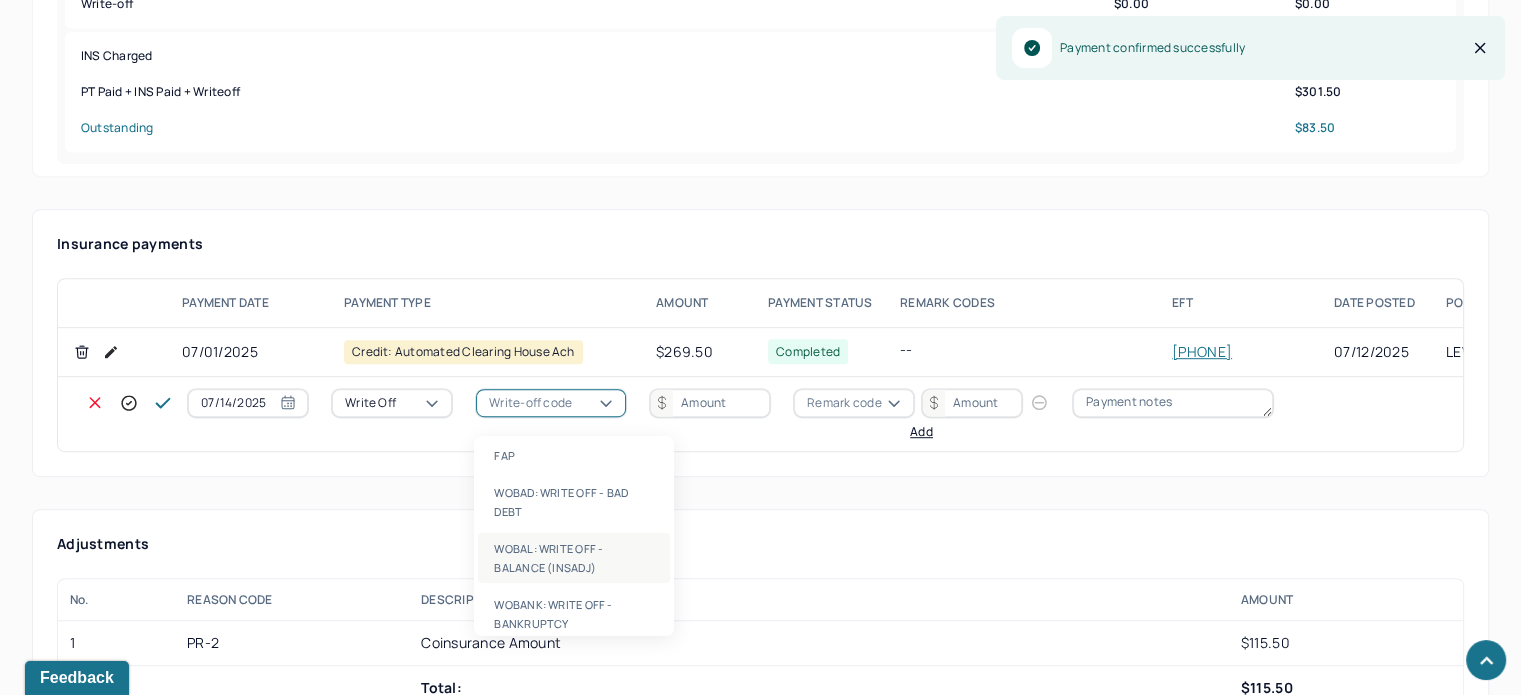 drag, startPoint x: 552, startPoint y: 563, endPoint x: 668, endPoint y: 453, distance: 159.86244 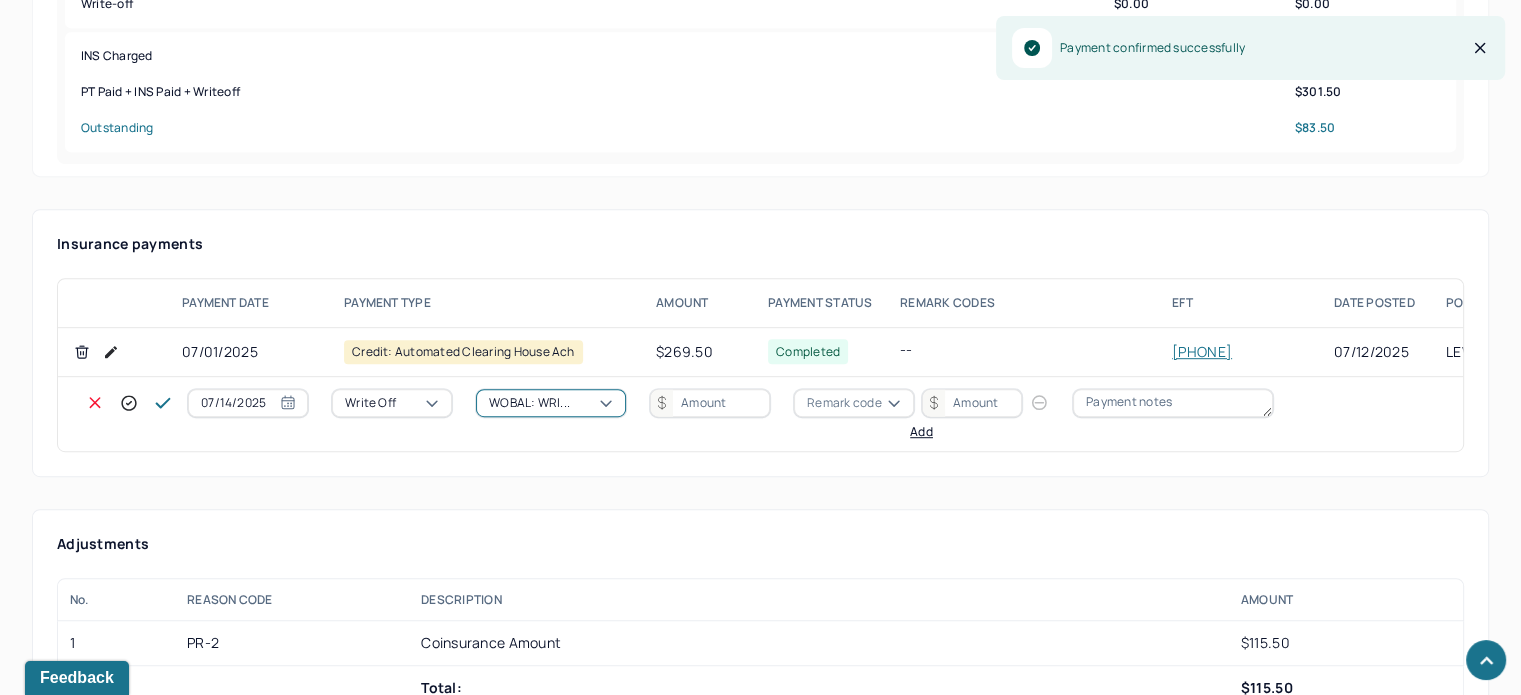 click at bounding box center [710, 403] 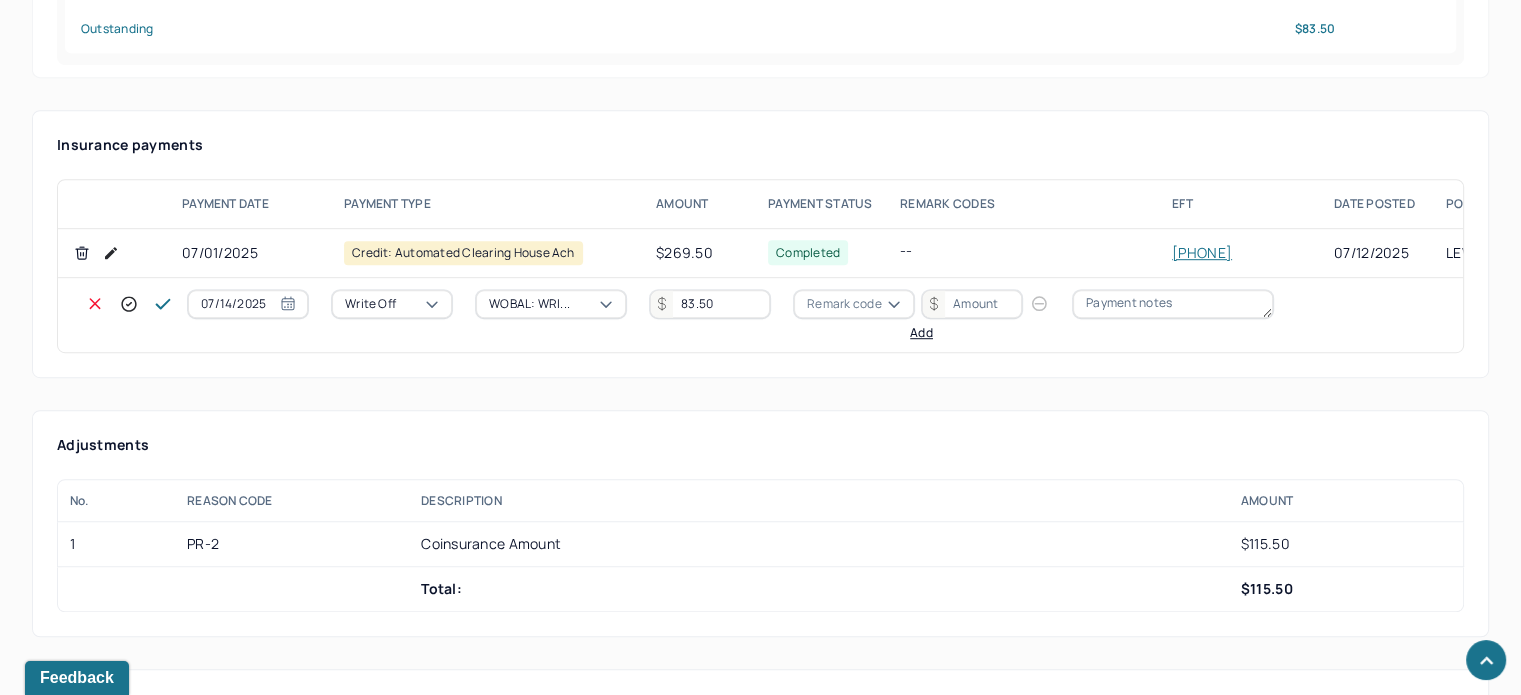 scroll, scrollTop: 1200, scrollLeft: 0, axis: vertical 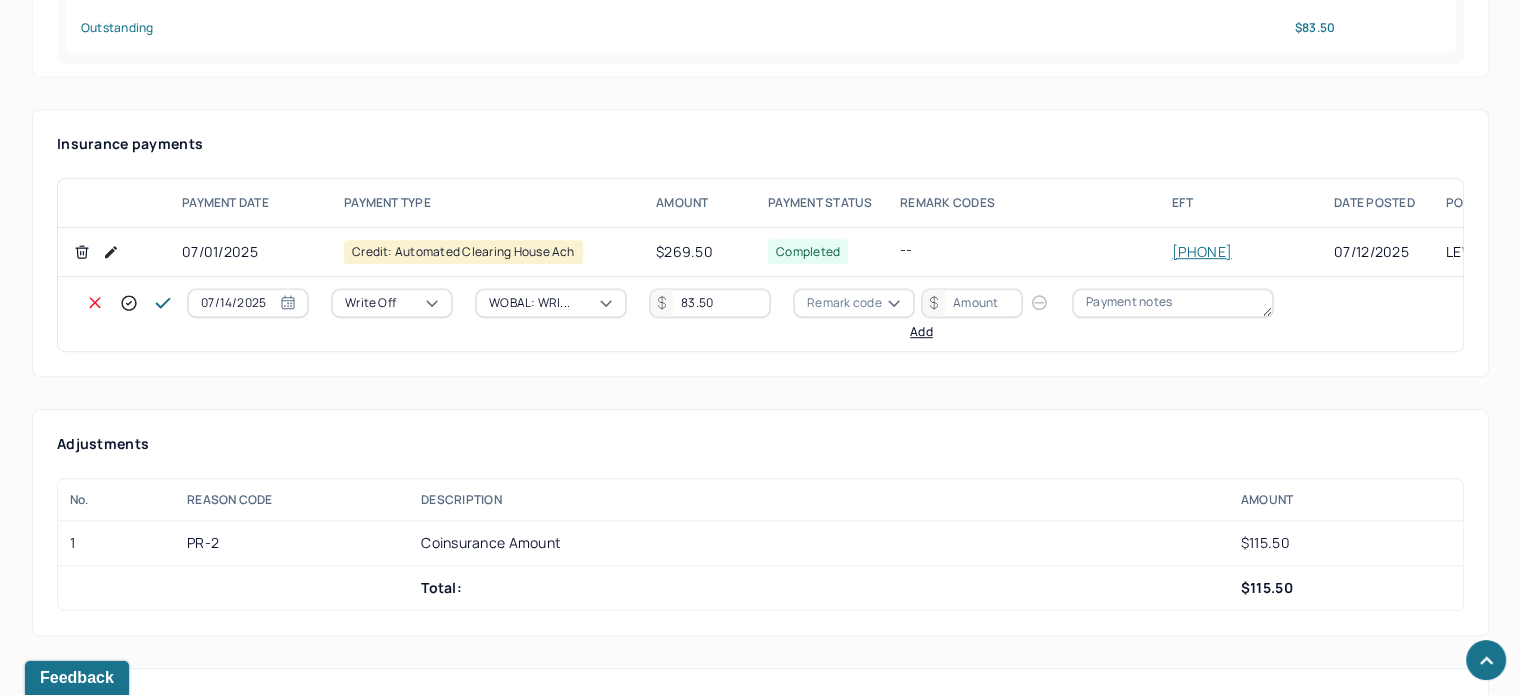 type on "83.50" 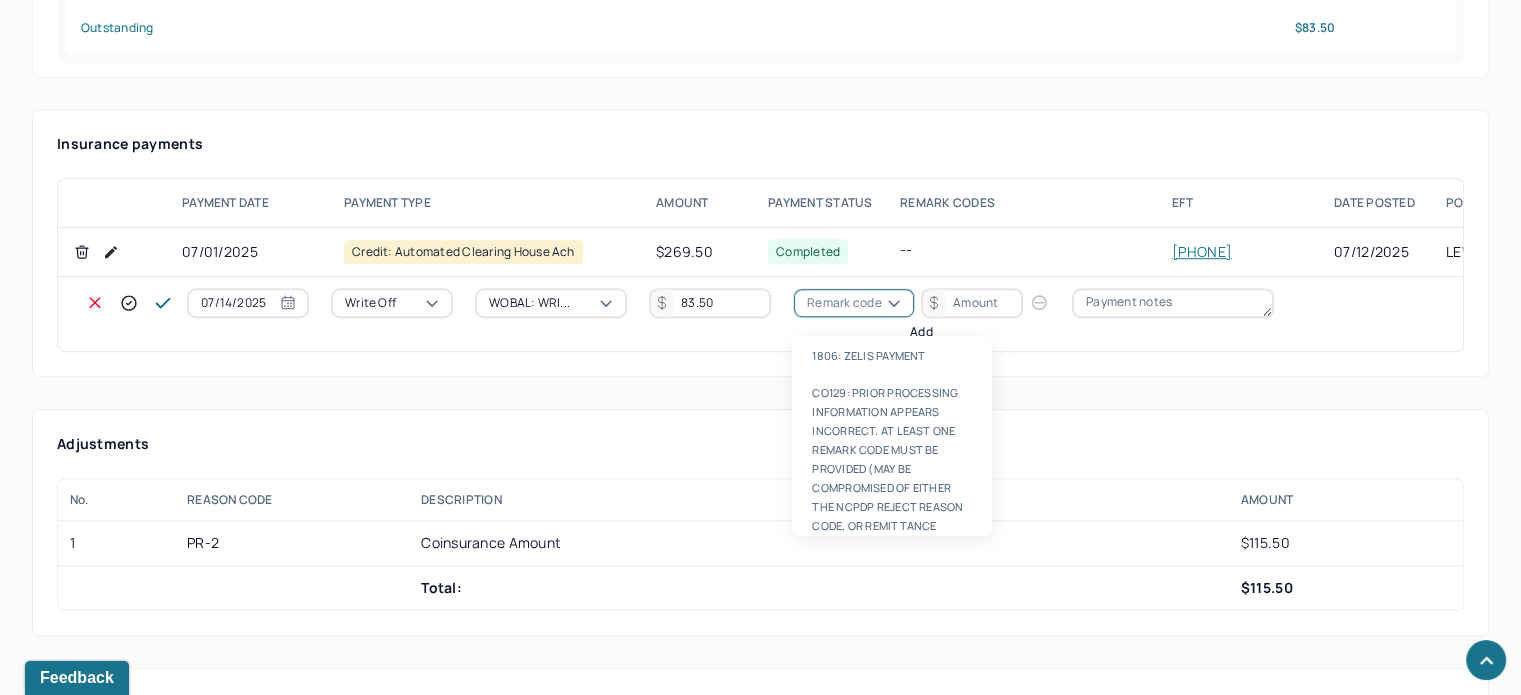 click on "Remark code" at bounding box center (844, 303) 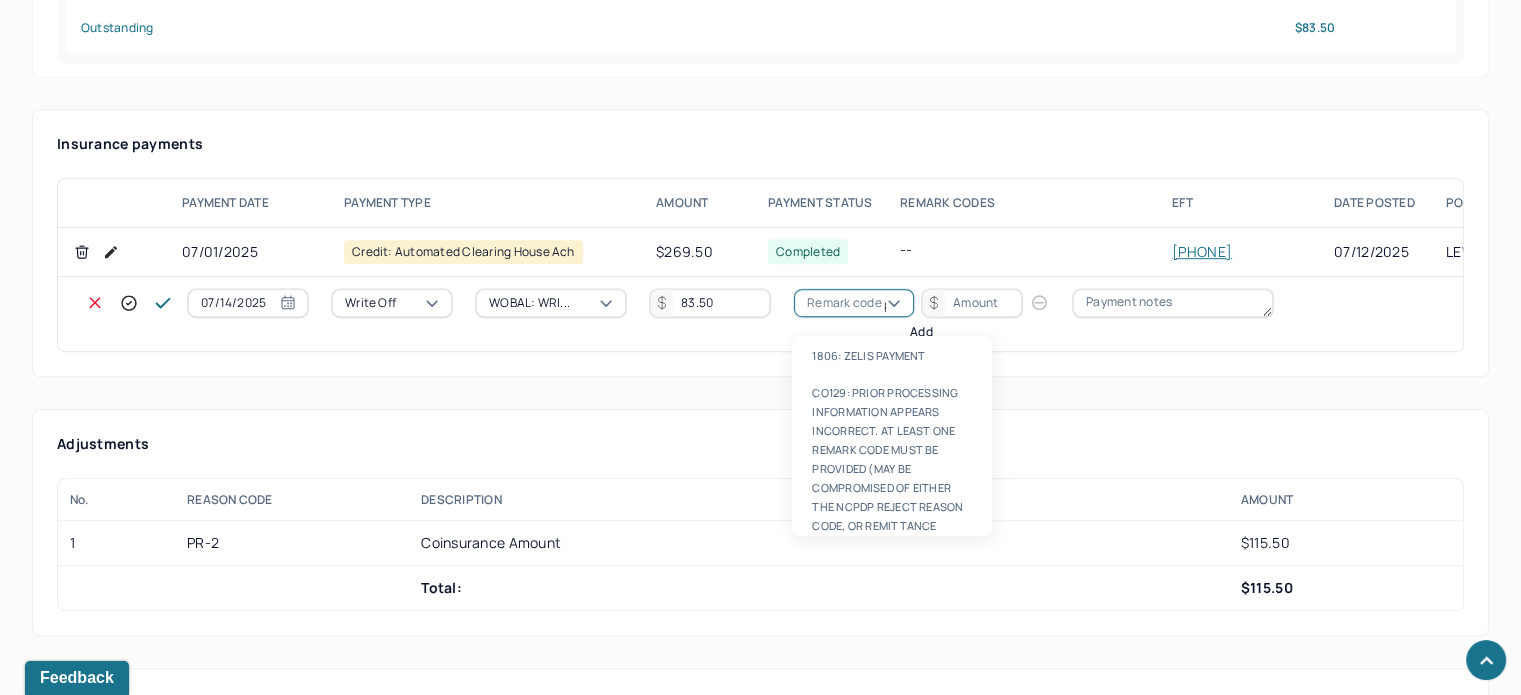 scroll, scrollTop: 124, scrollLeft: 0, axis: vertical 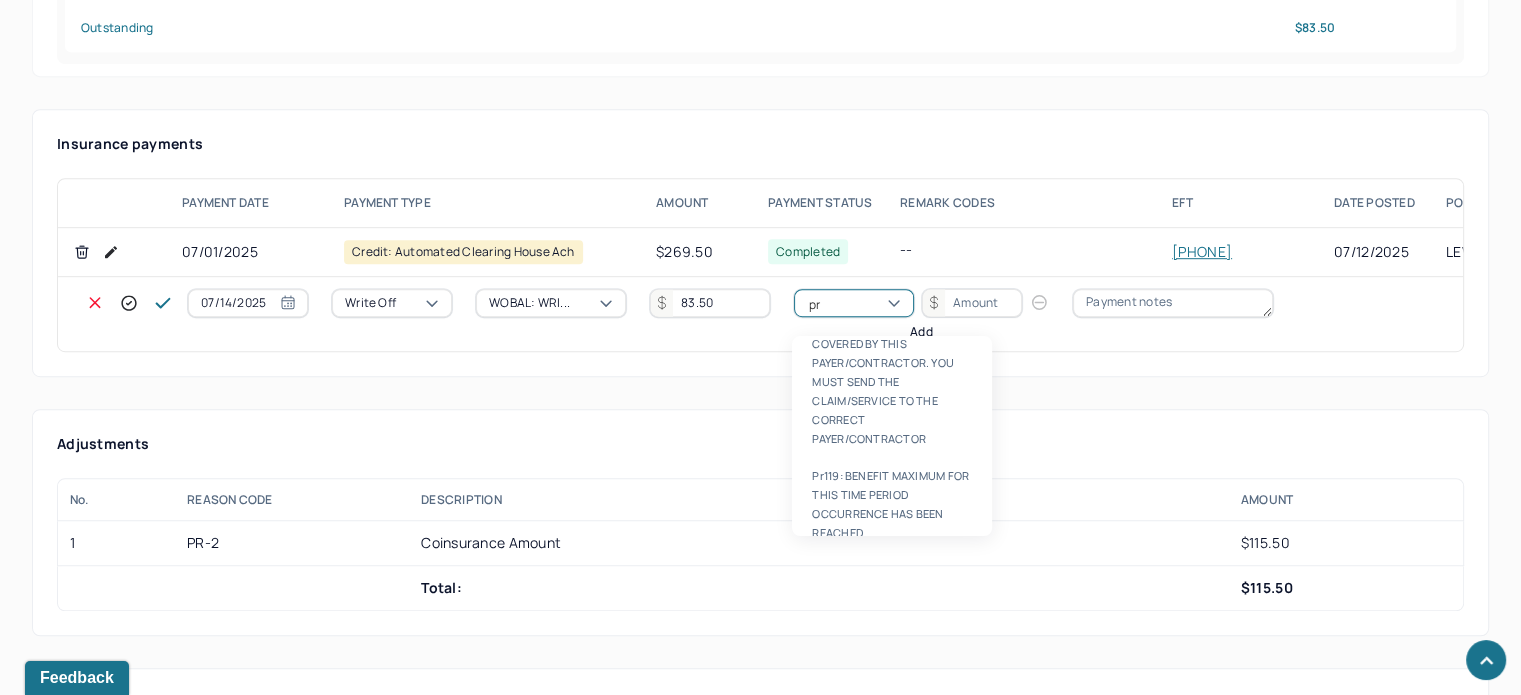type on "pr2" 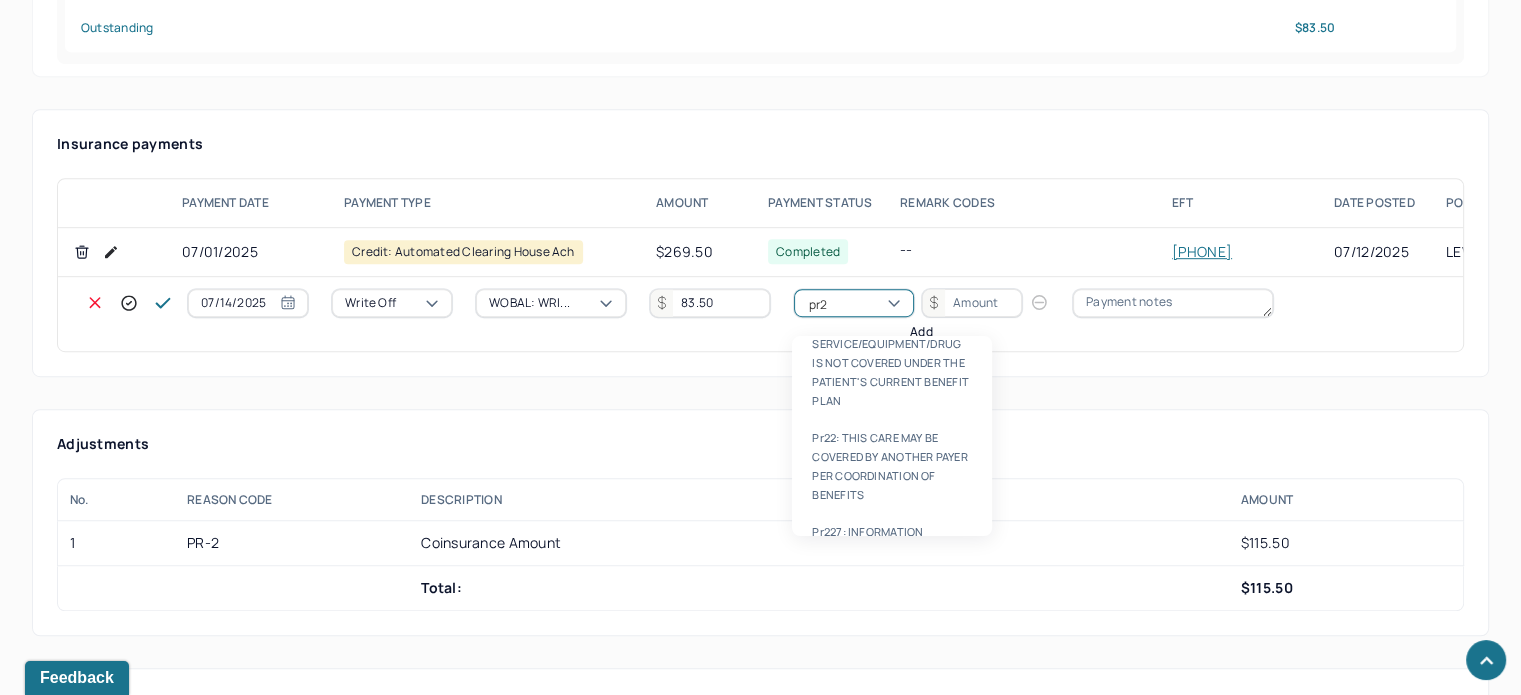 type 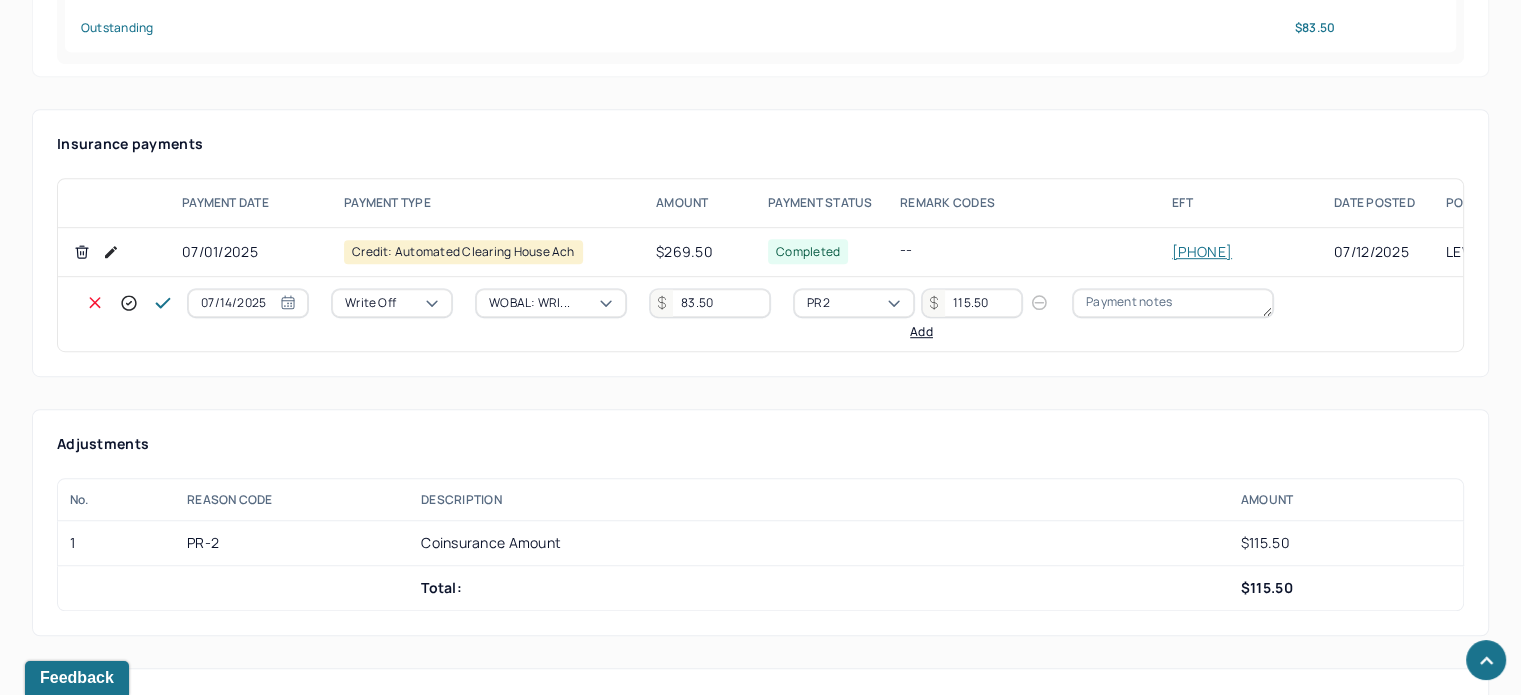 type on "115.50" 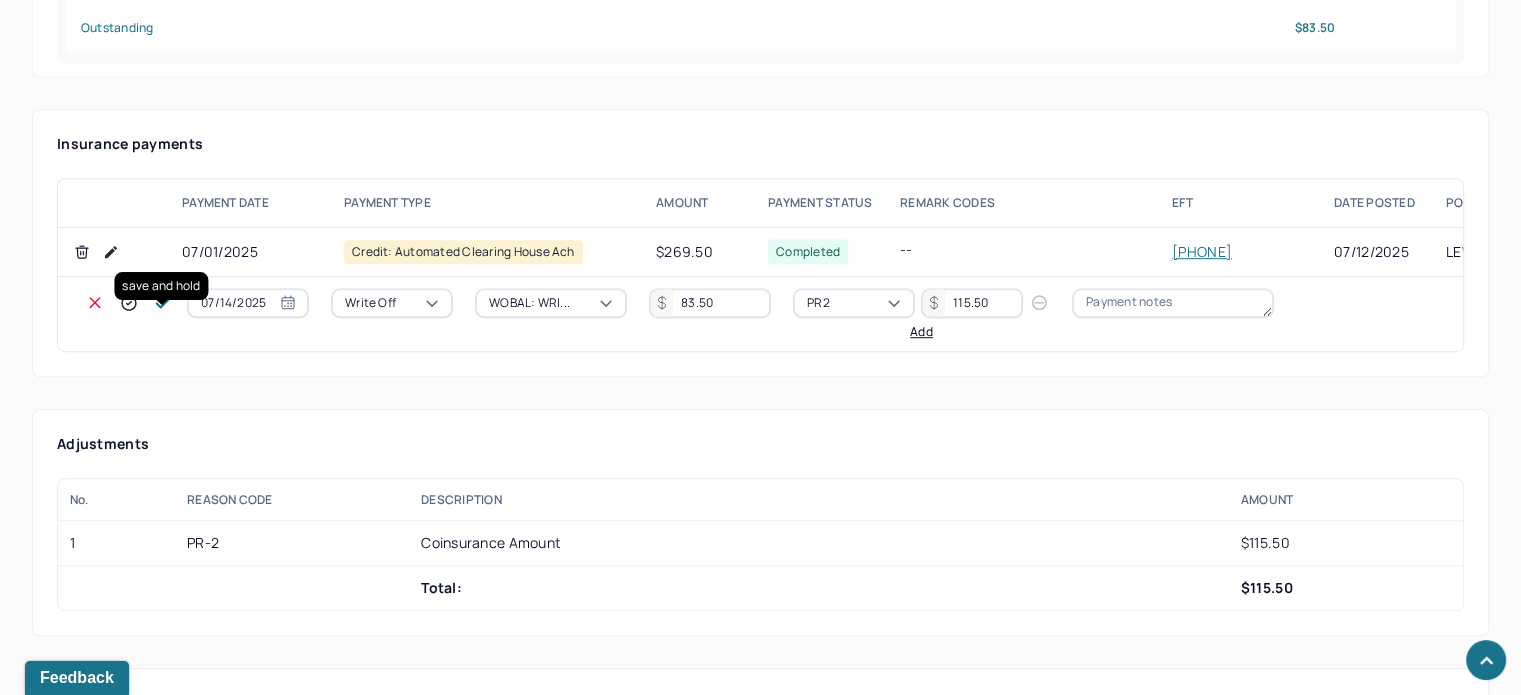 click 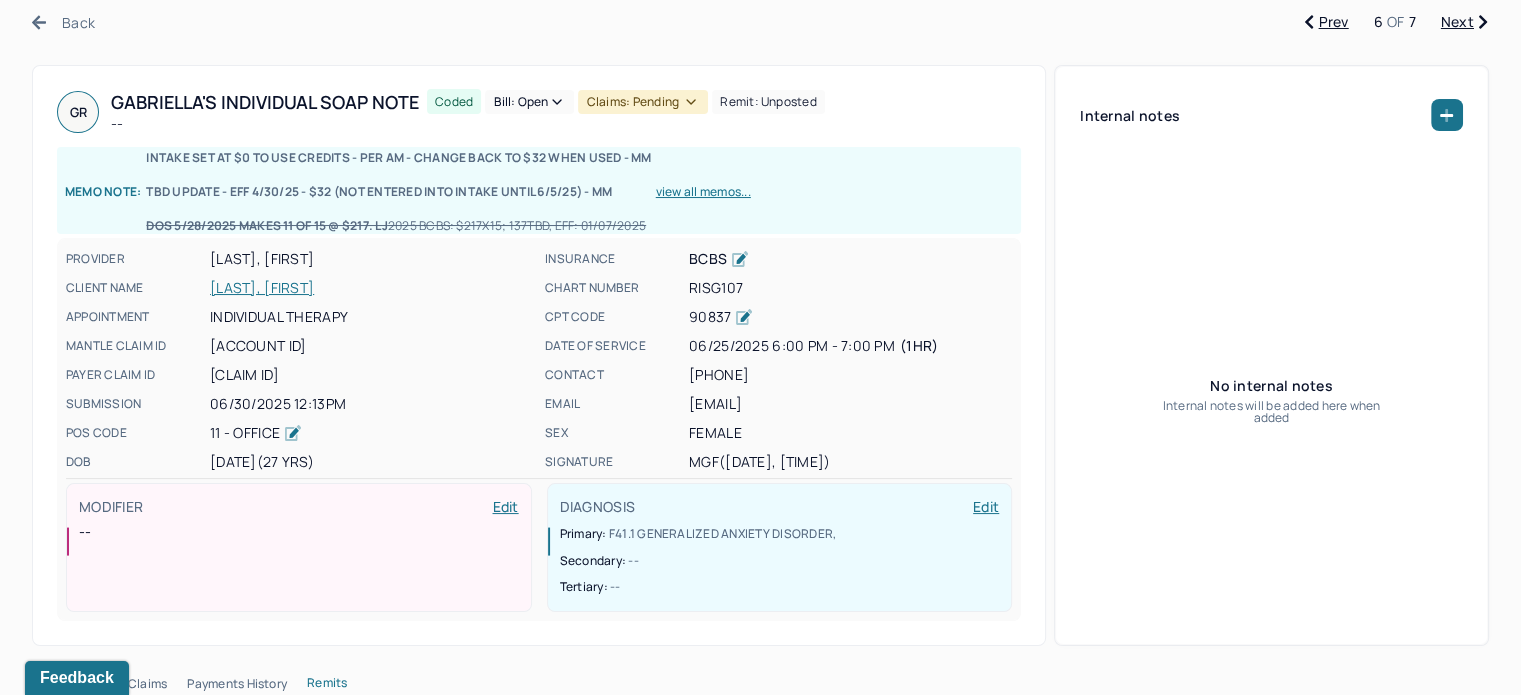 scroll, scrollTop: 0, scrollLeft: 0, axis: both 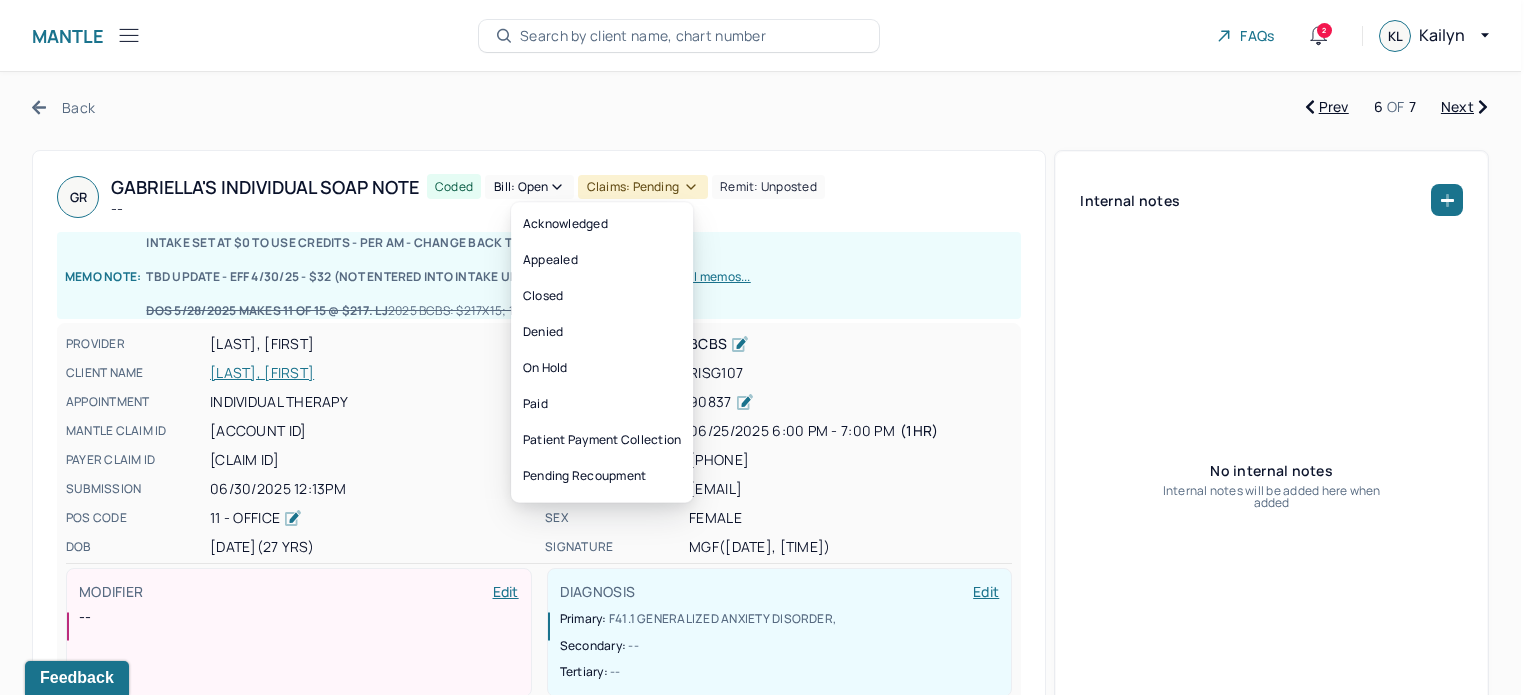 click on "Claims: pending" at bounding box center [643, 187] 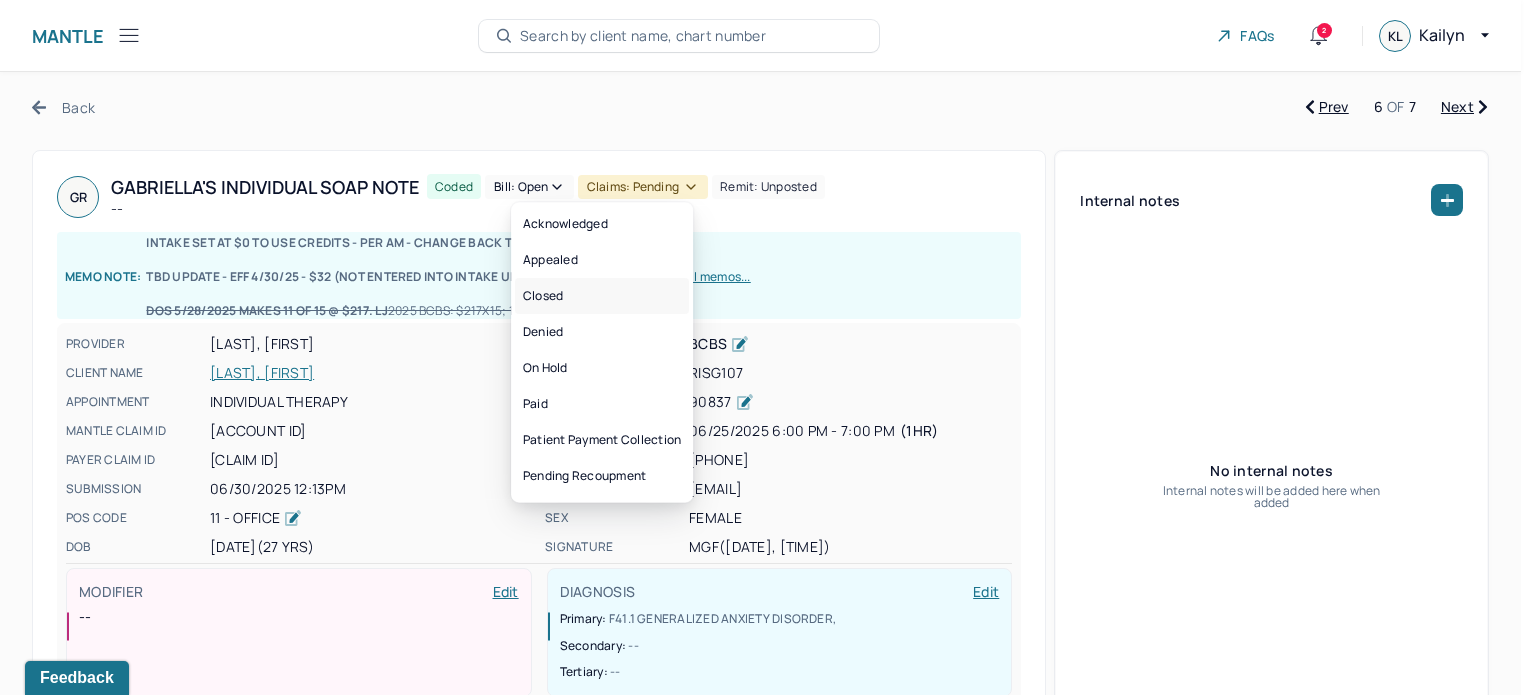 click on "Closed" at bounding box center [602, 296] 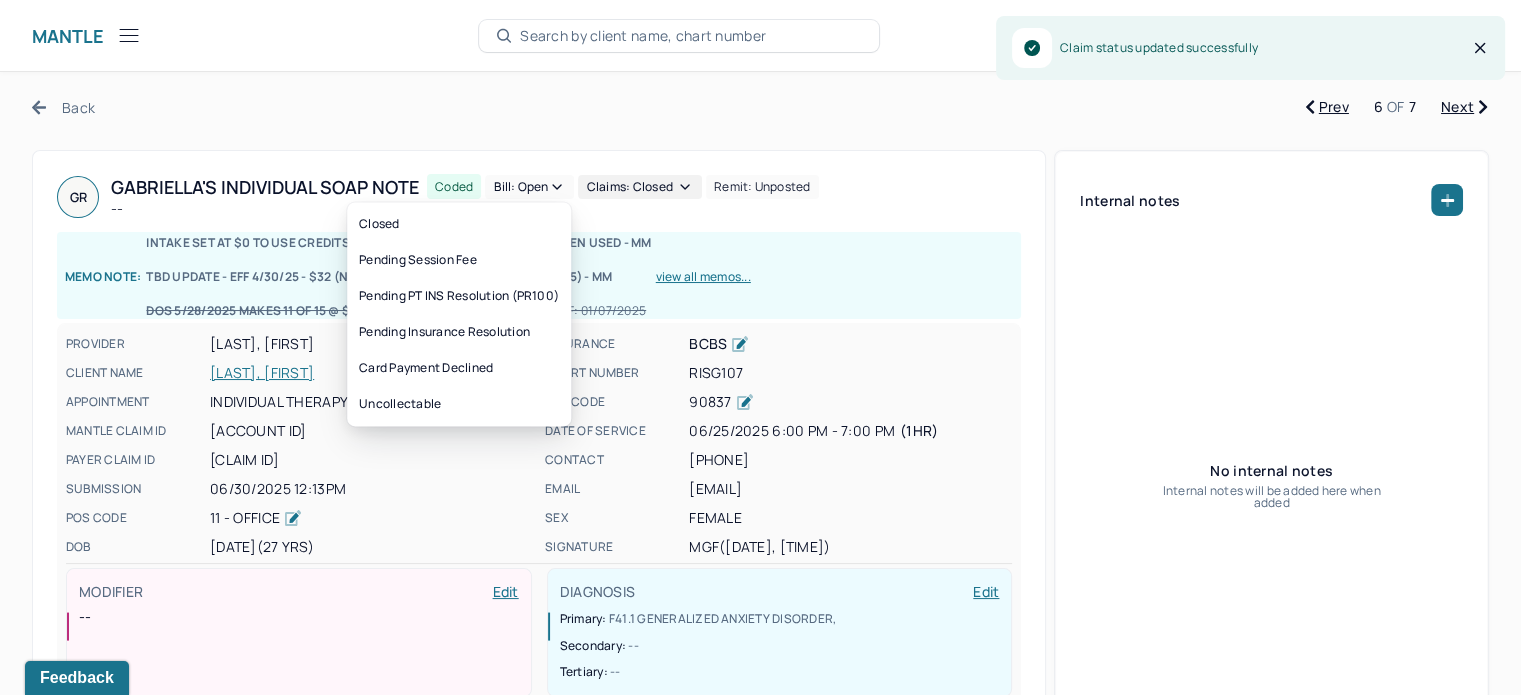 click on "Bill: Open" at bounding box center [529, 187] 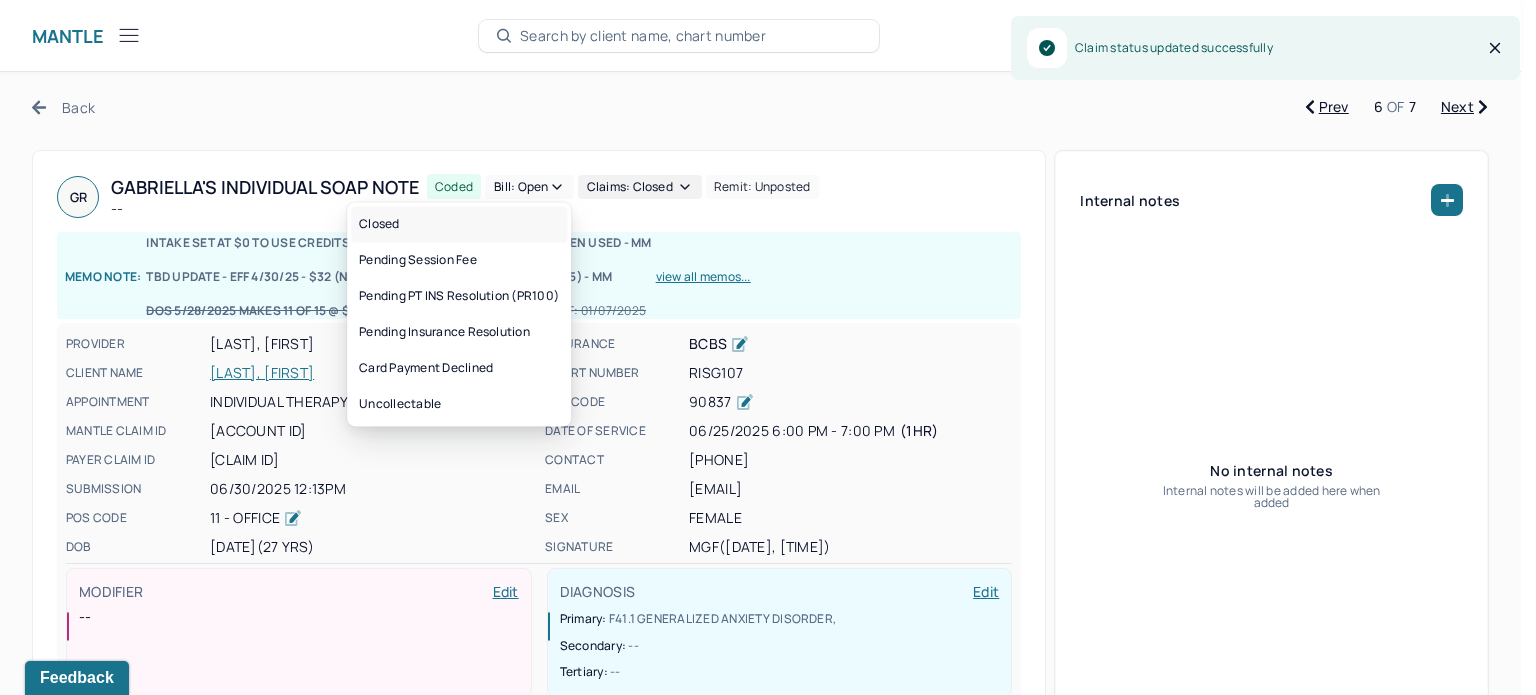 click on "Closed" at bounding box center (459, 224) 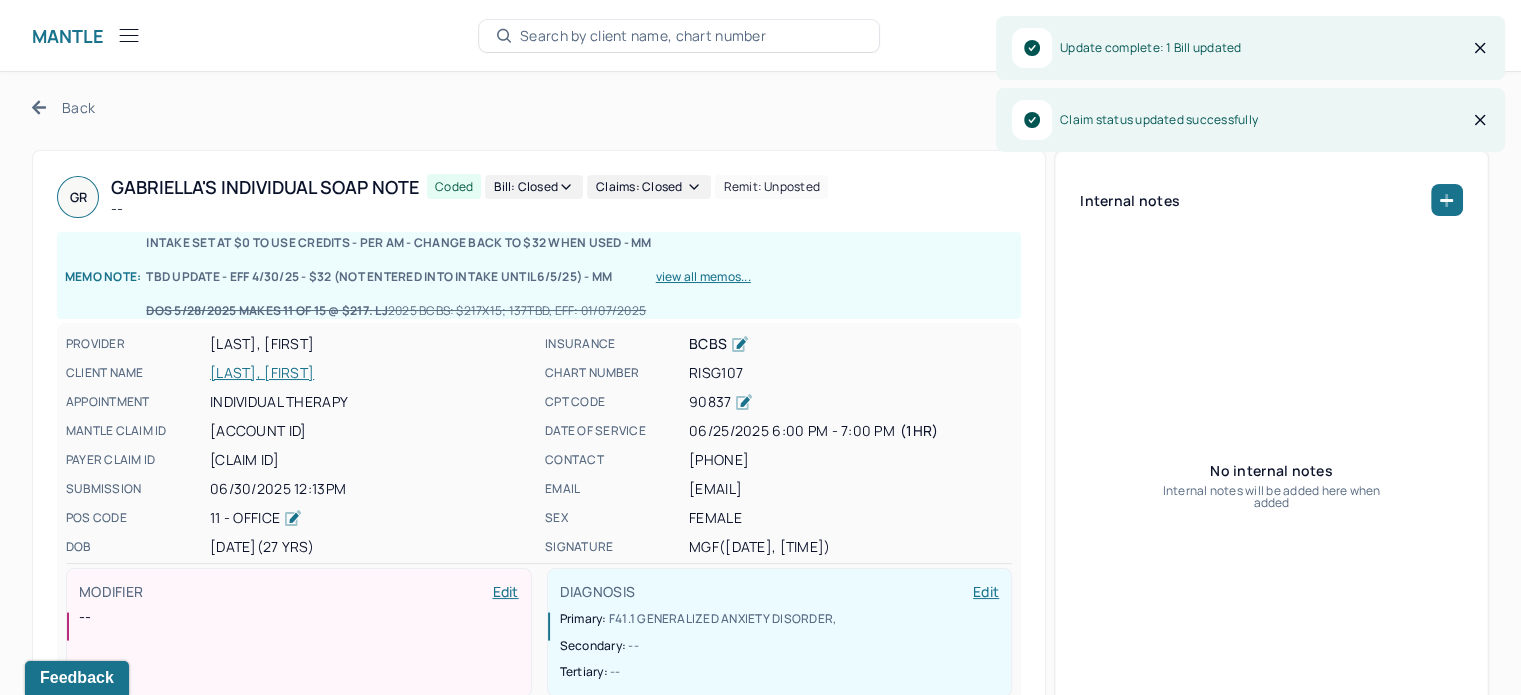 click on "Claim status updated successfully" at bounding box center [1250, 120] 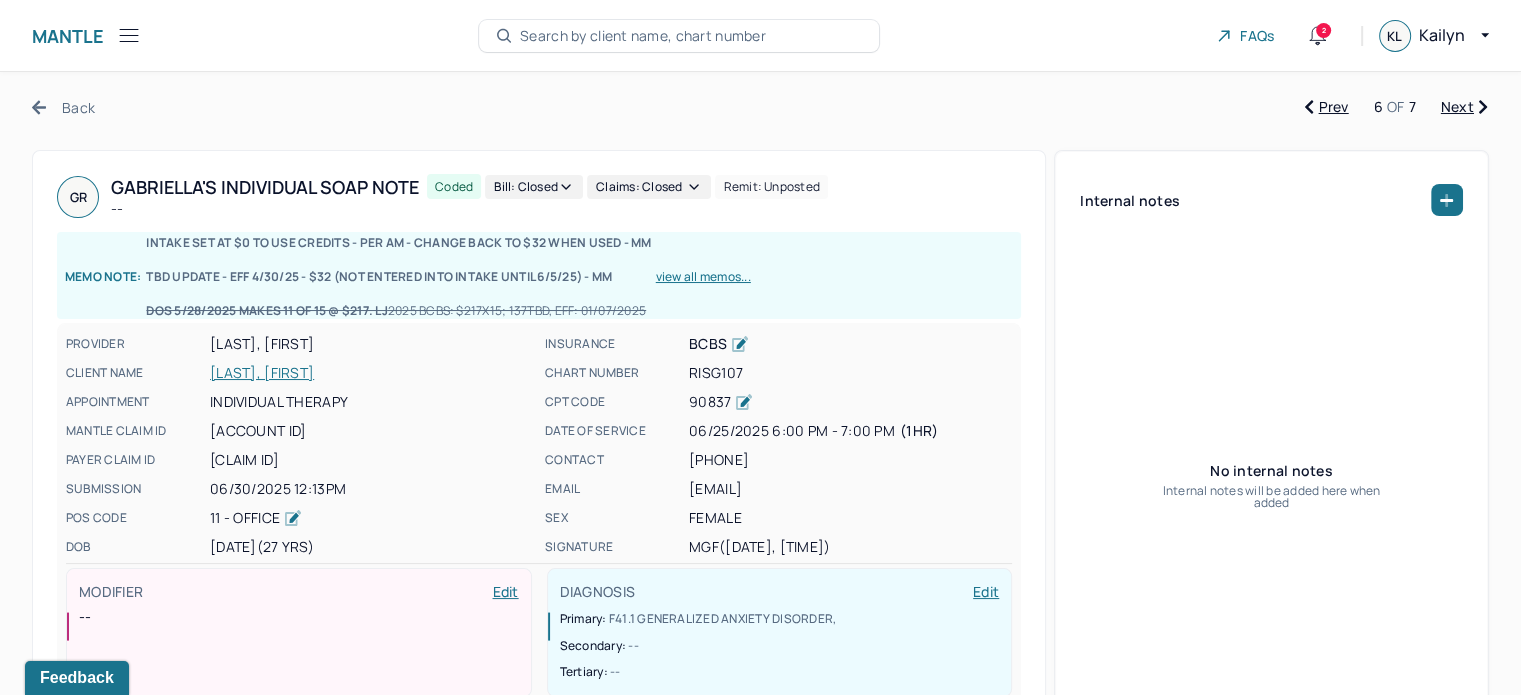 click on "Next" at bounding box center (1464, 107) 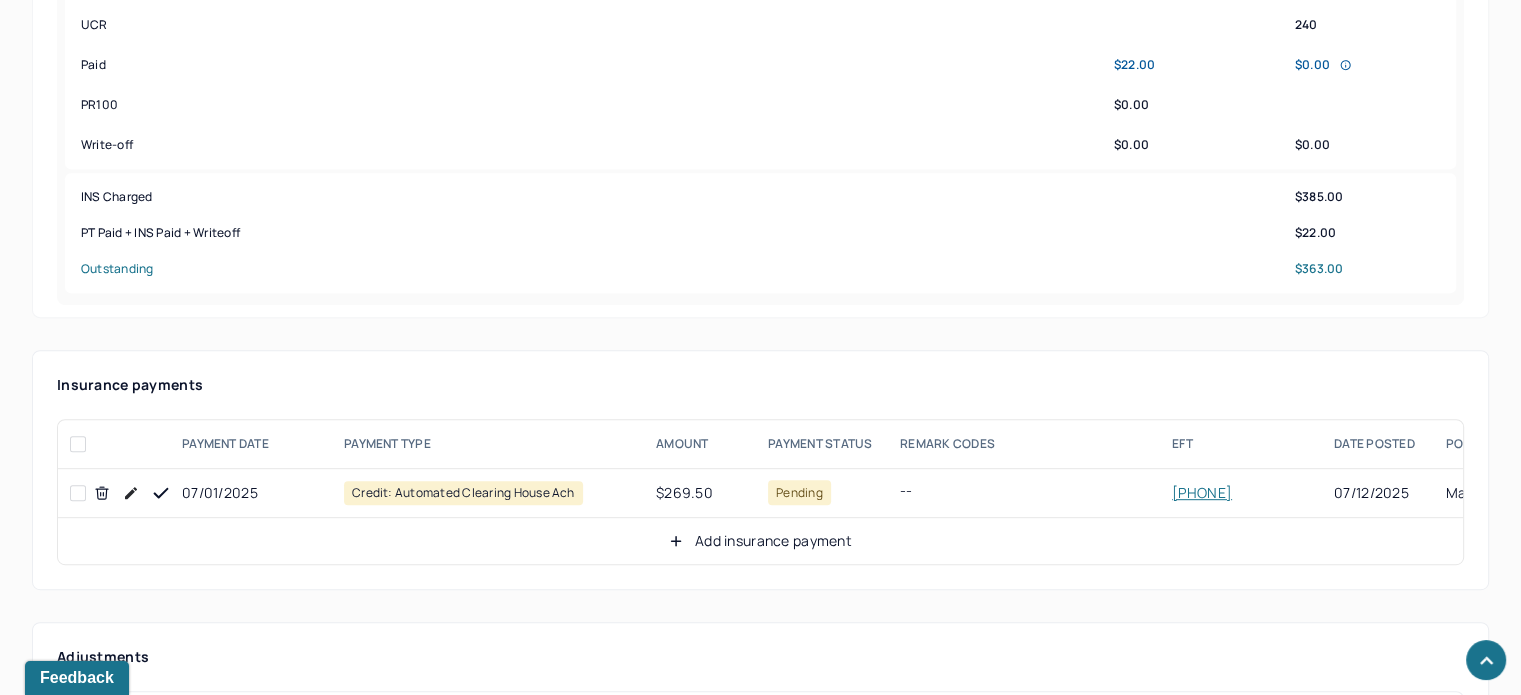 scroll, scrollTop: 1100, scrollLeft: 0, axis: vertical 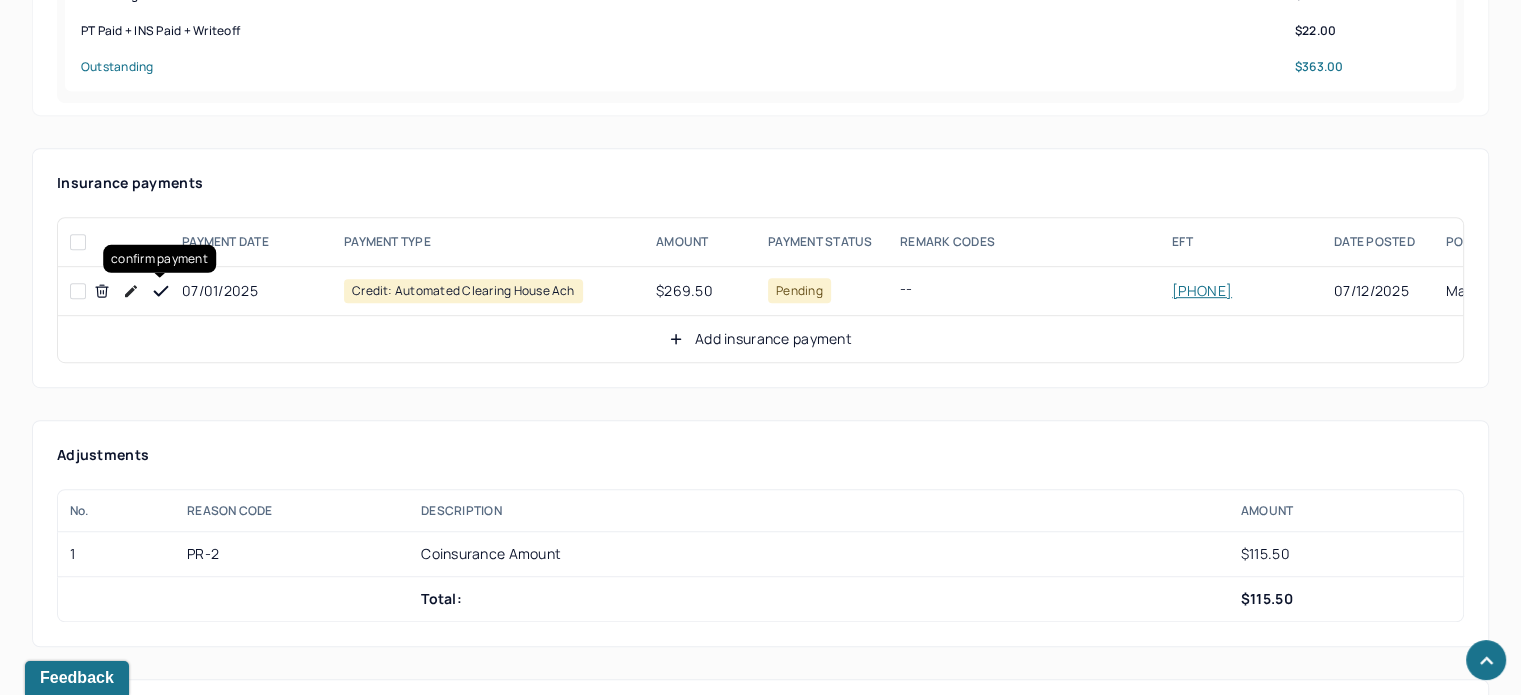 click 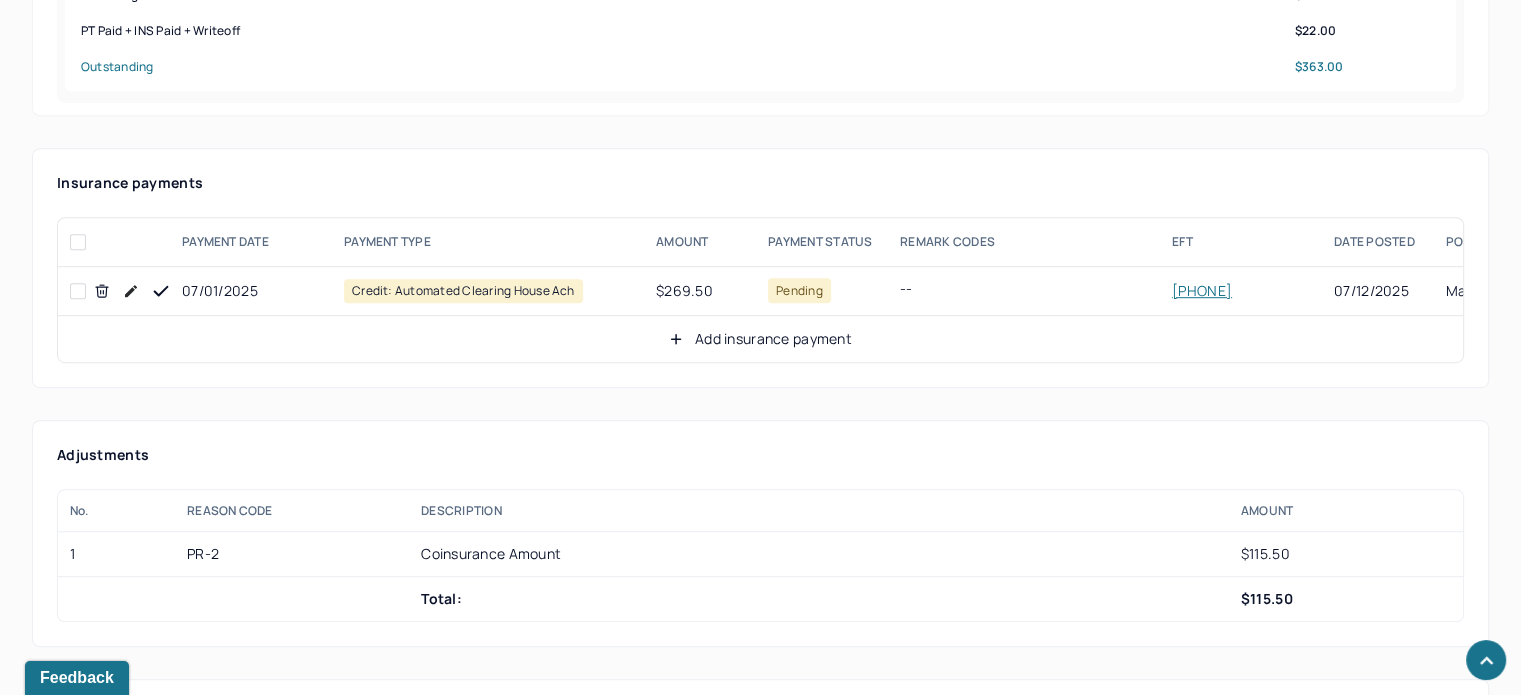 click on "Add insurance payment" at bounding box center [760, 339] 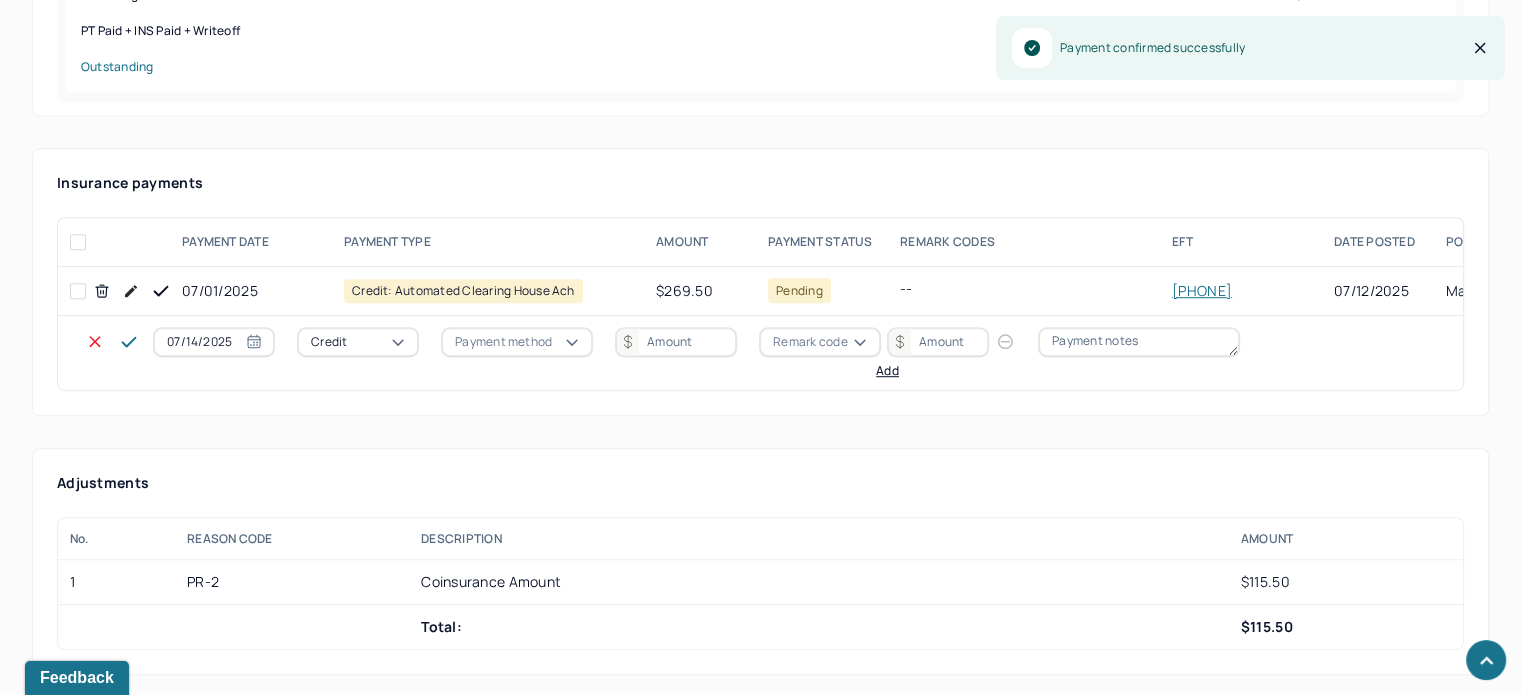 click on "Credit" at bounding box center [329, 342] 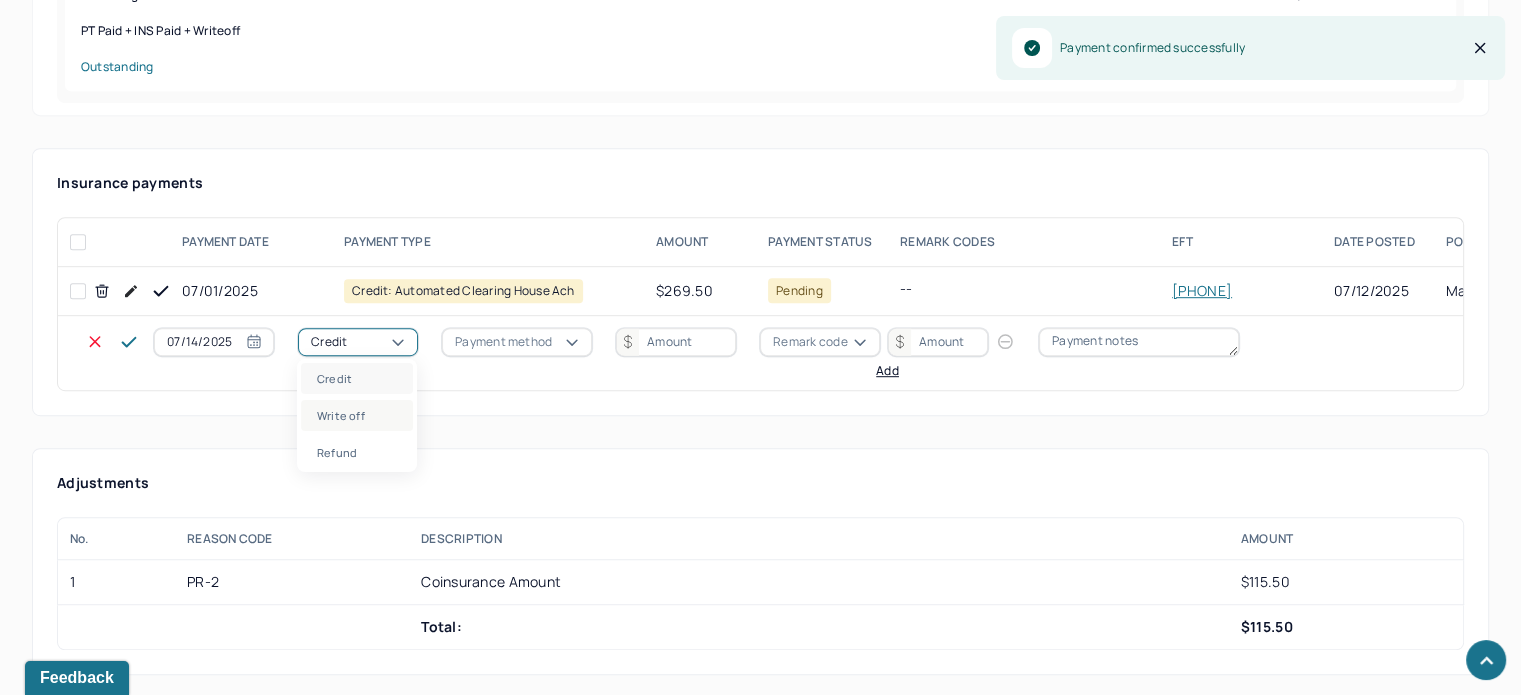 click on "Write off" at bounding box center (357, 415) 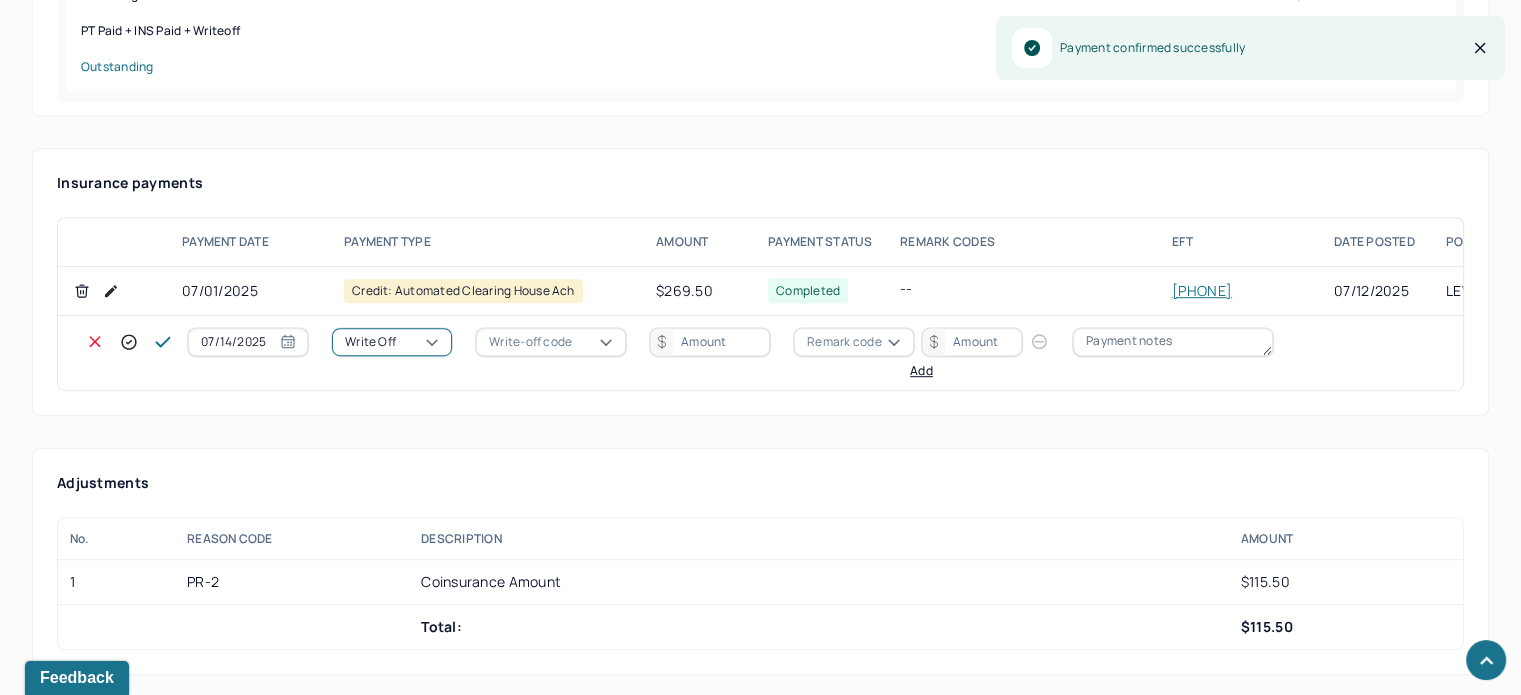 drag, startPoint x: 525, startPoint y: 334, endPoint x: 528, endPoint y: 352, distance: 18.248287 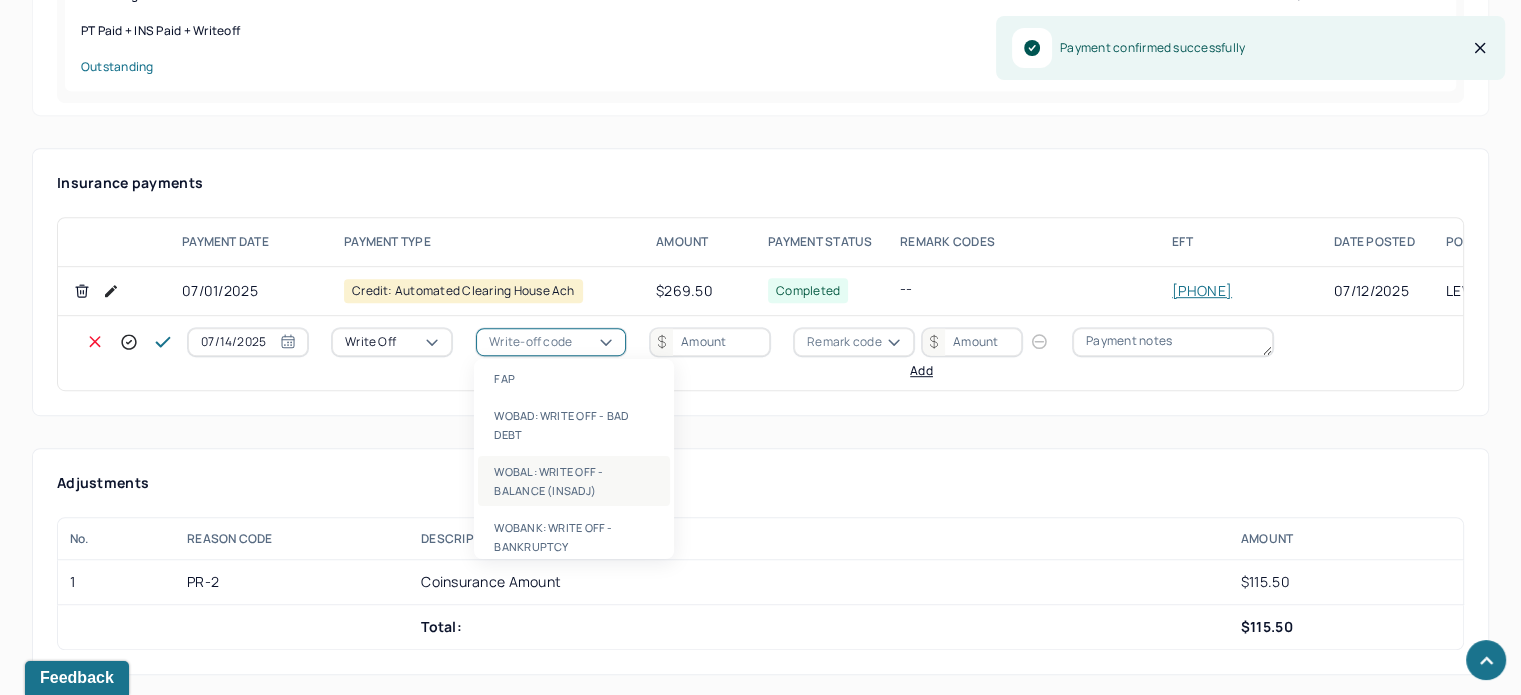 drag, startPoint x: 535, startPoint y: 482, endPoint x: 659, endPoint y: 396, distance: 150.90395 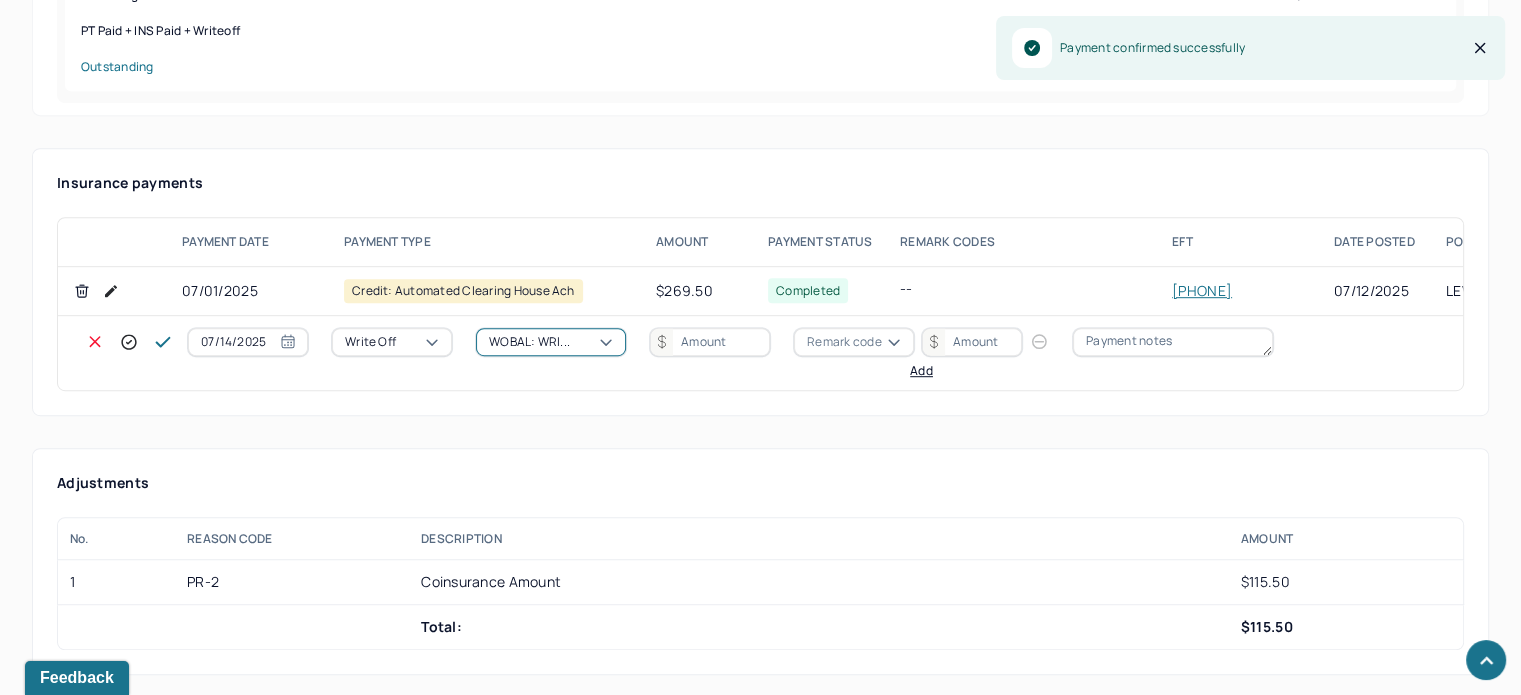 click at bounding box center [710, 342] 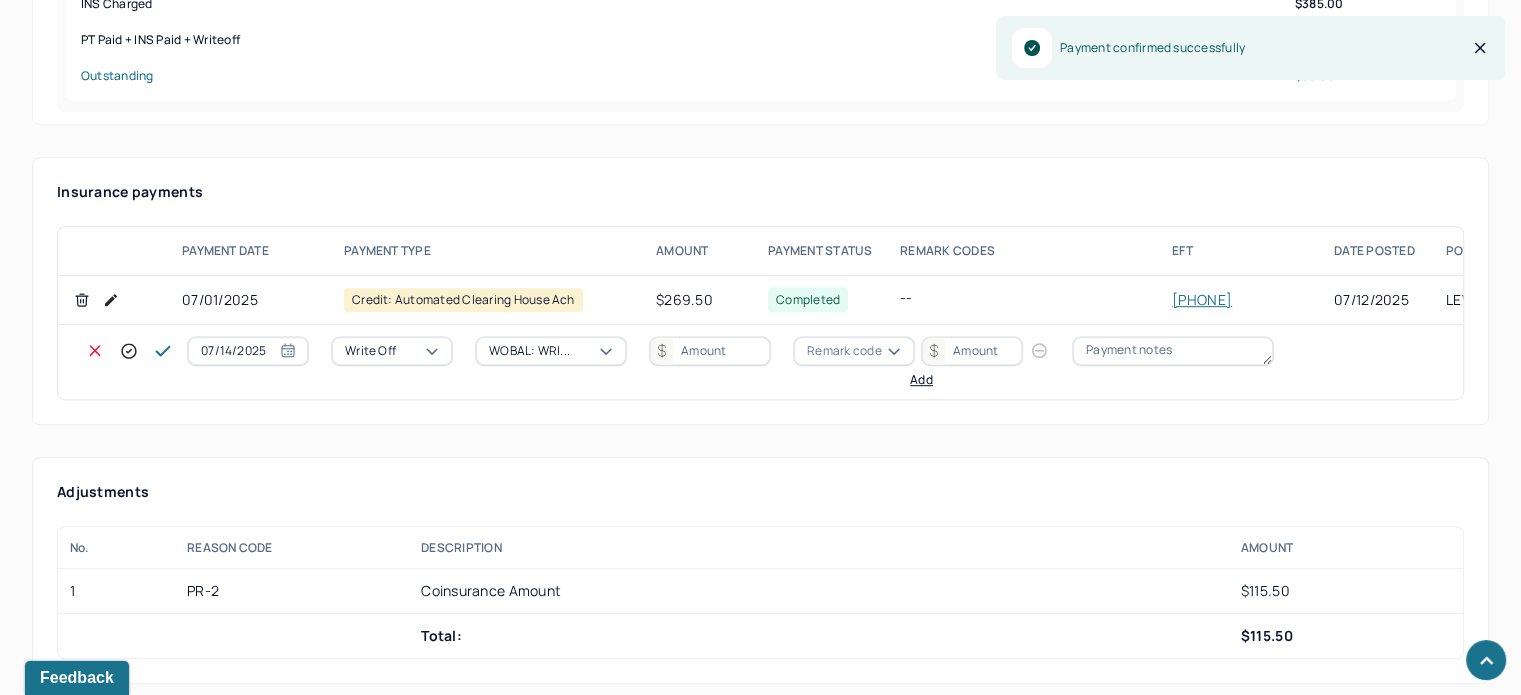 scroll, scrollTop: 1100, scrollLeft: 0, axis: vertical 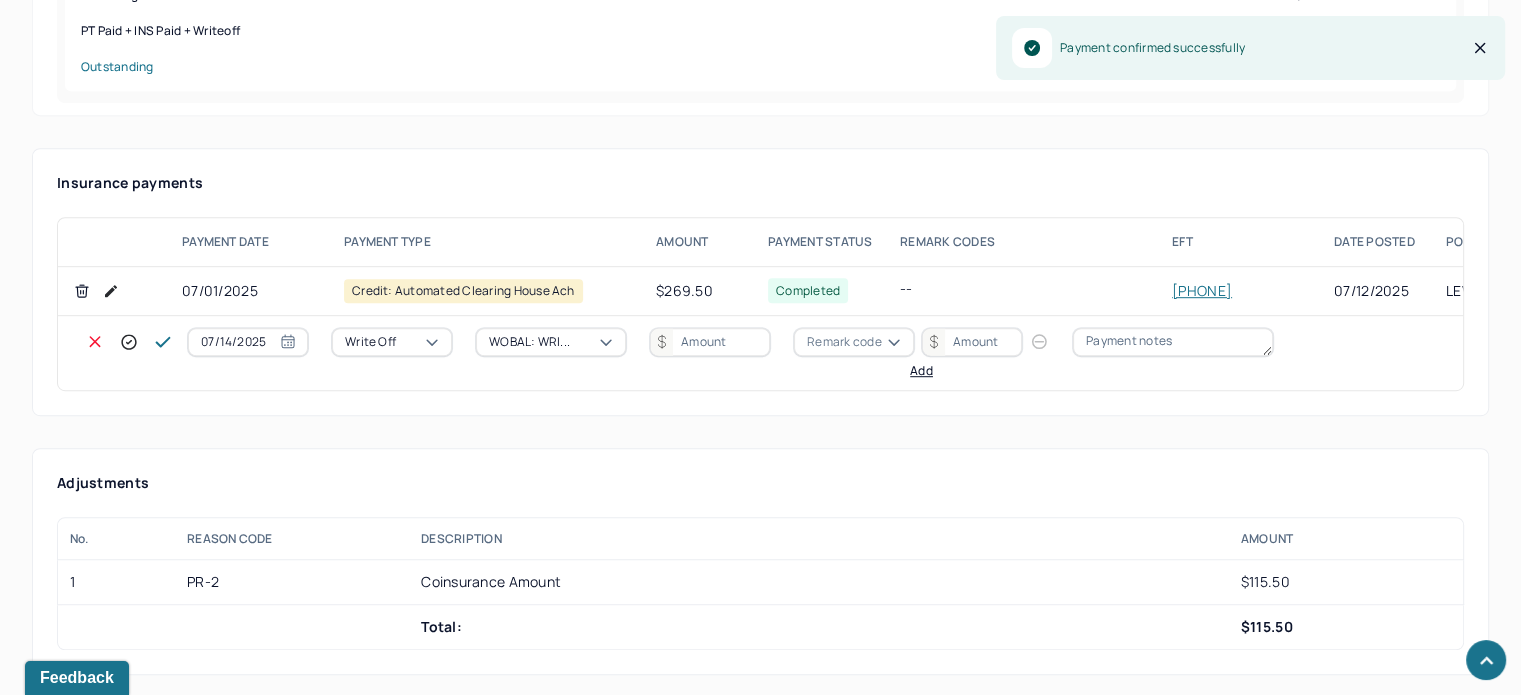 click at bounding box center [710, 342] 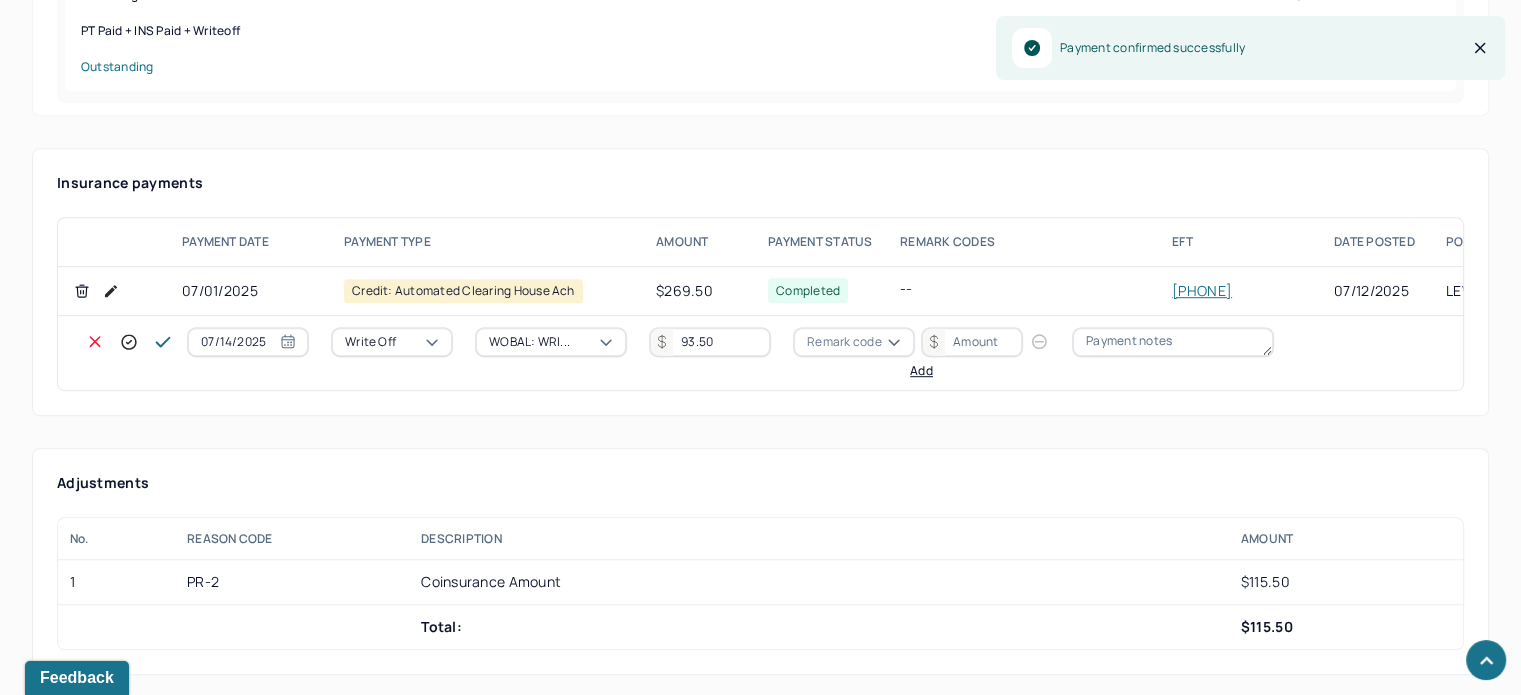type on "93.50" 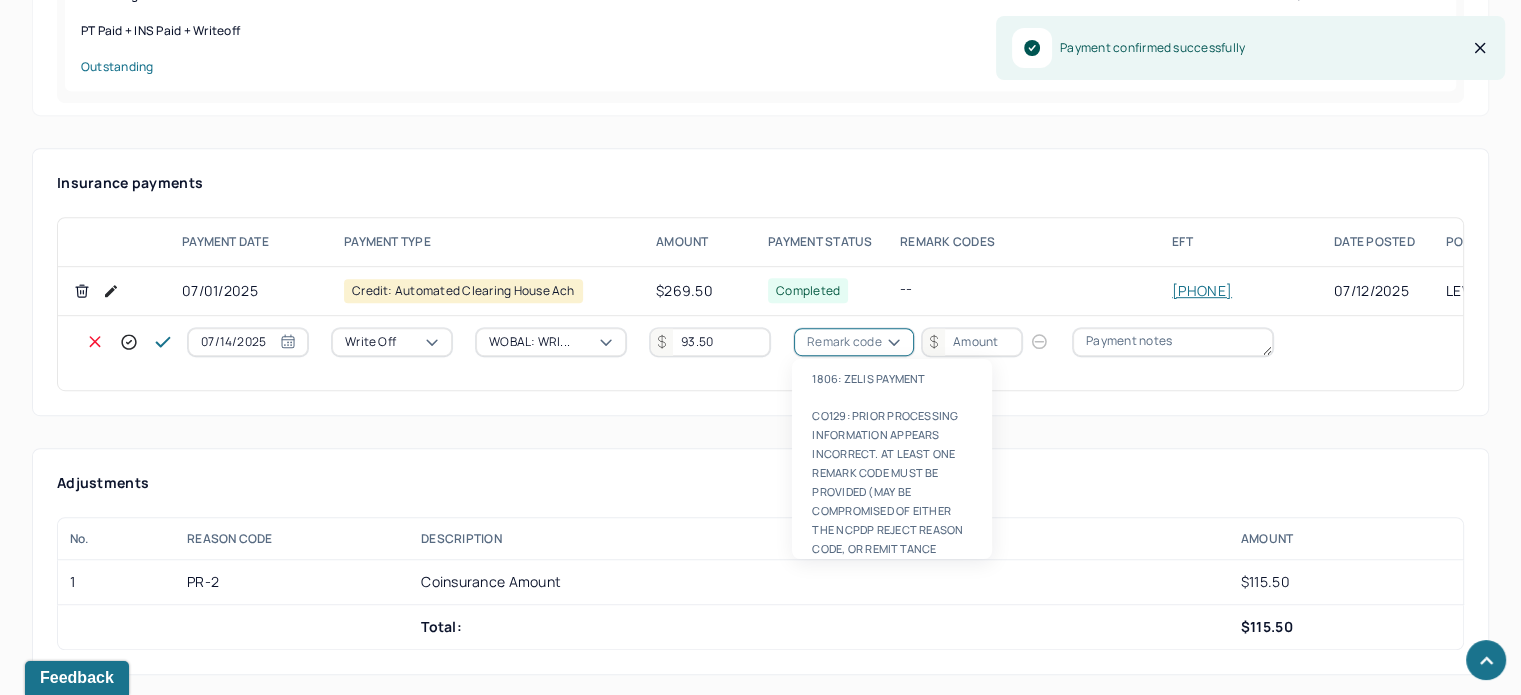 click on "Remark code" at bounding box center (844, 342) 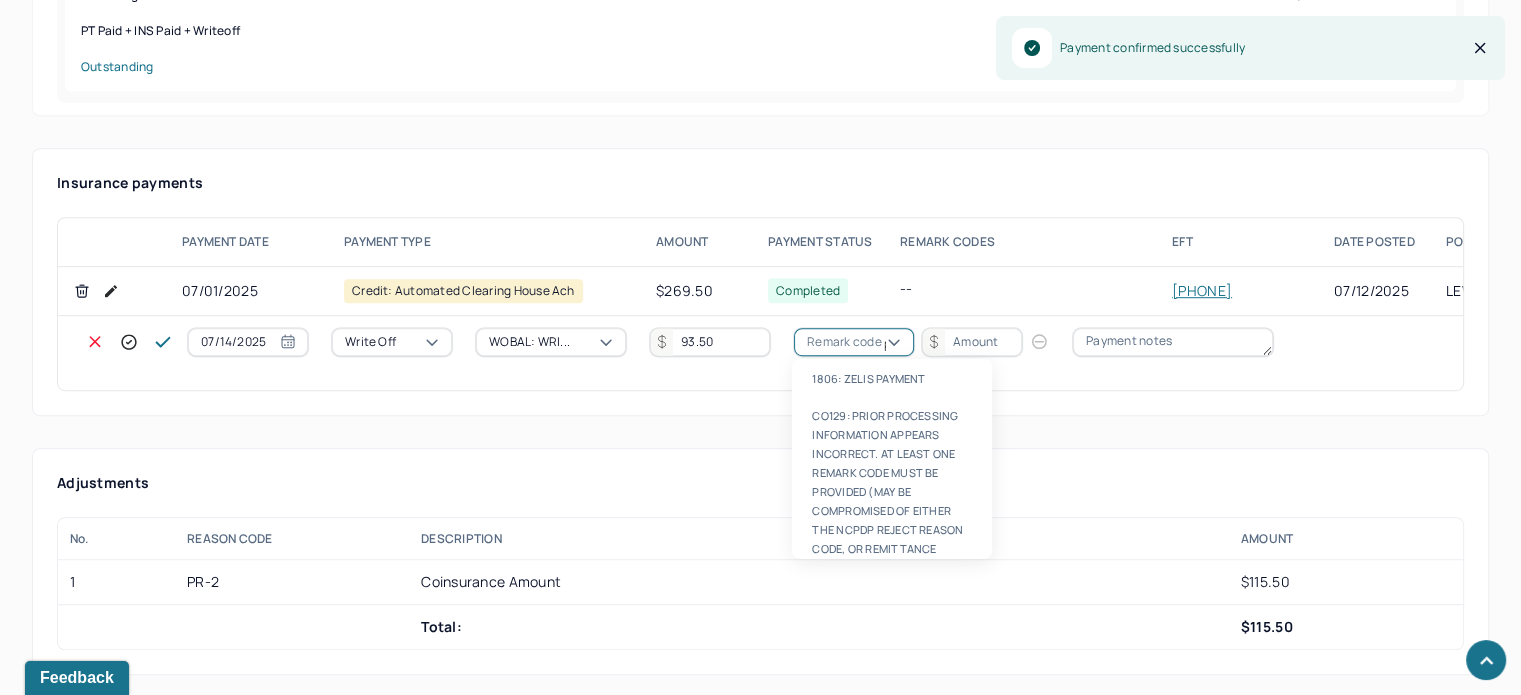 scroll, scrollTop: 124, scrollLeft: 0, axis: vertical 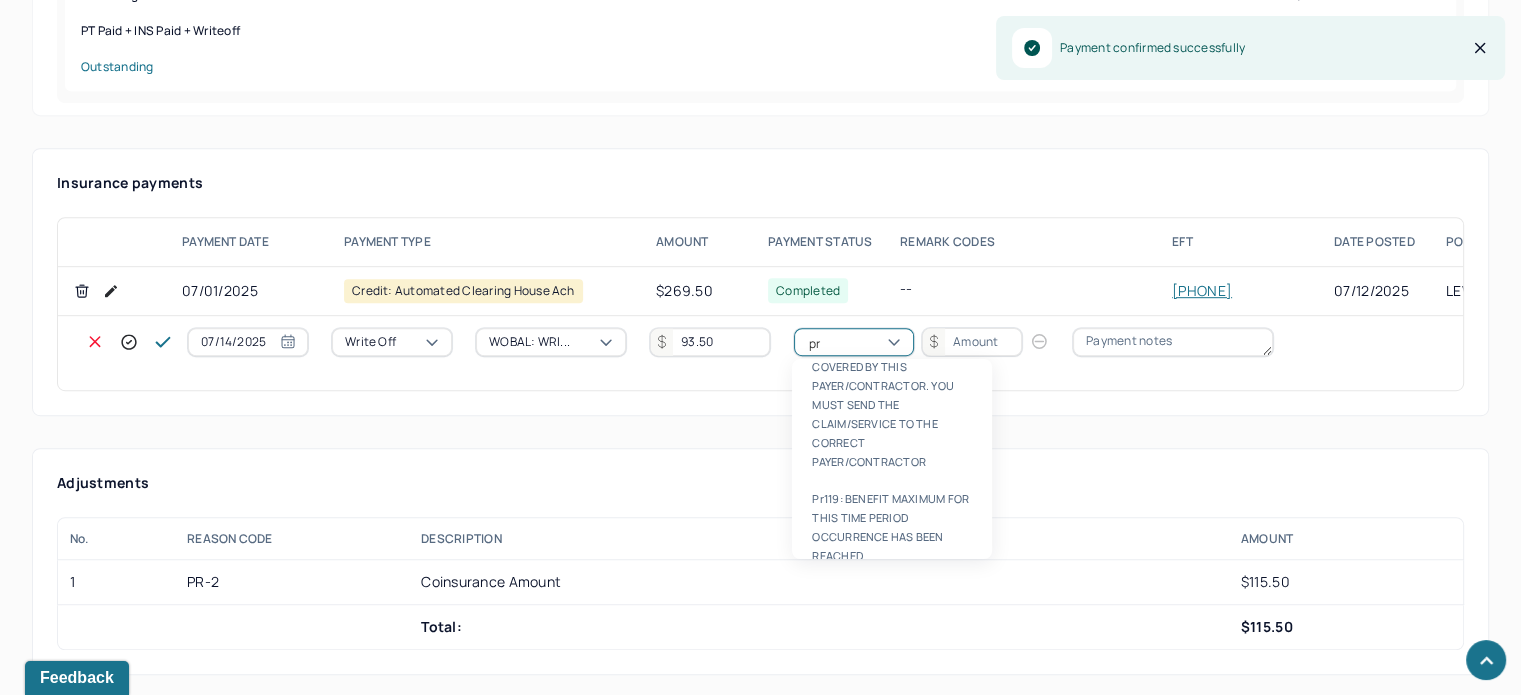 type on "pr2" 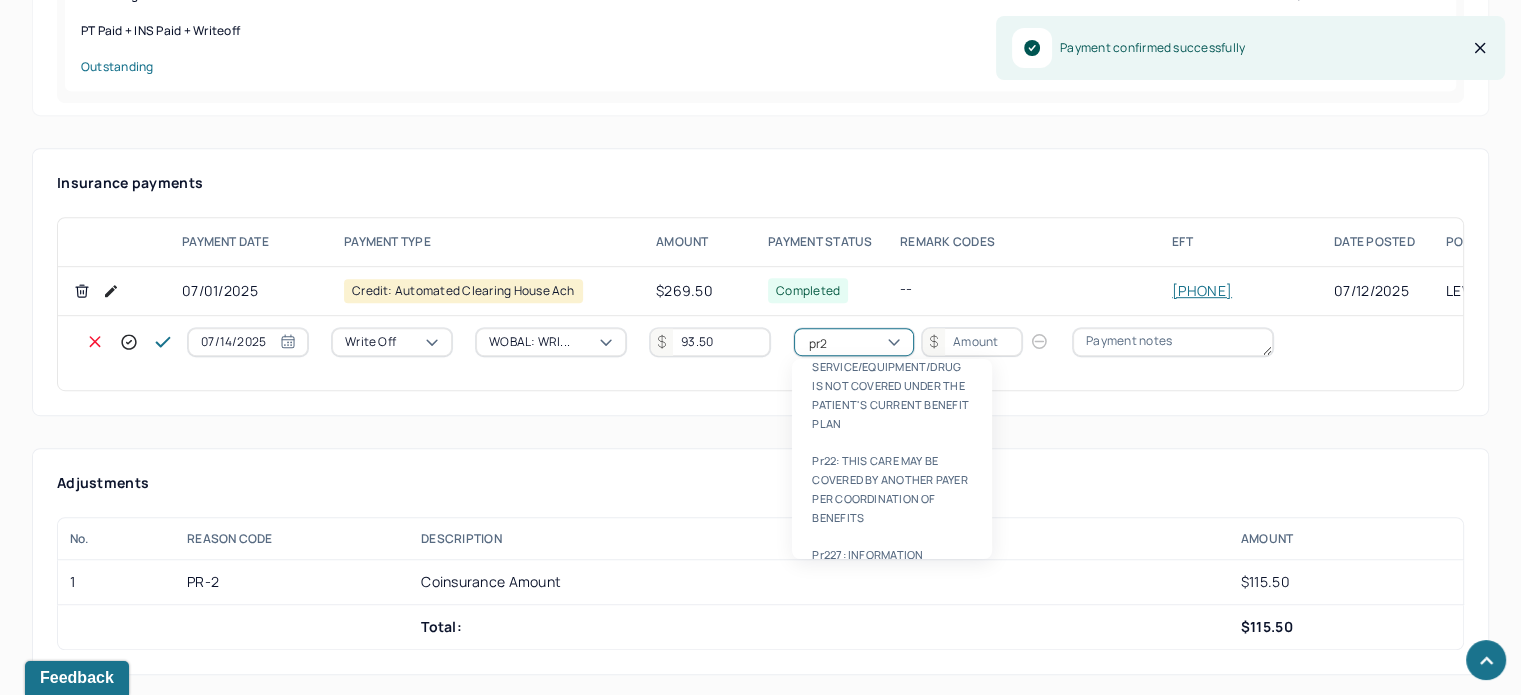 type 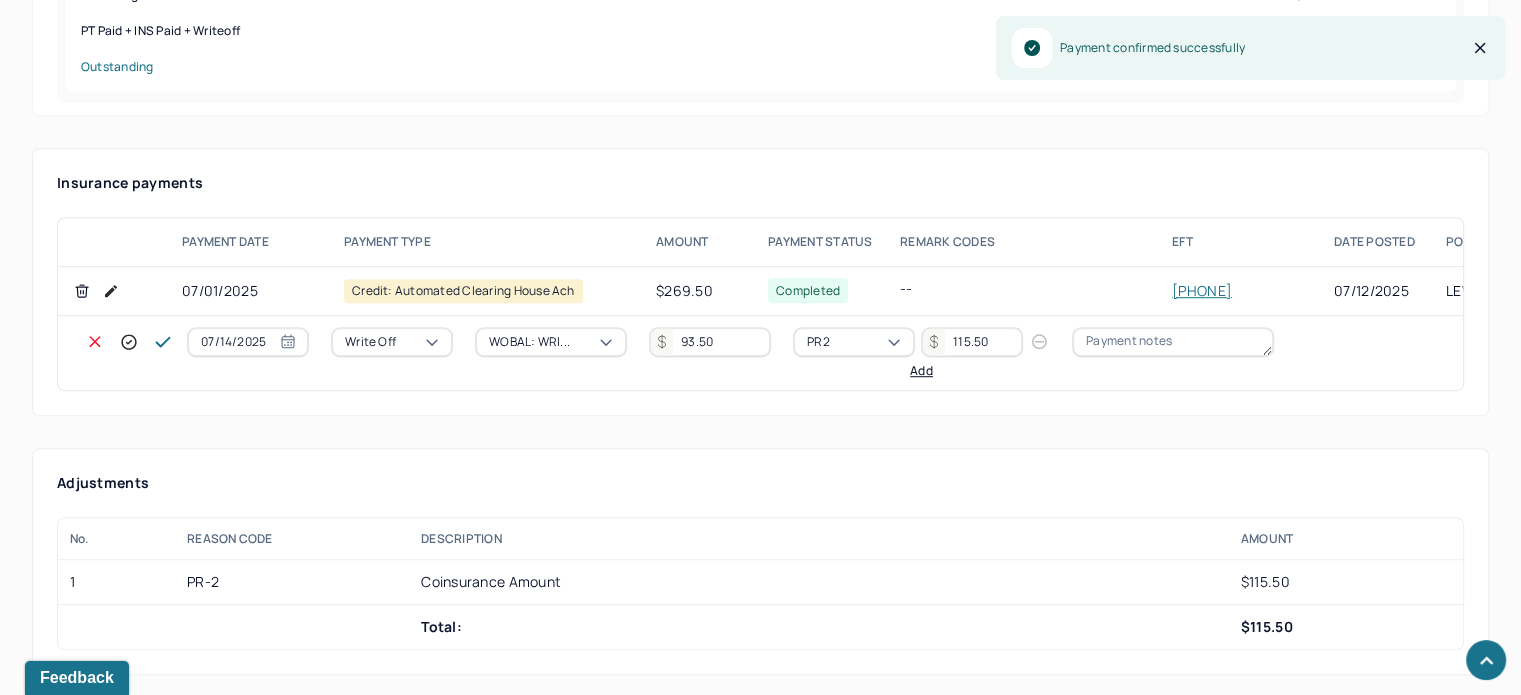 type on "115.50" 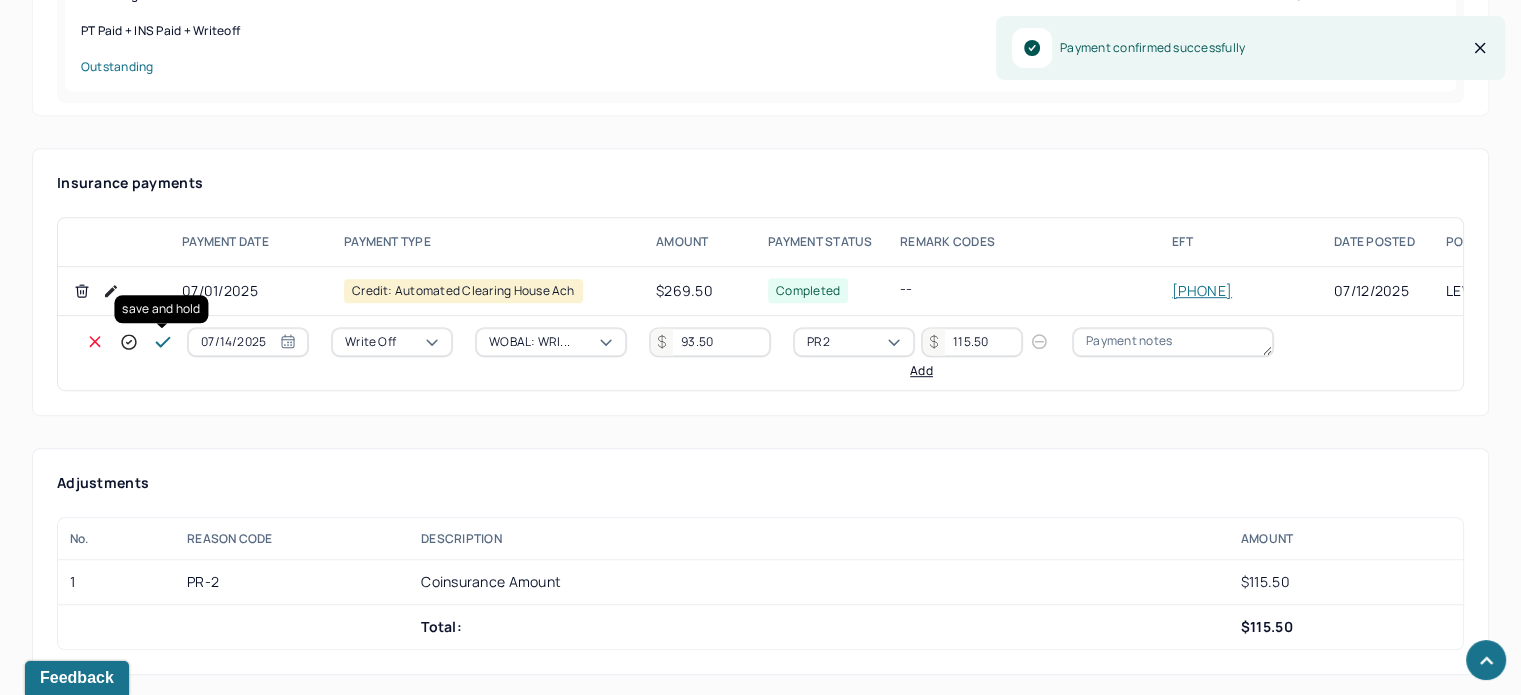click at bounding box center [163, 342] 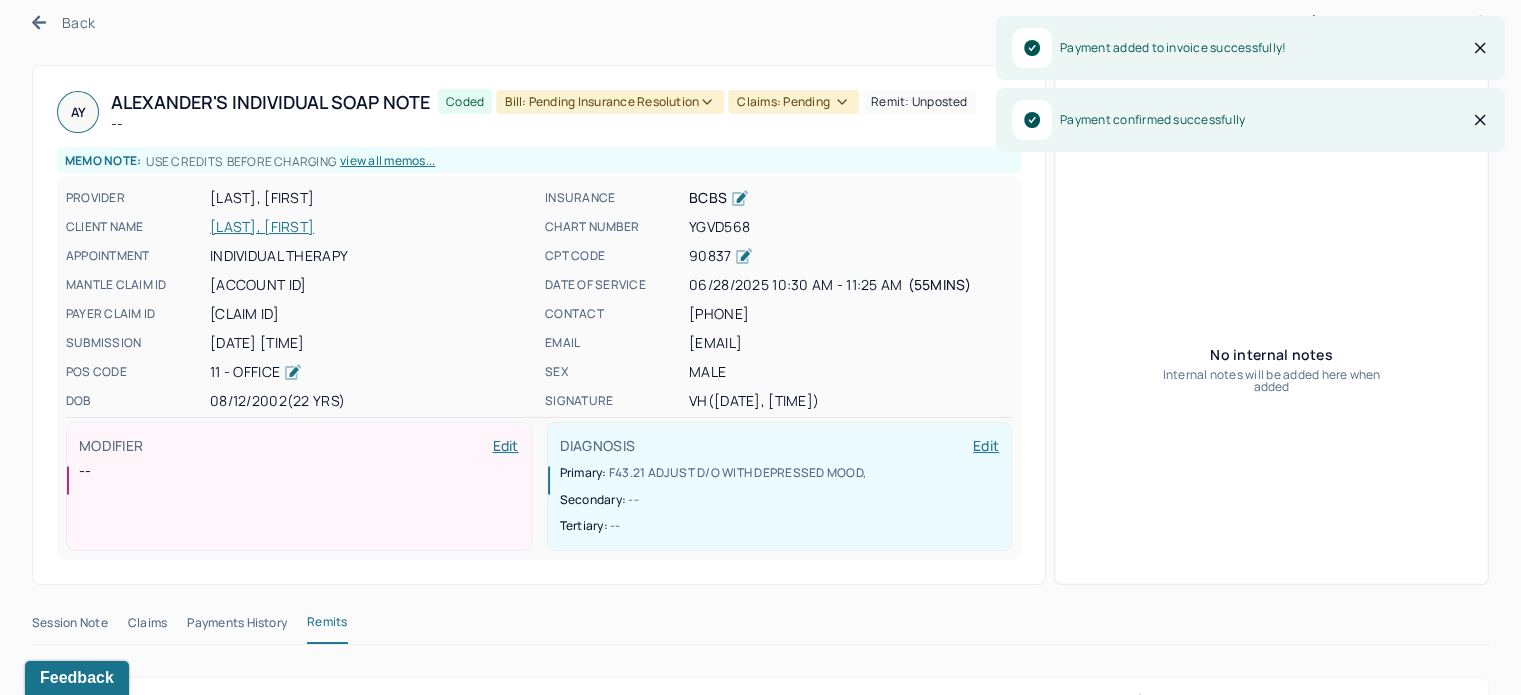 scroll, scrollTop: 0, scrollLeft: 0, axis: both 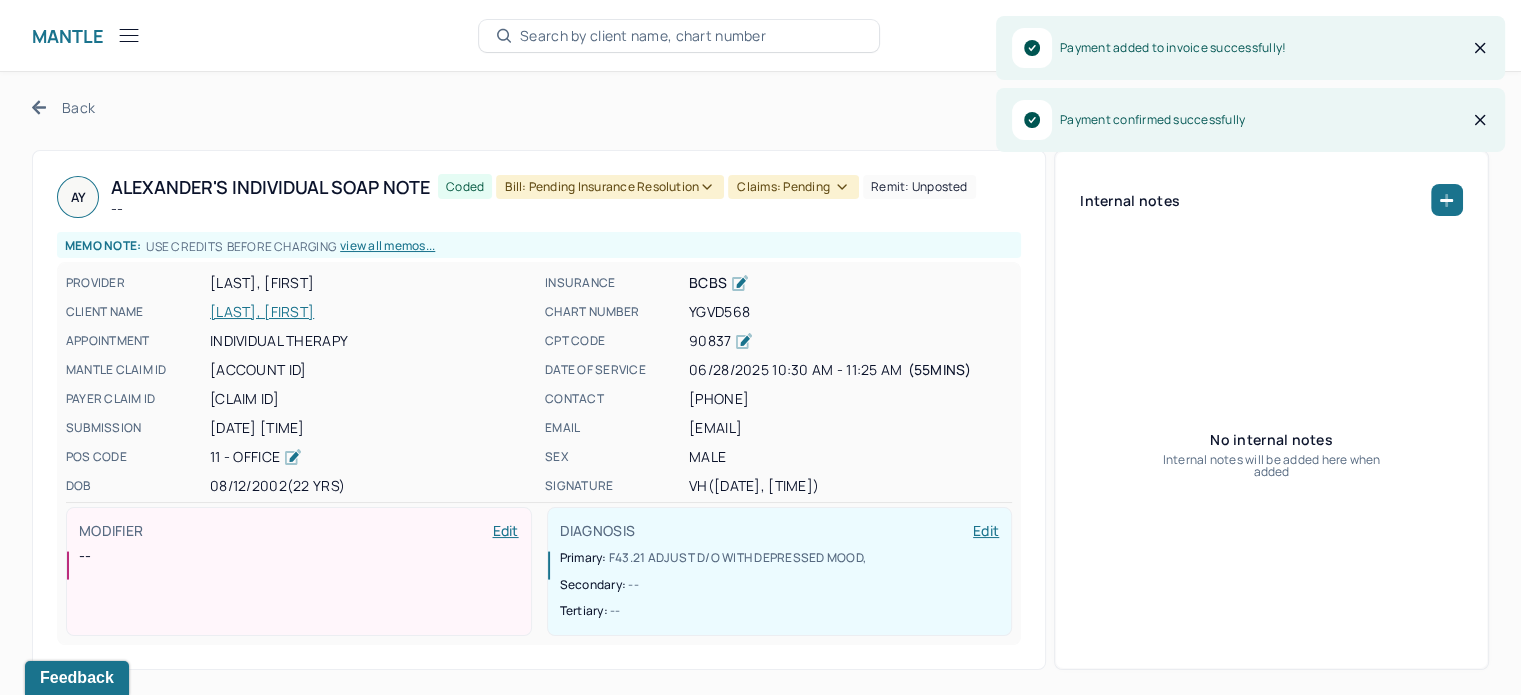 click on "Claims: pending" at bounding box center [793, 187] 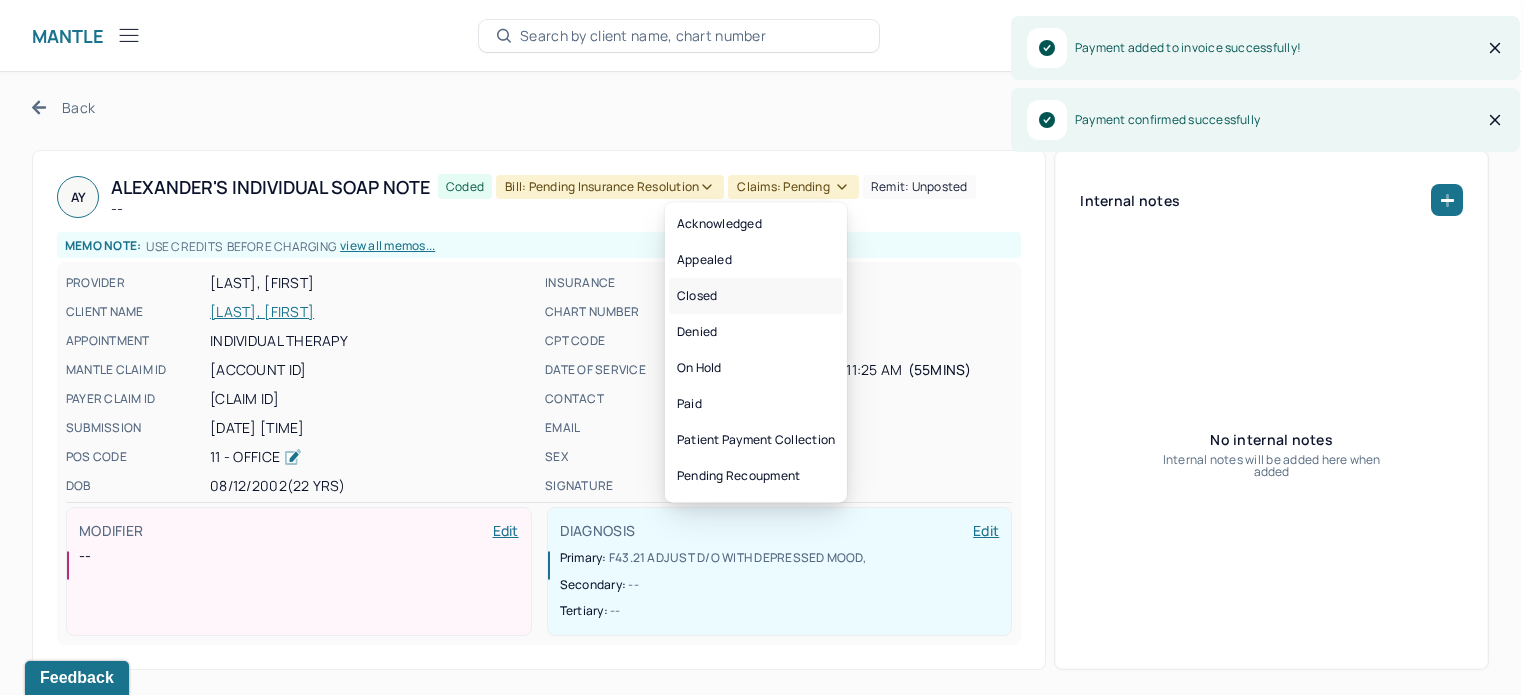click on "Closed" at bounding box center (756, 296) 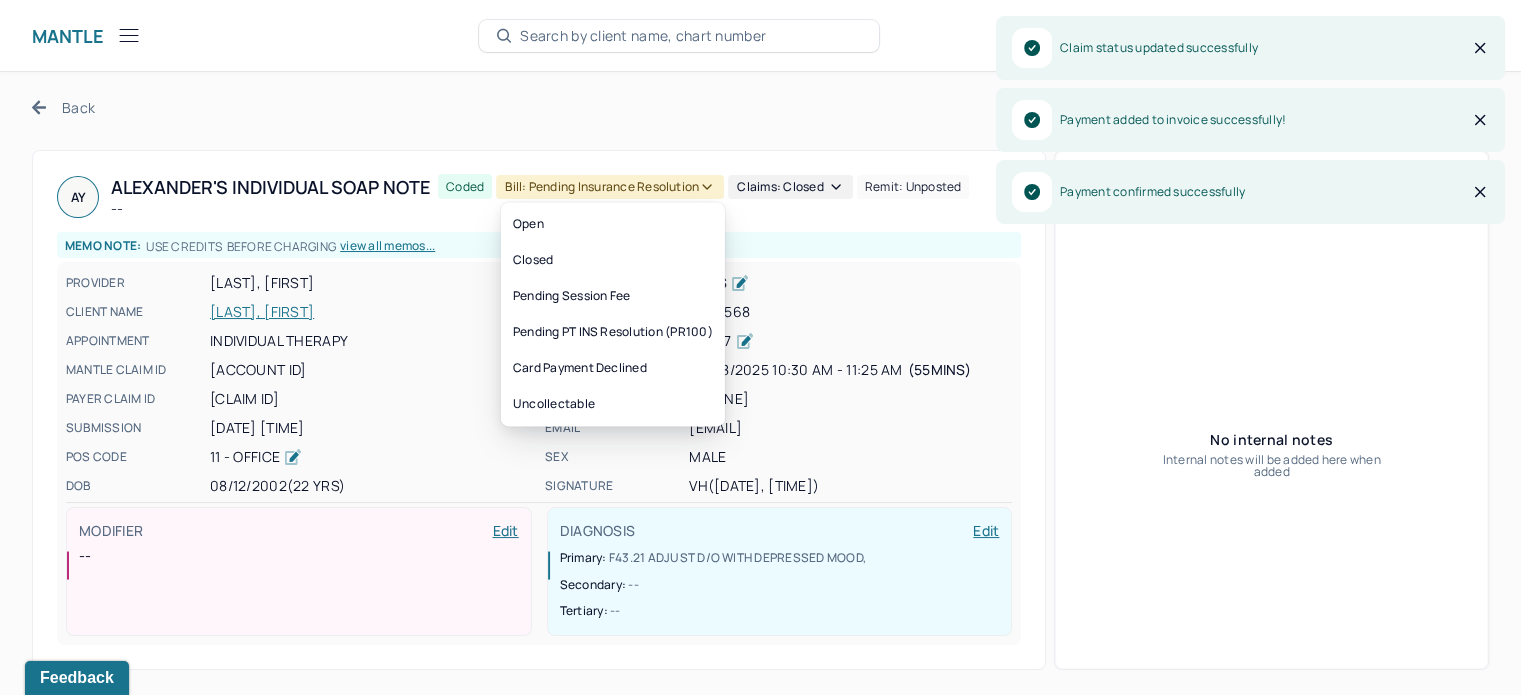 click on "Bill: Pending Insurance Resolution" at bounding box center [610, 187] 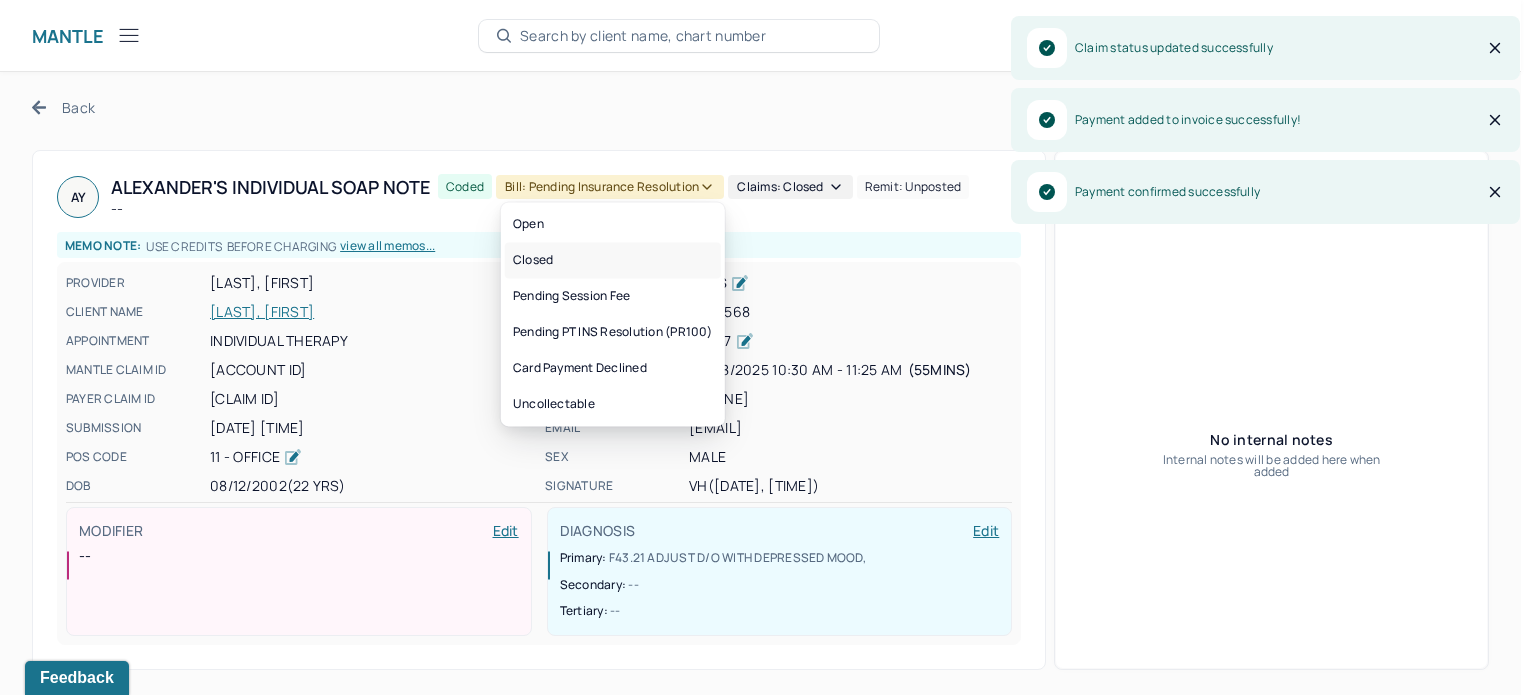 click on "Closed" at bounding box center (613, 260) 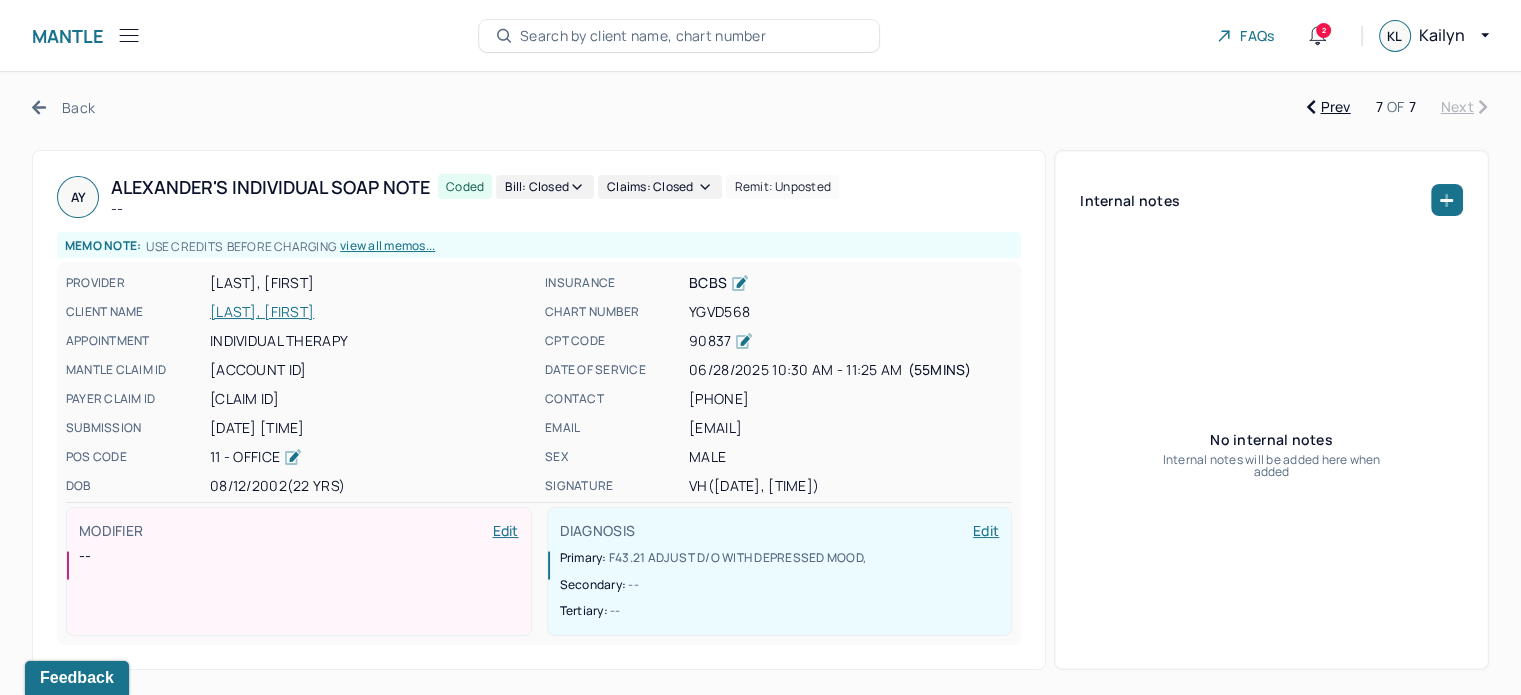 click on "Back" at bounding box center (63, 107) 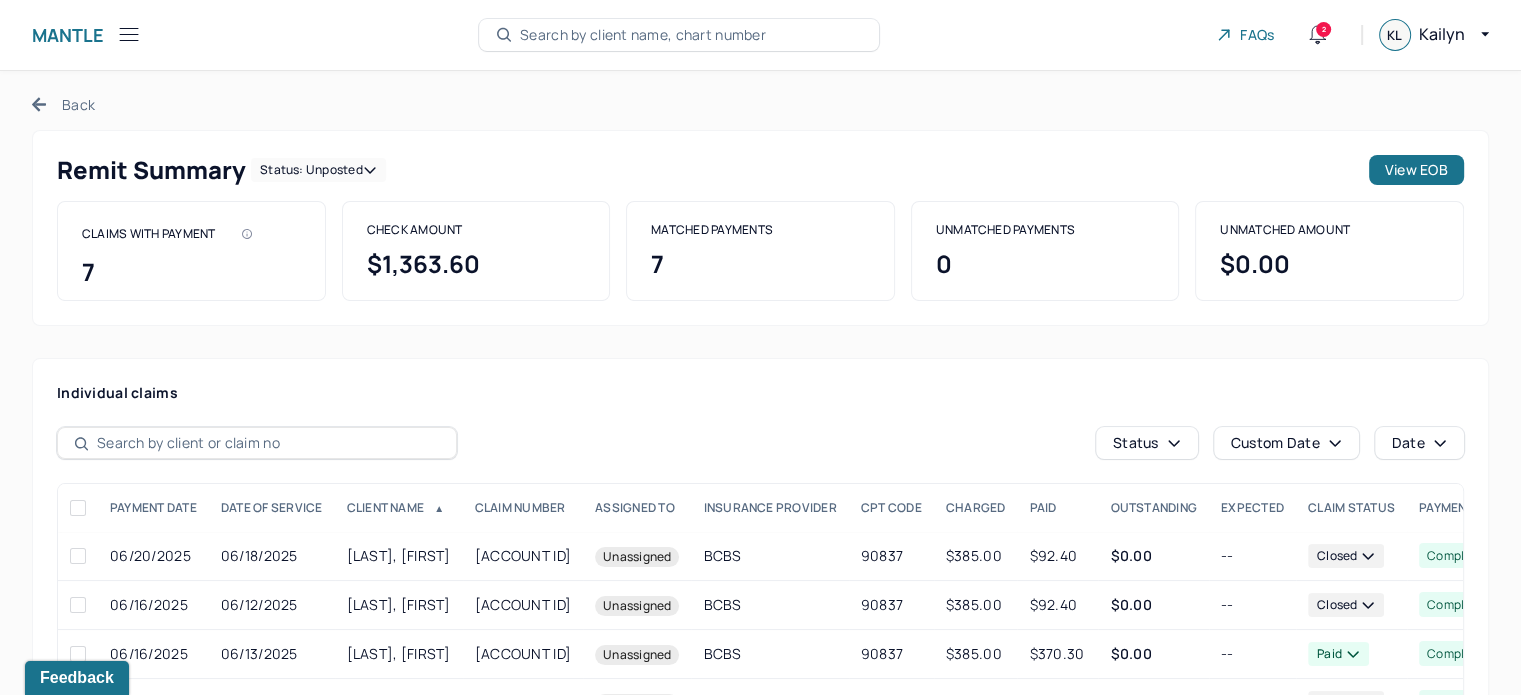 scroll, scrollTop: 0, scrollLeft: 0, axis: both 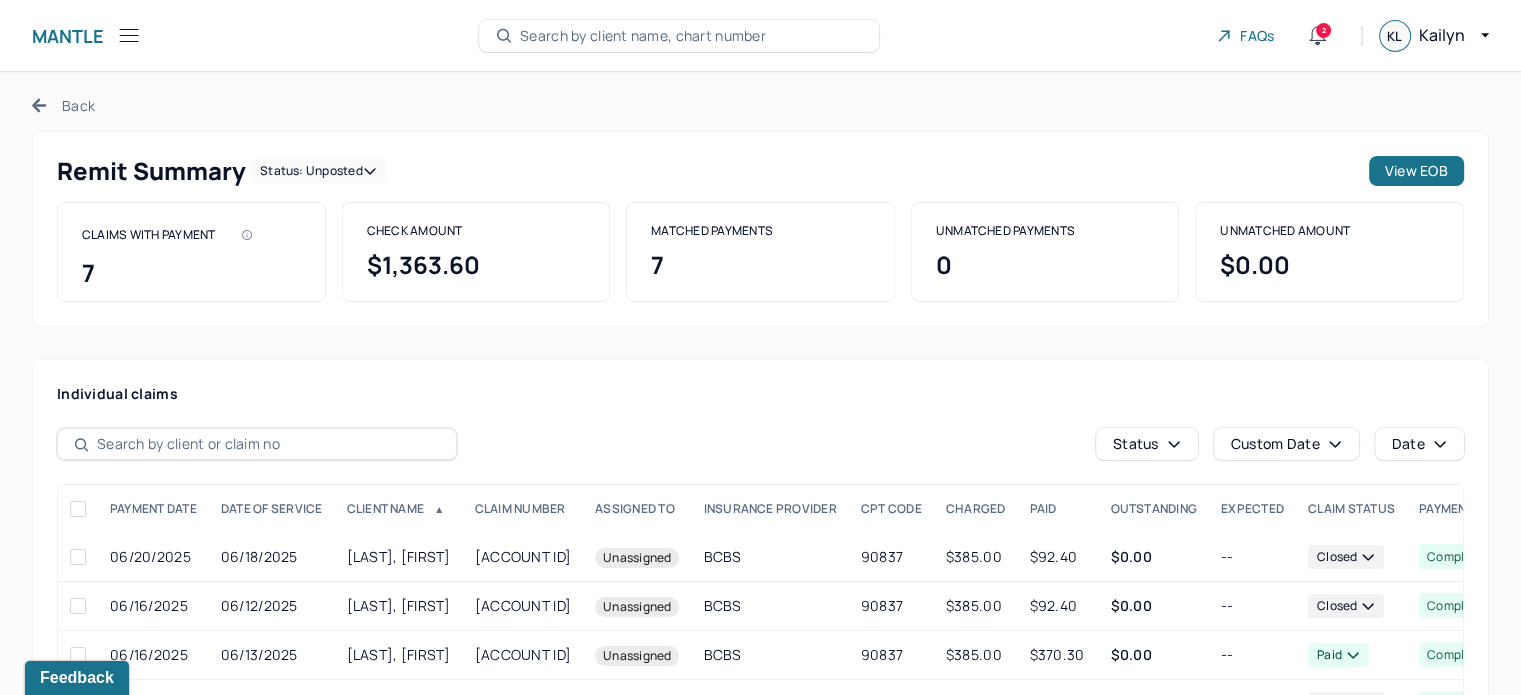 click on "Status: unposted" at bounding box center [318, 171] 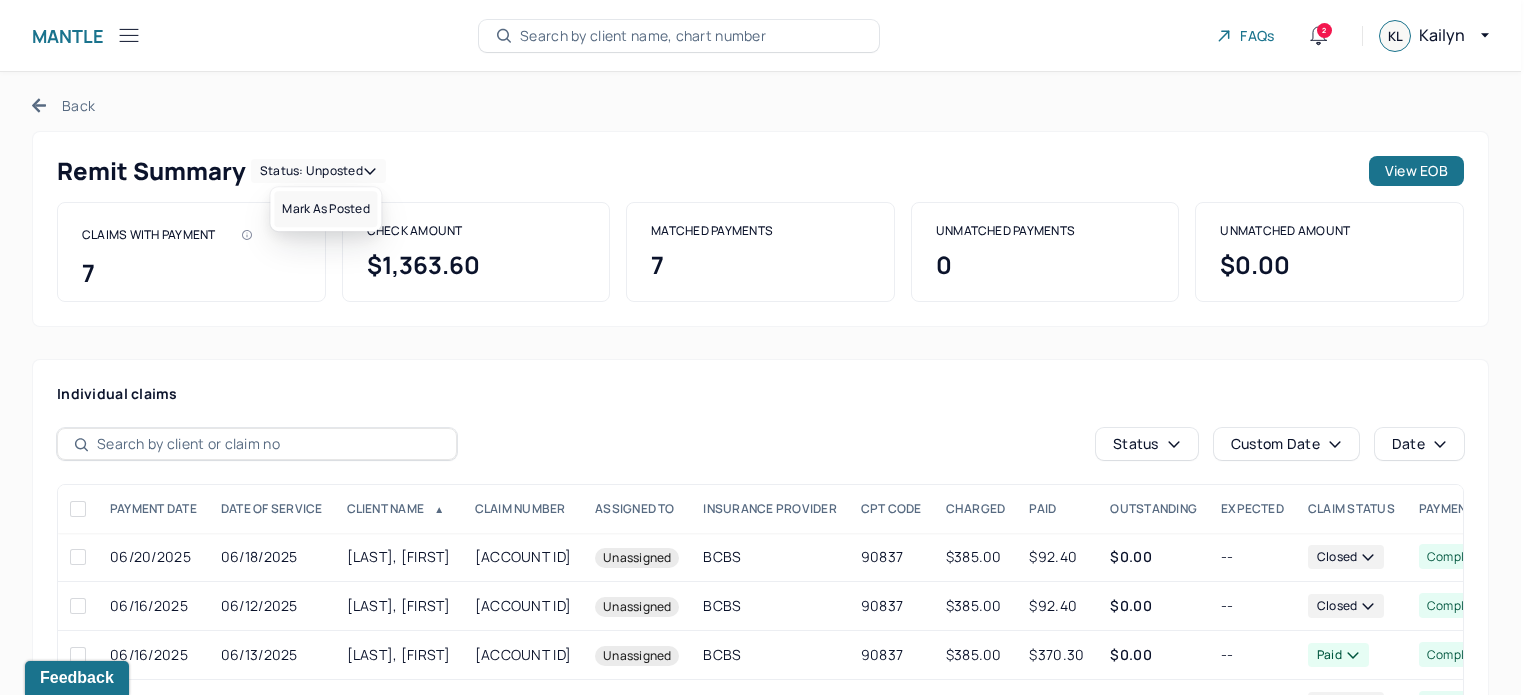 click on "Mark as Posted" at bounding box center [325, 209] 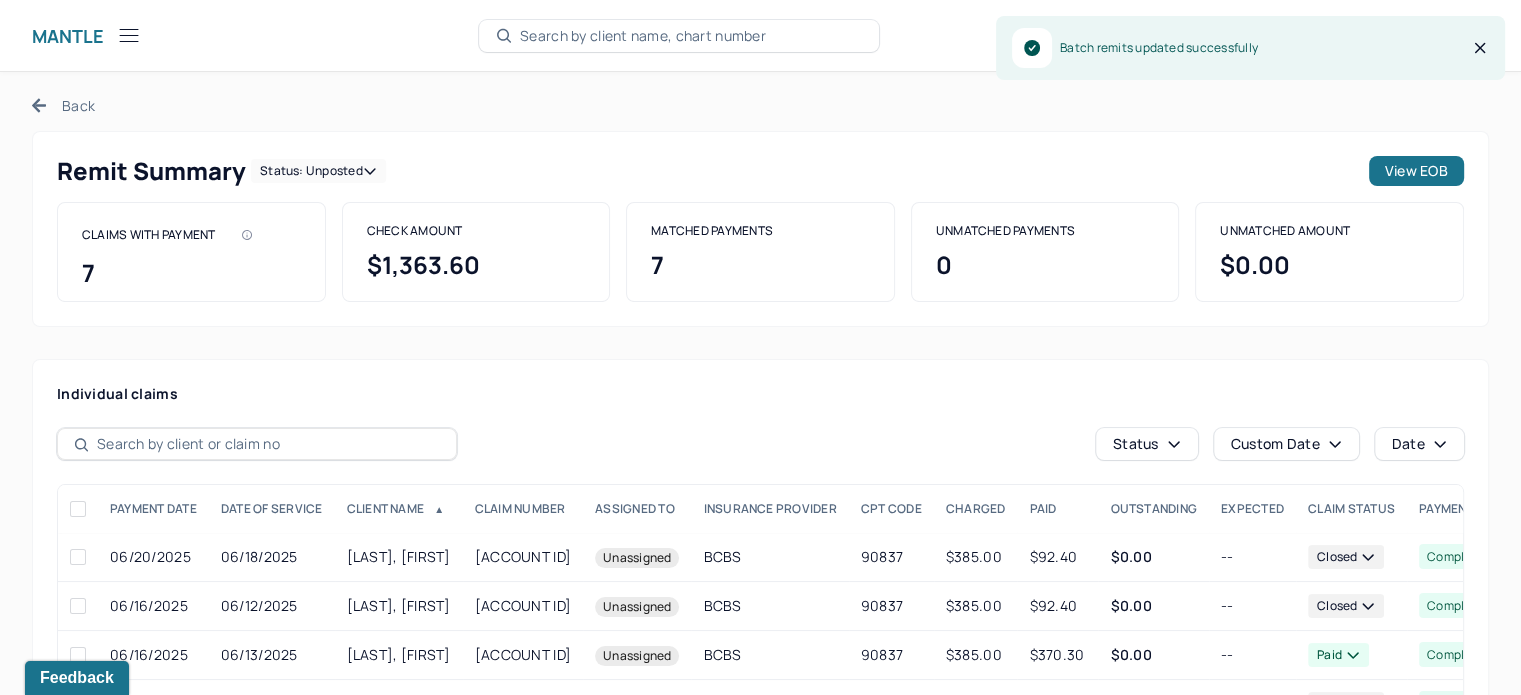 click on "Back" at bounding box center [63, 105] 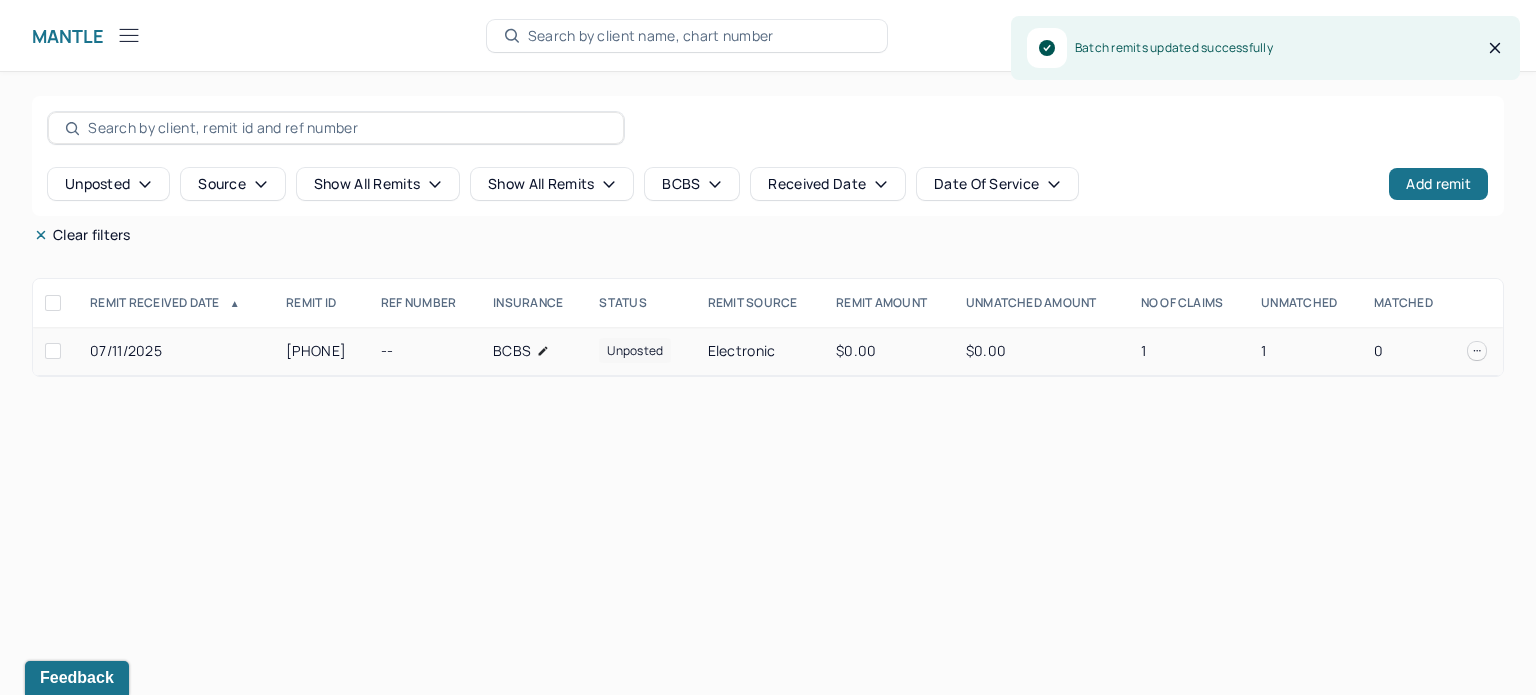 click on "1" at bounding box center (1305, 351) 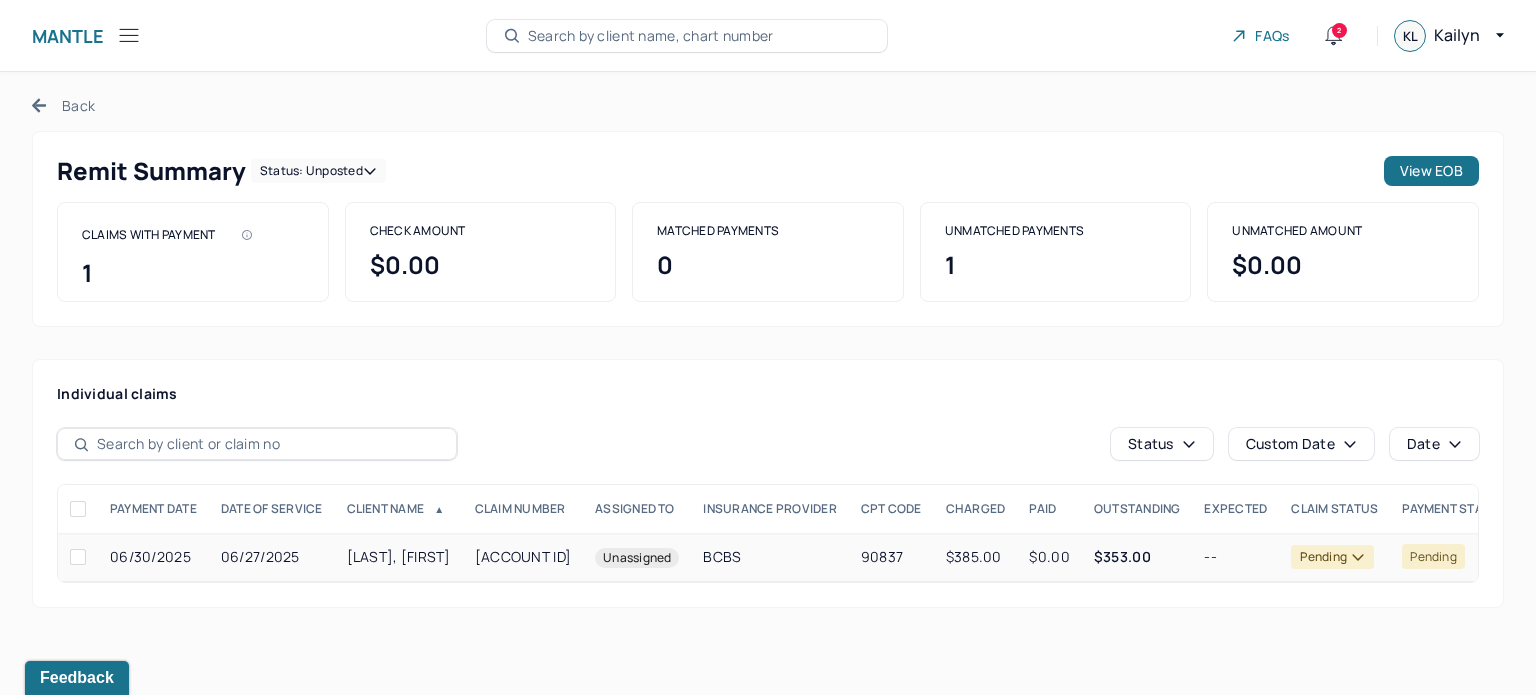 click on "$385.00" at bounding box center (976, 557) 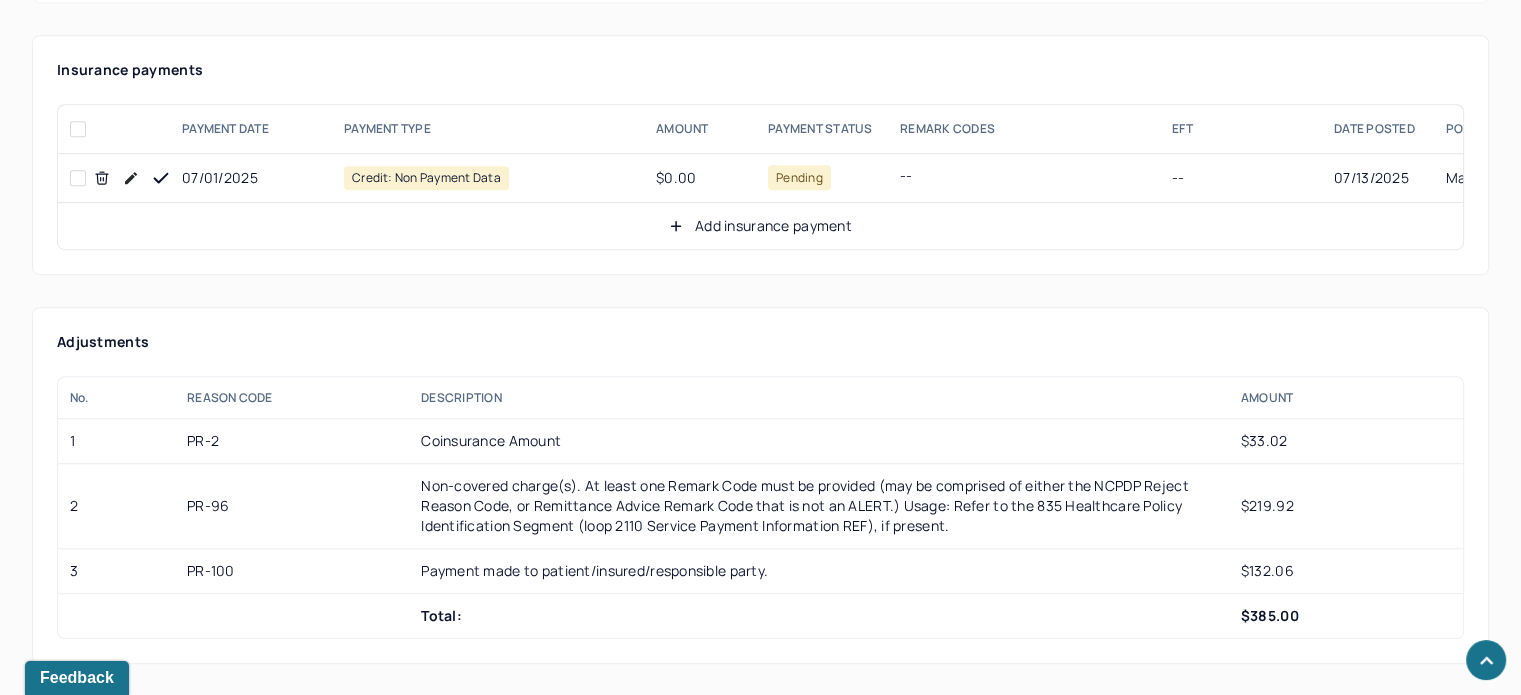 scroll, scrollTop: 1234, scrollLeft: 0, axis: vertical 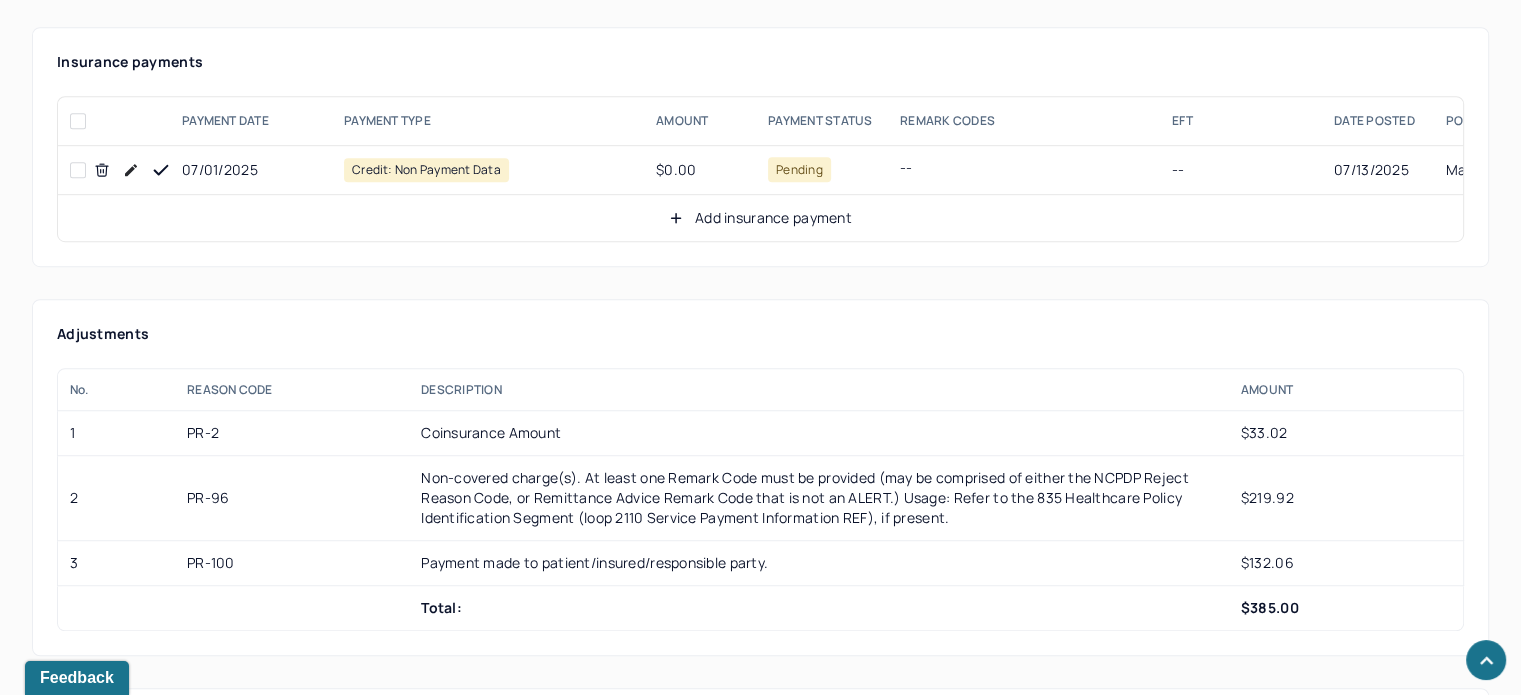 click 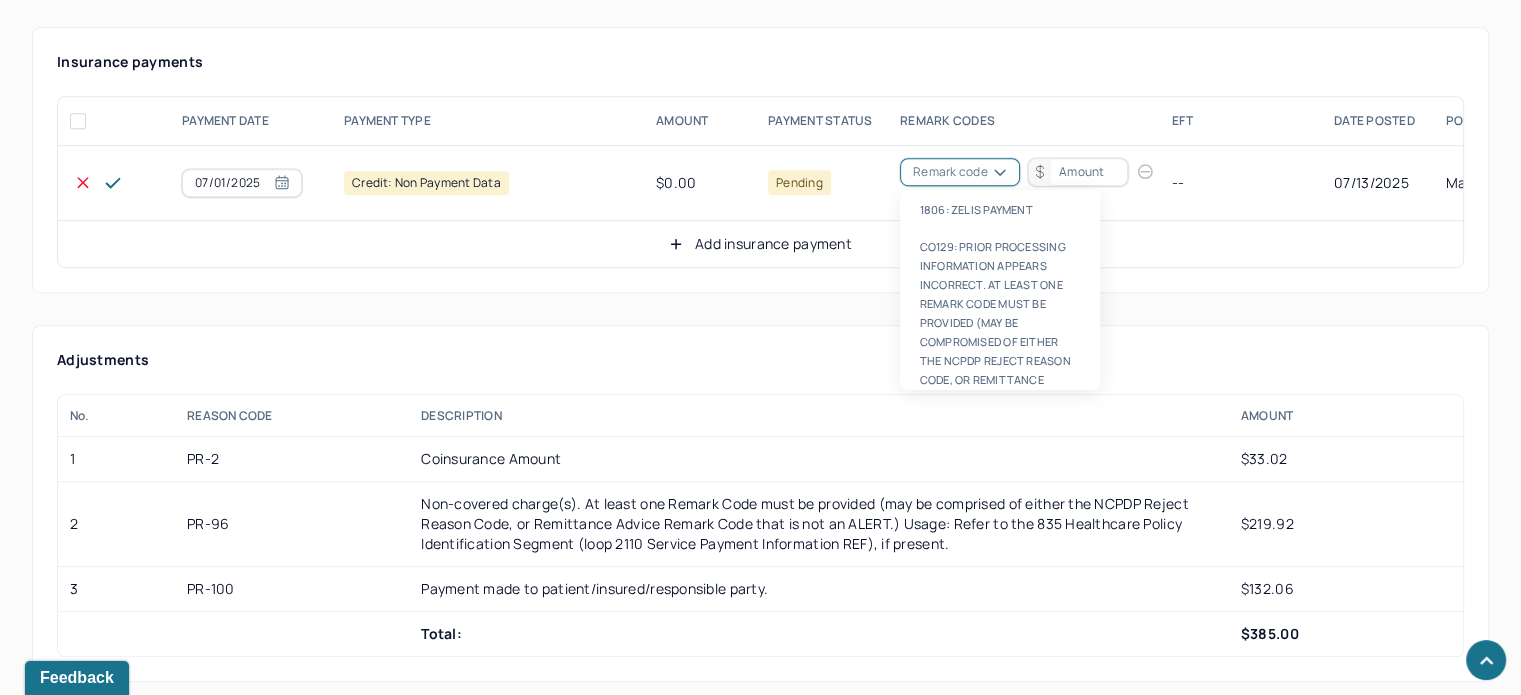 click on "Remark code" at bounding box center [950, 172] 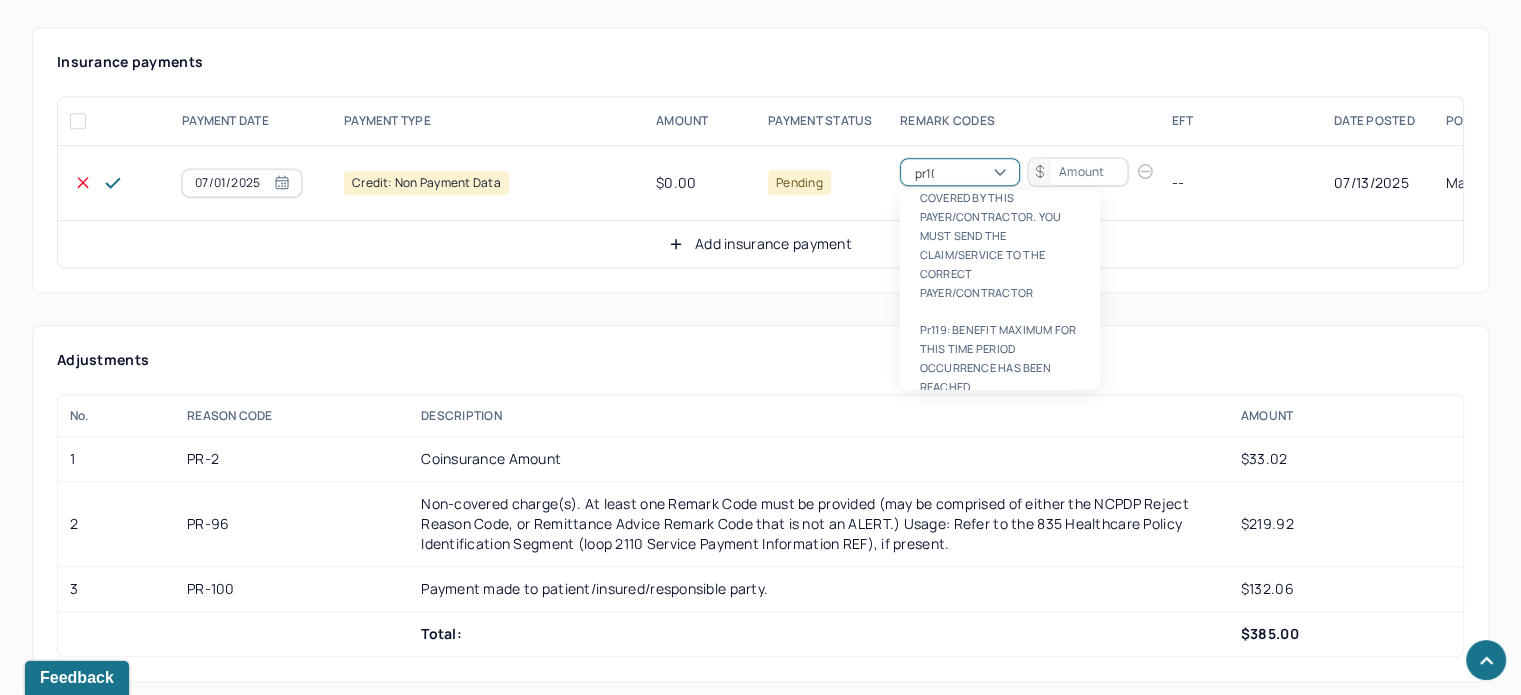 scroll, scrollTop: 8, scrollLeft: 0, axis: vertical 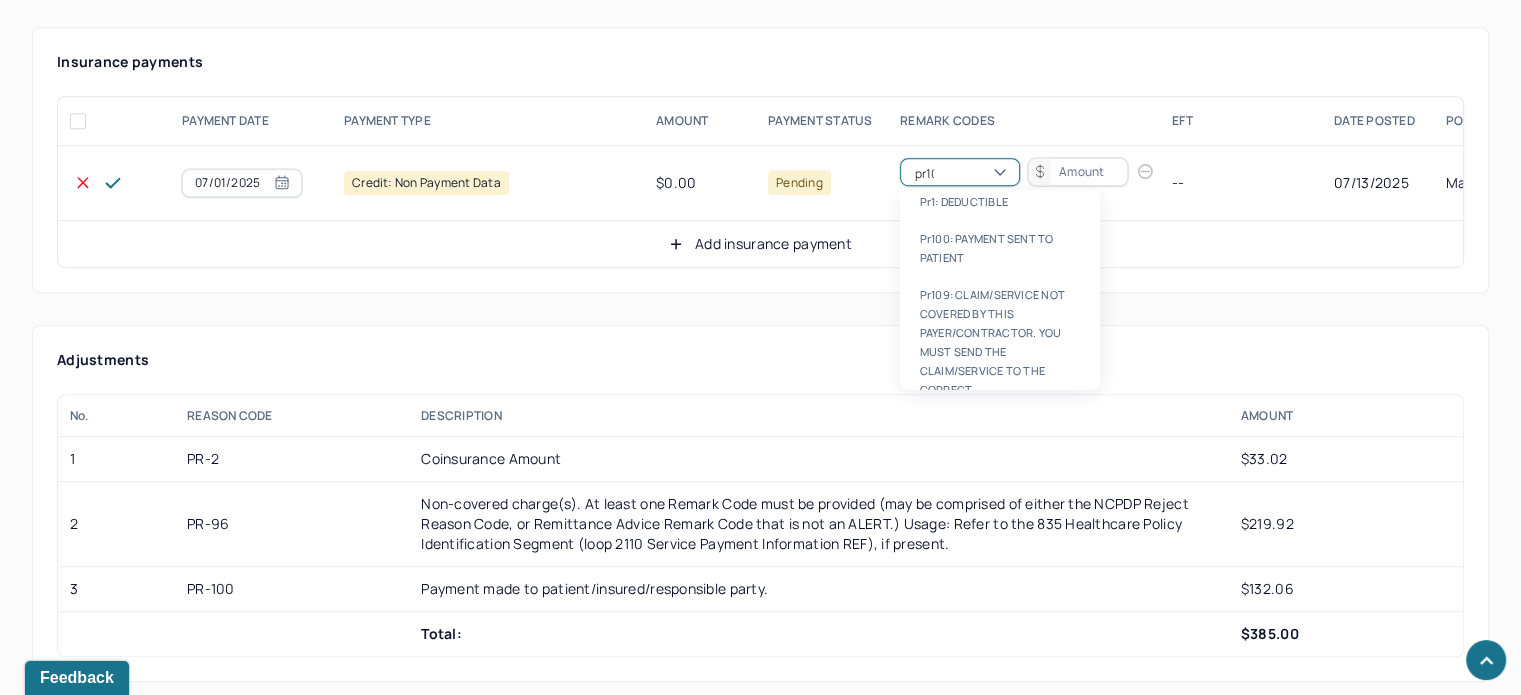type on "pr100" 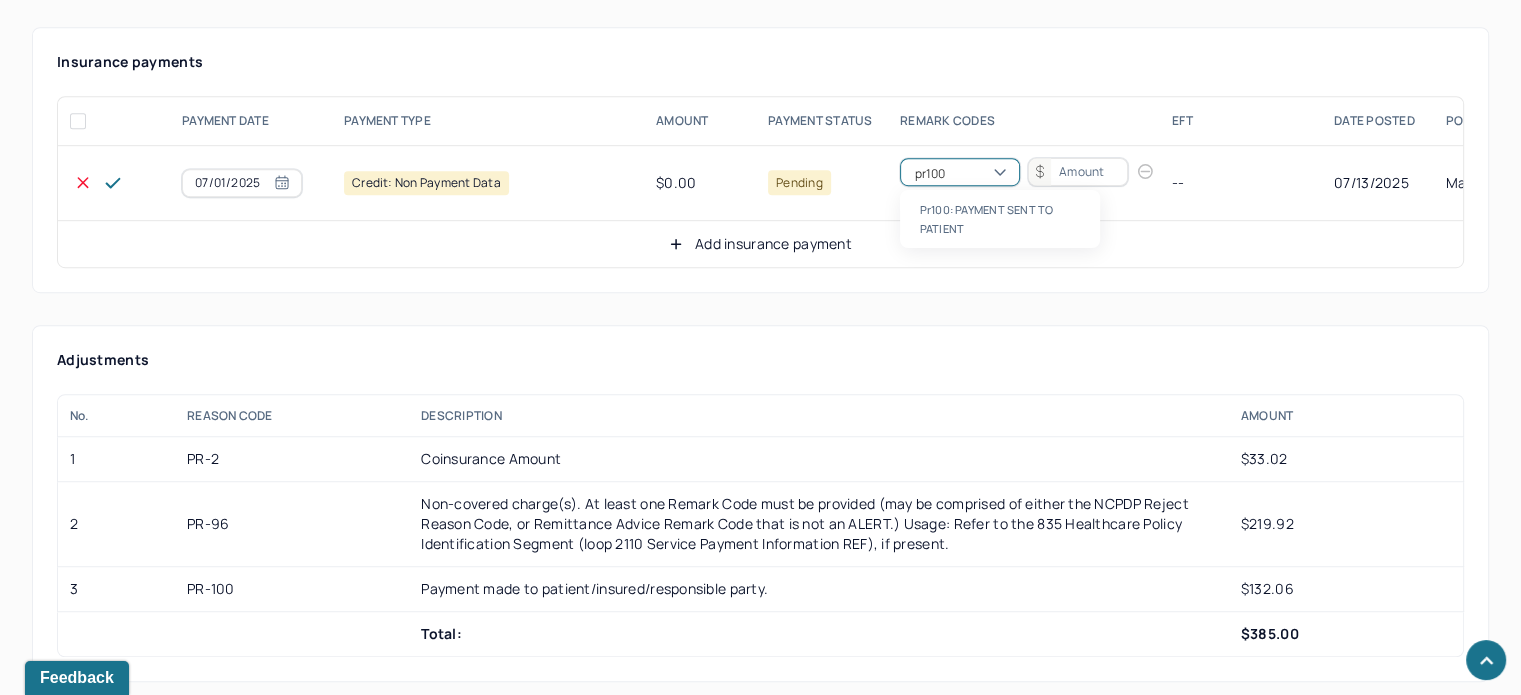 scroll, scrollTop: 0, scrollLeft: 0, axis: both 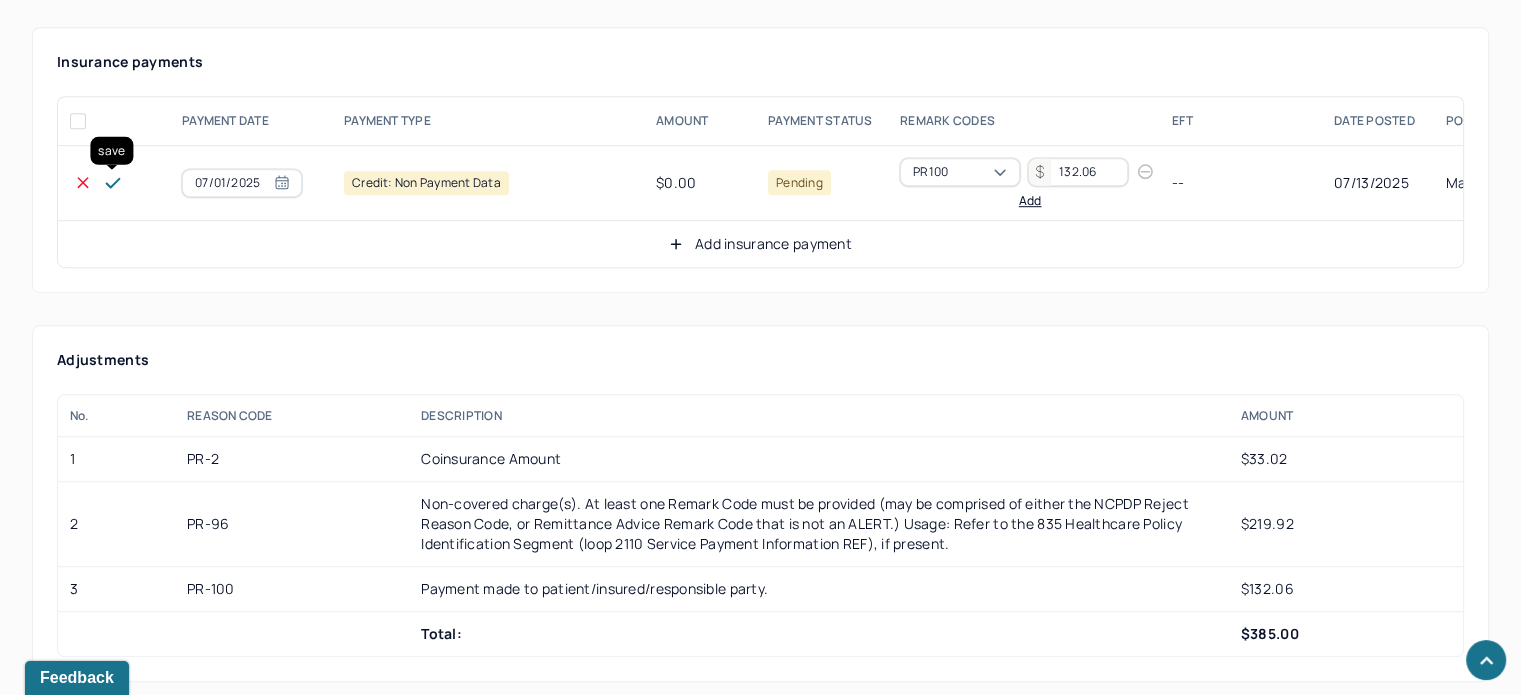 type on "132.06" 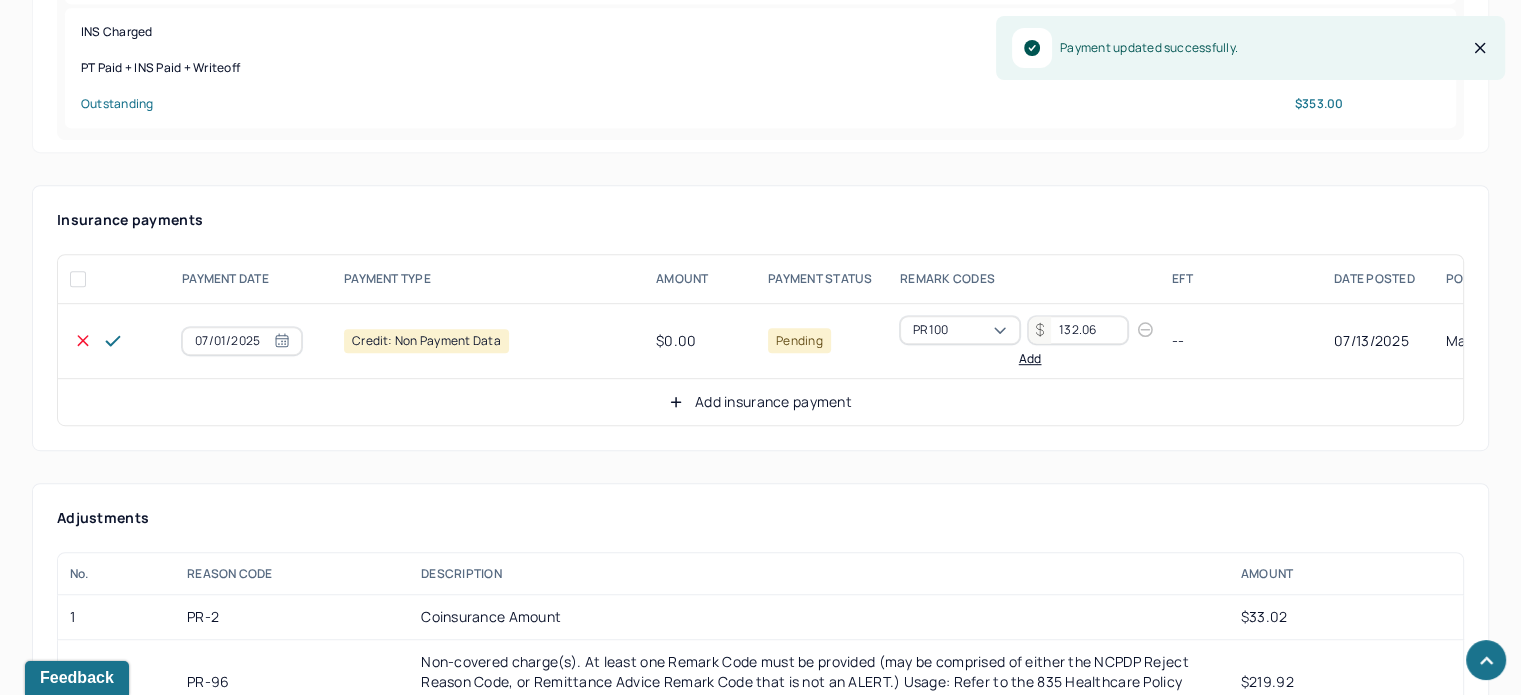 scroll, scrollTop: 1034, scrollLeft: 0, axis: vertical 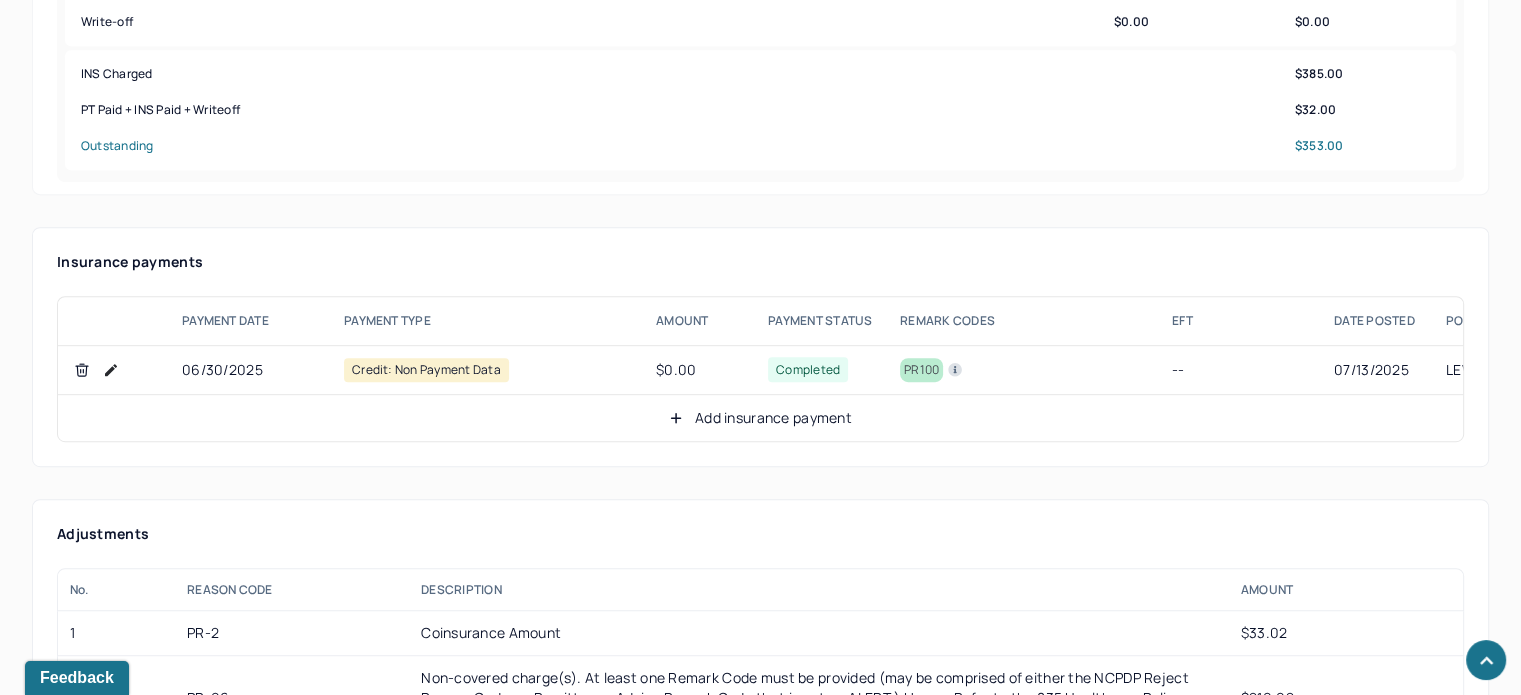 click on "Add insurance payment" at bounding box center (760, 418) 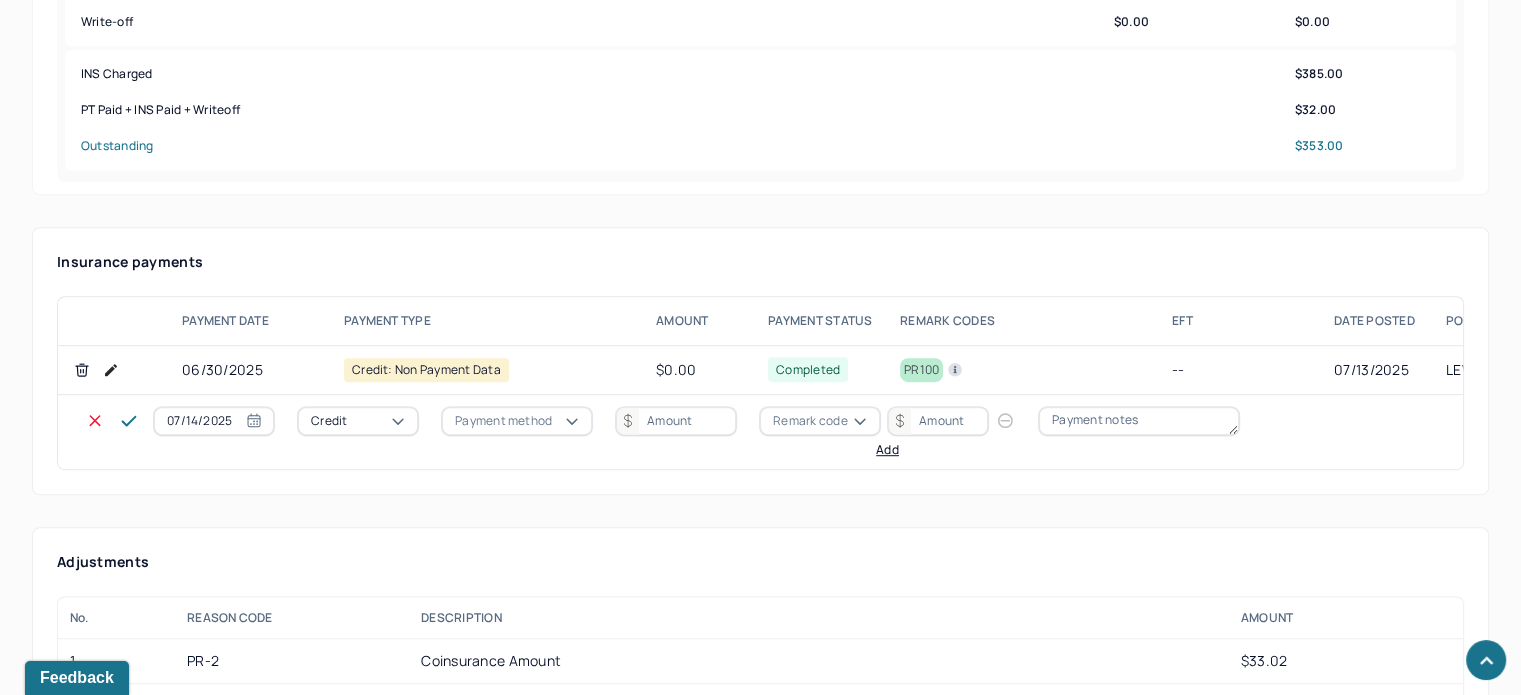 click on "Credit" at bounding box center [329, 421] 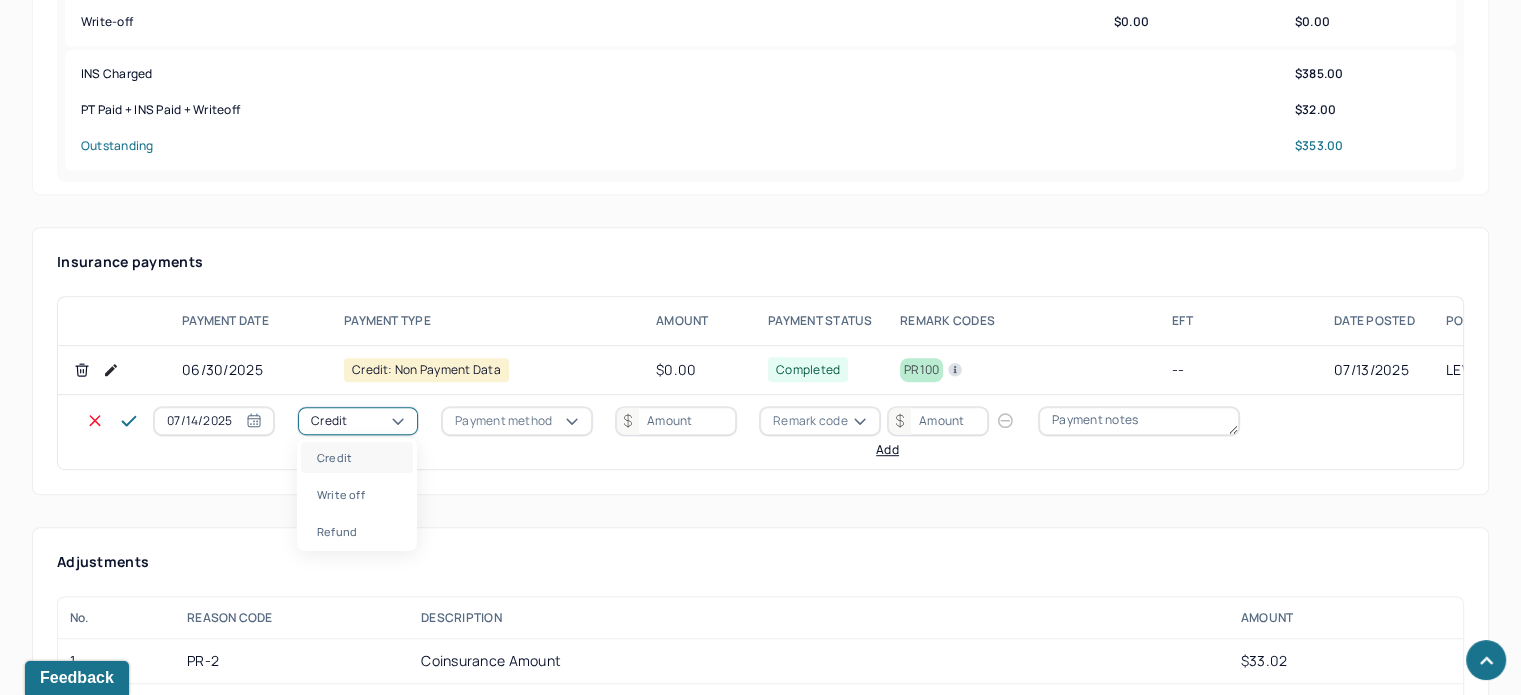 drag, startPoint x: 338, startPoint y: 486, endPoint x: 456, endPoint y: 440, distance: 126.649124 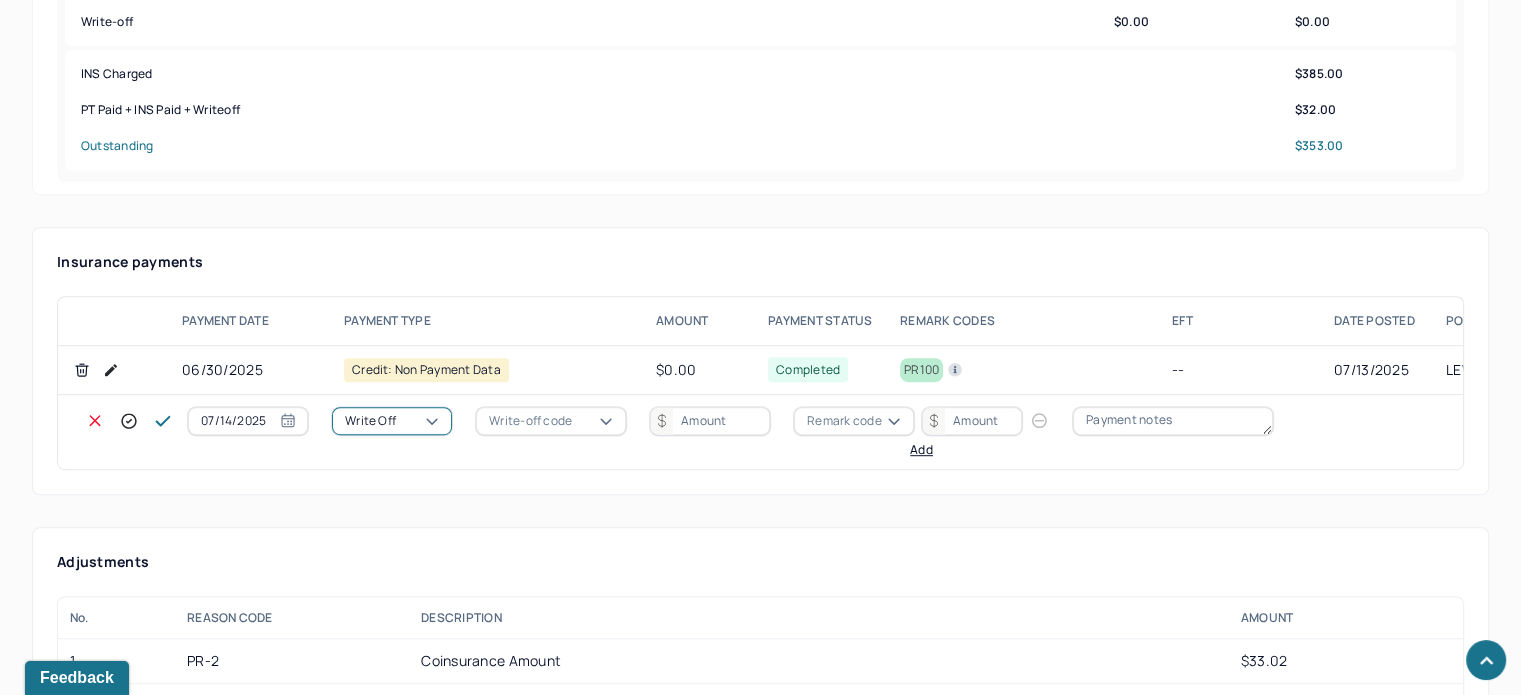 click on "Write-off code" at bounding box center [530, 421] 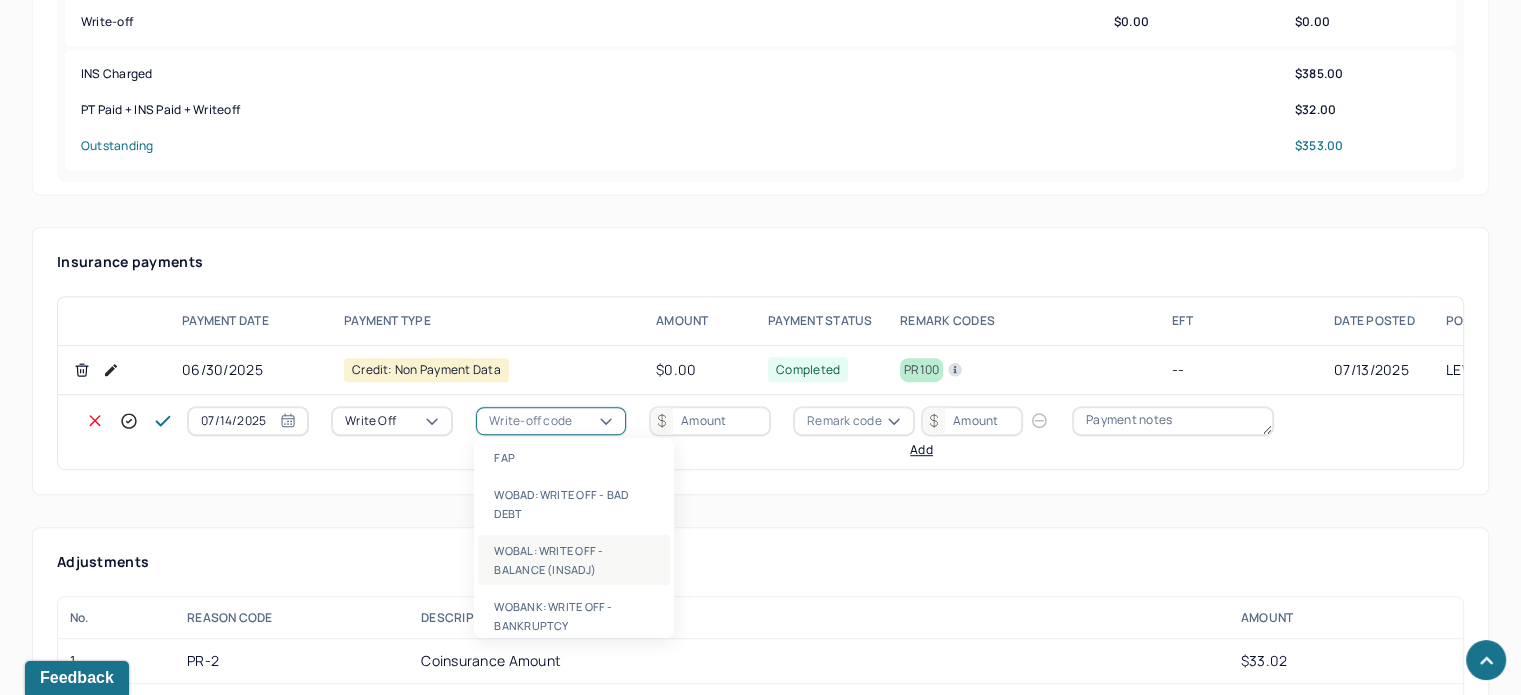 click on "WOBAL: WRITE OFF - BALANCE (INSADJ)" at bounding box center (574, 560) 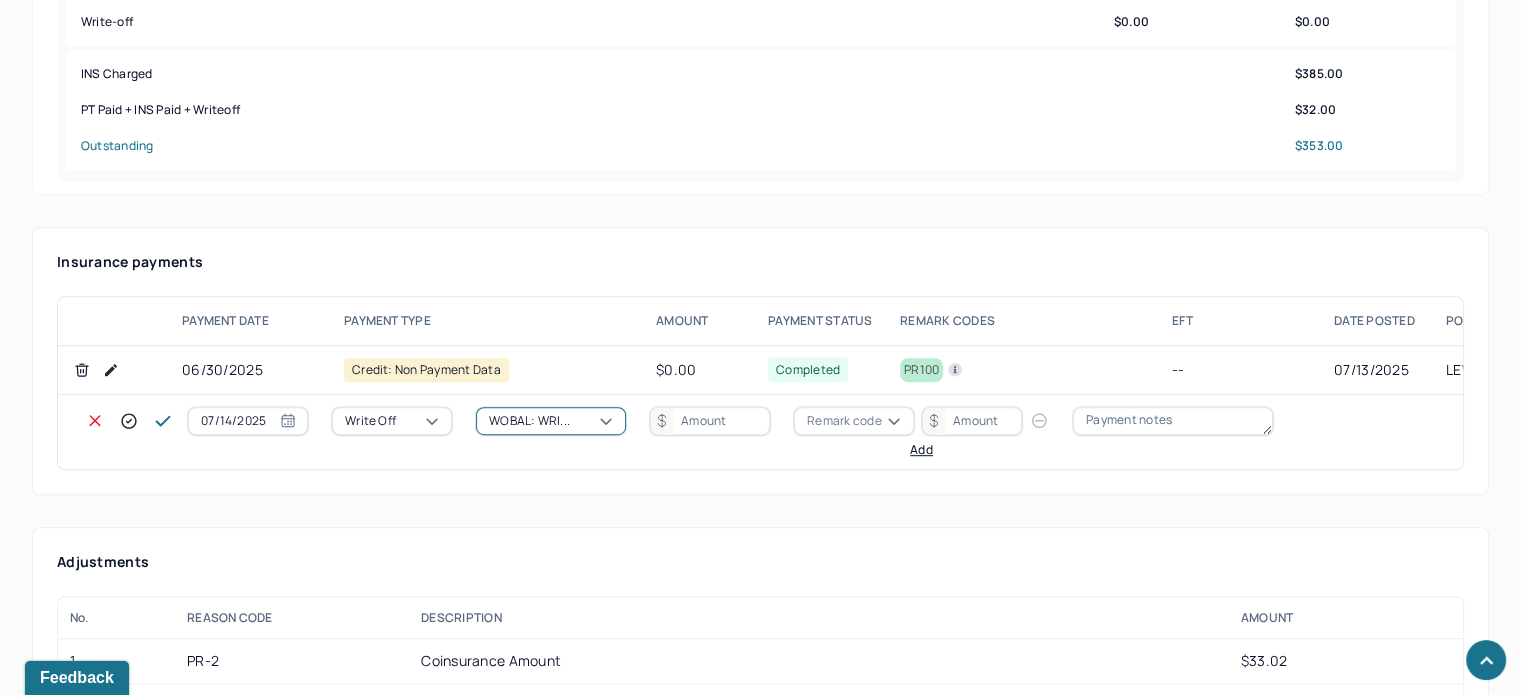 click at bounding box center (710, 421) 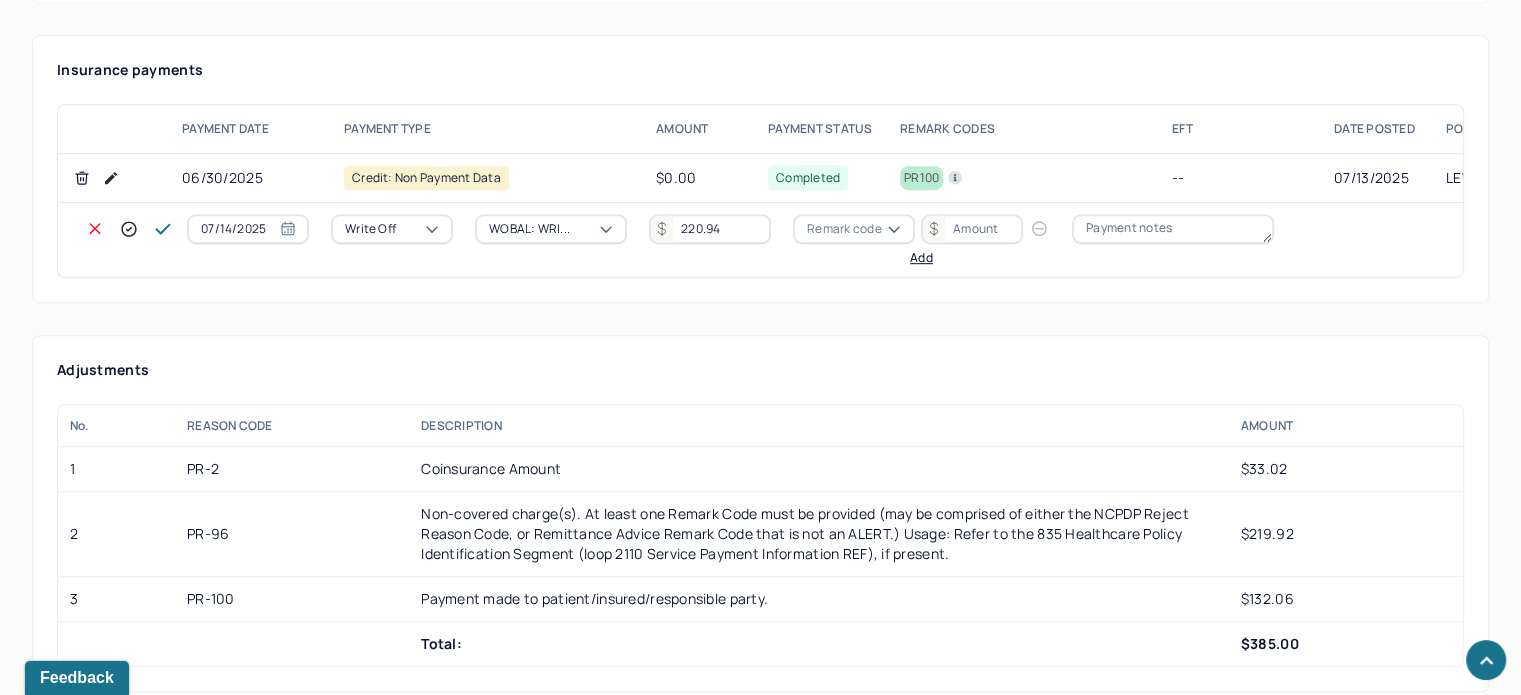scroll, scrollTop: 1234, scrollLeft: 0, axis: vertical 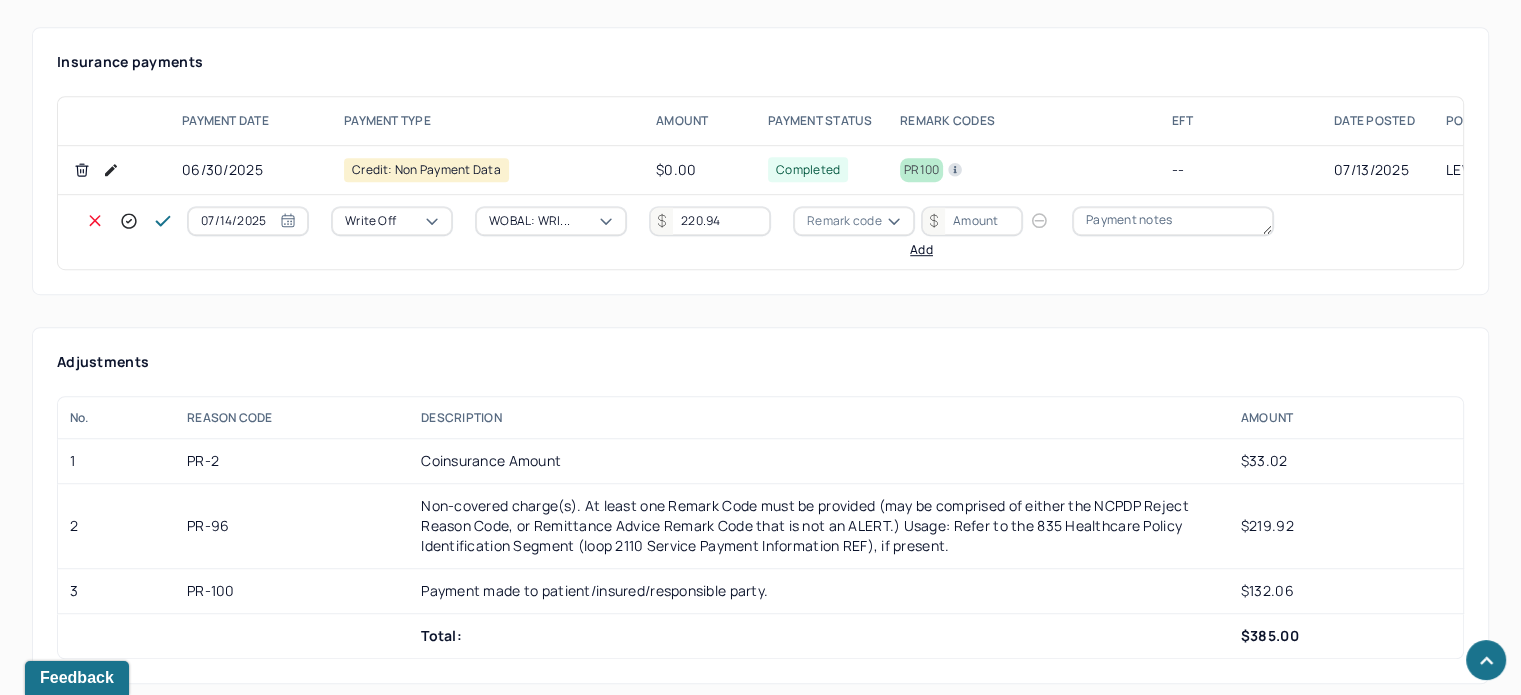 type on "220.94" 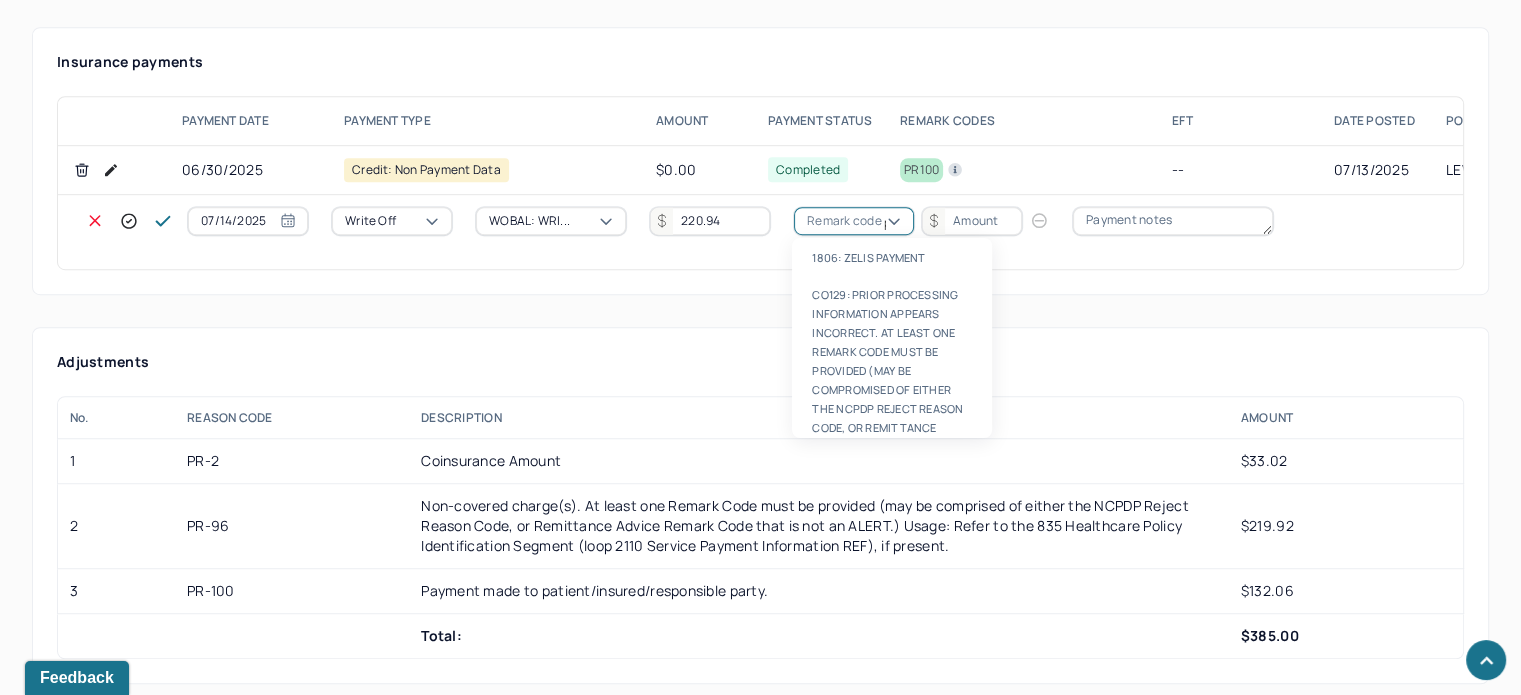 scroll, scrollTop: 124, scrollLeft: 0, axis: vertical 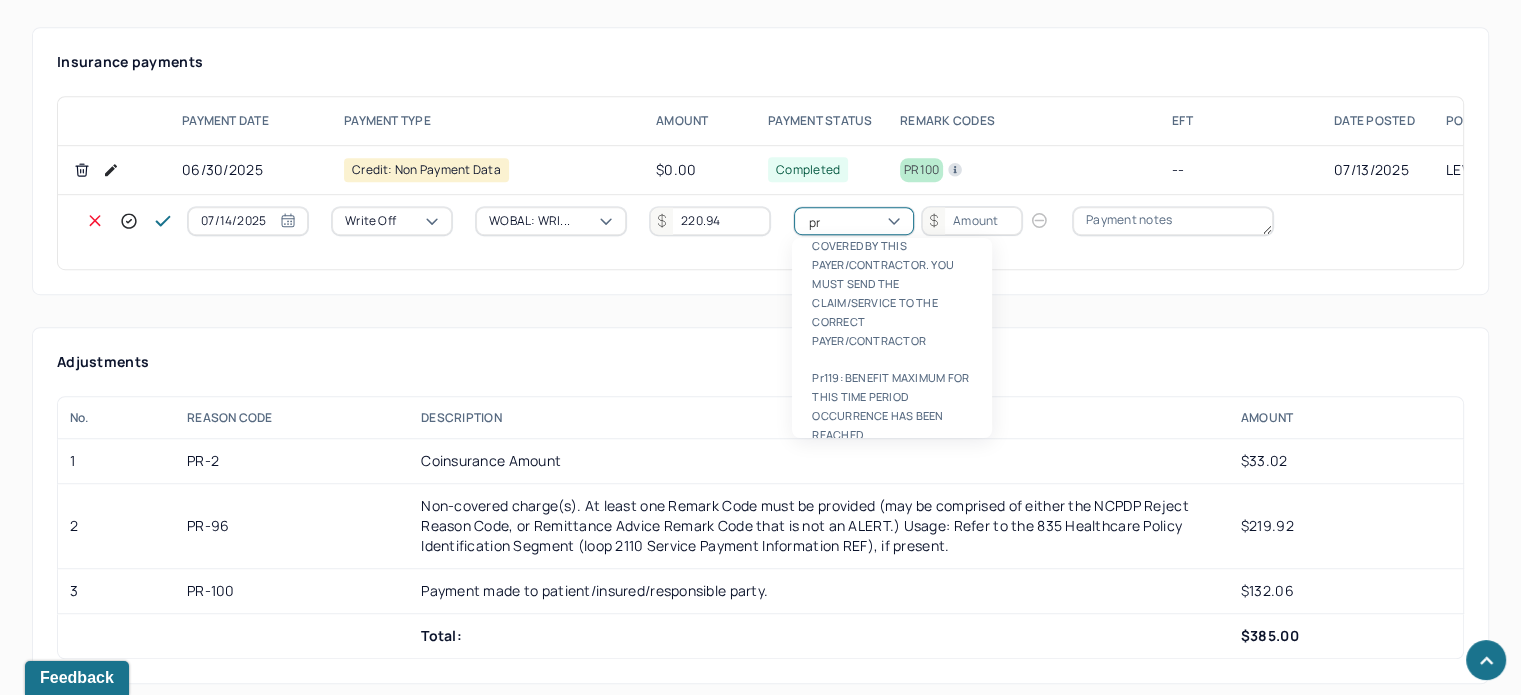 type on "pr2" 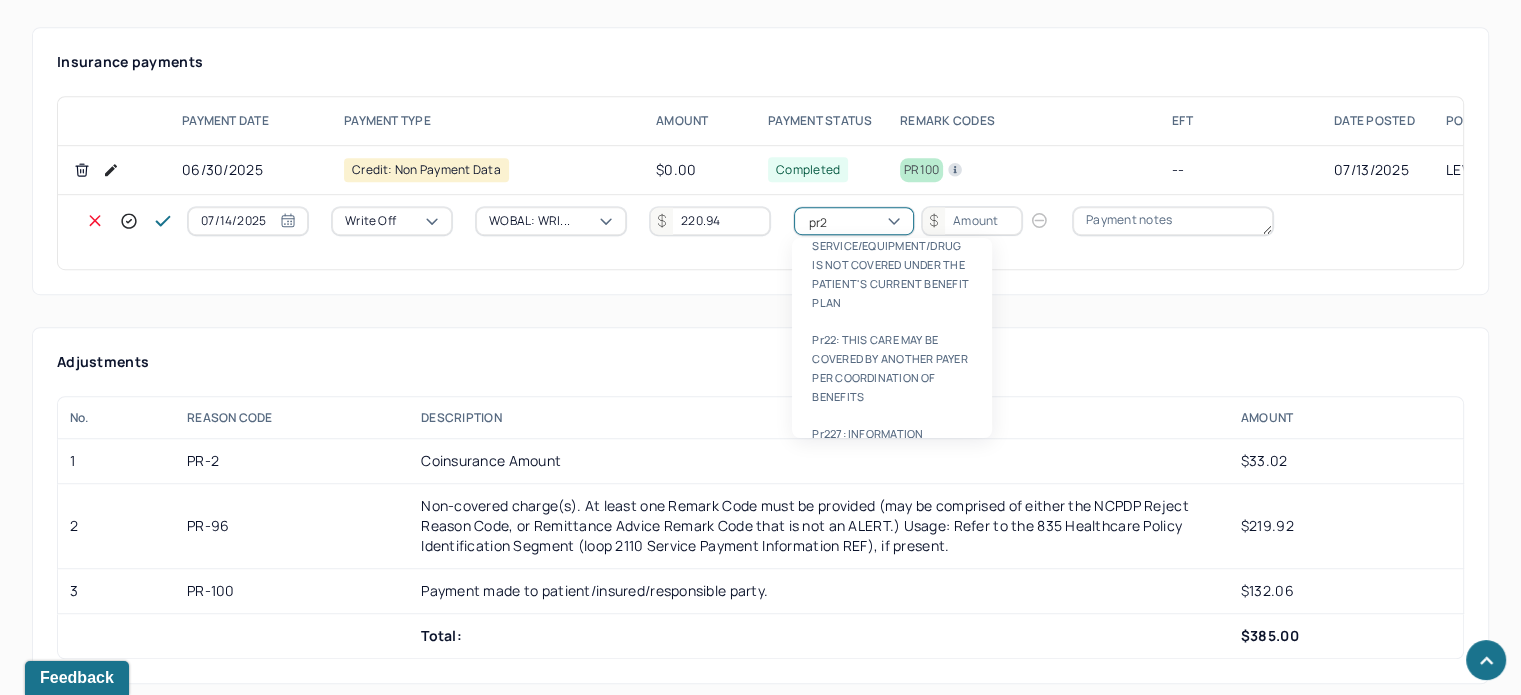 type 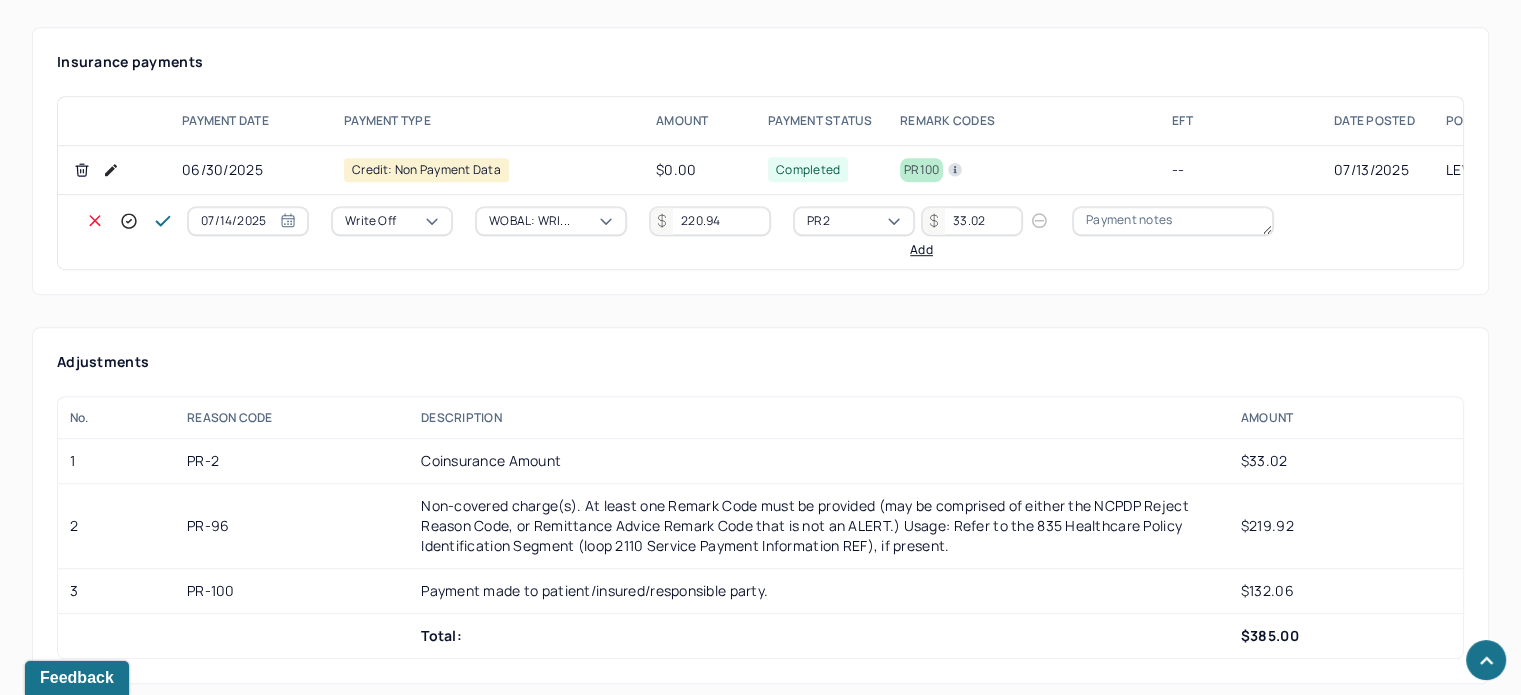 type on "33.02" 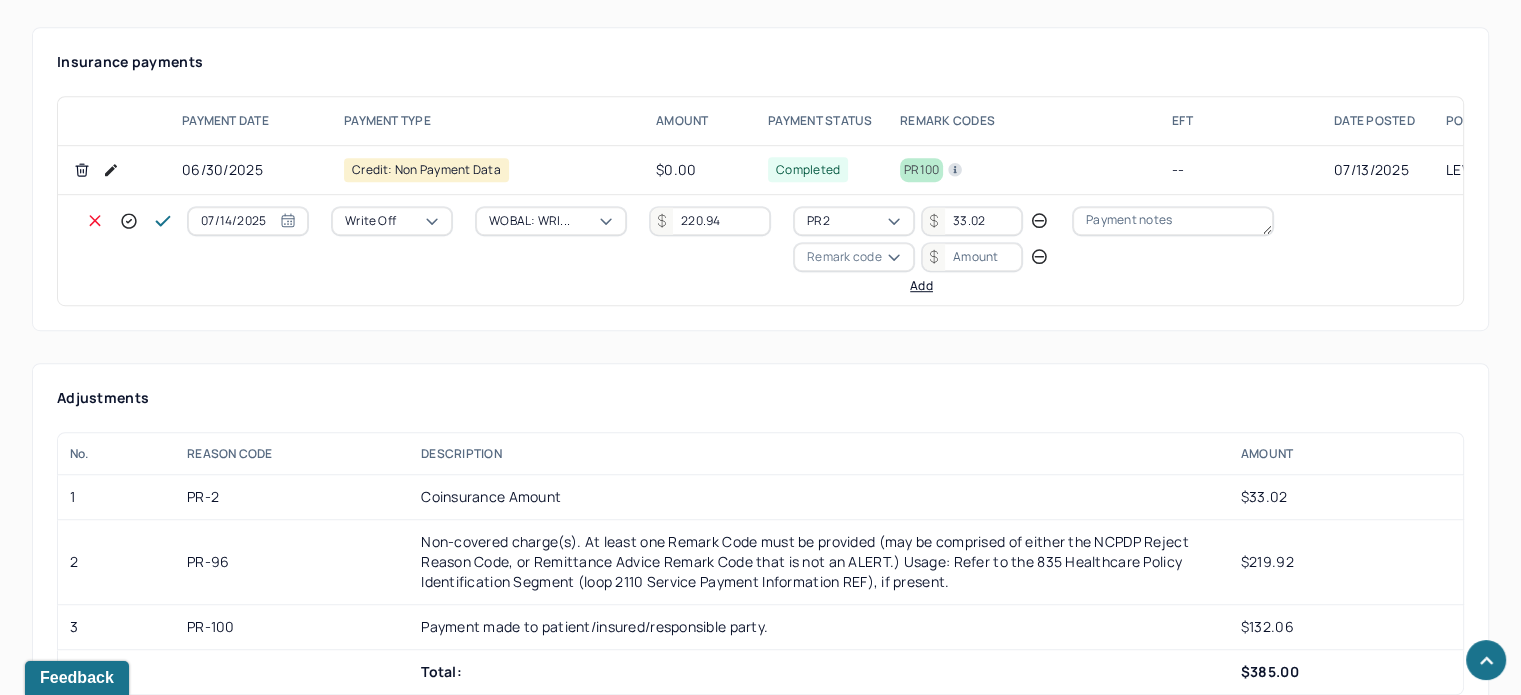 click on "Remark code" at bounding box center (844, 257) 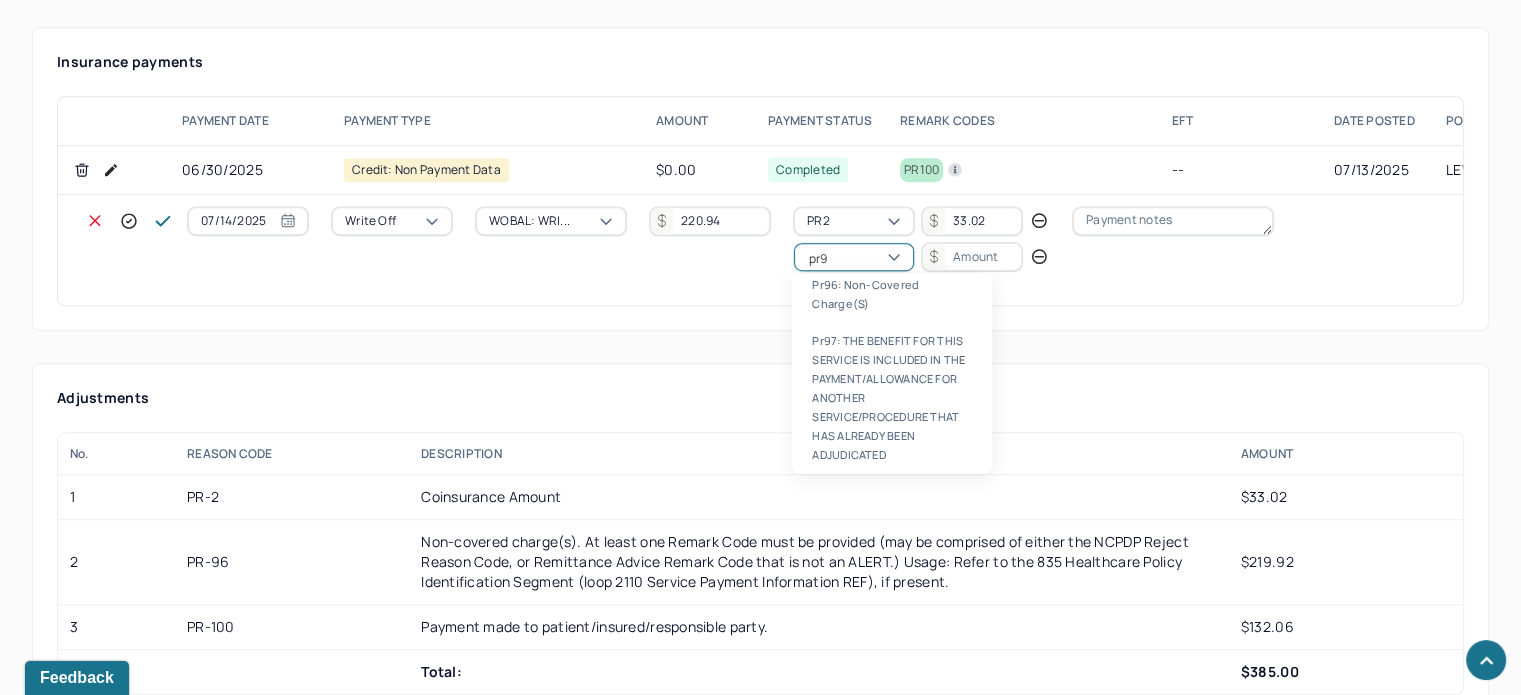 scroll, scrollTop: 84, scrollLeft: 0, axis: vertical 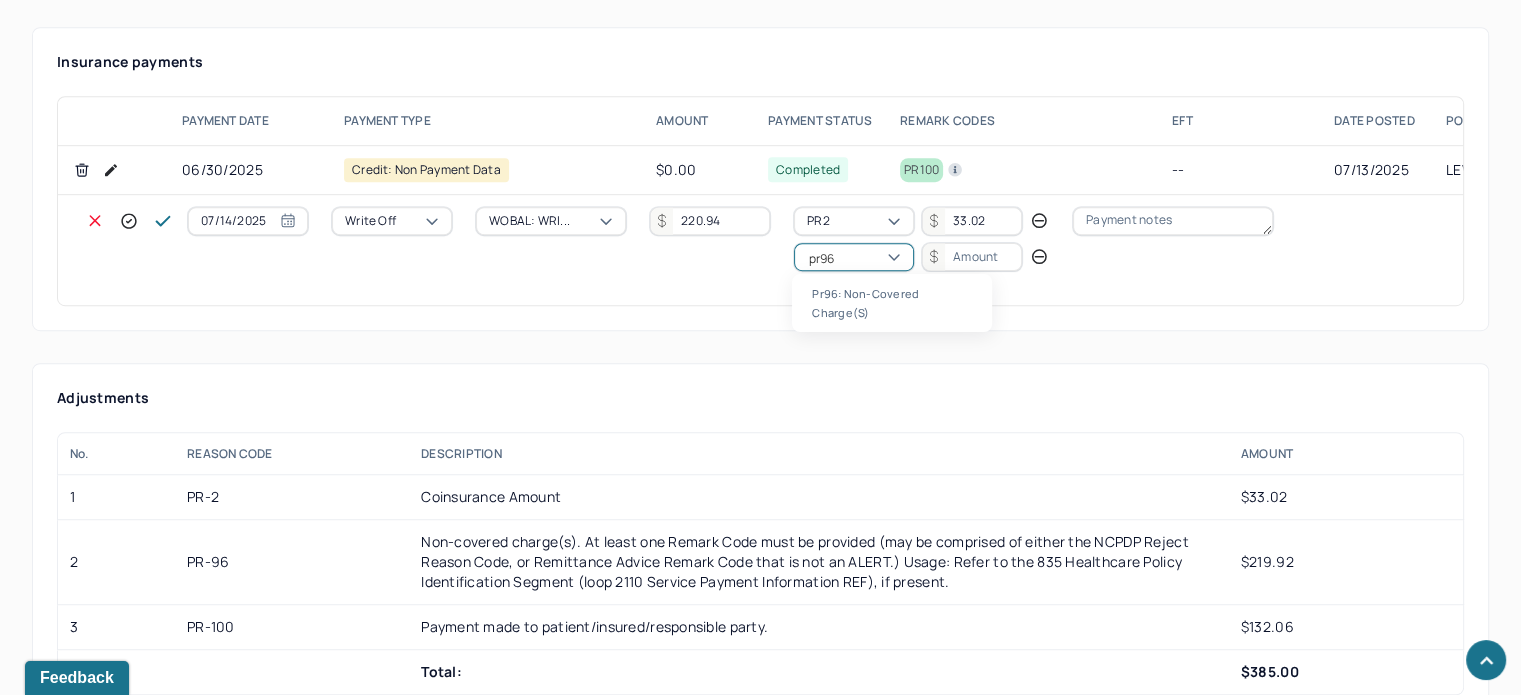 type 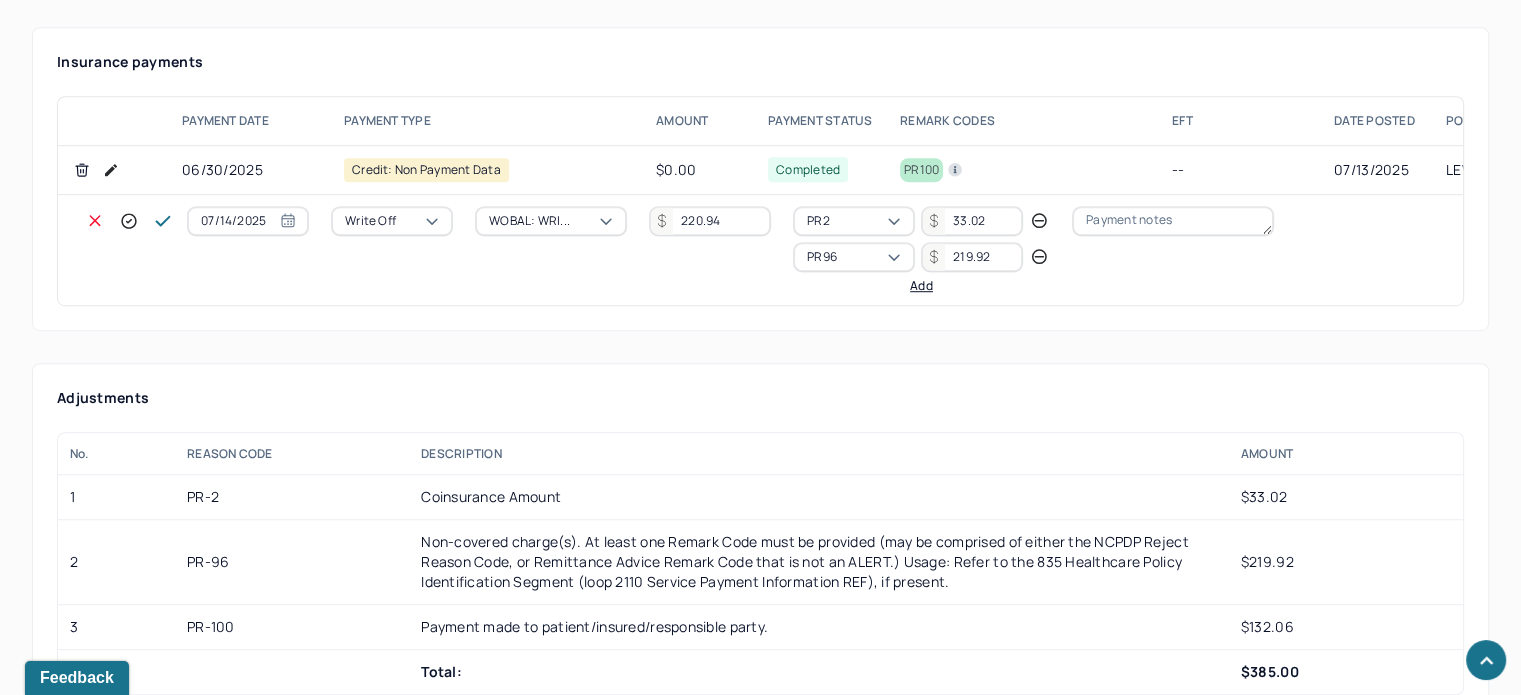 type on "219.92" 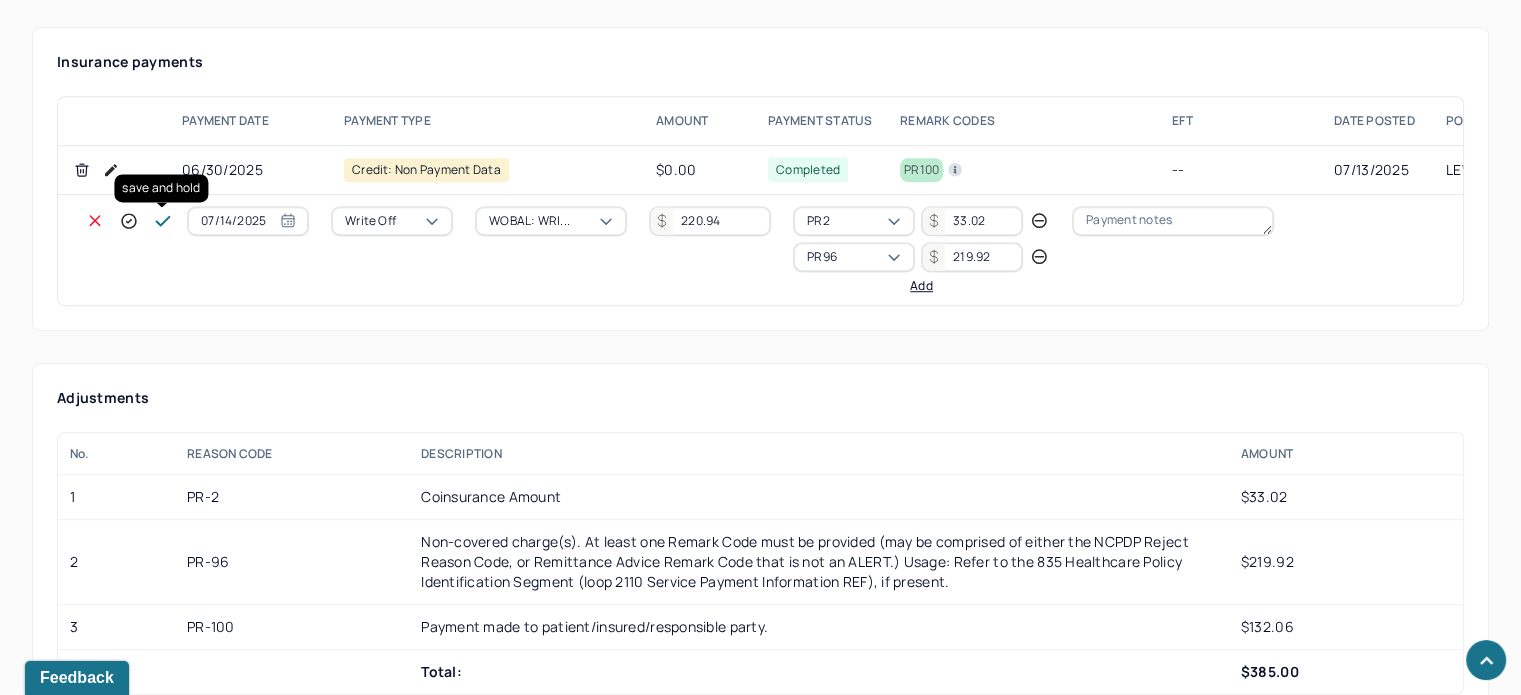 click 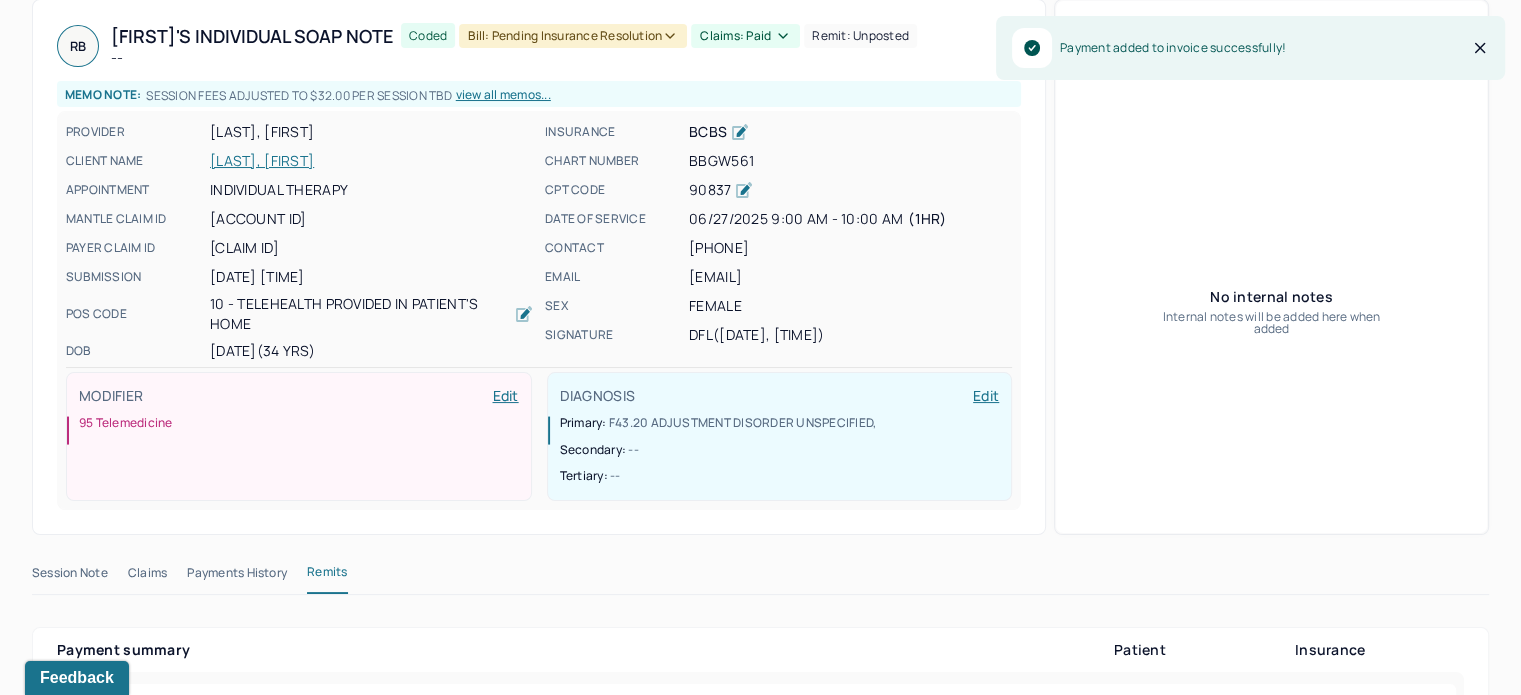 scroll, scrollTop: 0, scrollLeft: 0, axis: both 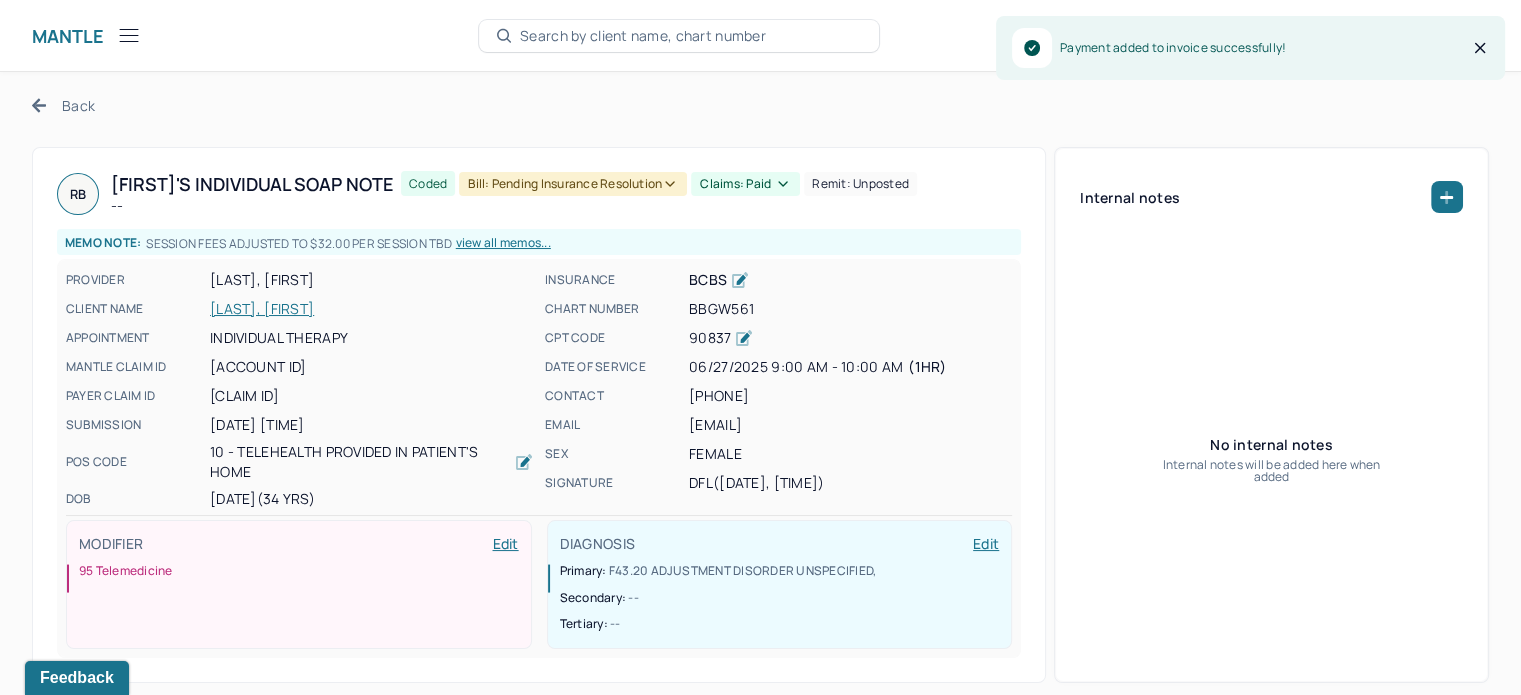 click on "Bill: Pending Insurance Resolution" at bounding box center [573, 184] 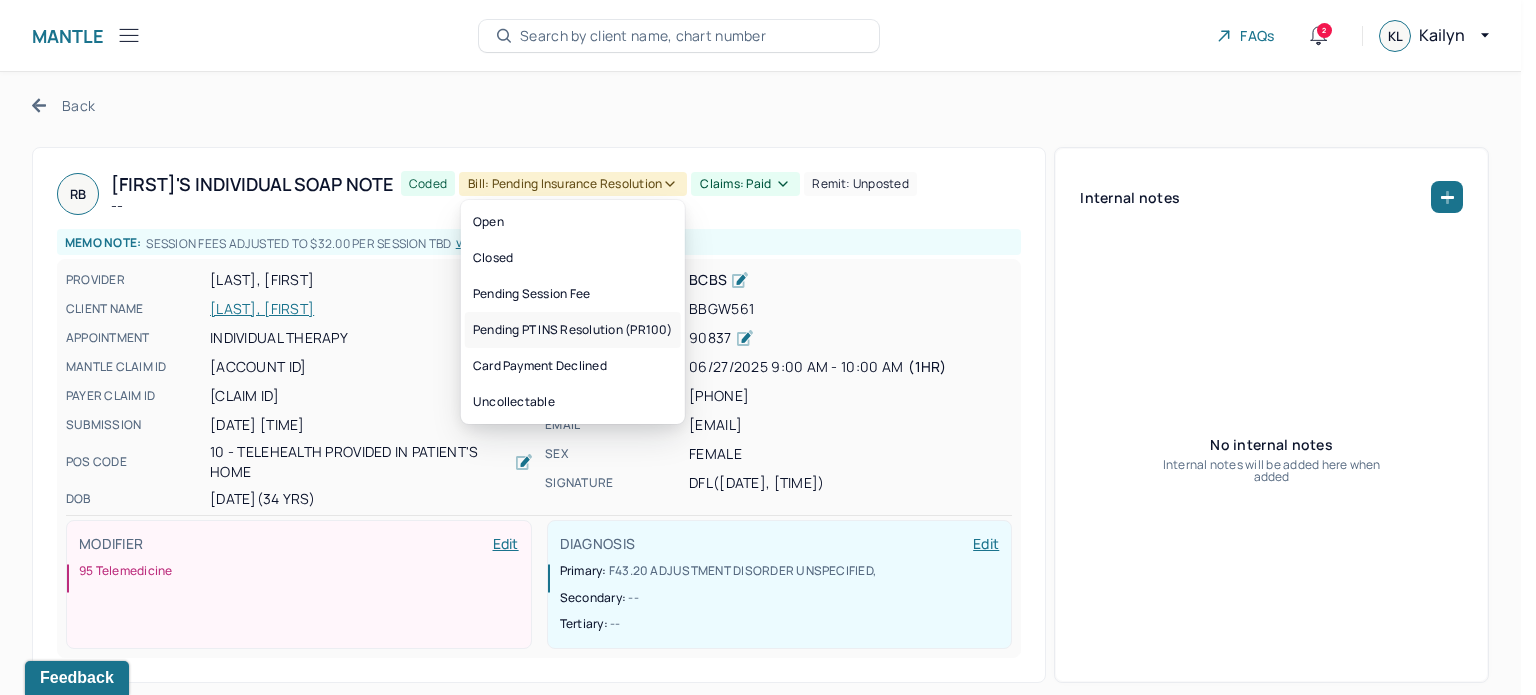 click on "Pending PT INS Resolution (PR100)" at bounding box center (573, 330) 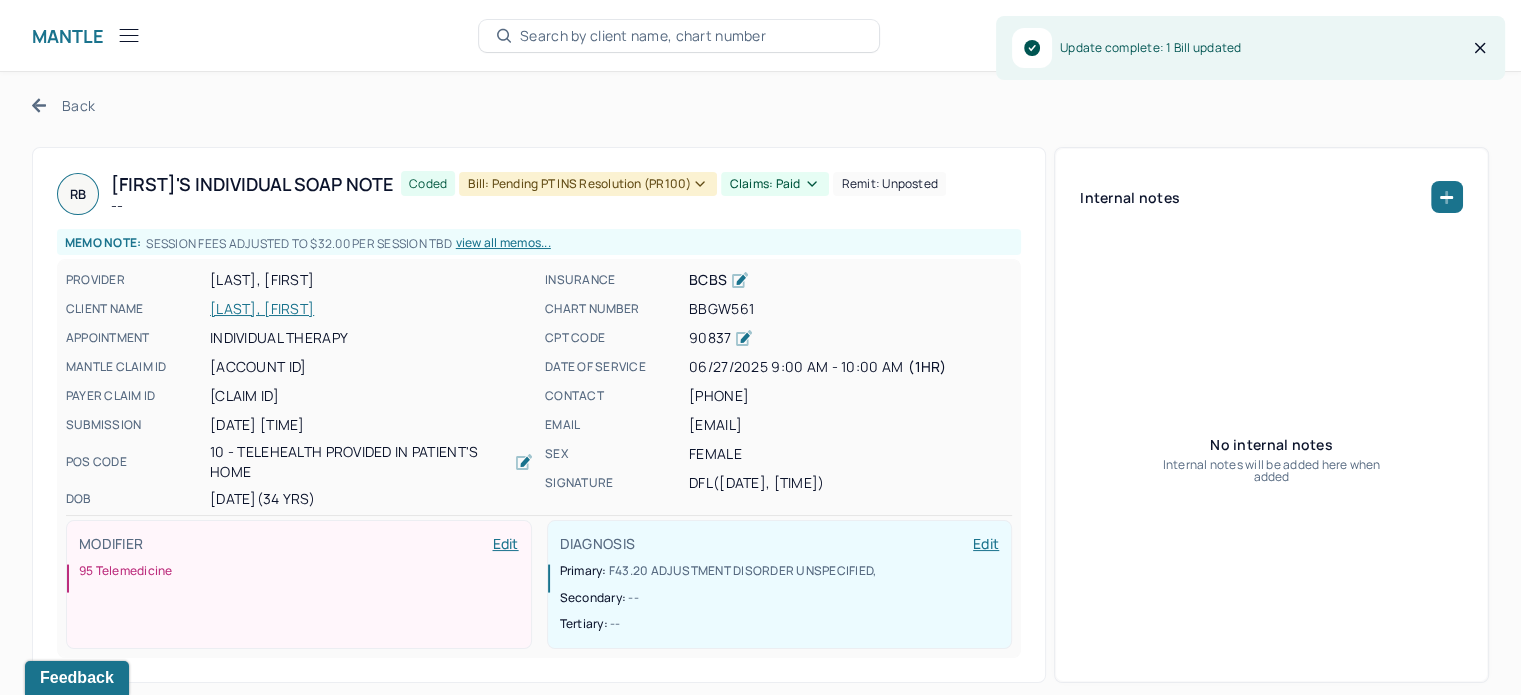 click on "Back" at bounding box center [63, 105] 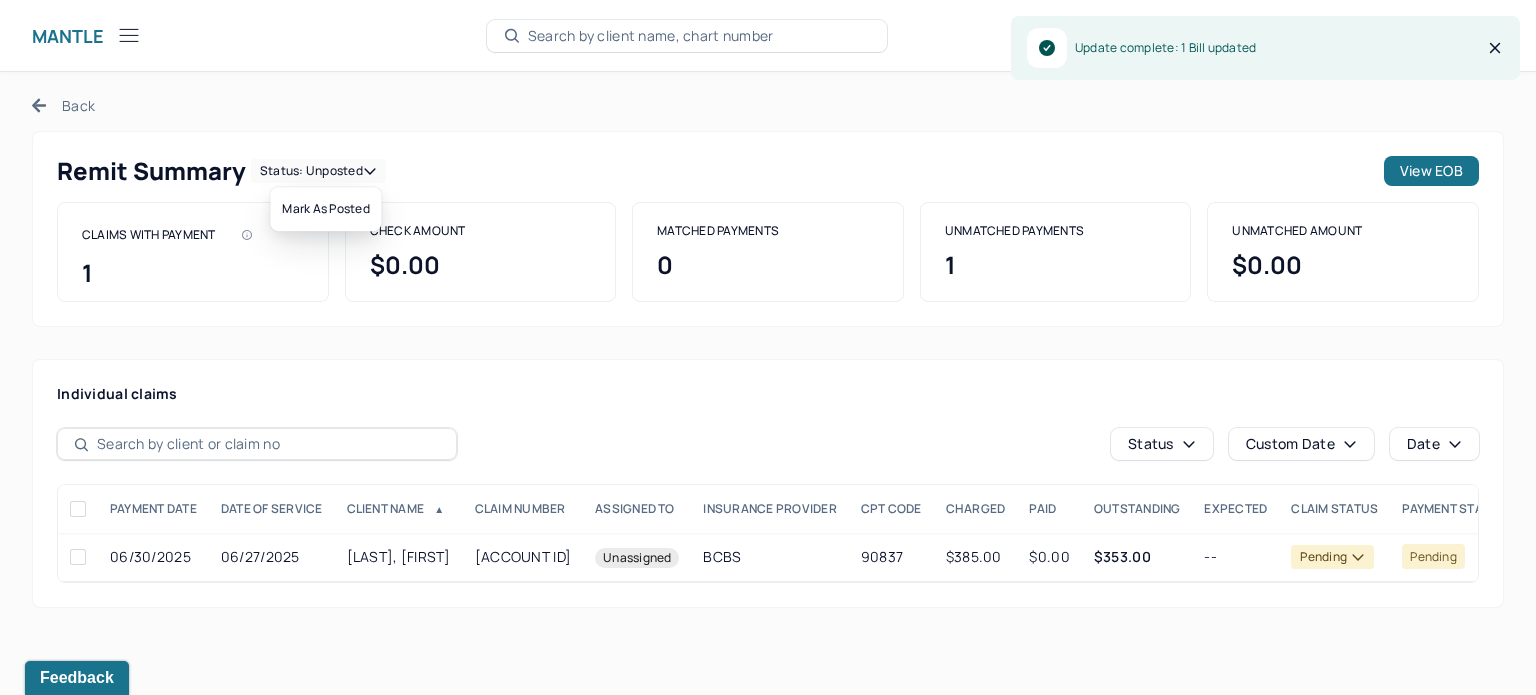 click on "Status: unposted" at bounding box center (318, 171) 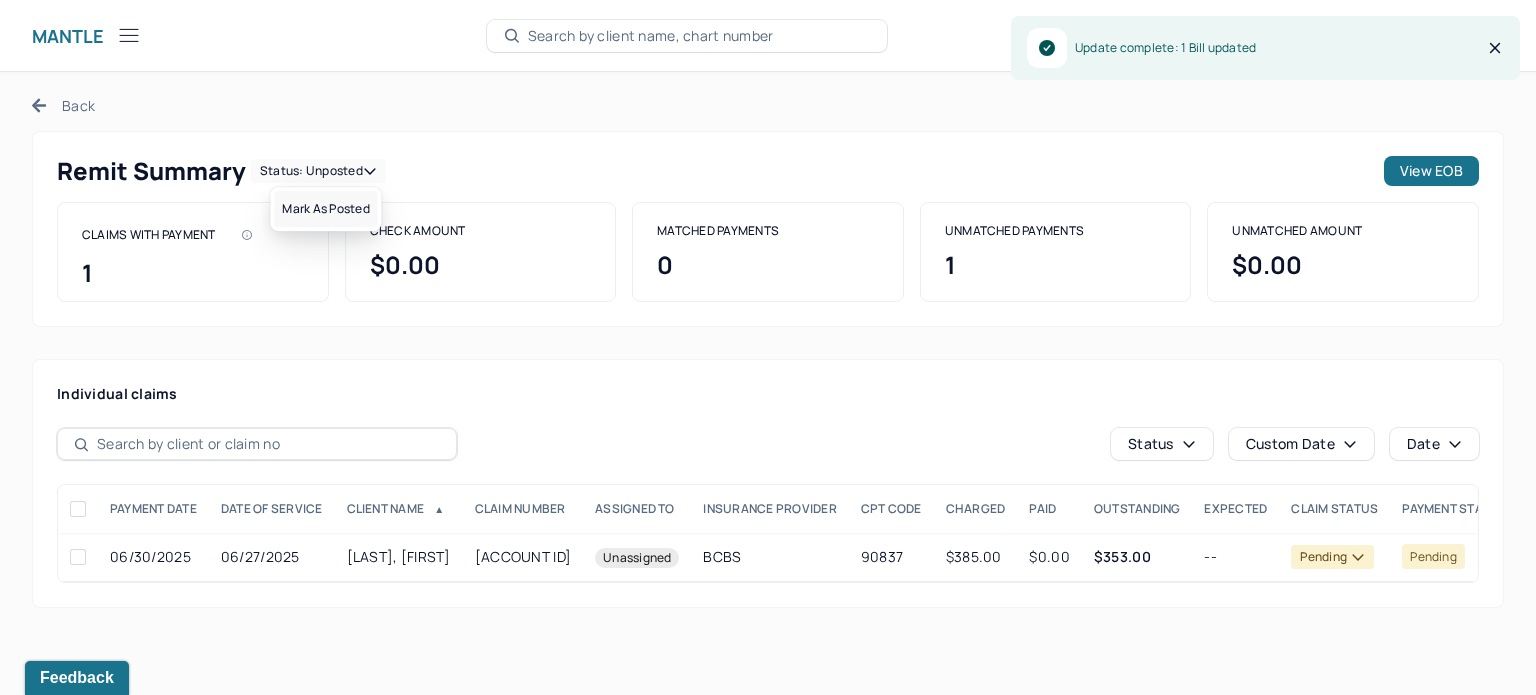 click on "Mark as Posted" at bounding box center [325, 209] 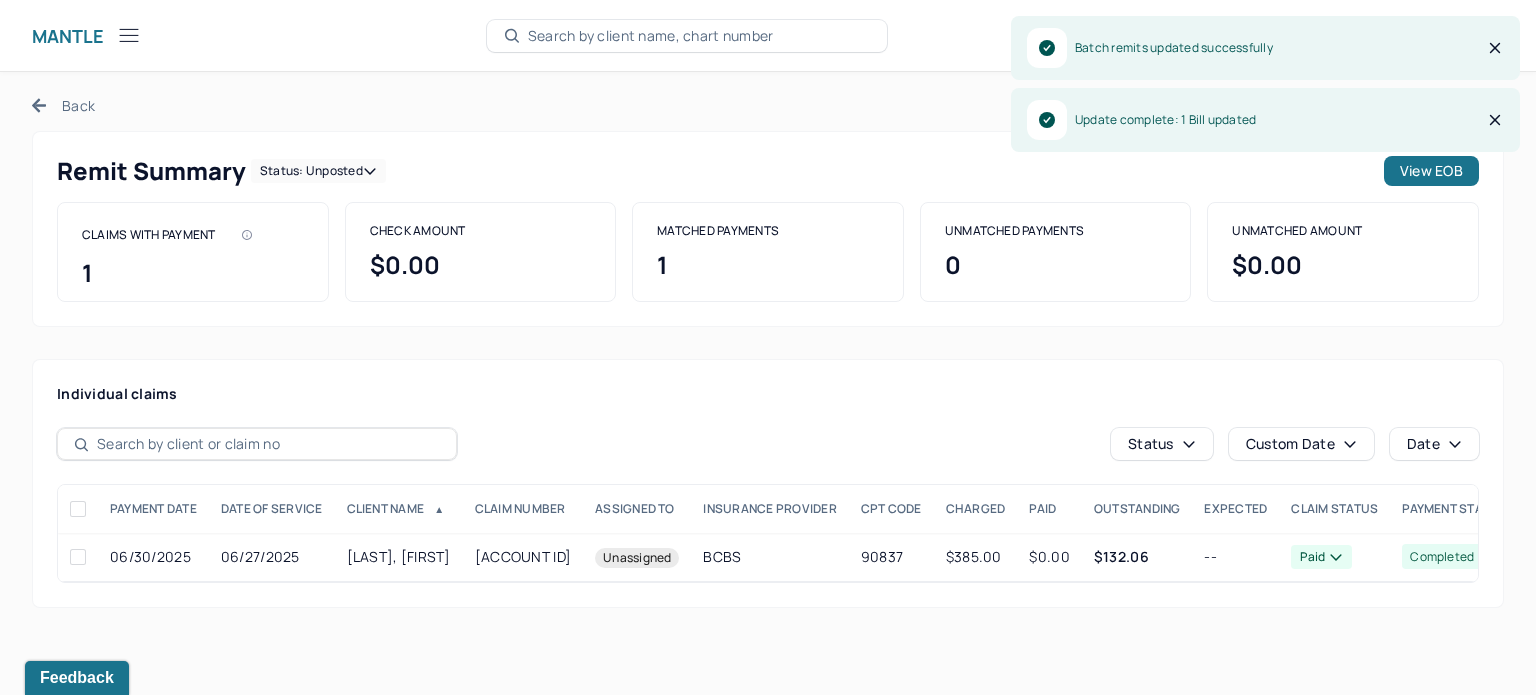 click on "Back" at bounding box center [63, 105] 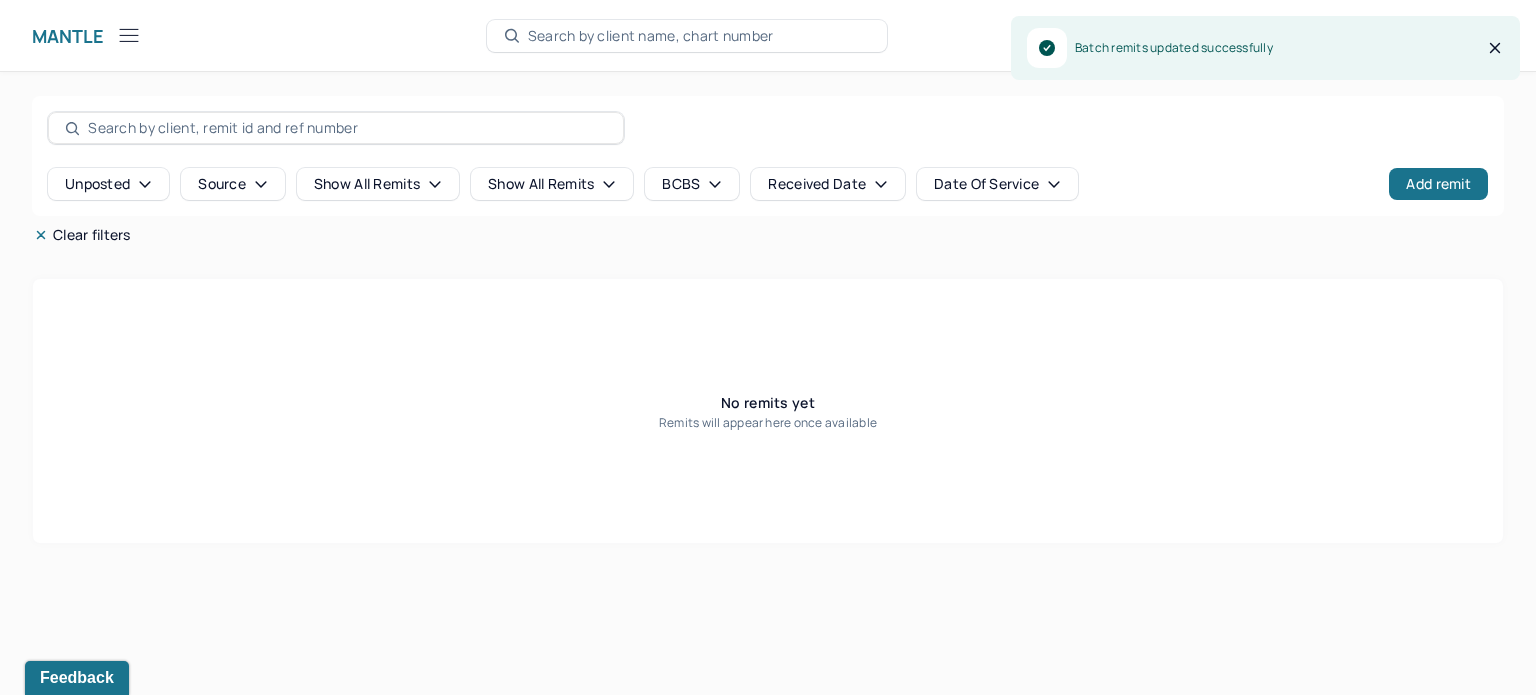 click 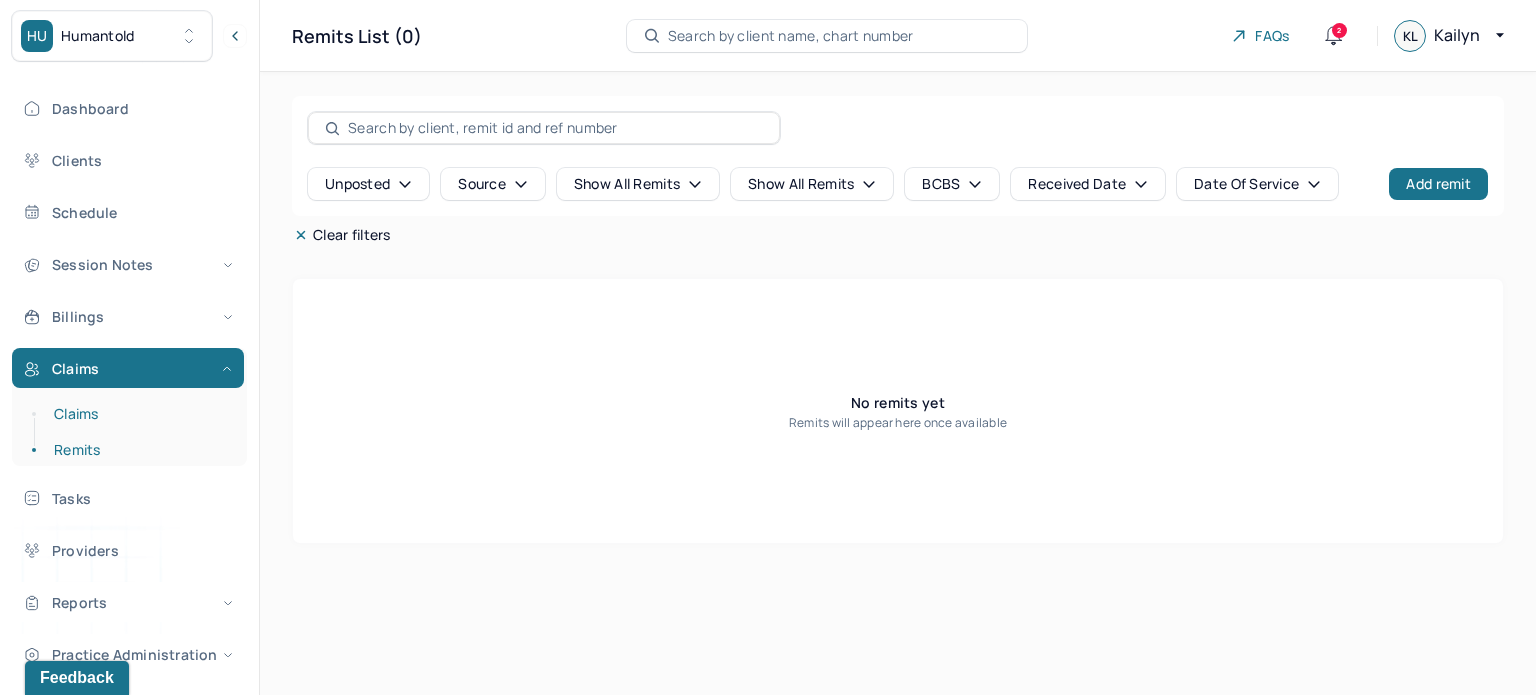 click on "Claims" at bounding box center [139, 414] 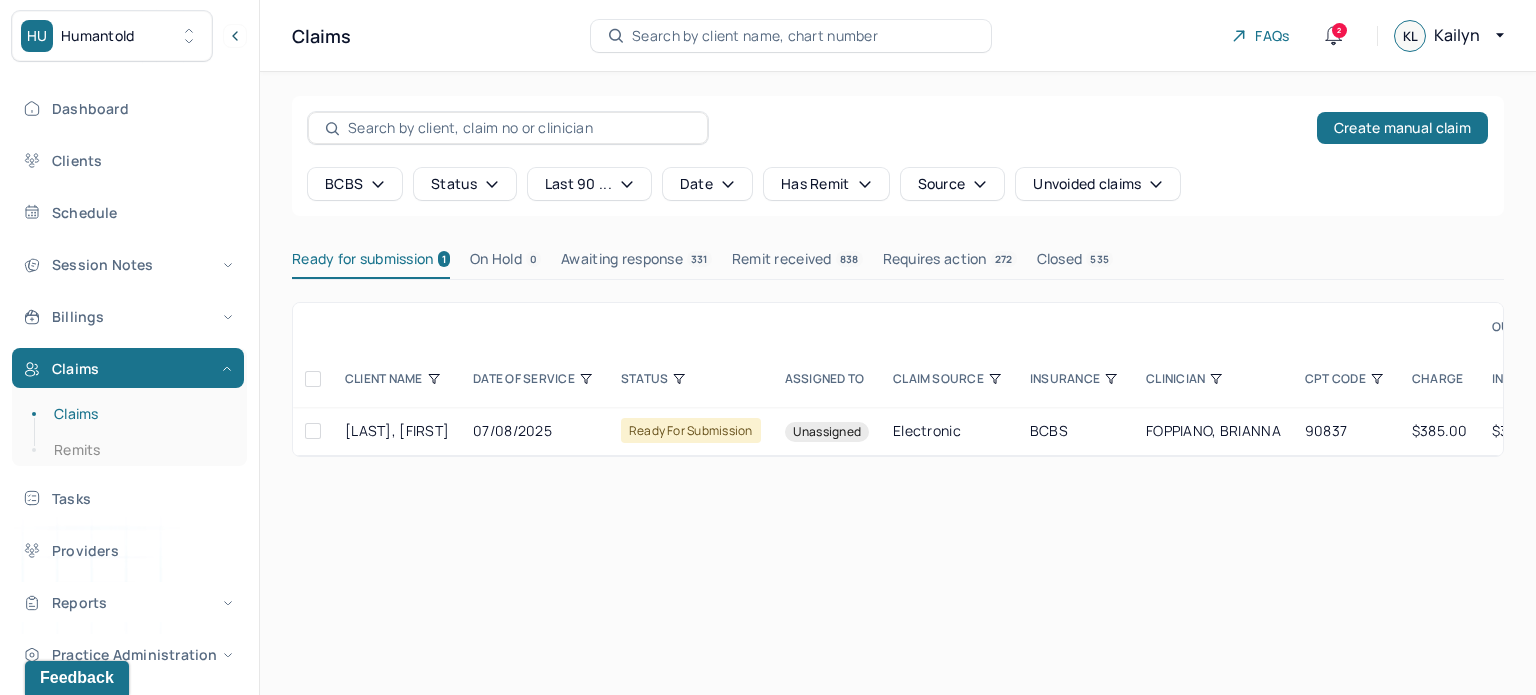 click at bounding box center [313, 379] 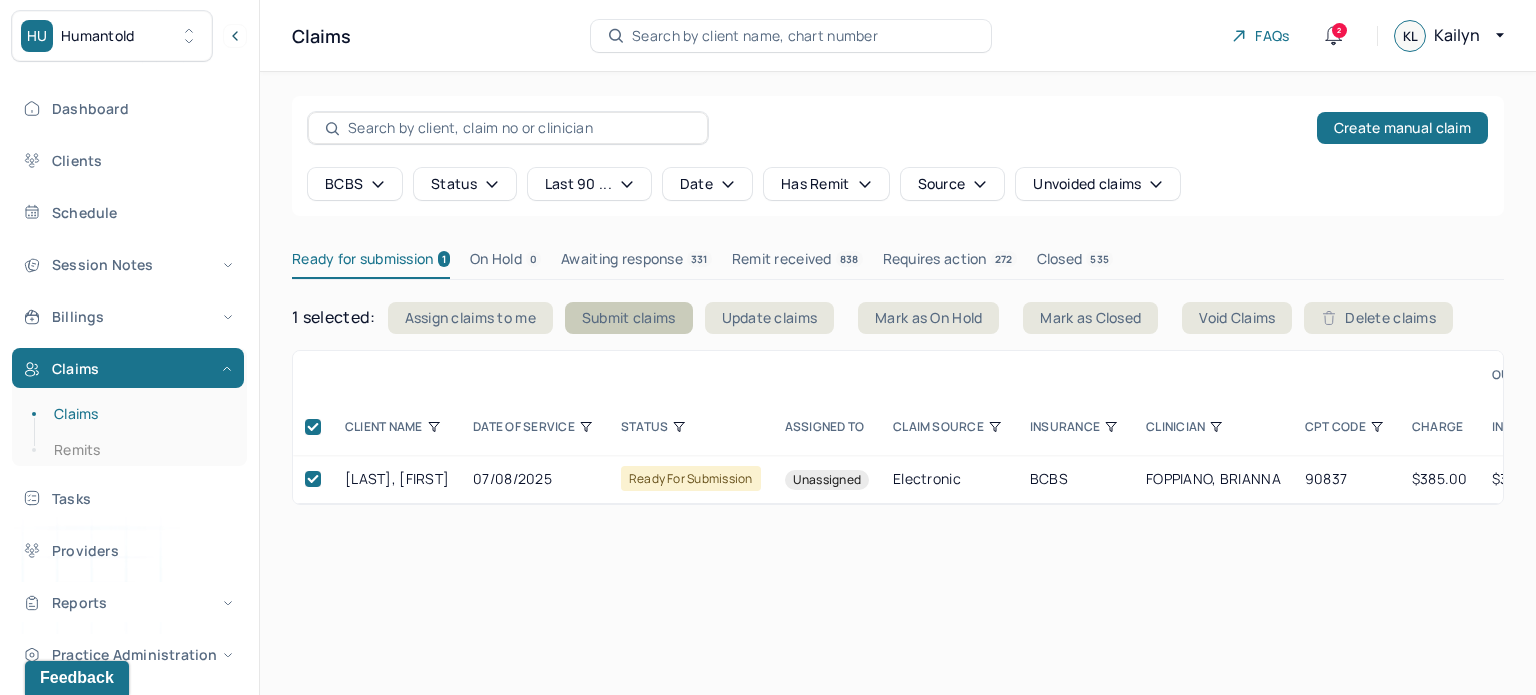 click on "Submit claims" at bounding box center (629, 318) 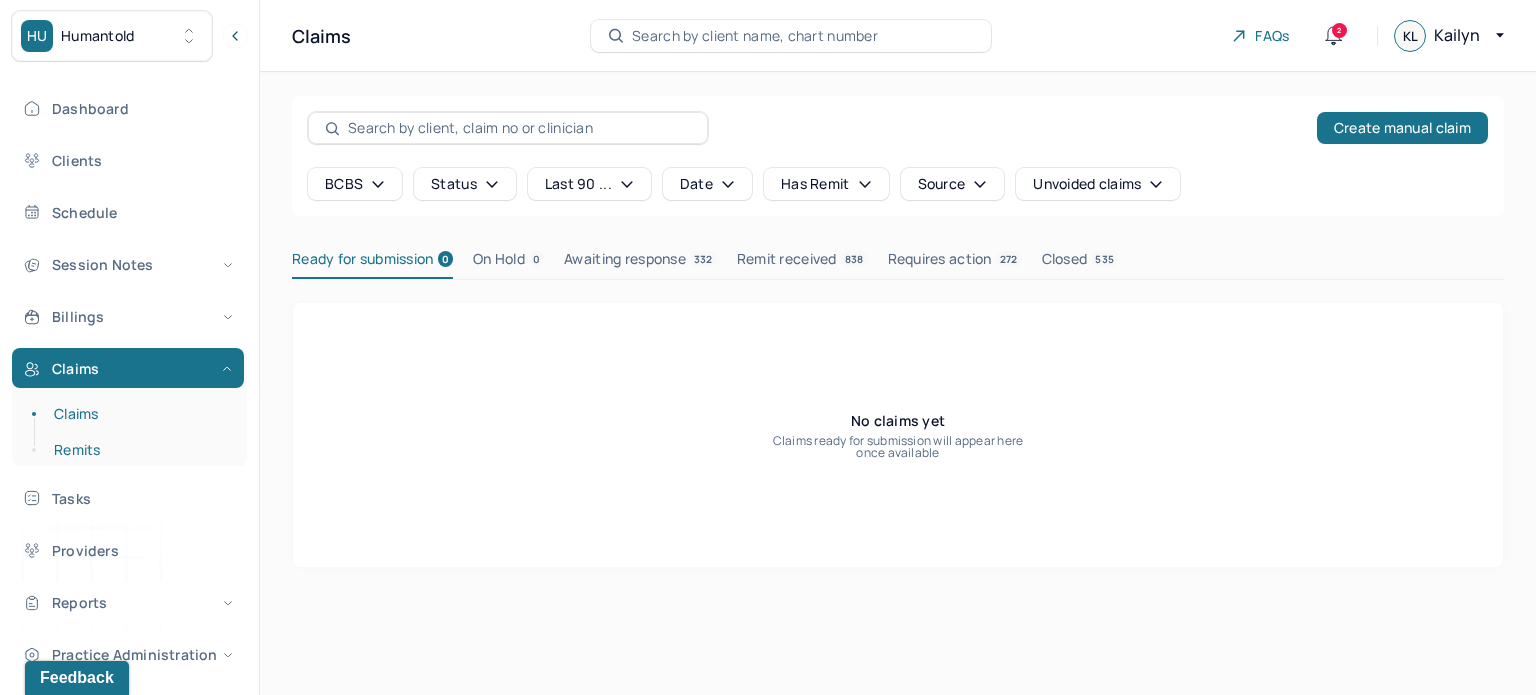 click on "Remits" at bounding box center [139, 450] 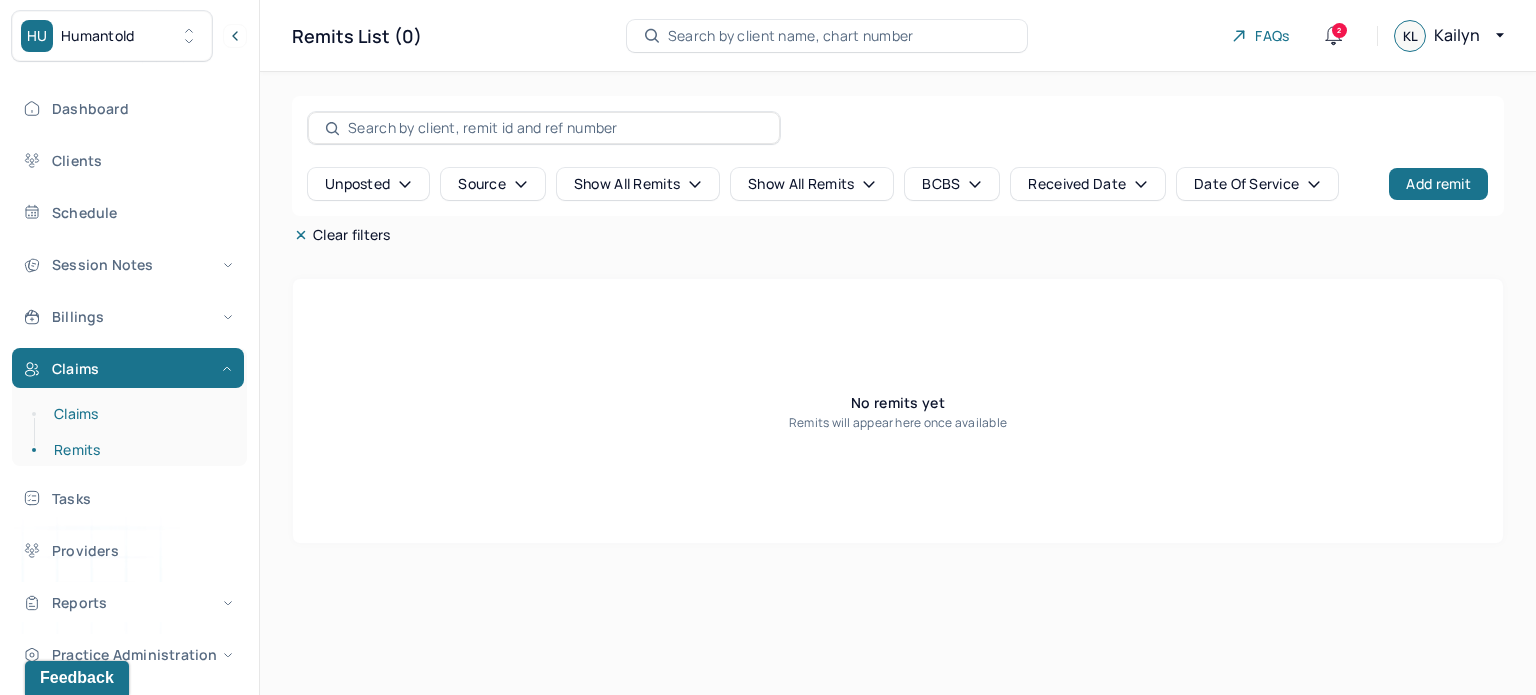 click on "Claims" at bounding box center [139, 414] 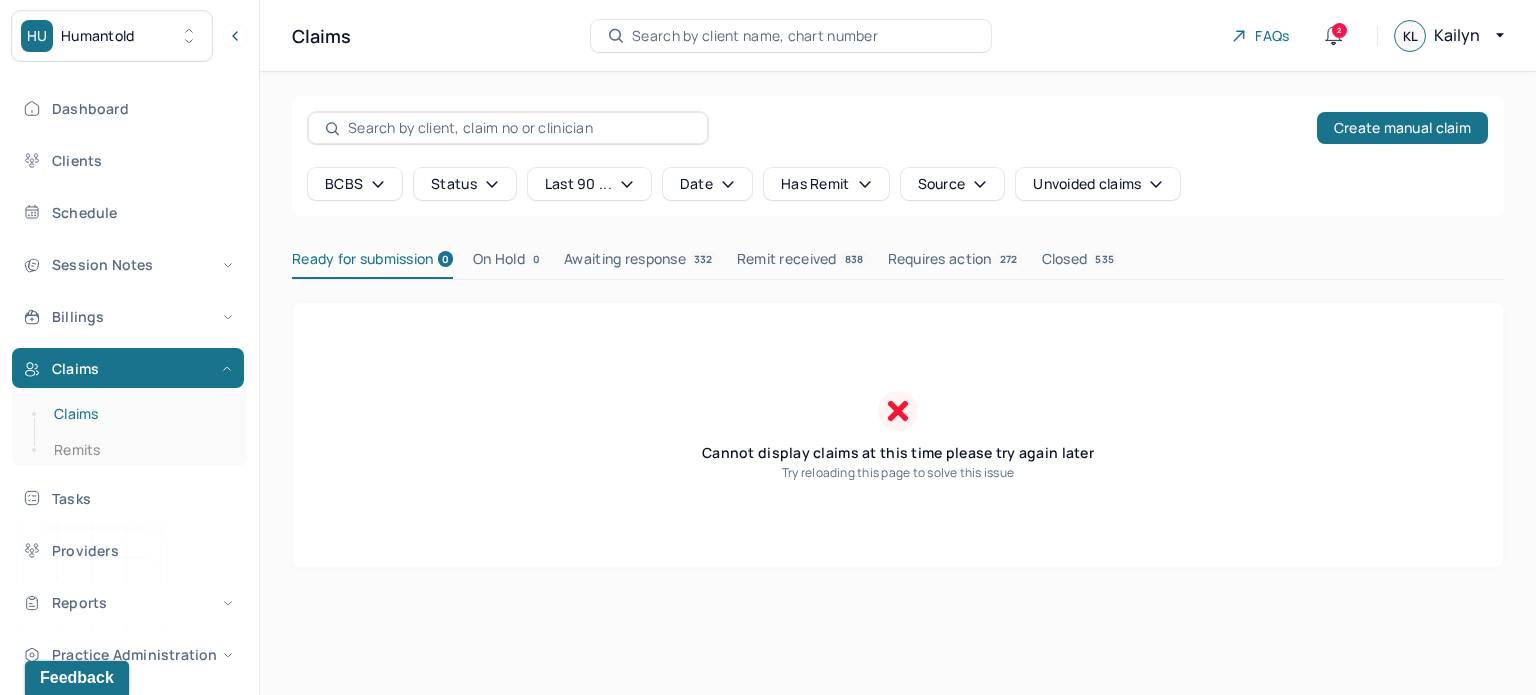 click on "Claims" at bounding box center (139, 414) 